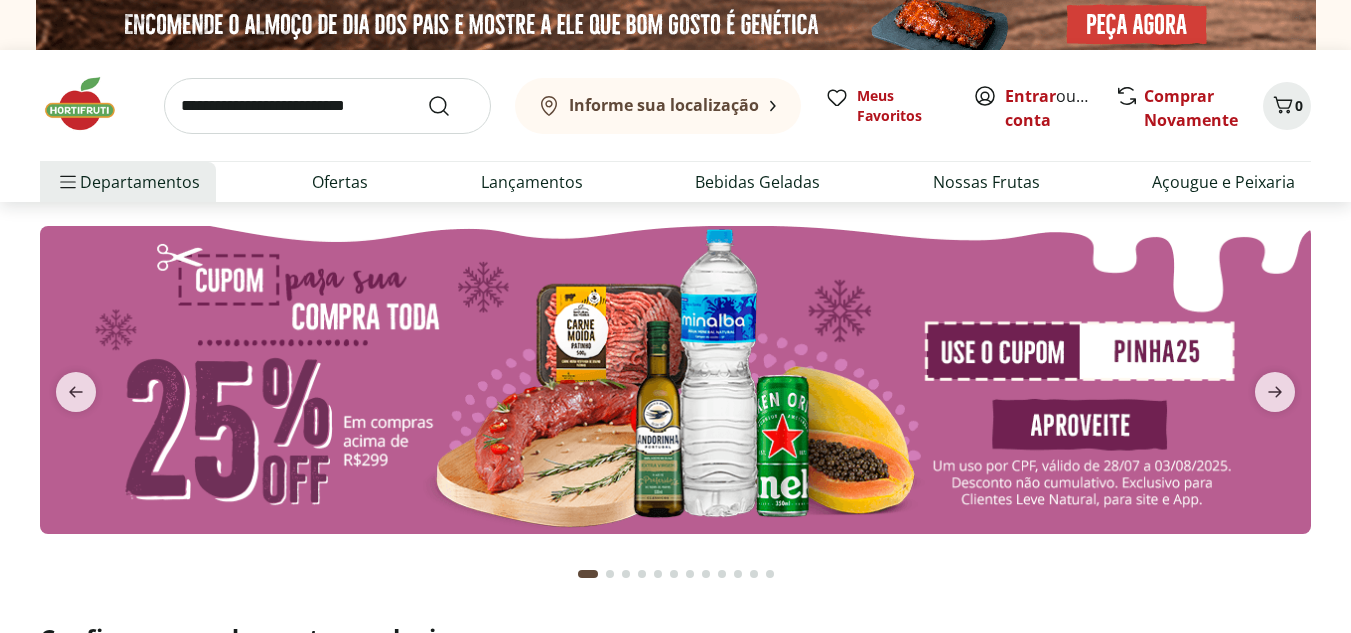 scroll, scrollTop: 0, scrollLeft: 0, axis: both 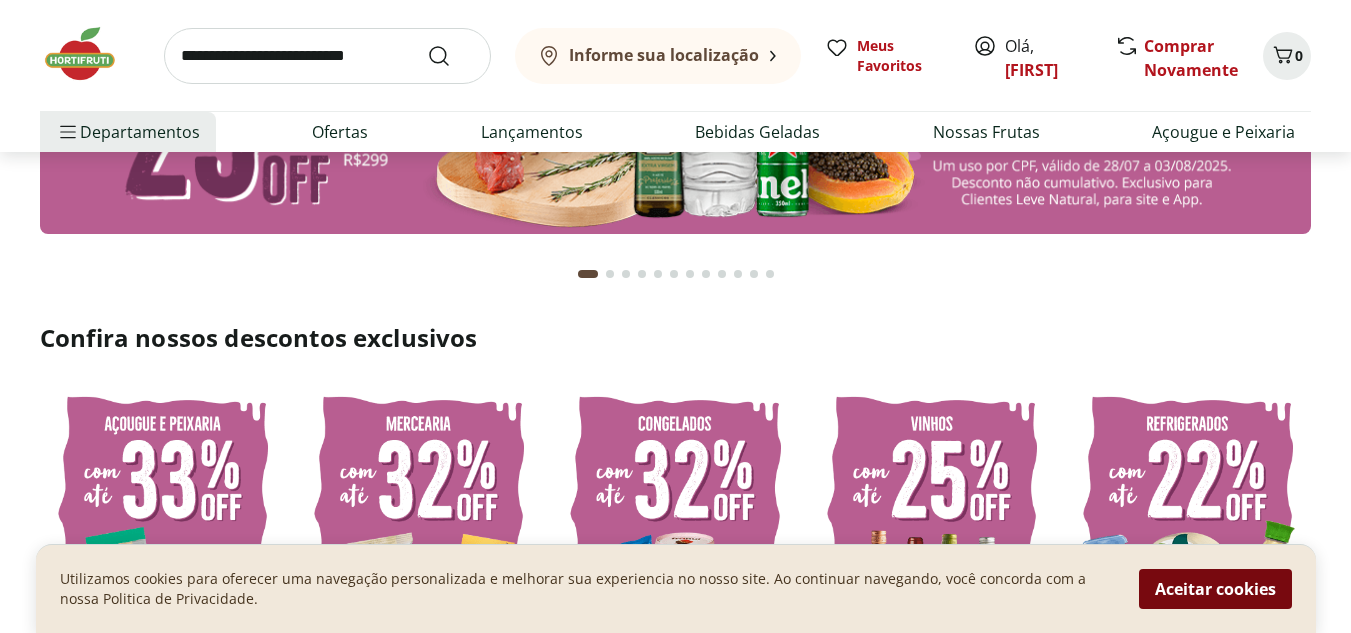 click on "Aceitar cookies" at bounding box center [1215, 589] 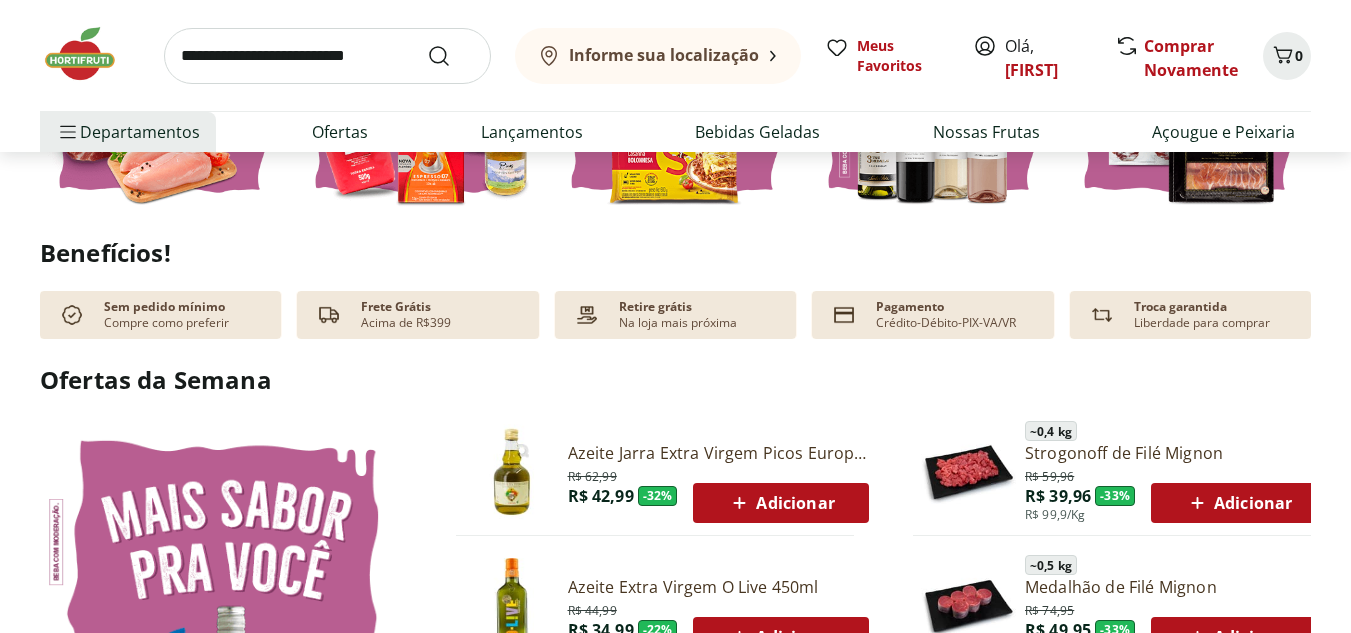 scroll, scrollTop: 800, scrollLeft: 0, axis: vertical 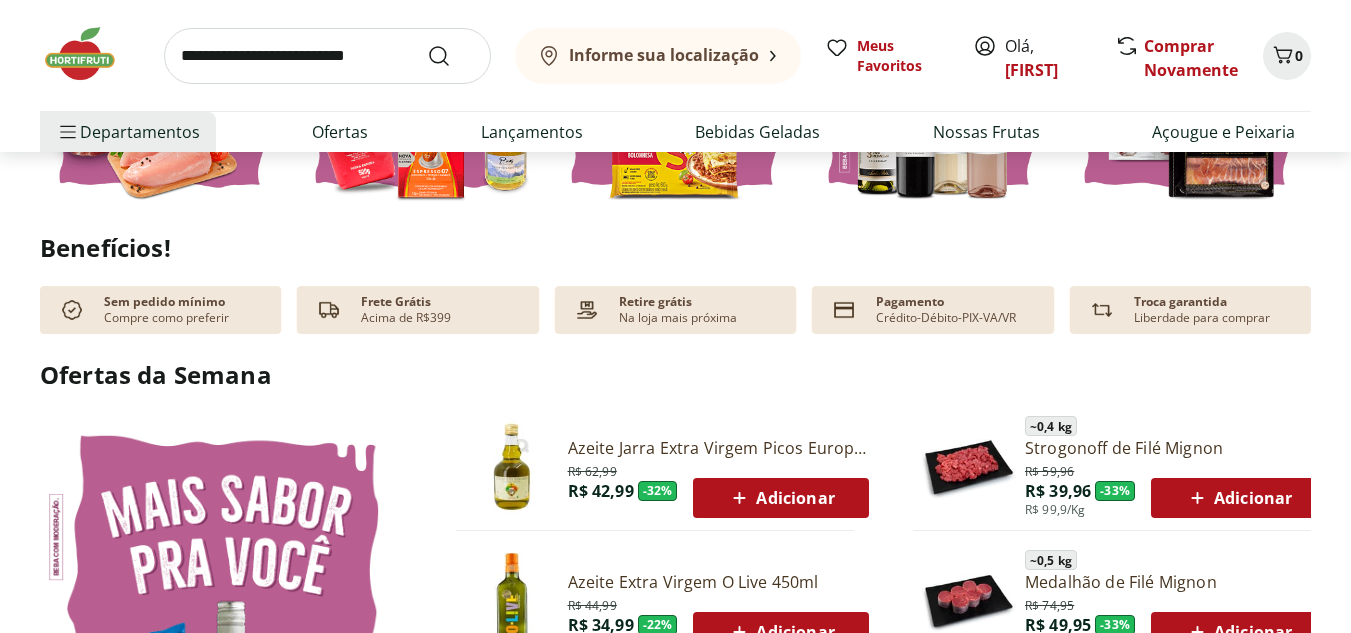 click at bounding box center (327, 56) 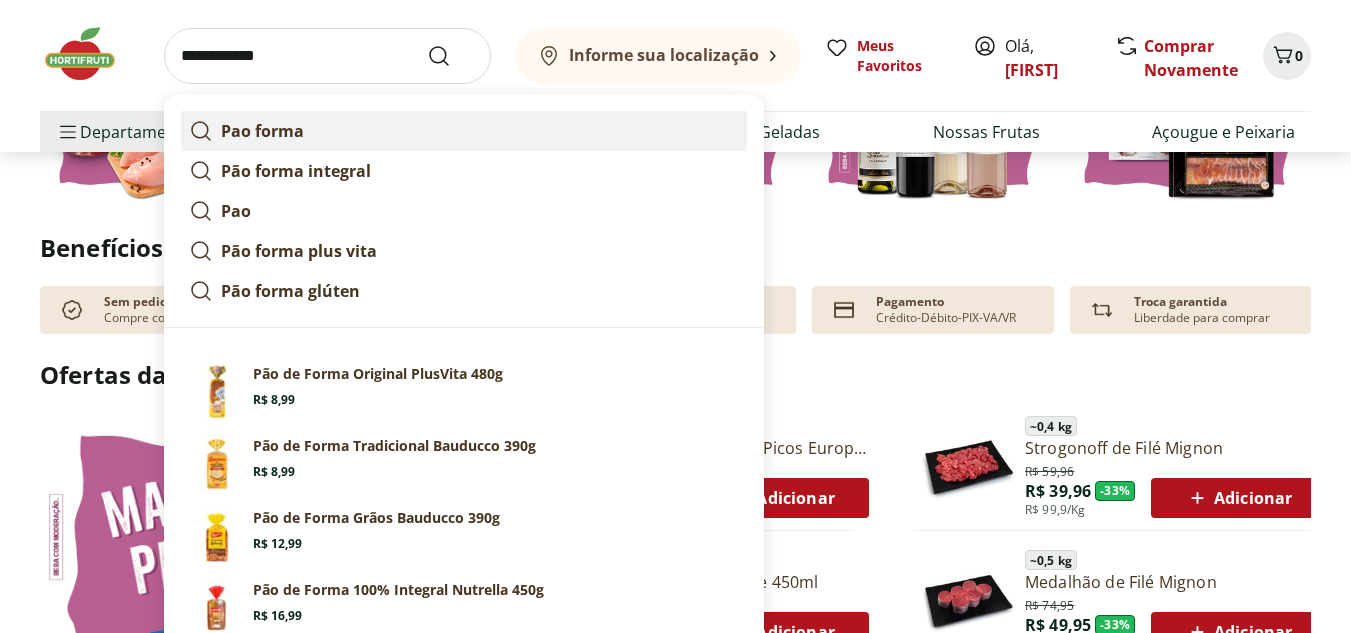 click on "Pao forma" at bounding box center [464, 131] 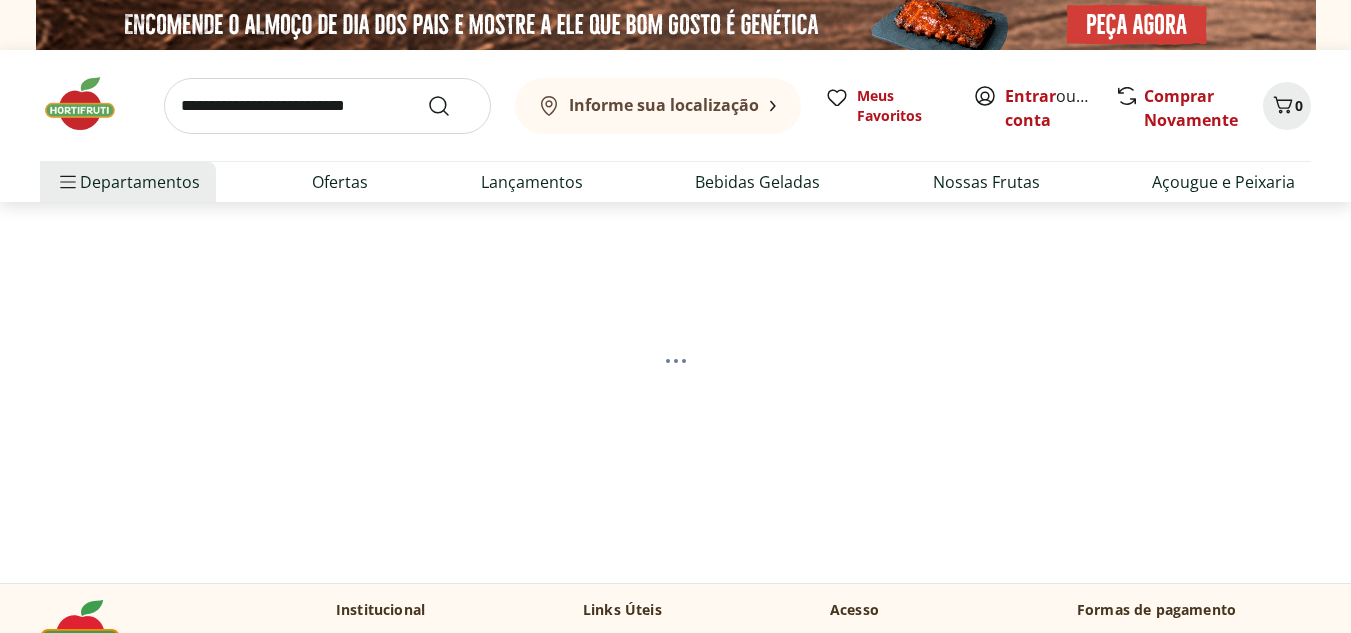 scroll, scrollTop: 0, scrollLeft: 0, axis: both 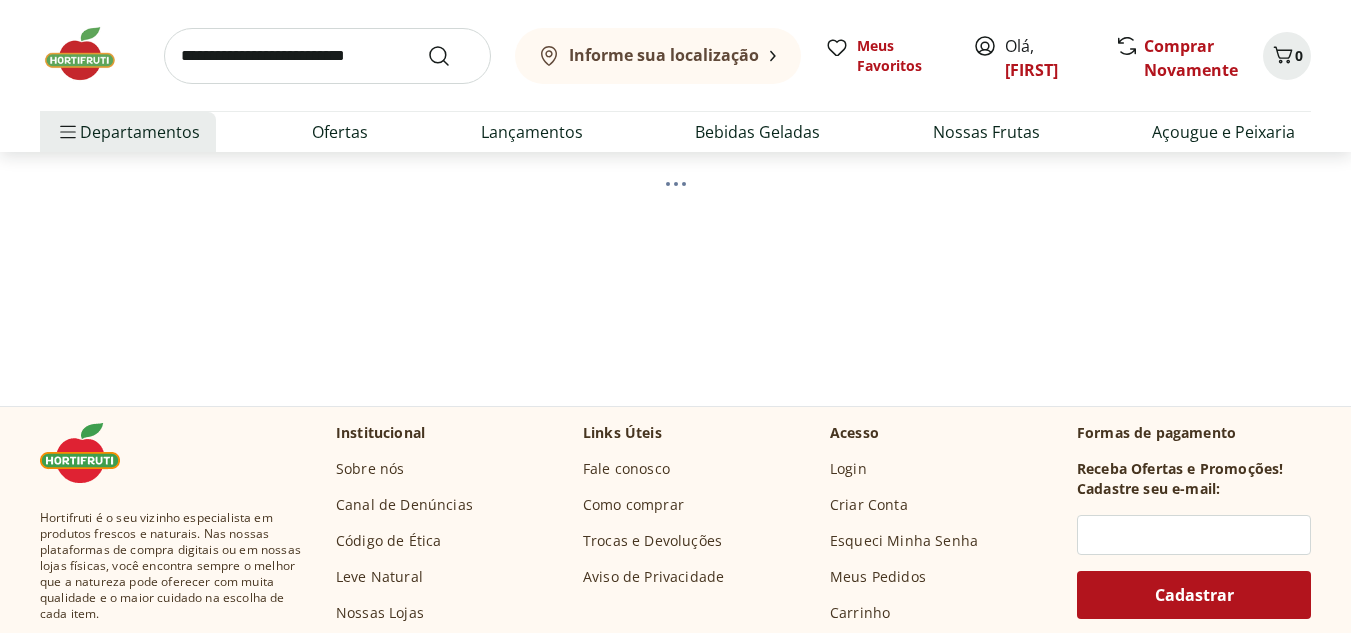 select on "**********" 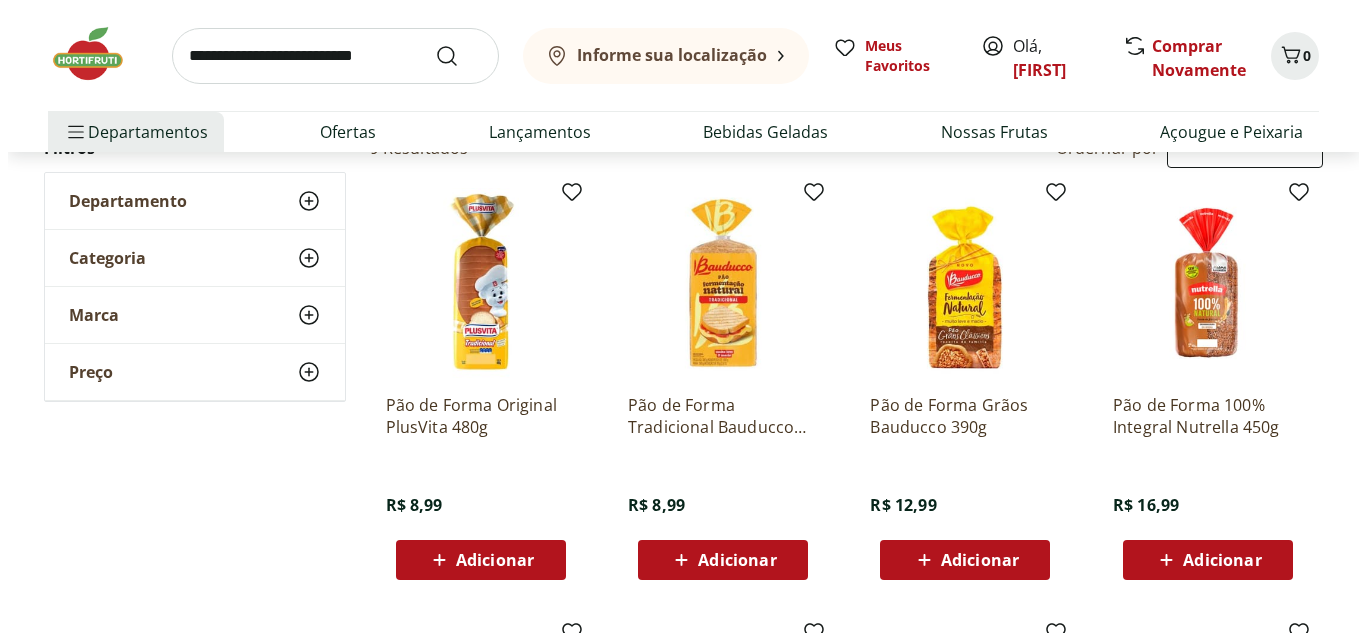 scroll, scrollTop: 200, scrollLeft: 0, axis: vertical 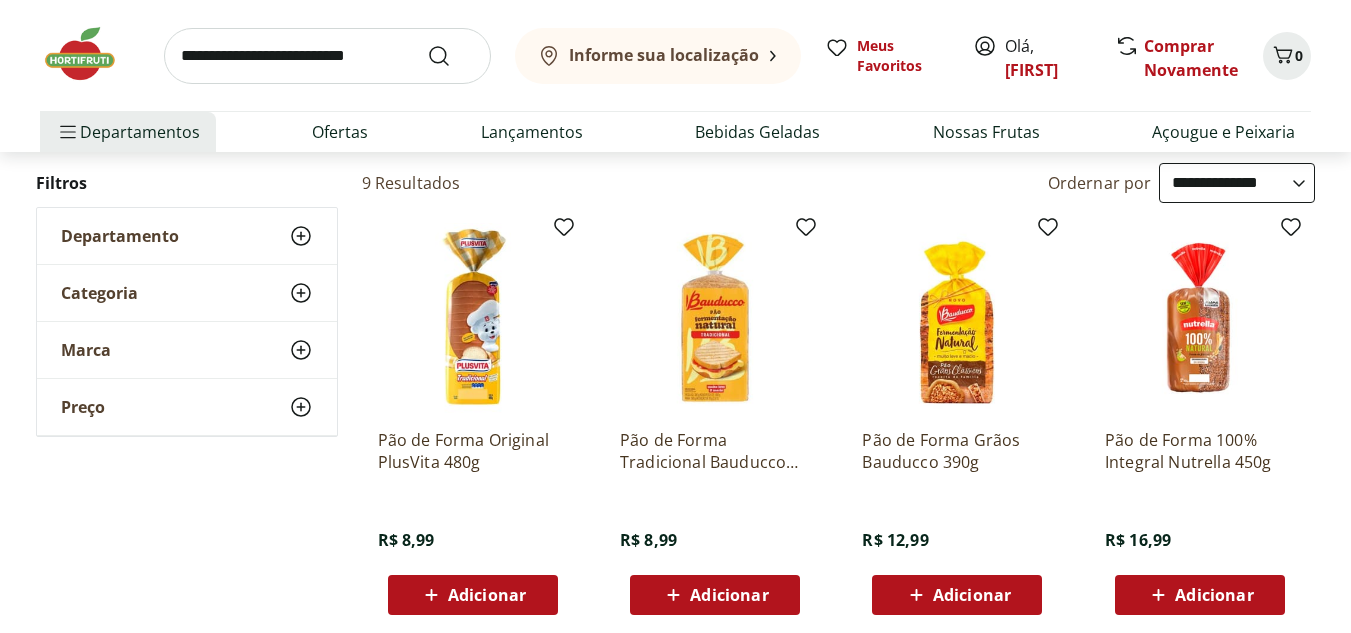 click 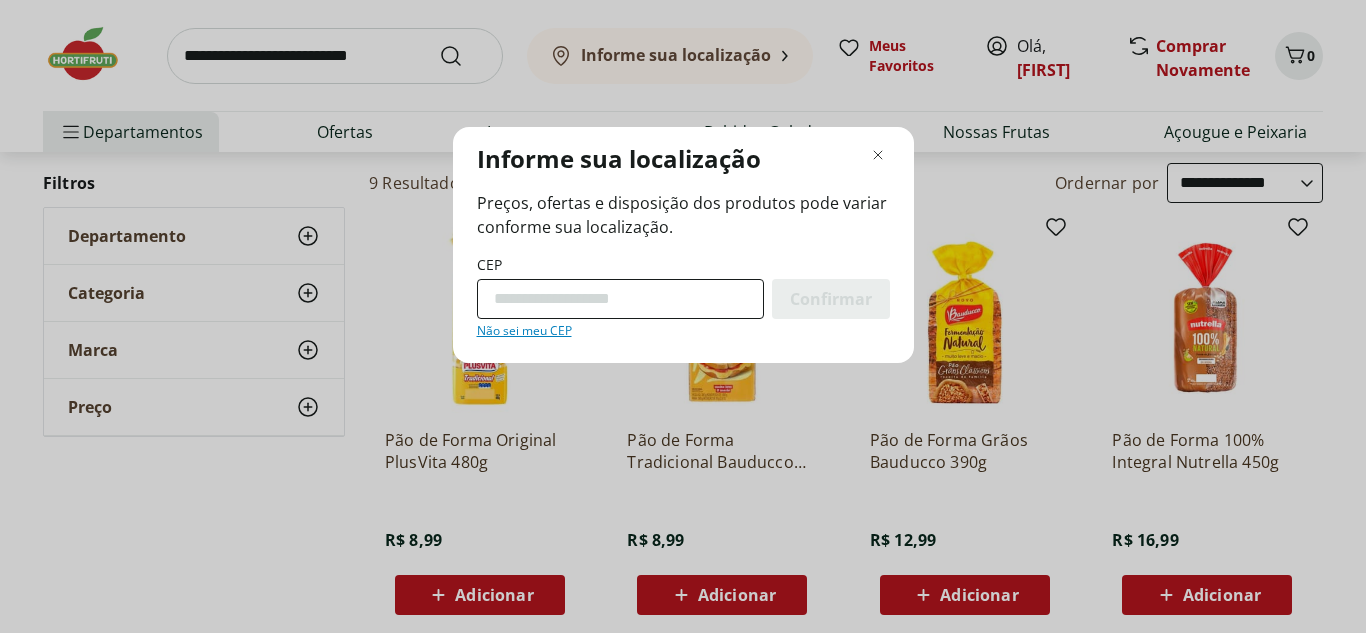 click on "CEP" at bounding box center [620, 299] 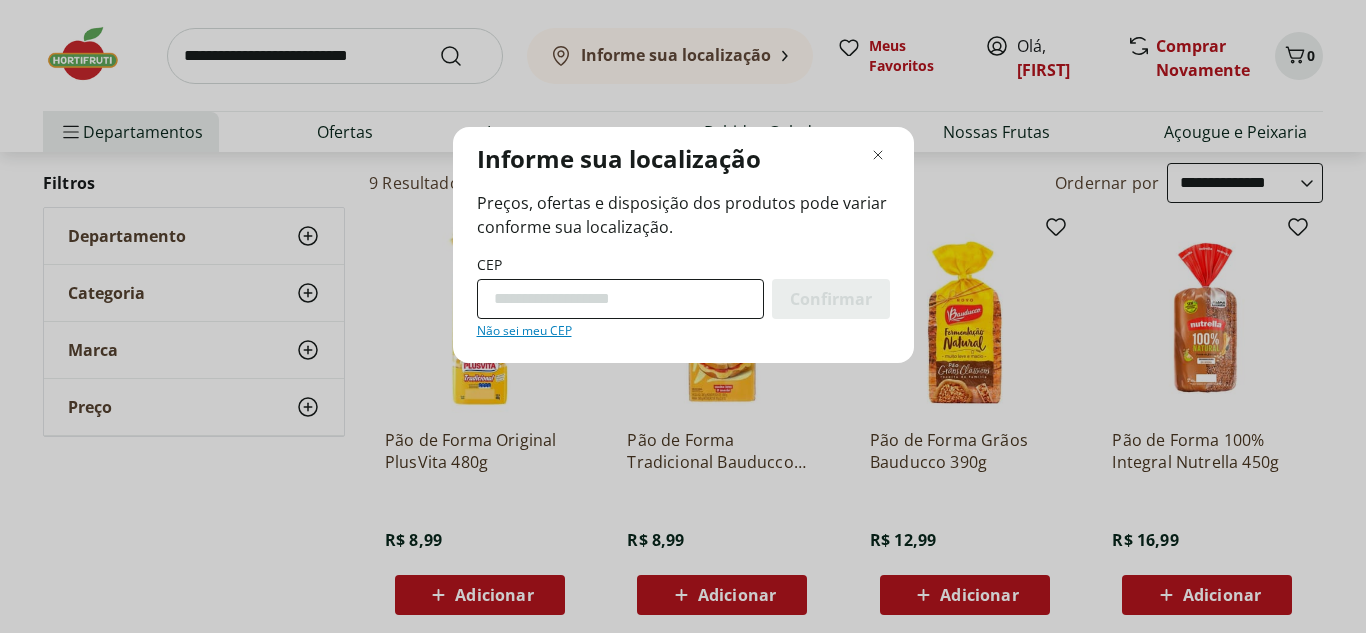 type on "*********" 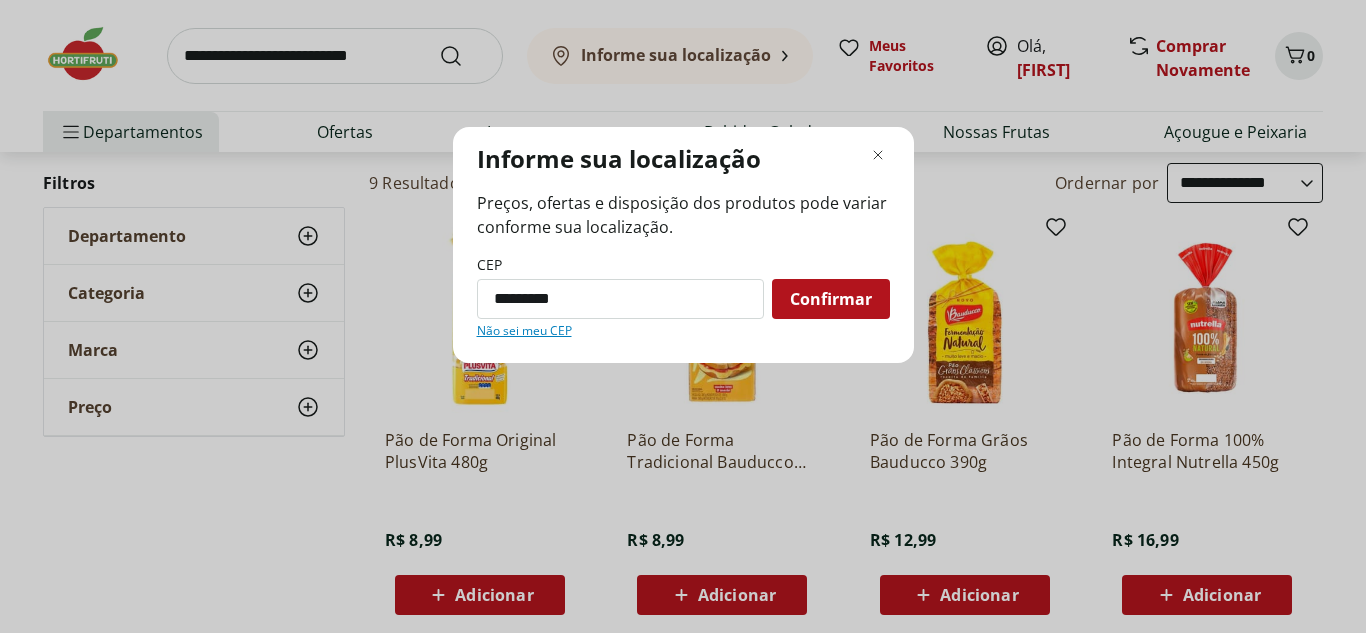 click on "Confirmar" at bounding box center (831, 299) 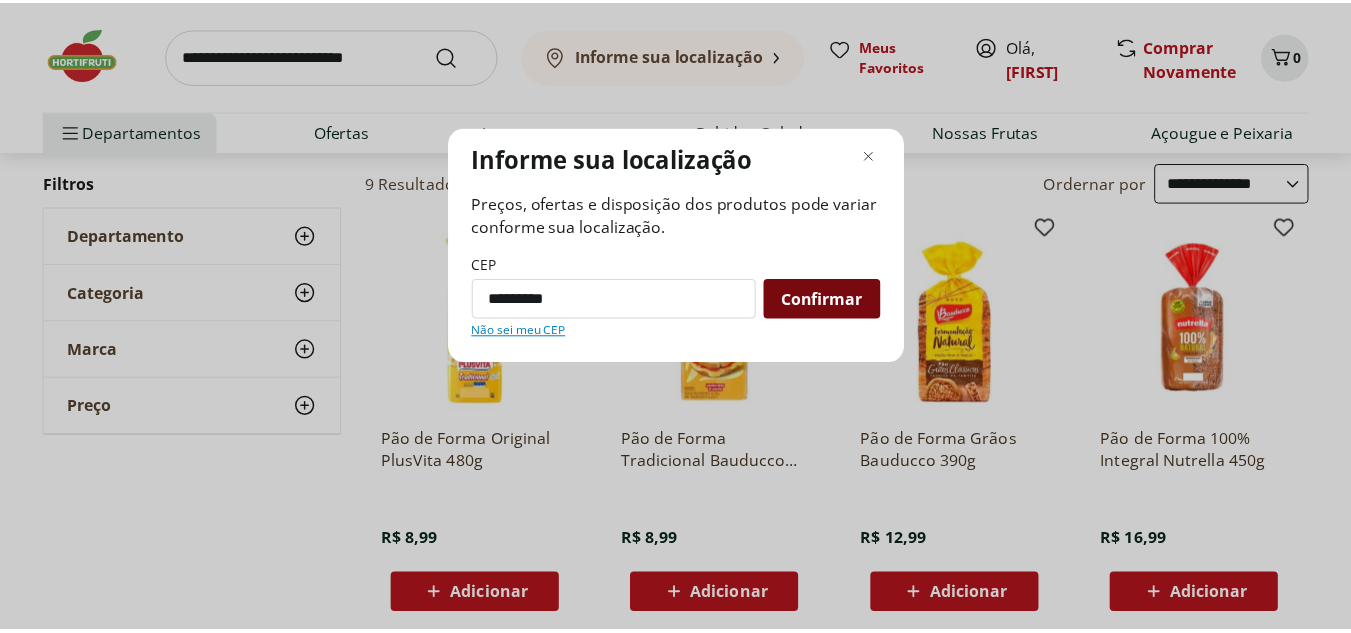 scroll, scrollTop: 0, scrollLeft: 0, axis: both 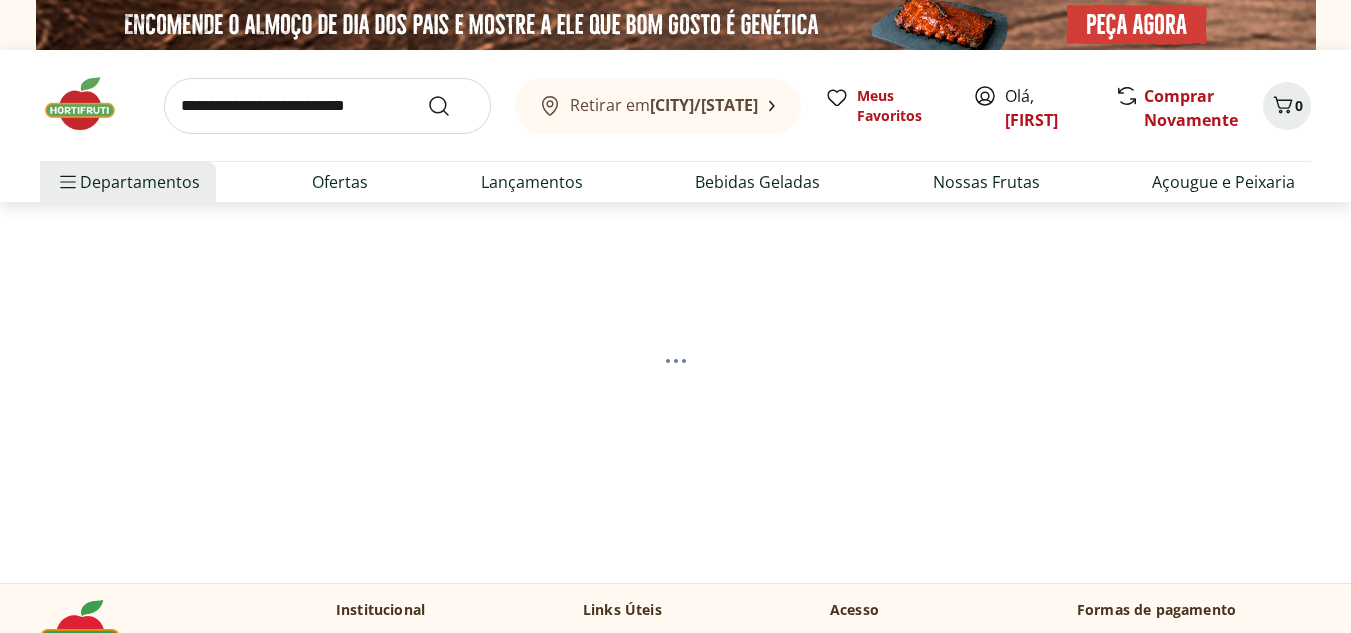 select on "**********" 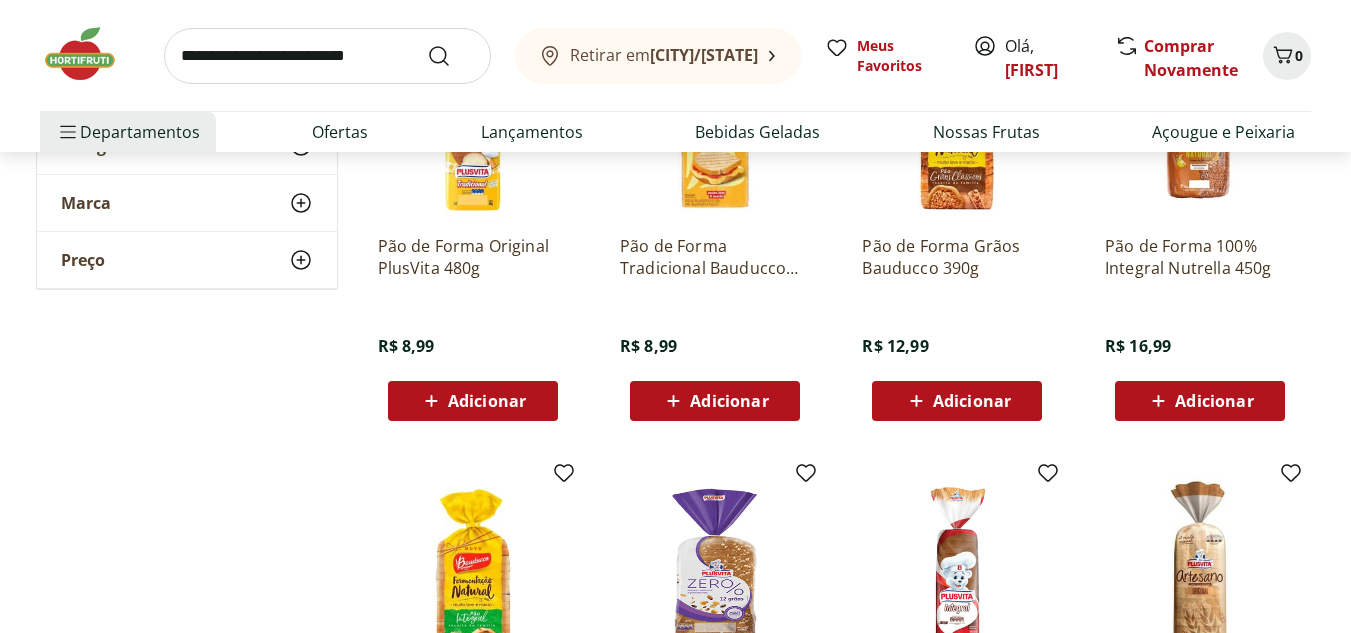 scroll, scrollTop: 200, scrollLeft: 0, axis: vertical 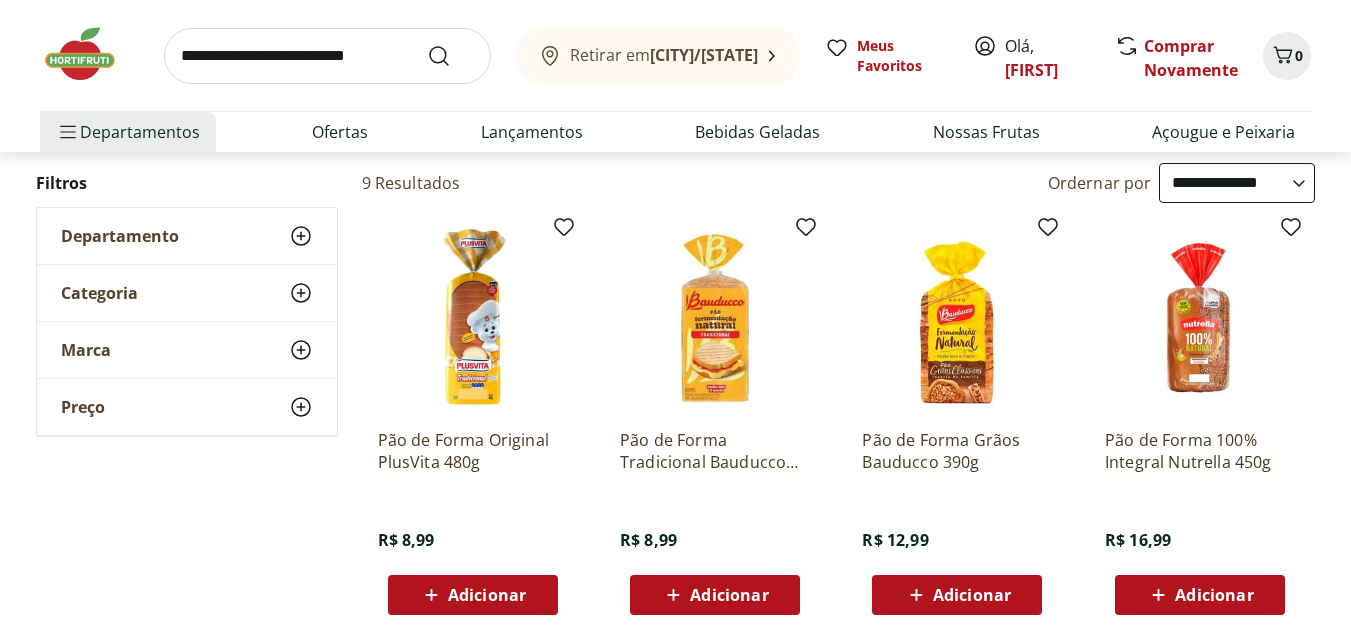 click on "Adicionar" at bounding box center (487, 595) 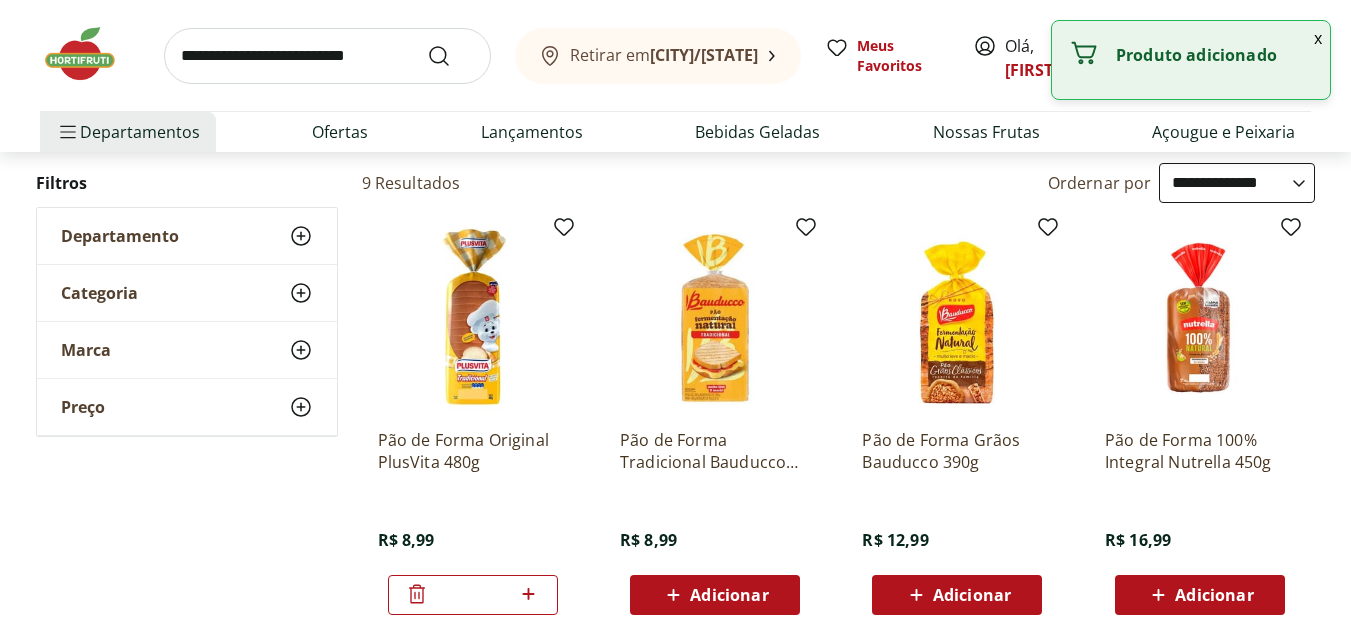 click on "x" at bounding box center (1318, 38) 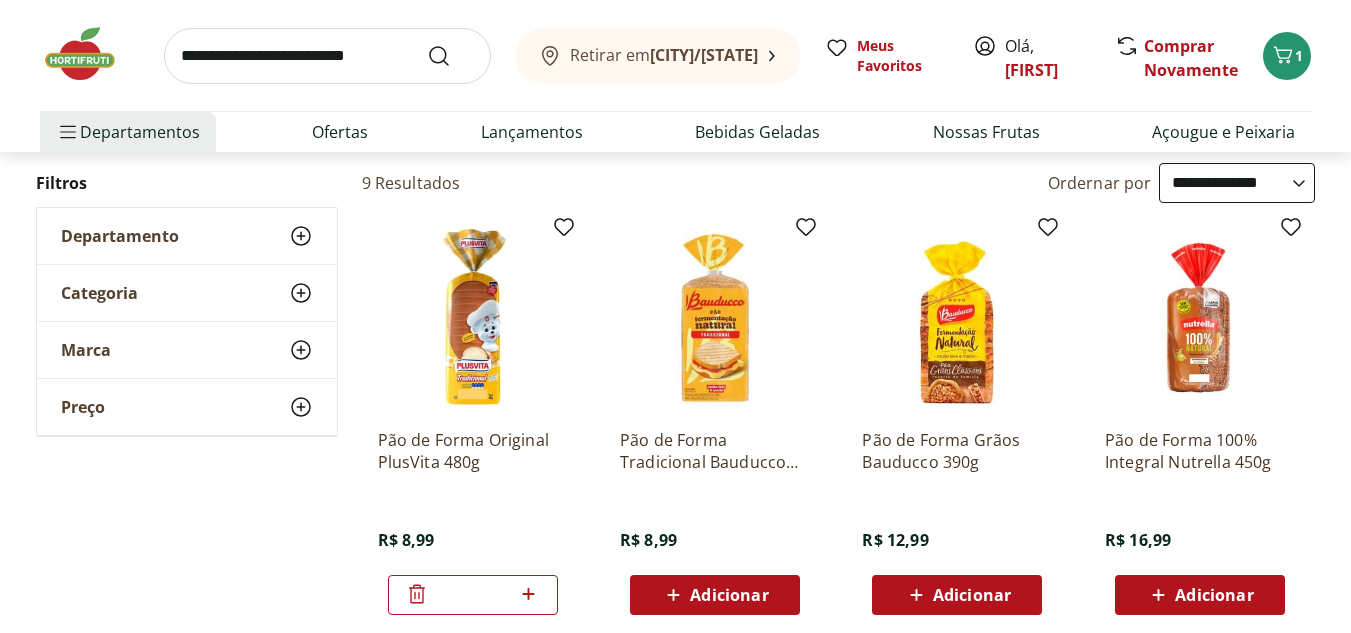 click 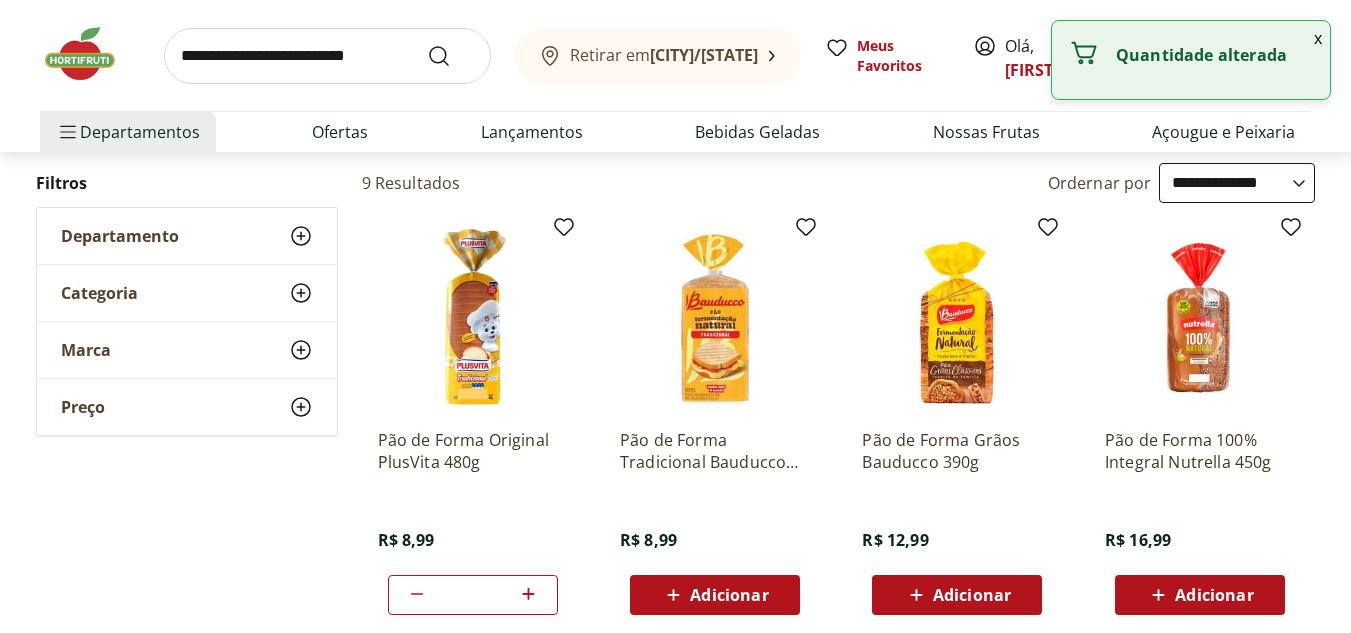 click on "x" at bounding box center [1318, 38] 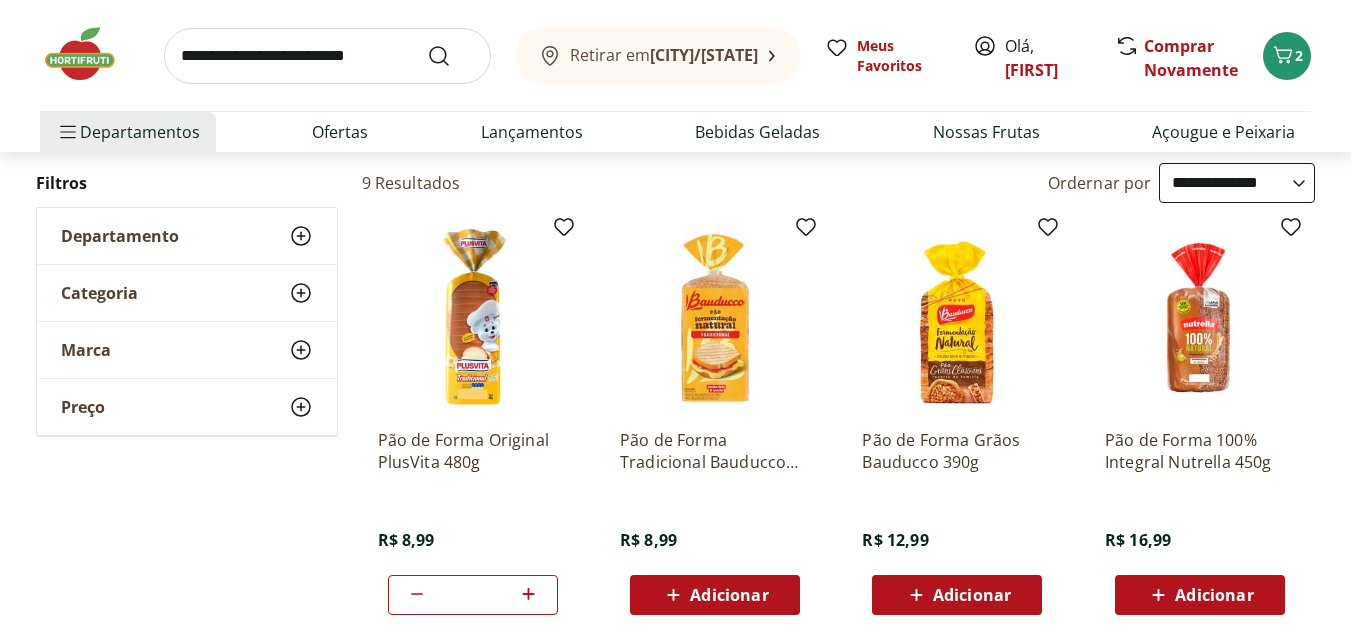 click at bounding box center [327, 56] 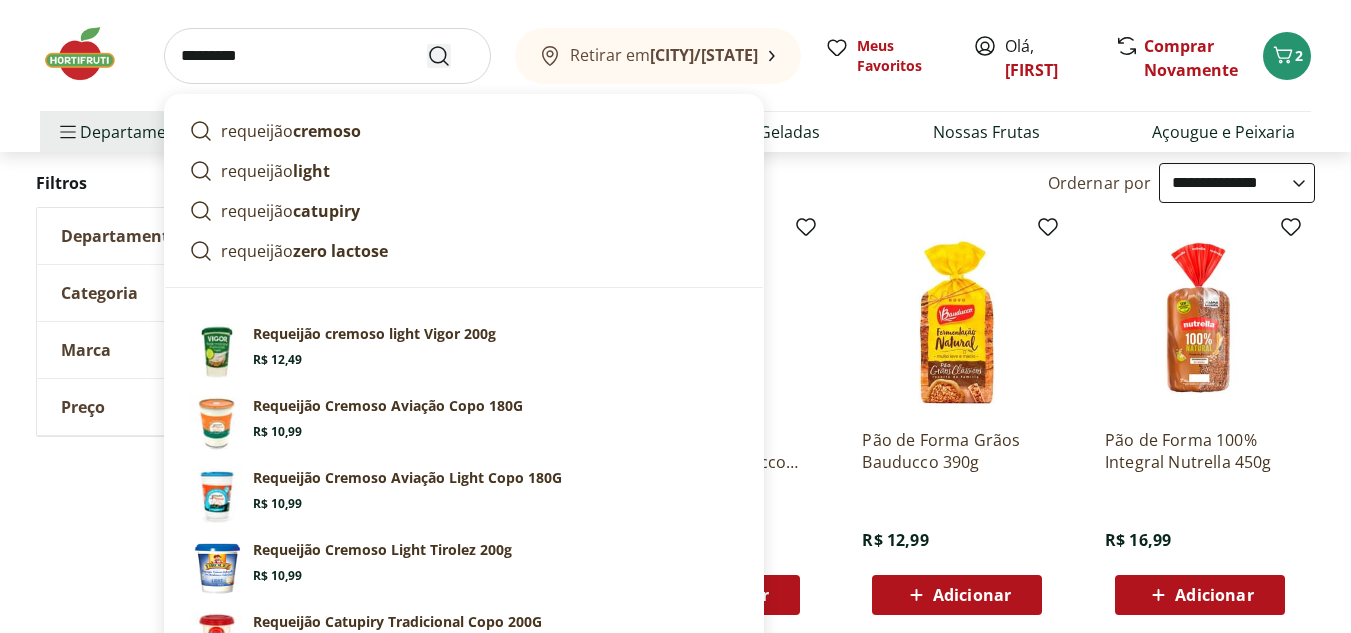 type on "*********" 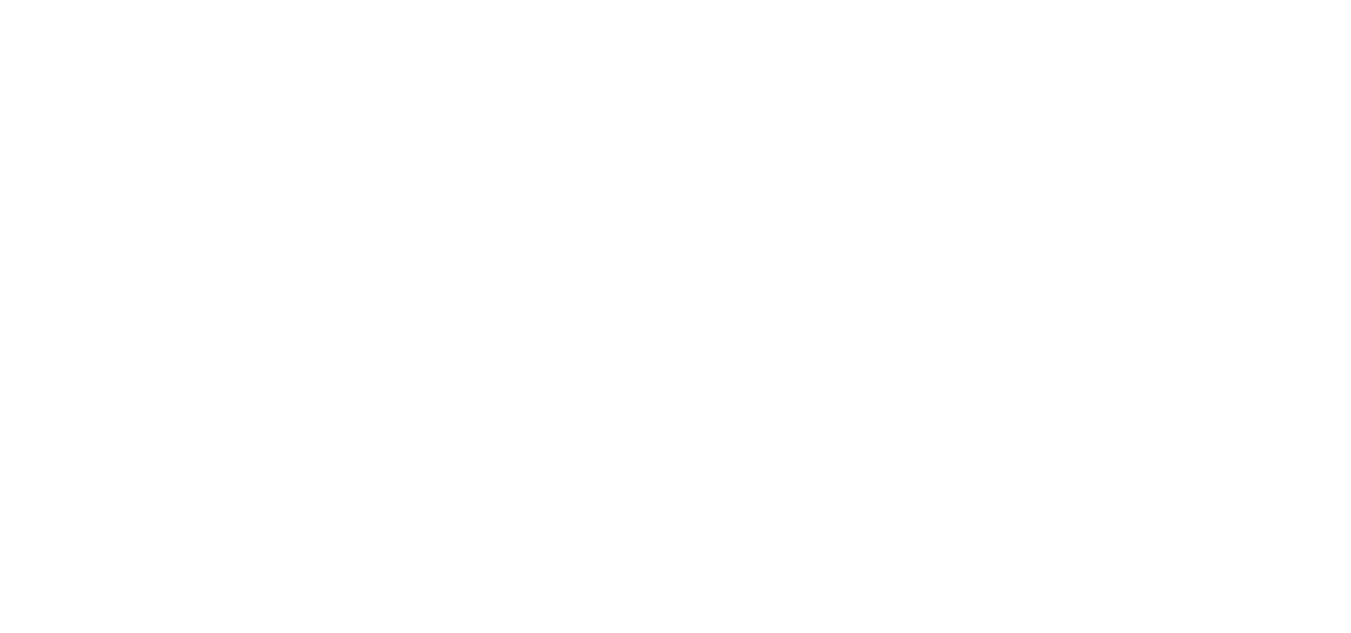 scroll, scrollTop: 0, scrollLeft: 0, axis: both 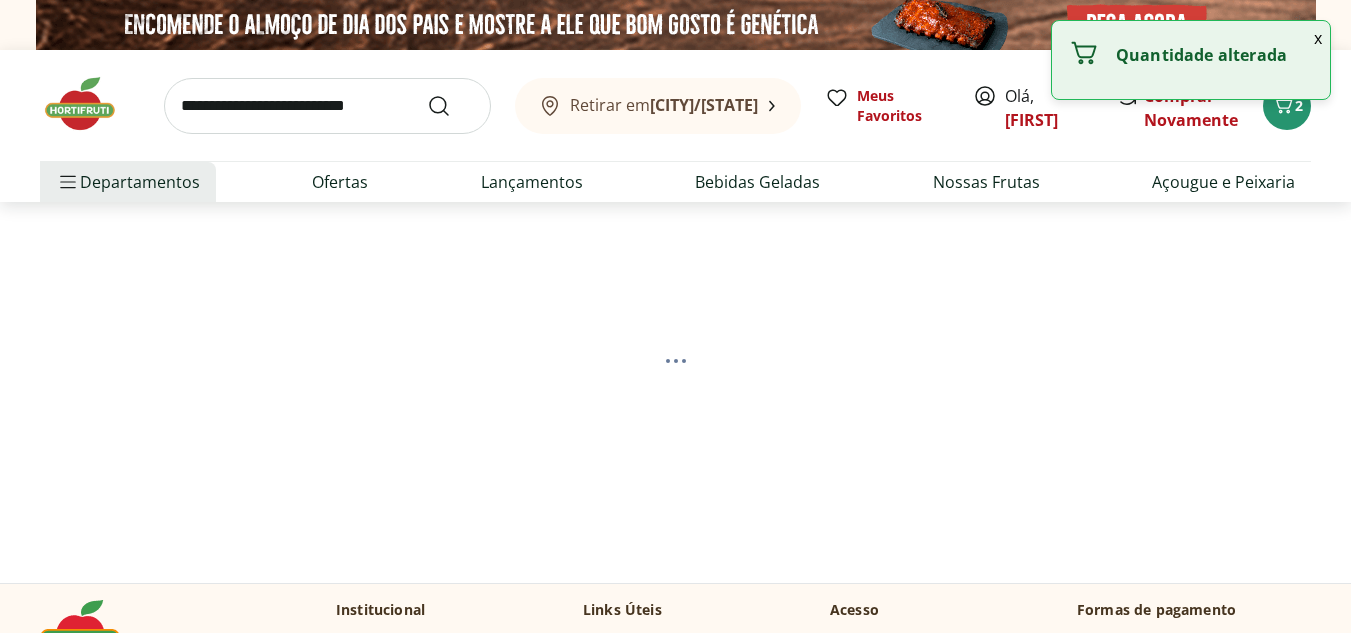 select on "**********" 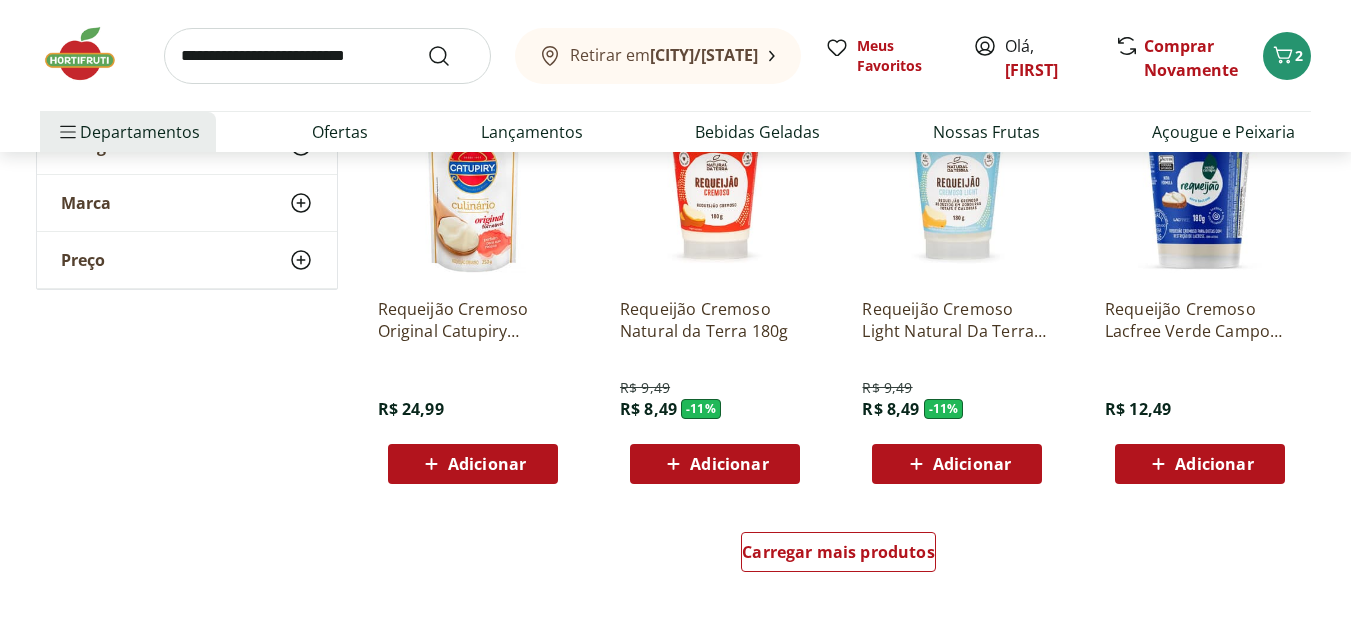 scroll, scrollTop: 1300, scrollLeft: 0, axis: vertical 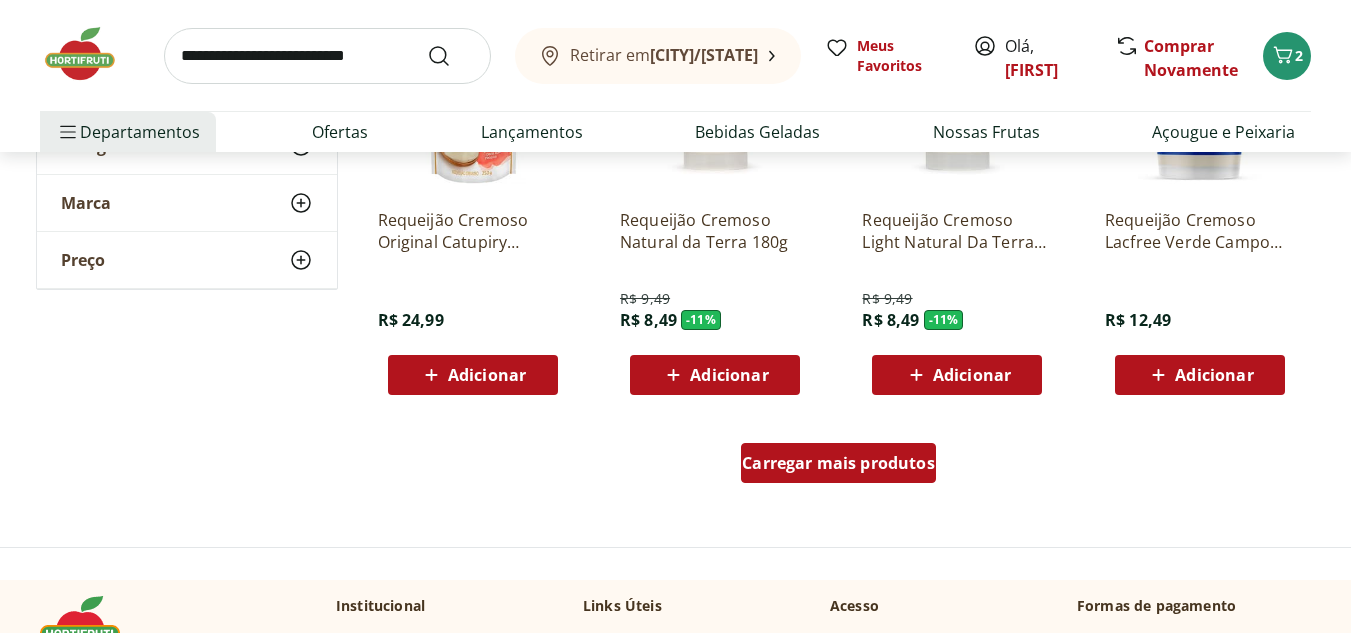 click on "Carregar mais produtos" at bounding box center (838, 463) 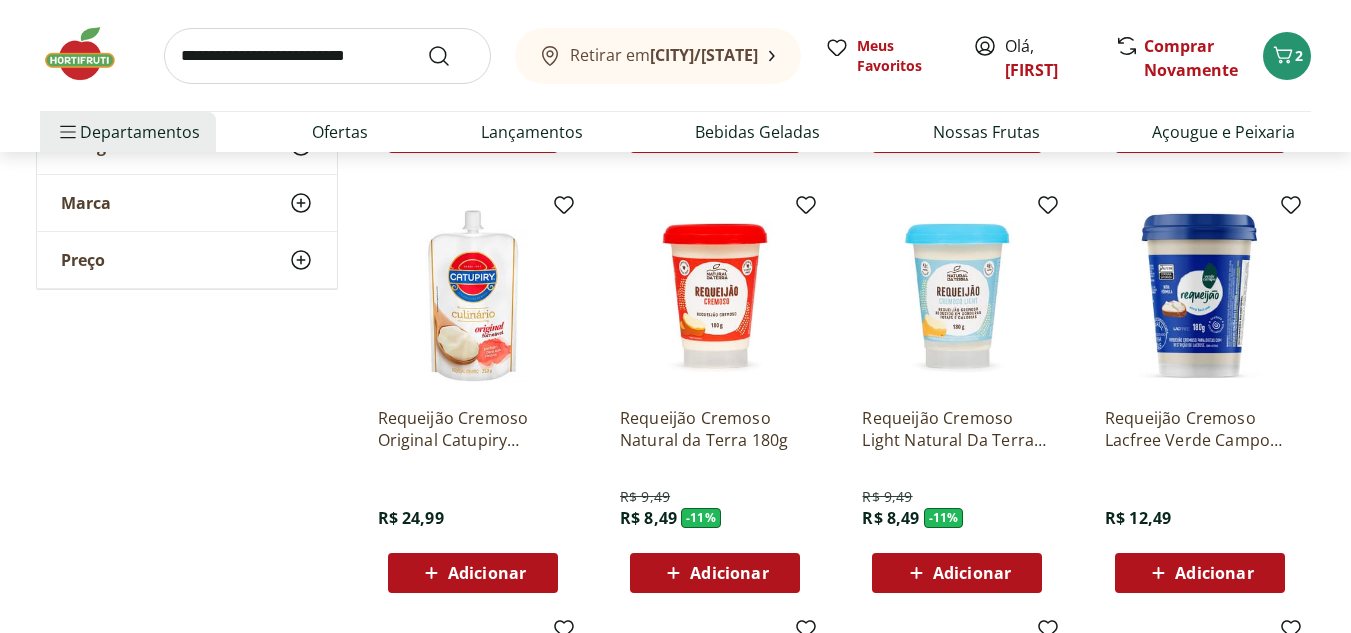 scroll, scrollTop: 1100, scrollLeft: 0, axis: vertical 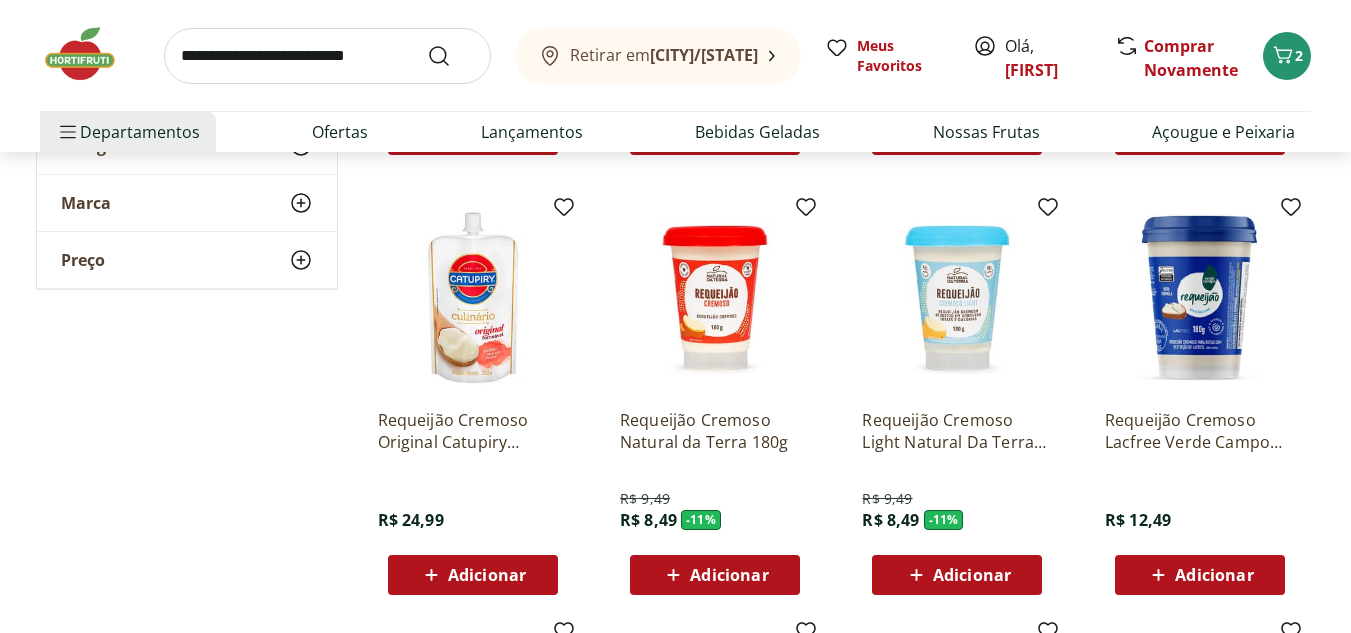 click on "Adicionar" at bounding box center [972, 575] 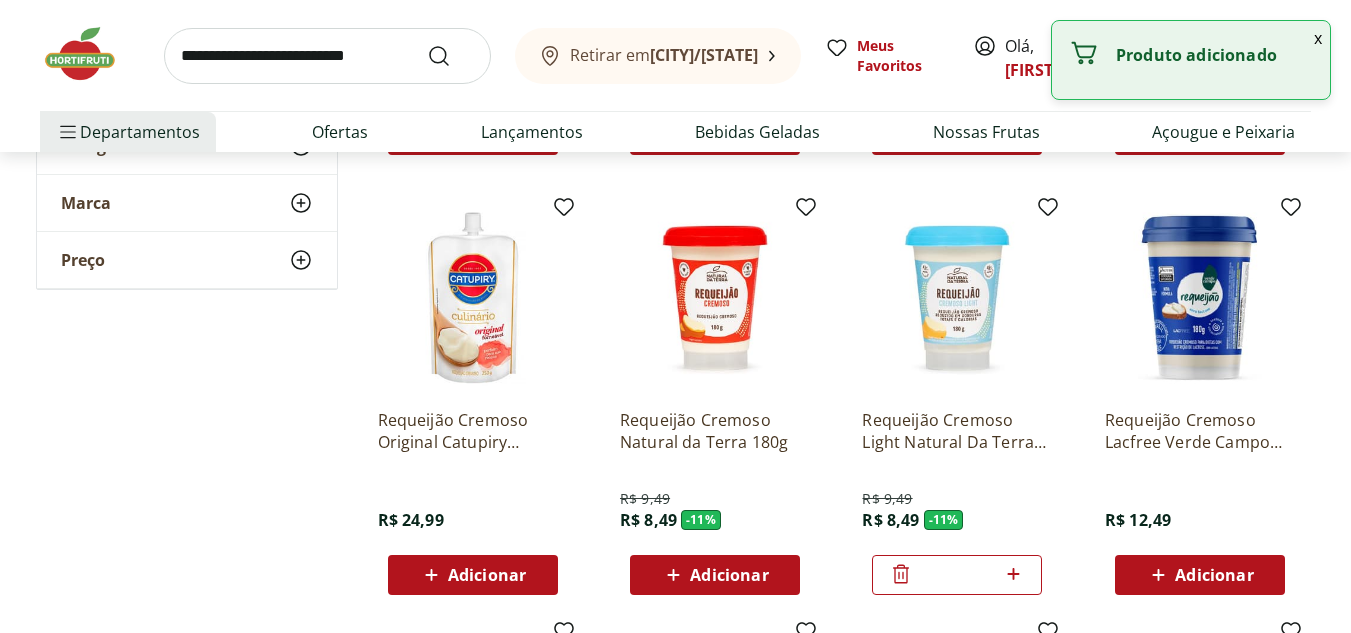 click 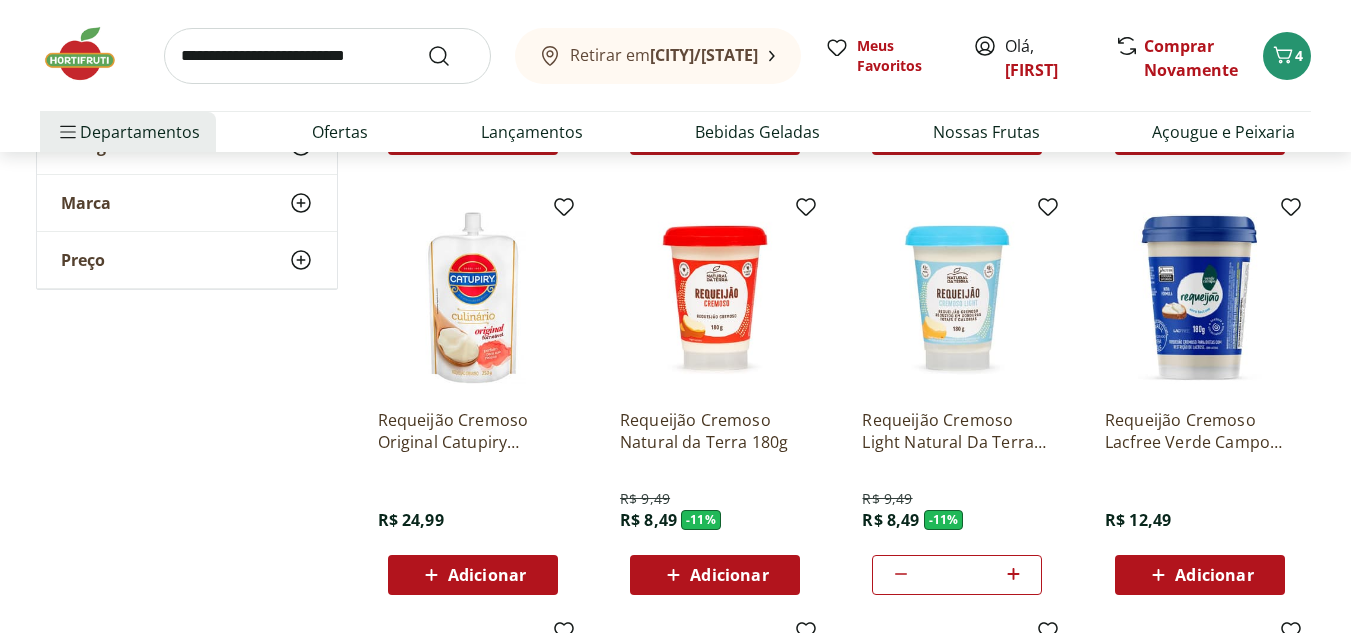 click at bounding box center [327, 56] 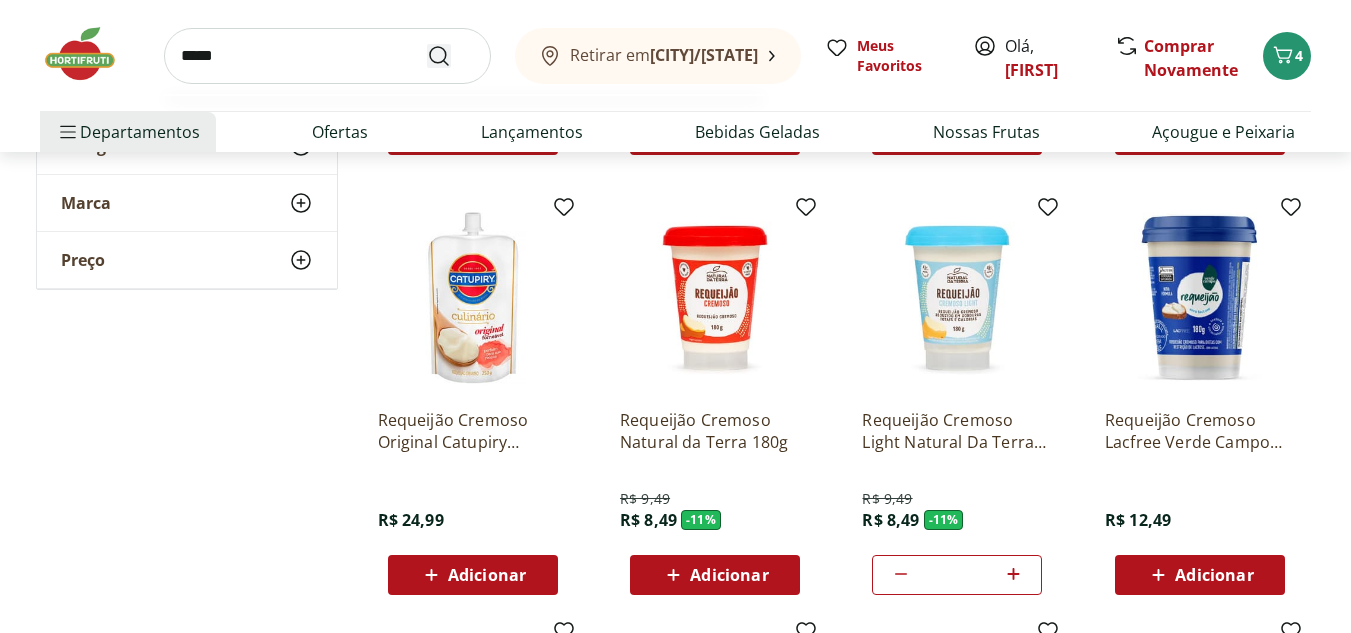 type on "*****" 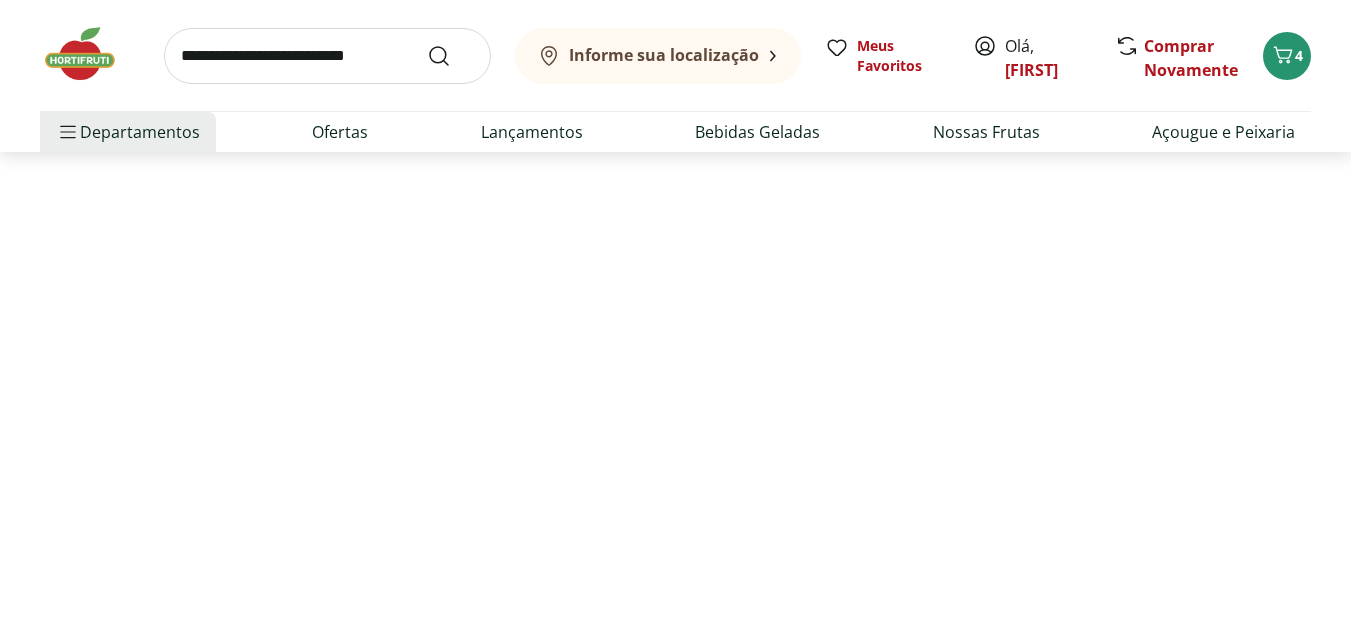 scroll, scrollTop: 0, scrollLeft: 0, axis: both 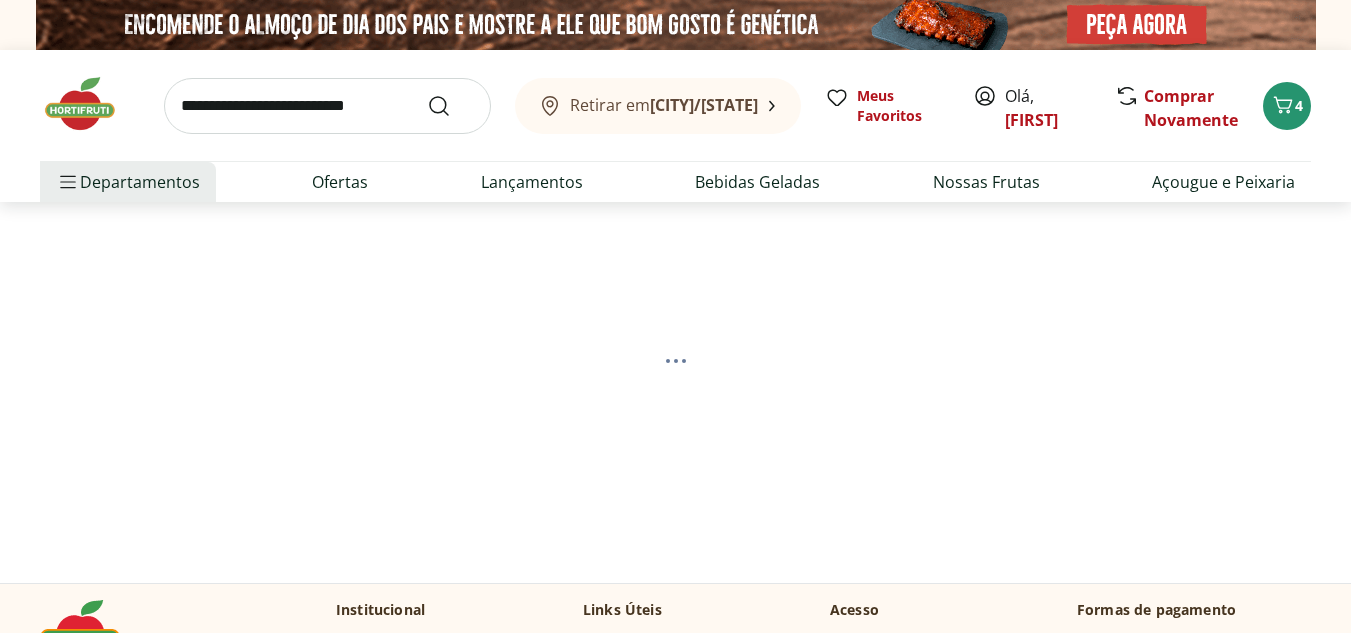 click at bounding box center (327, 106) 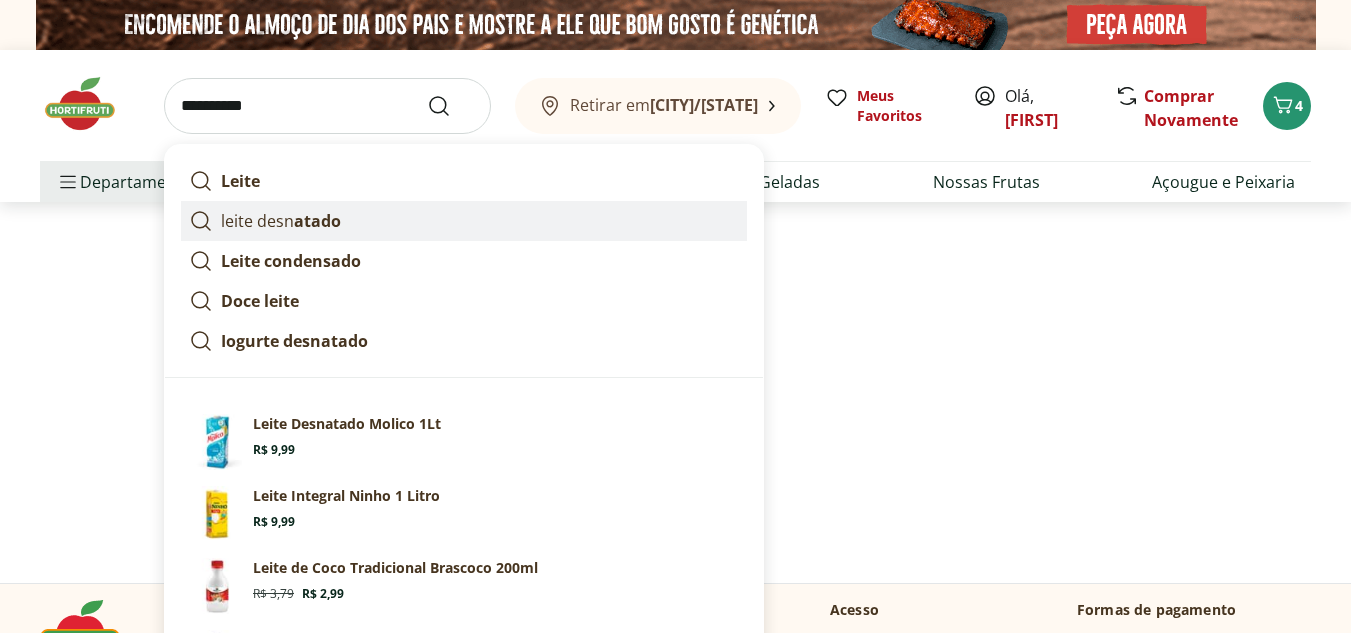 click on "atado" at bounding box center (317, 221) 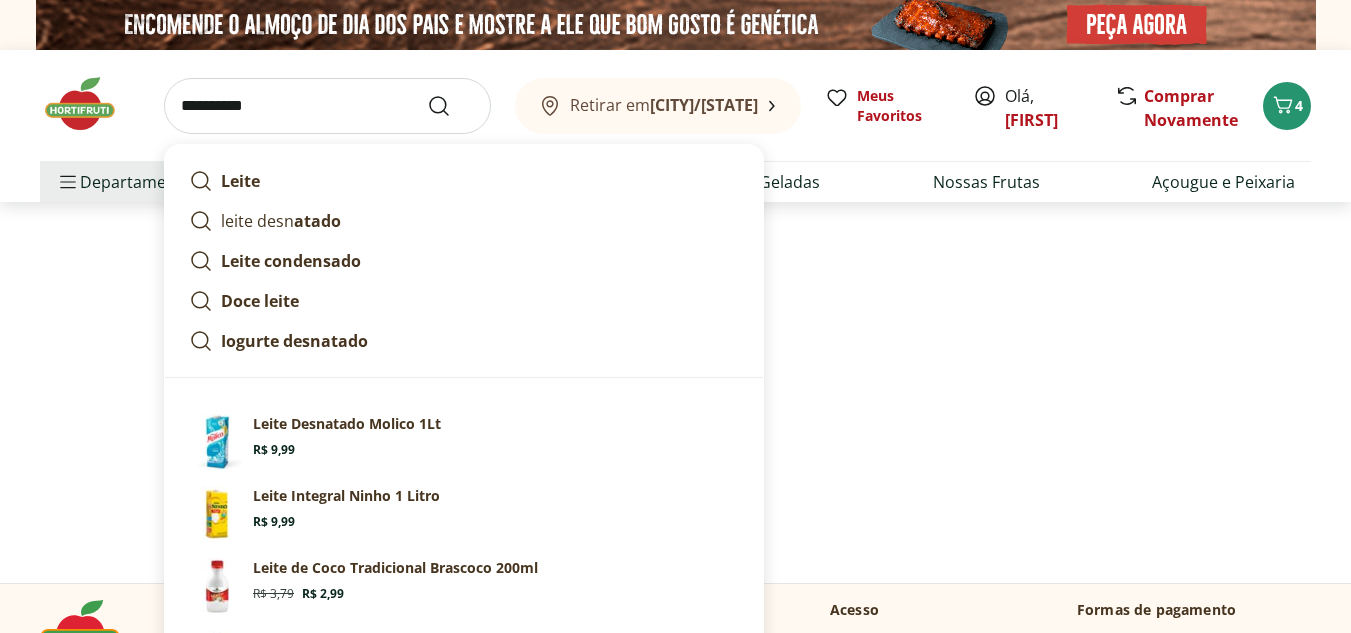type on "**********" 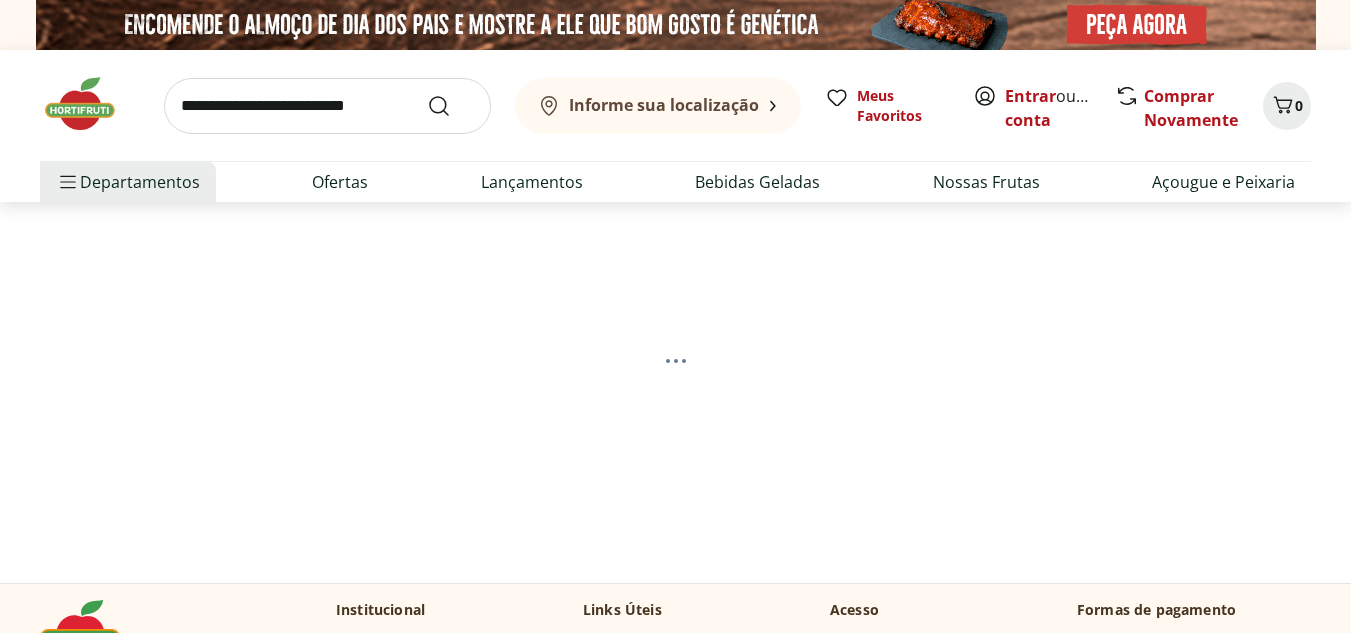 scroll, scrollTop: 0, scrollLeft: 0, axis: both 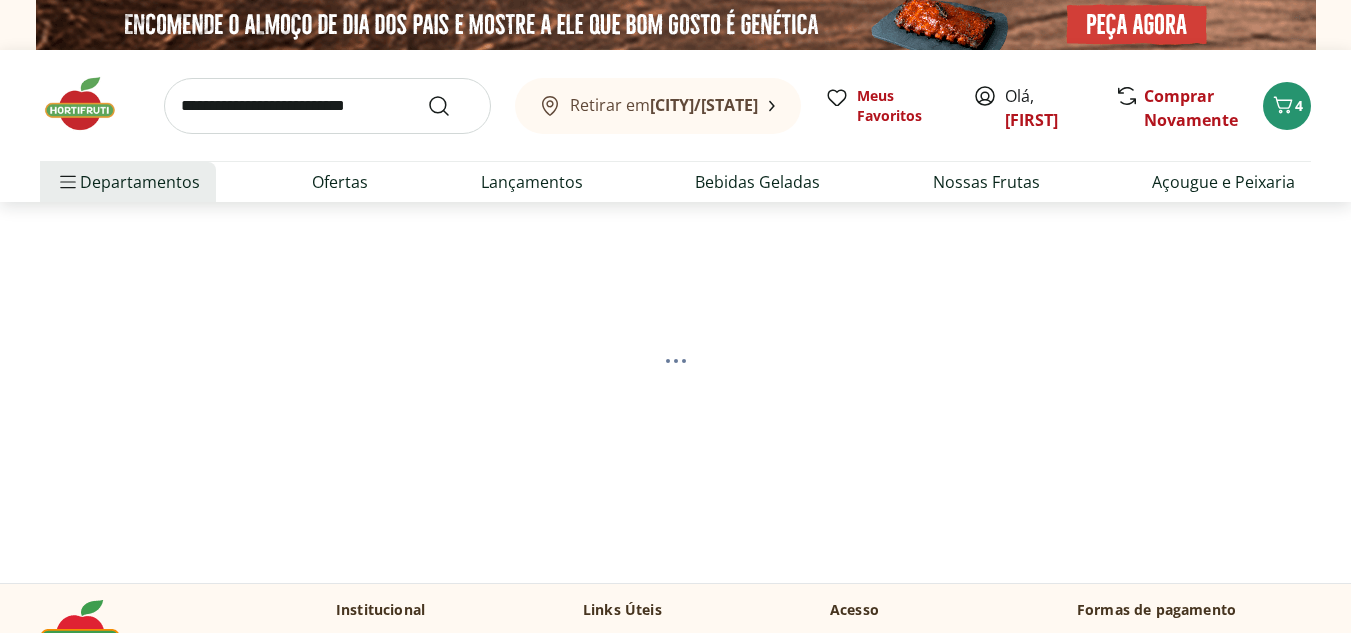 click at bounding box center [90, 104] 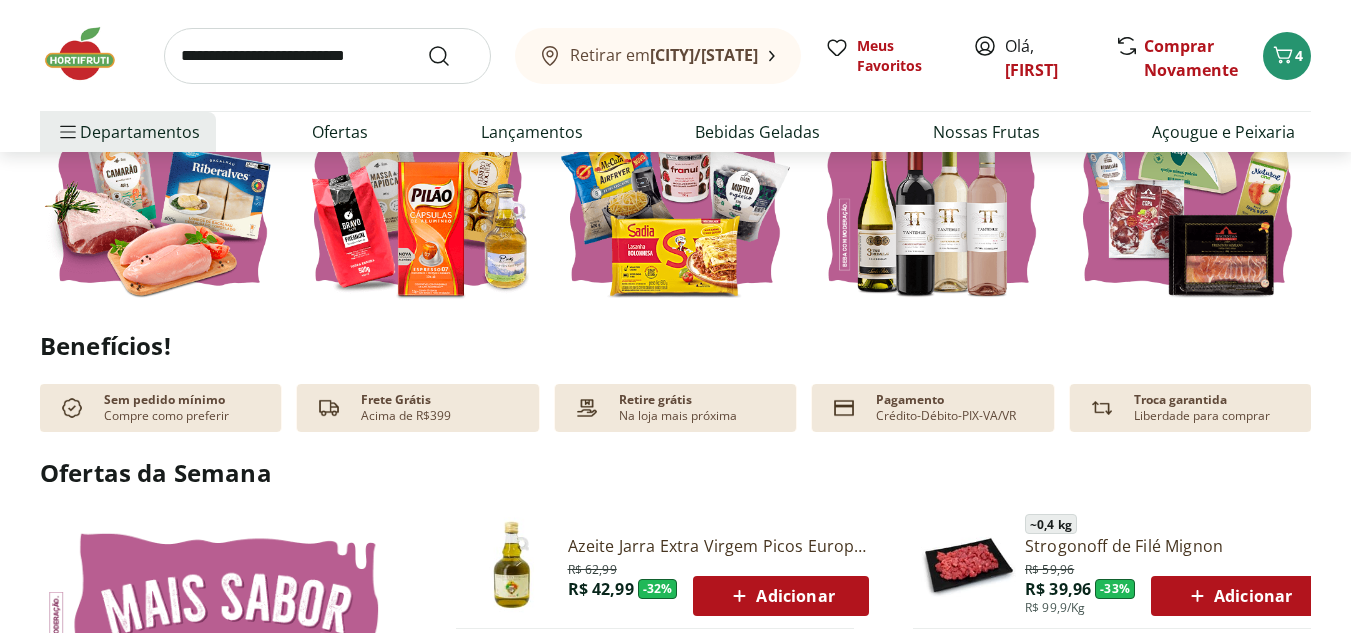 scroll, scrollTop: 800, scrollLeft: 0, axis: vertical 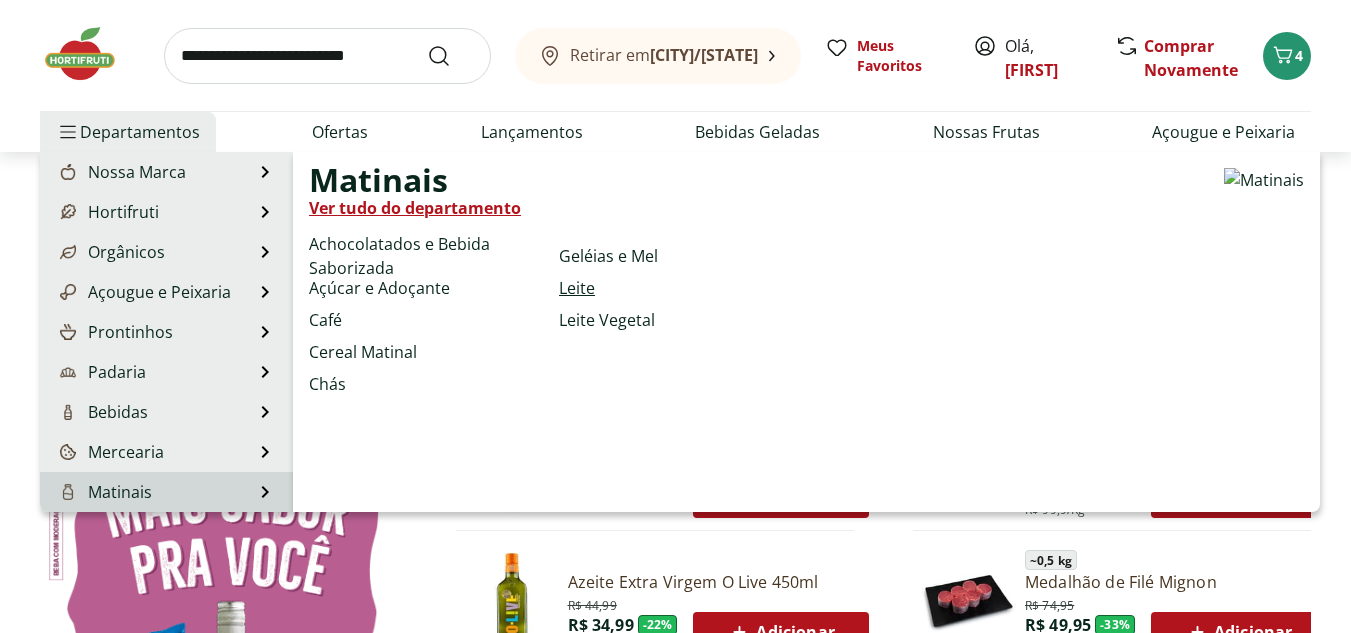 click on "Leite" at bounding box center (577, 288) 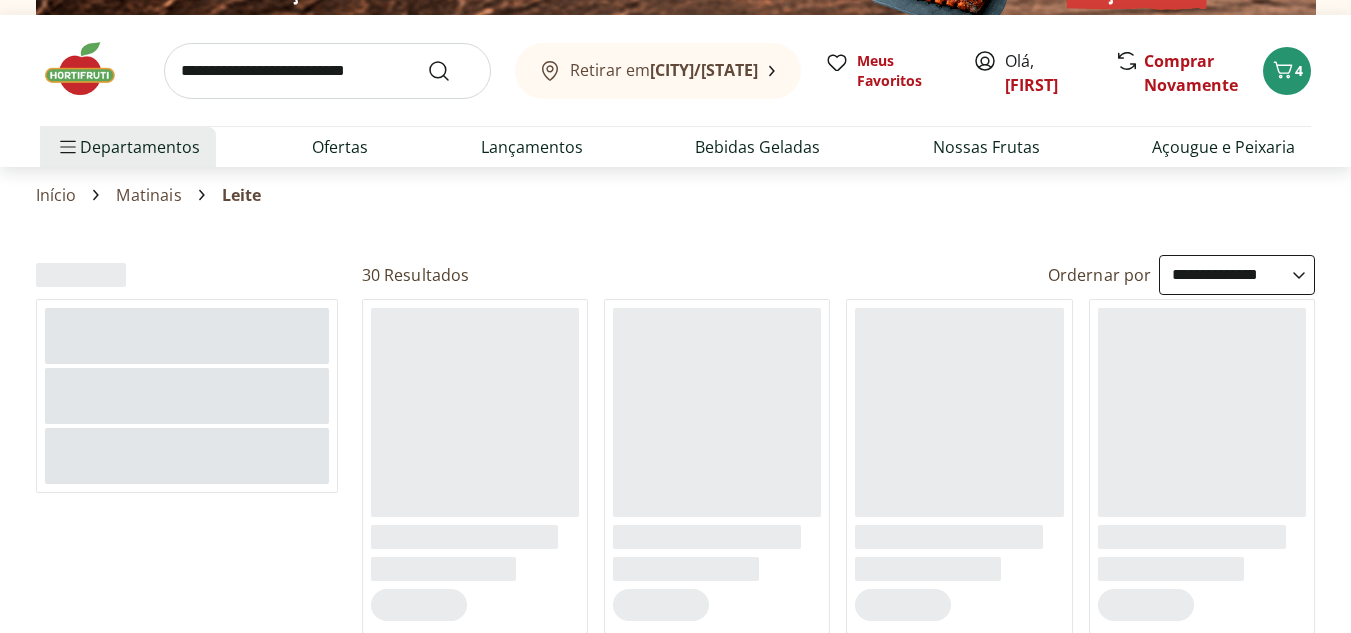 scroll, scrollTop: 0, scrollLeft: 0, axis: both 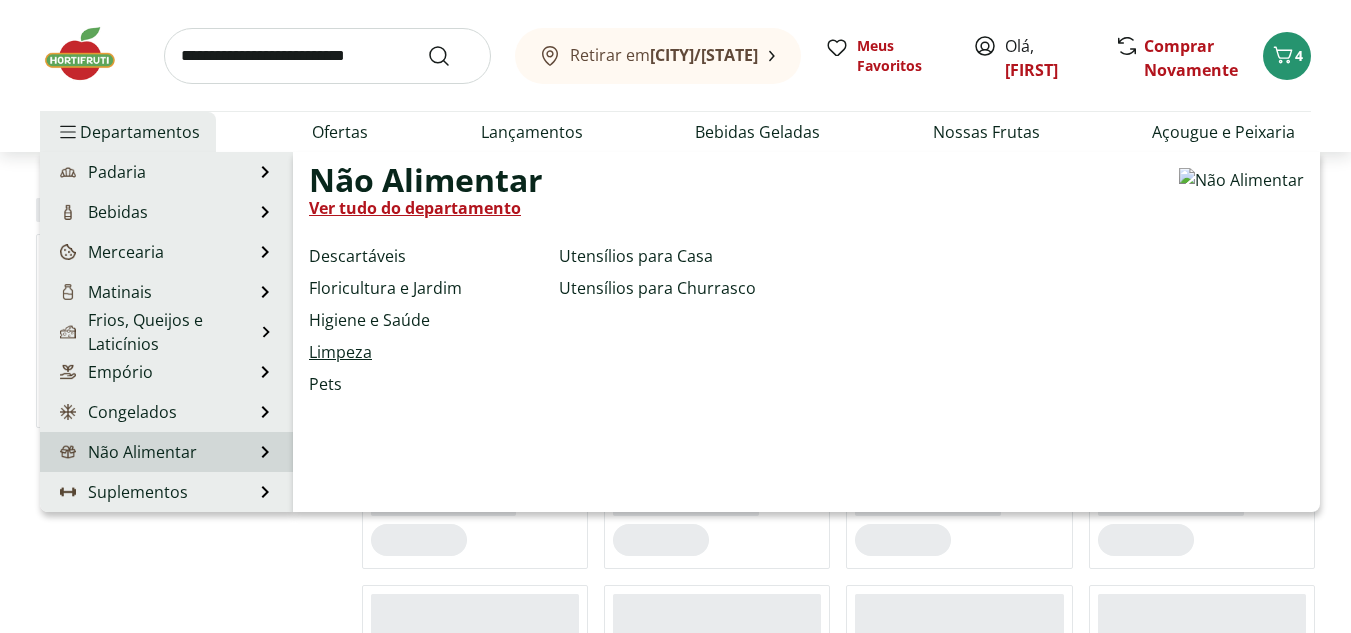 click on "Limpeza" at bounding box center [340, 352] 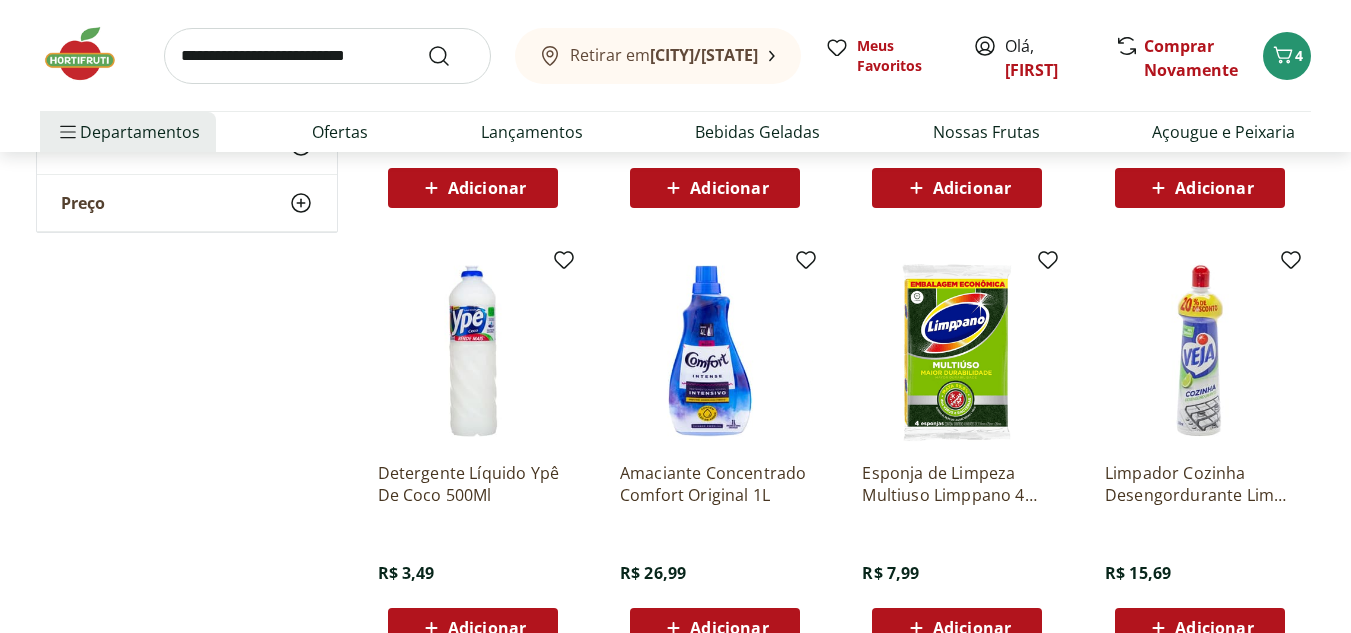 scroll, scrollTop: 1100, scrollLeft: 0, axis: vertical 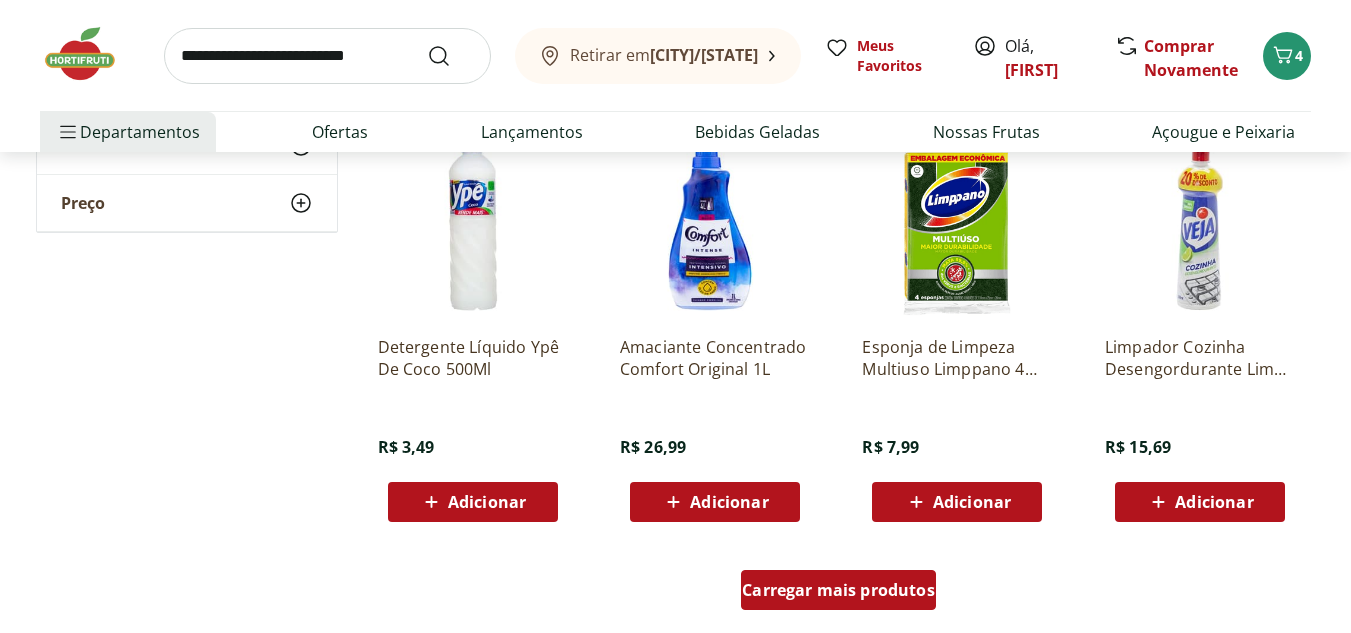 click on "Carregar mais produtos" at bounding box center [838, 590] 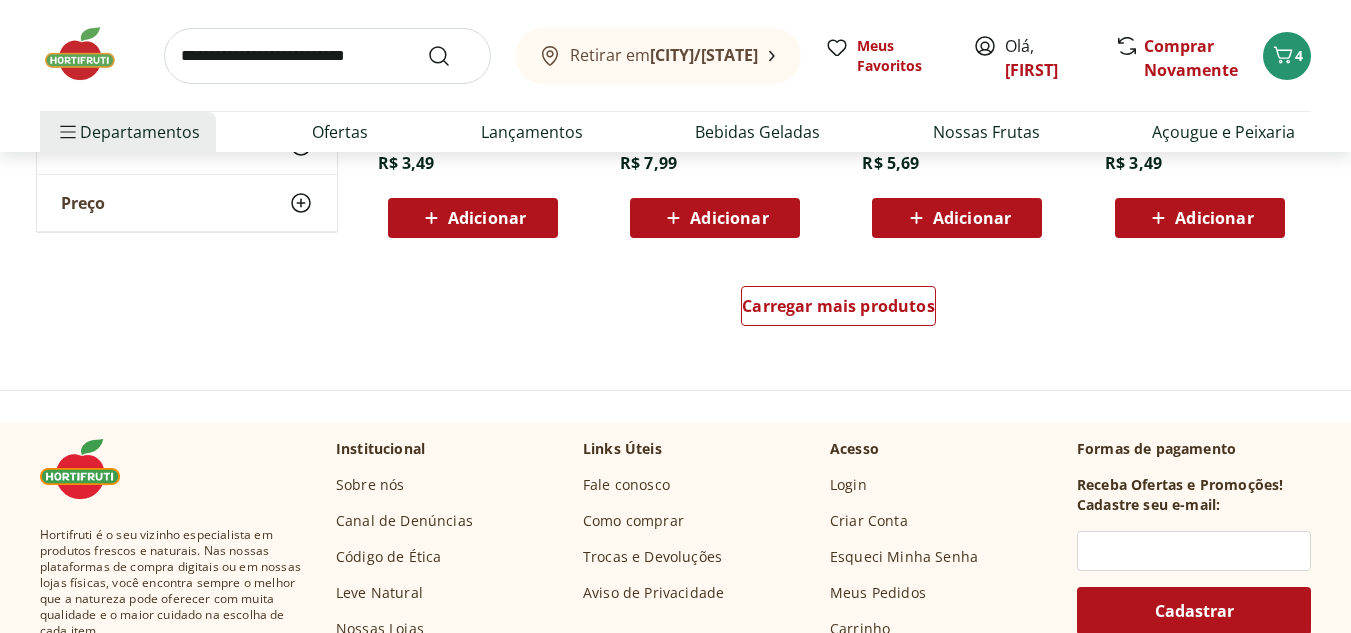 scroll, scrollTop: 2600, scrollLeft: 0, axis: vertical 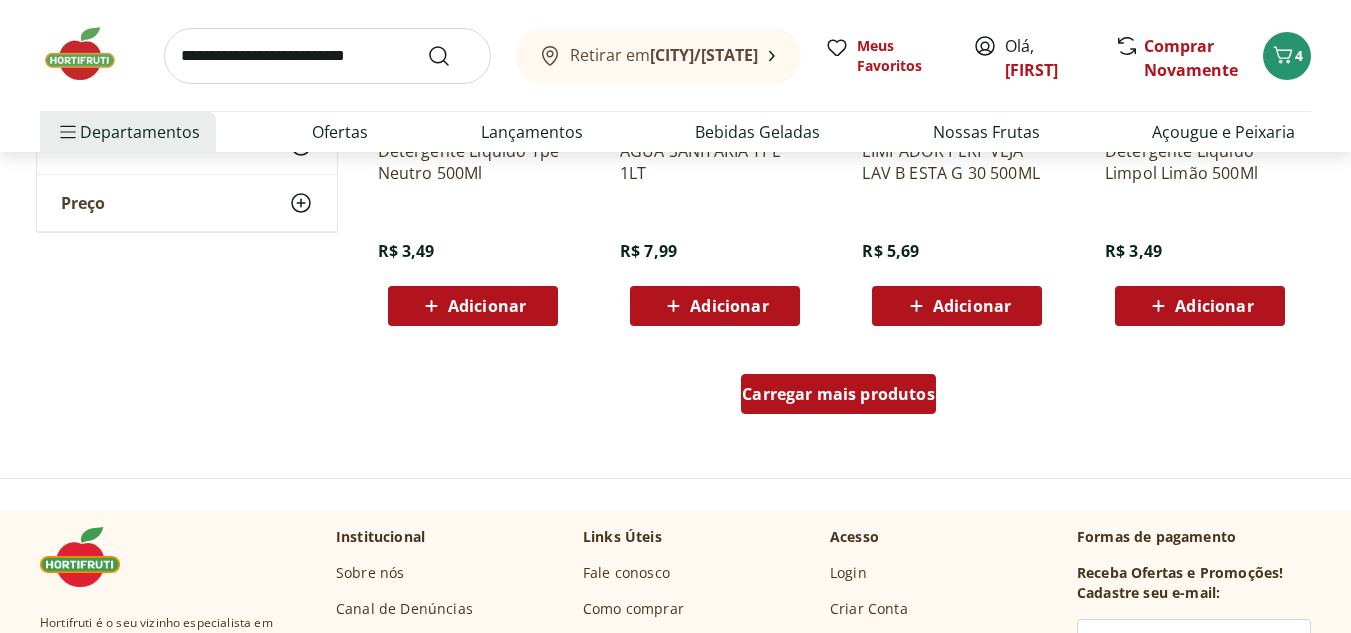 click on "Carregar mais produtos" at bounding box center [838, 394] 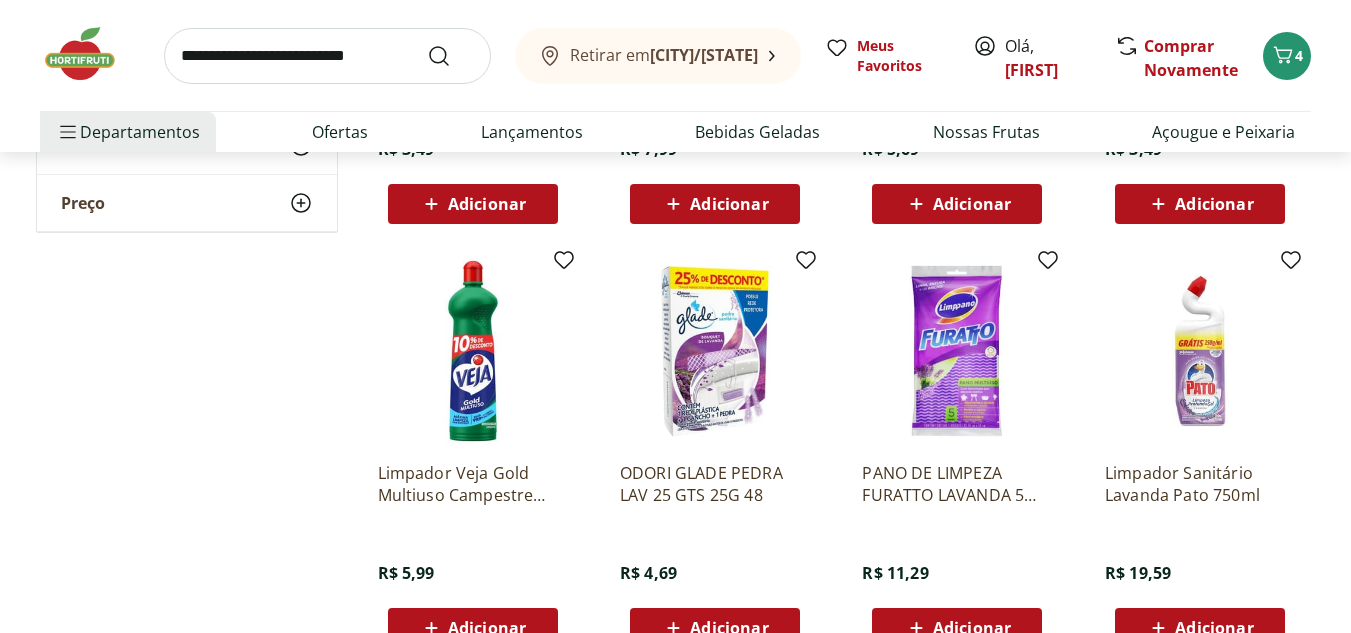 scroll, scrollTop: 2800, scrollLeft: 0, axis: vertical 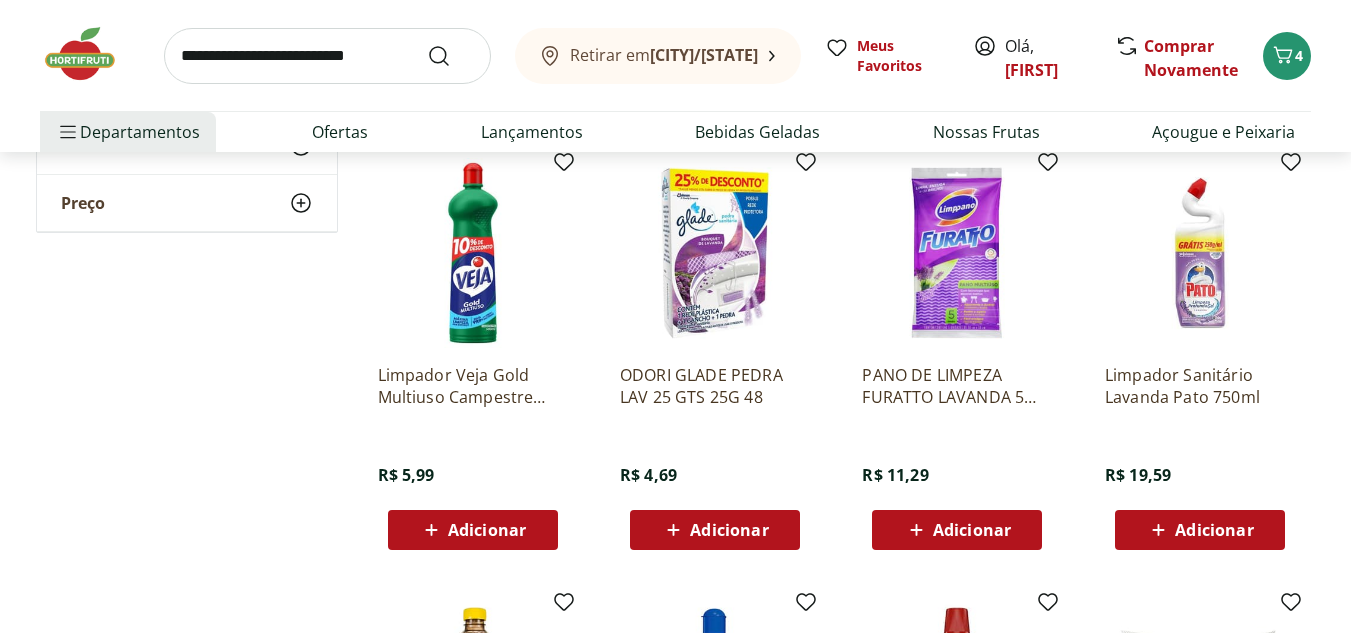 click at bounding box center [327, 56] 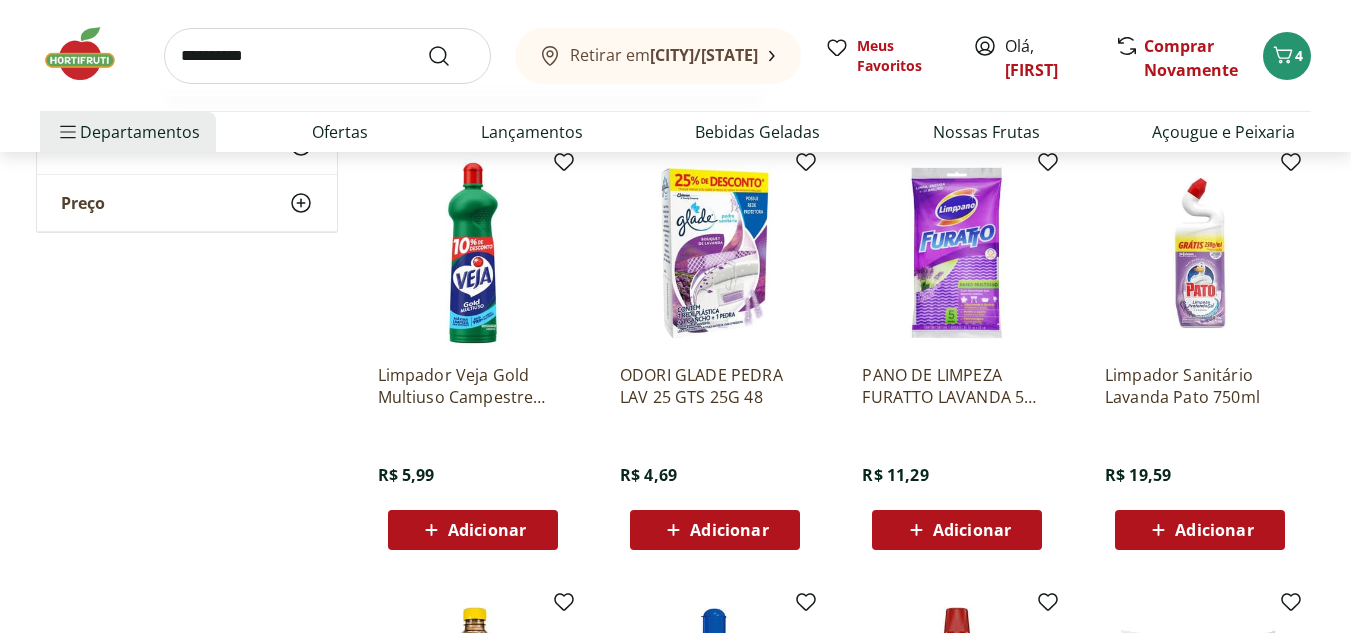 type on "**********" 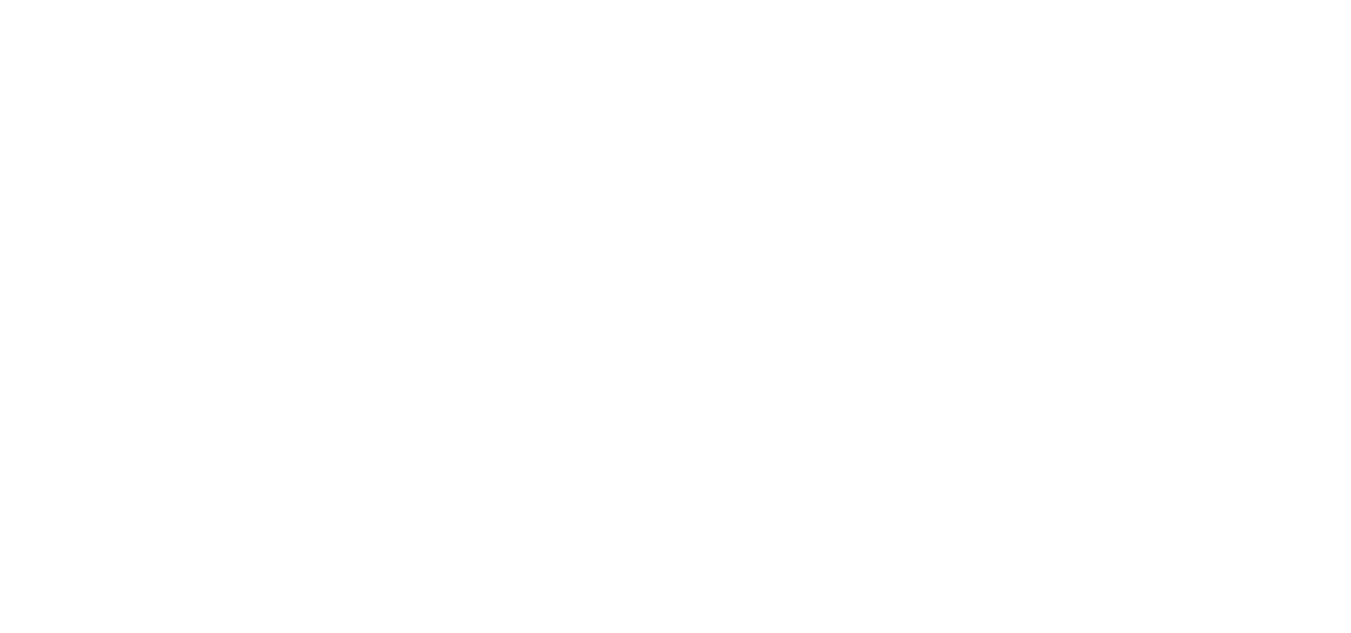 scroll, scrollTop: 0, scrollLeft: 0, axis: both 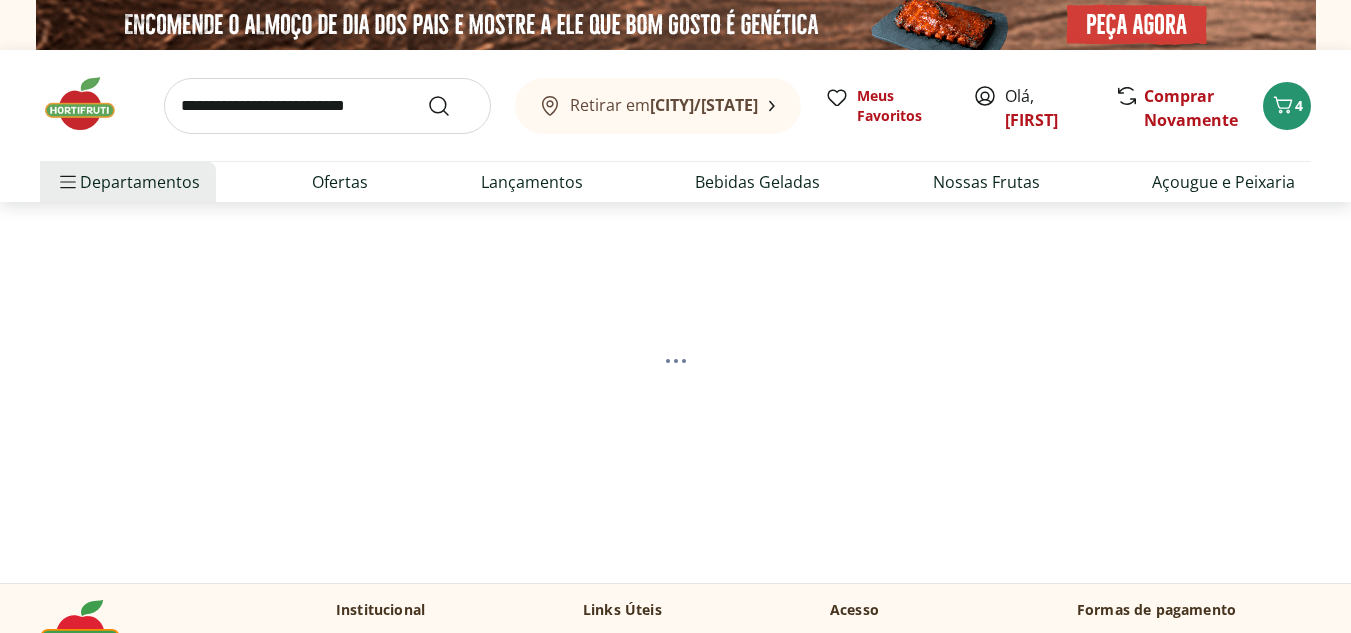 select on "**********" 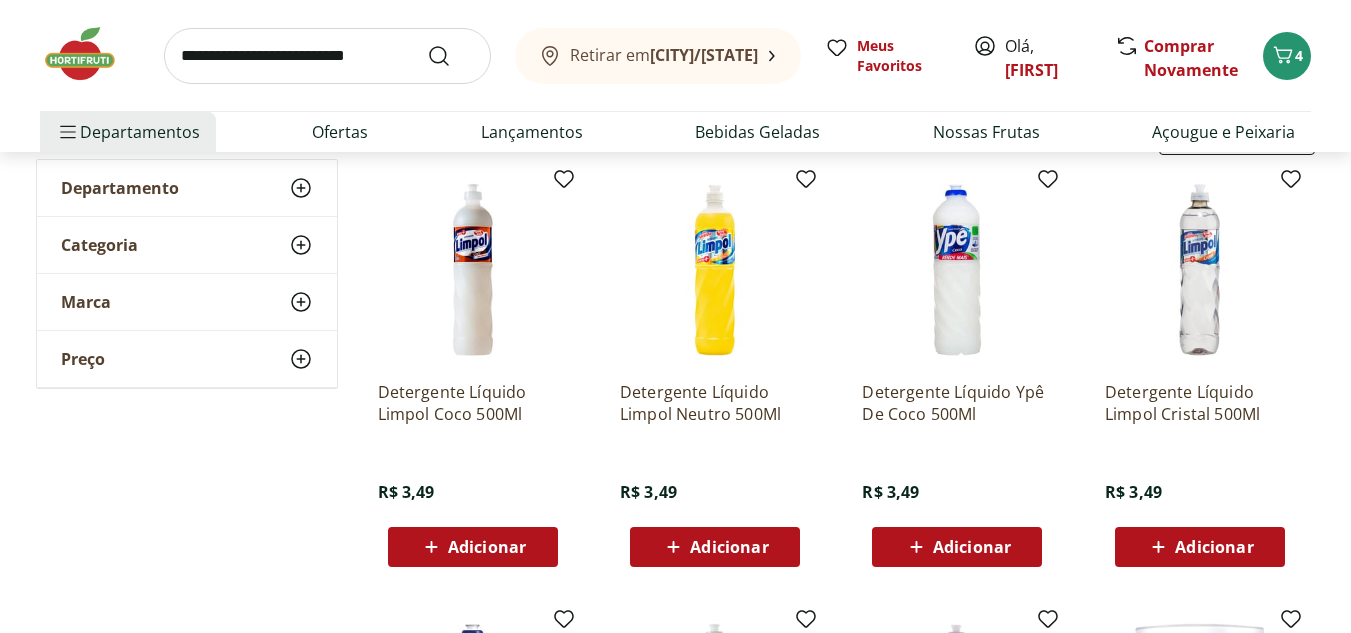scroll, scrollTop: 0, scrollLeft: 0, axis: both 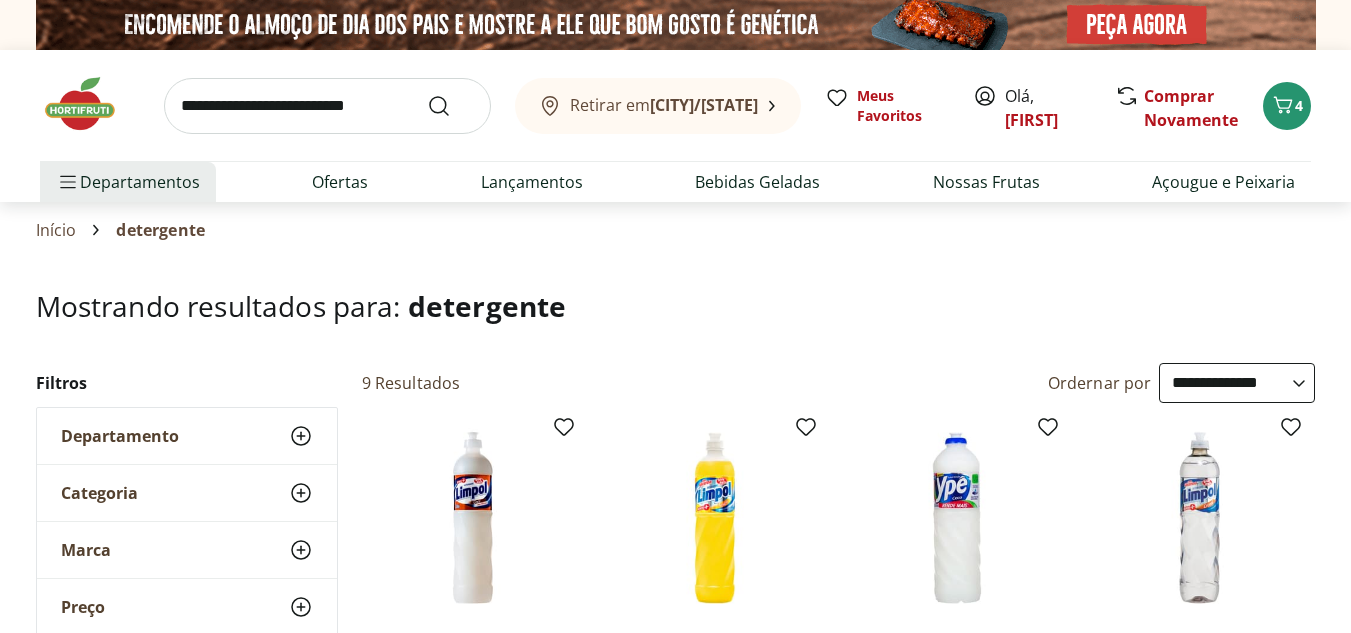 click at bounding box center [327, 106] 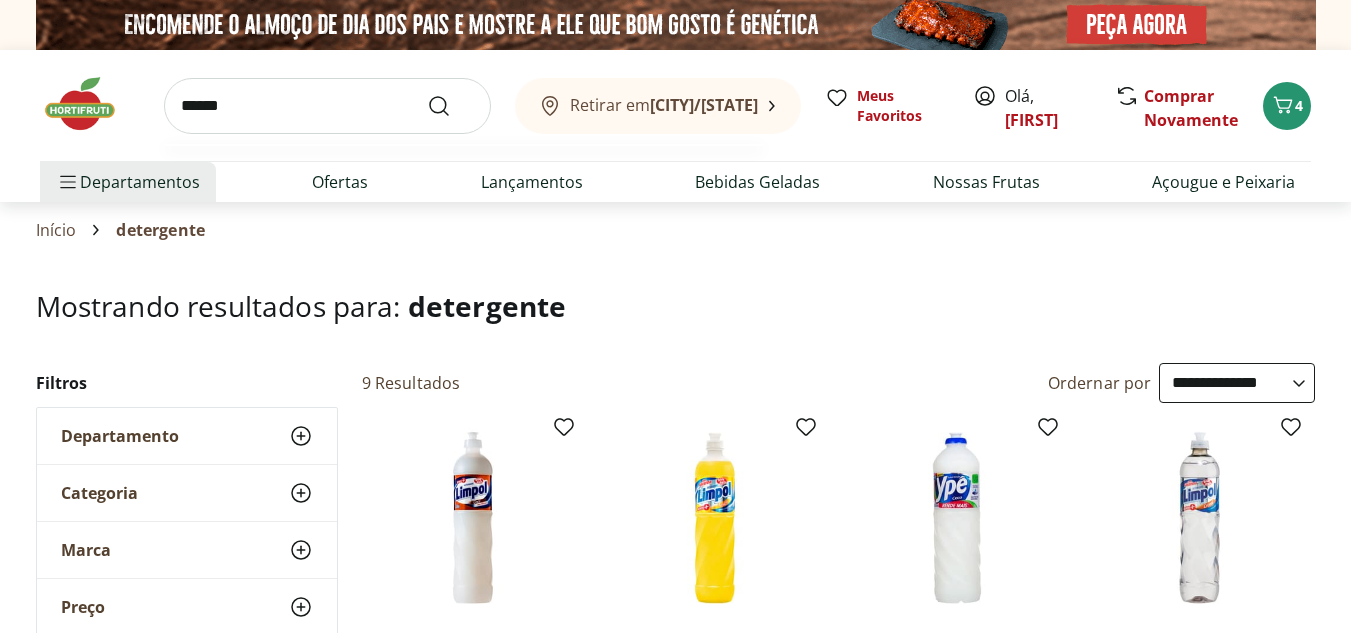 type on "******" 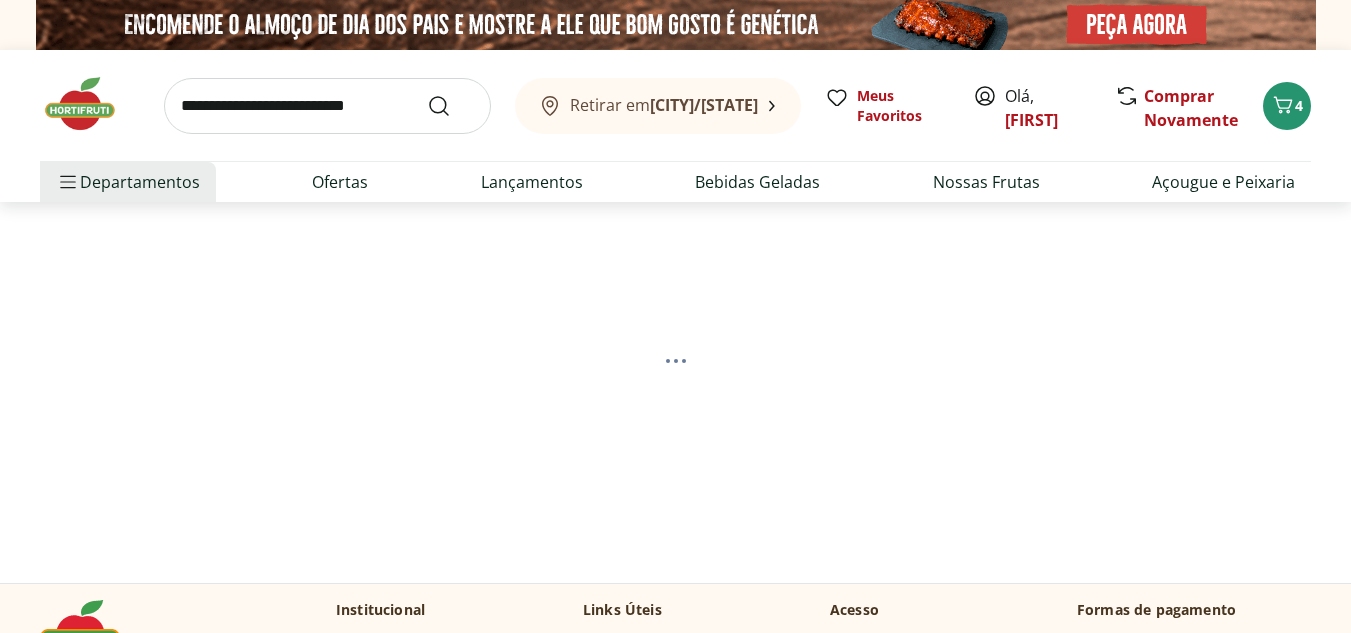 select on "**********" 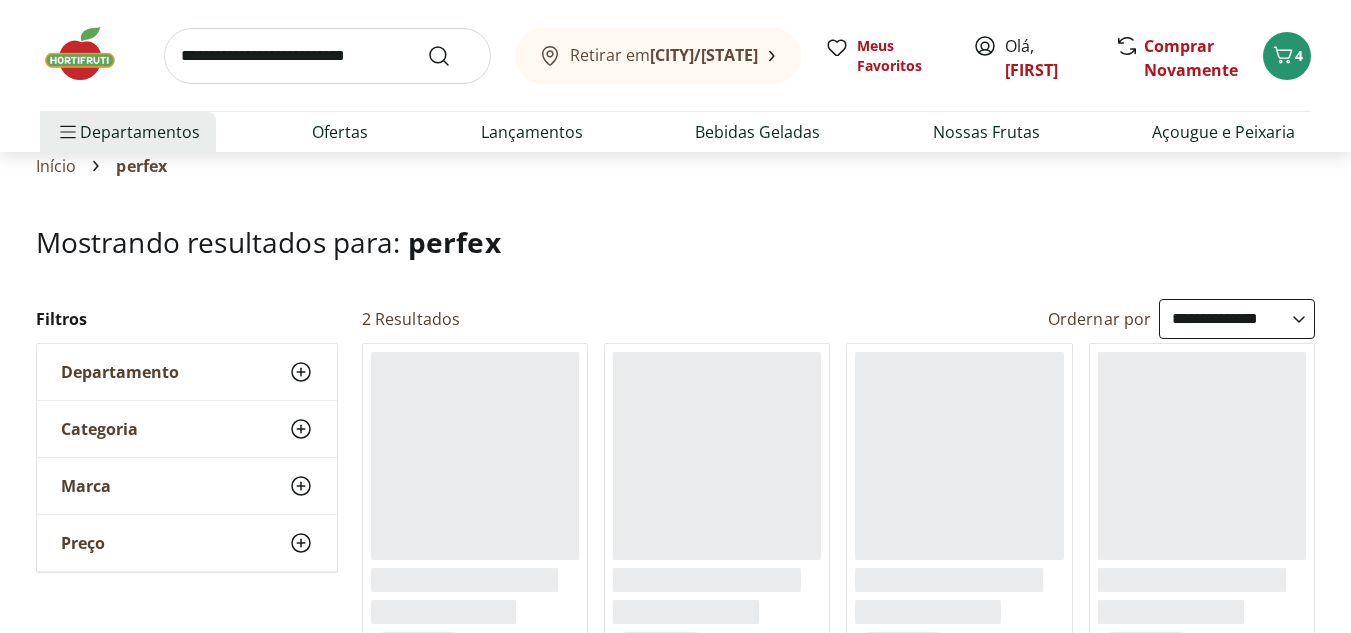 scroll, scrollTop: 100, scrollLeft: 0, axis: vertical 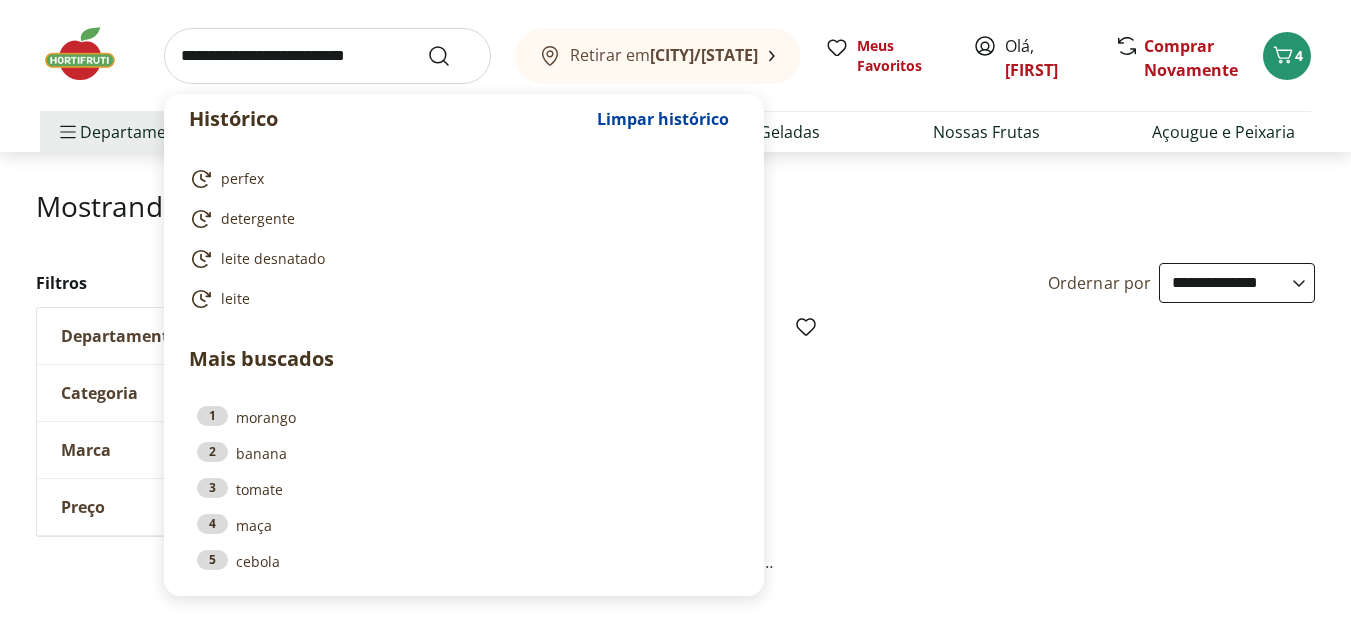 click at bounding box center [327, 56] 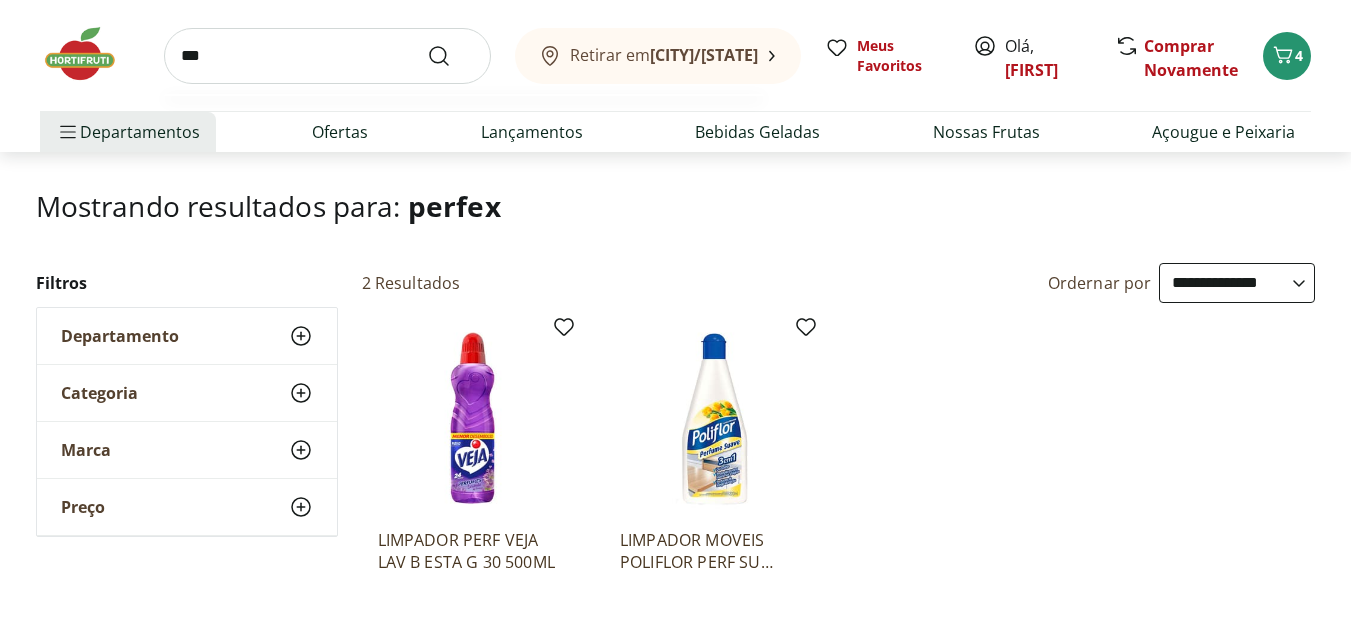 type on "***" 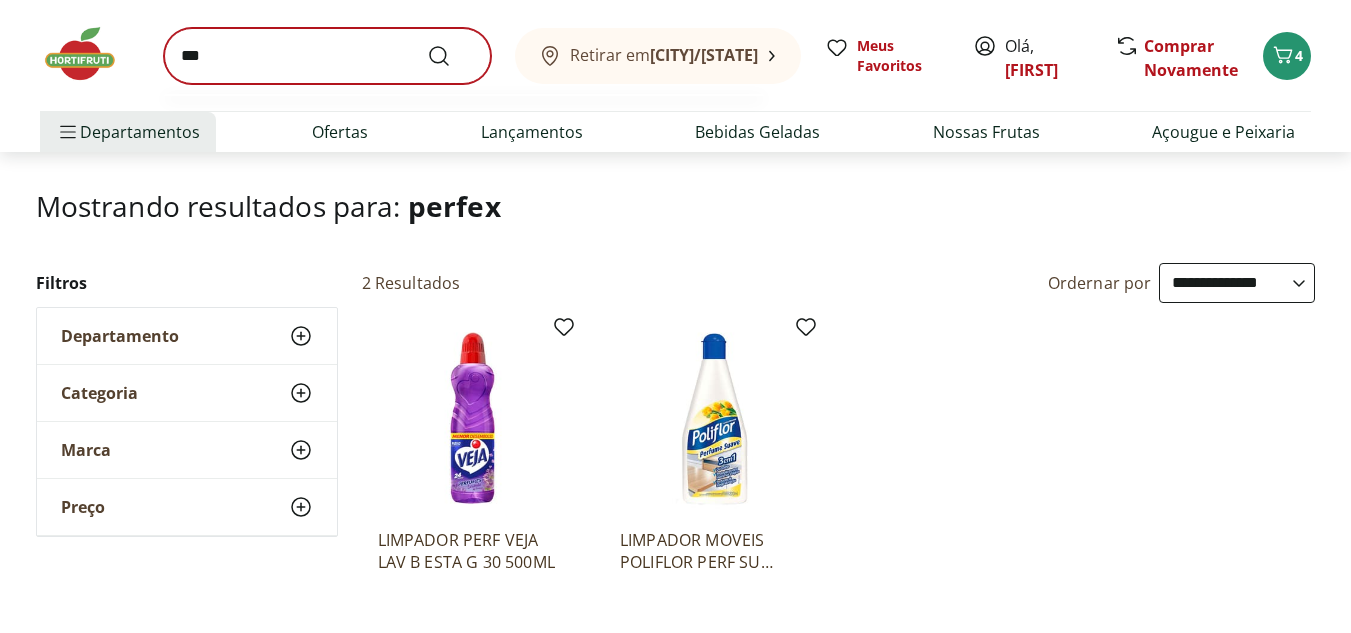 scroll, scrollTop: 0, scrollLeft: 0, axis: both 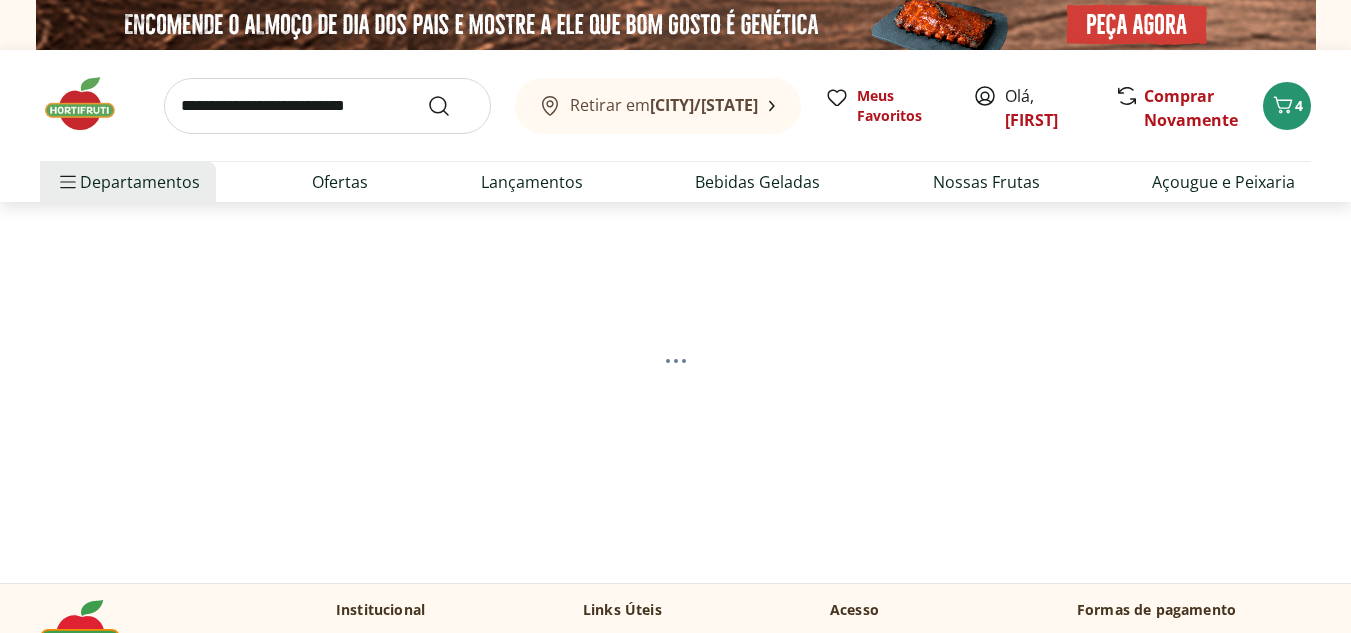 select on "**********" 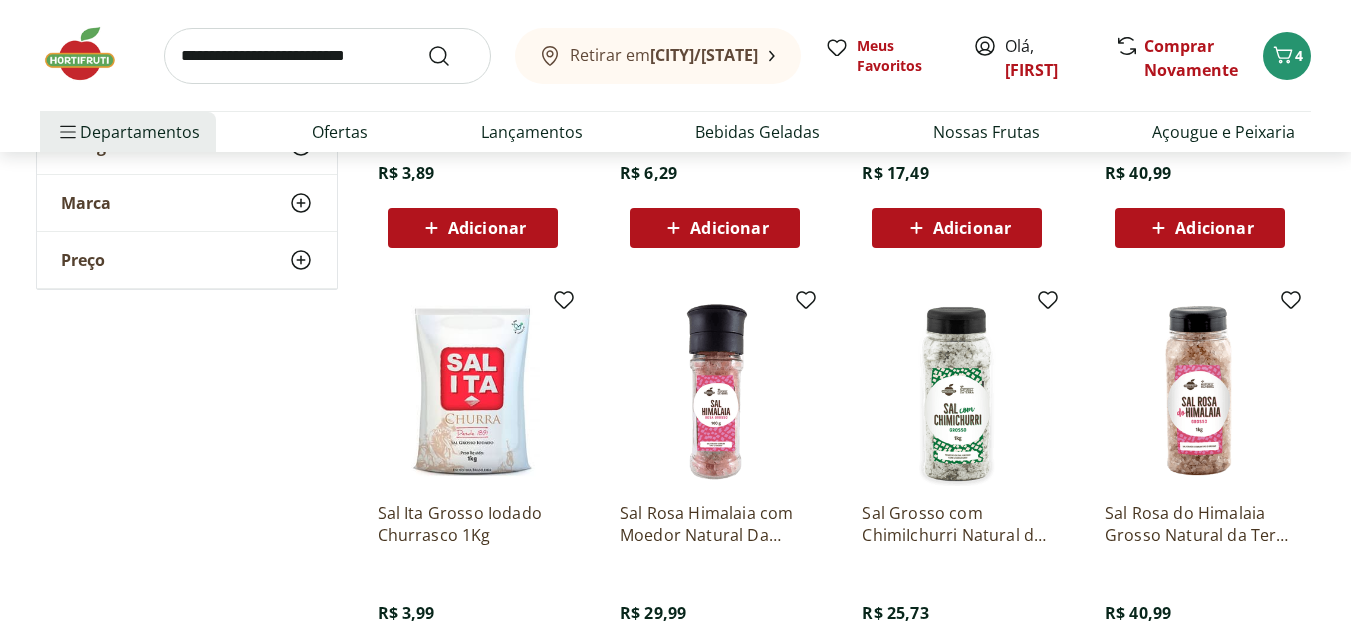 scroll, scrollTop: 500, scrollLeft: 0, axis: vertical 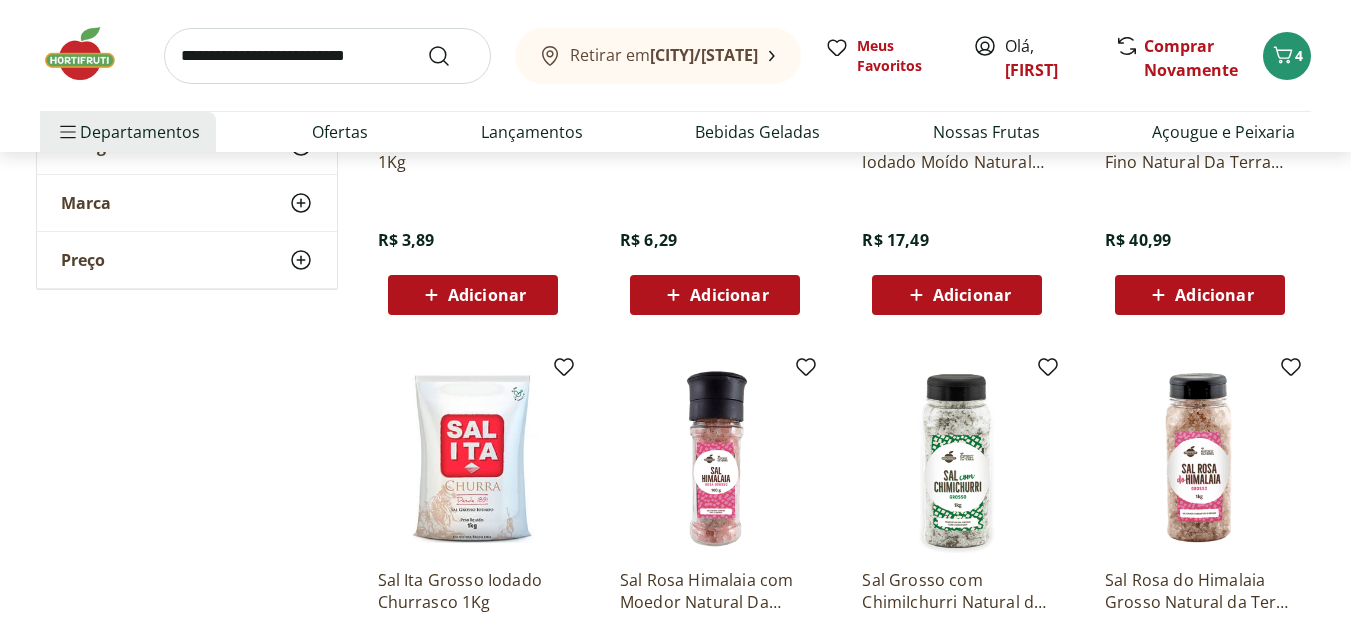 click on "Adicionar" at bounding box center [729, 295] 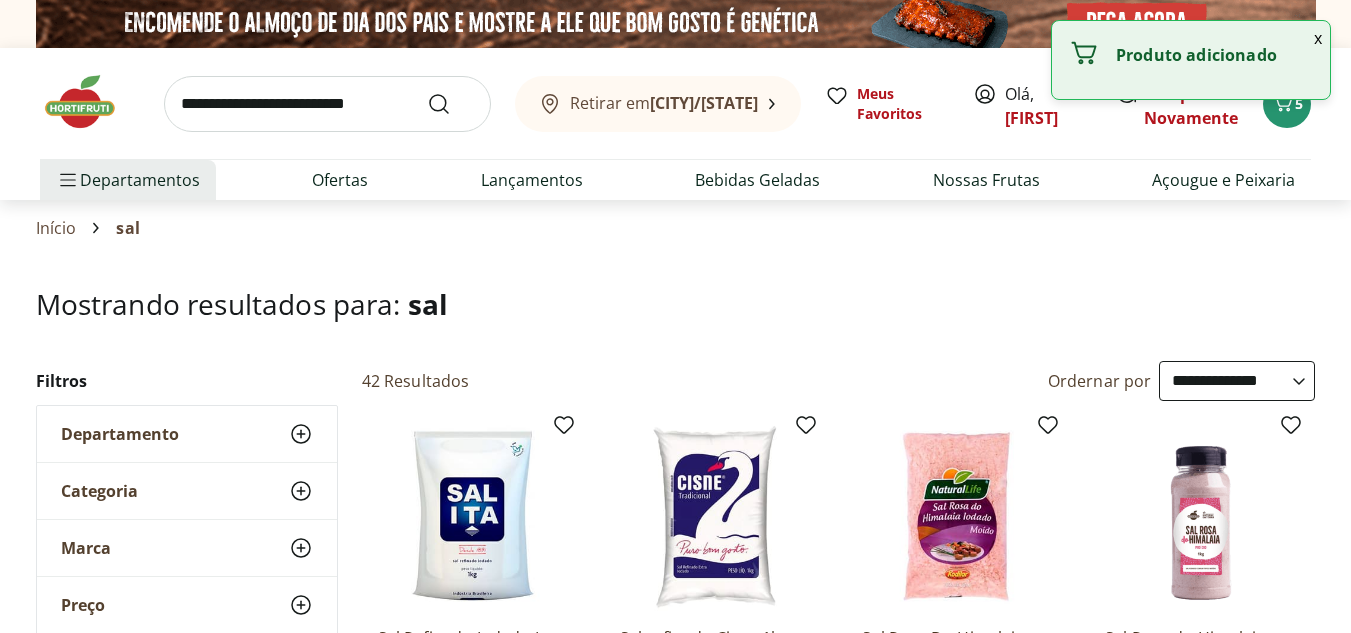 scroll, scrollTop: 0, scrollLeft: 0, axis: both 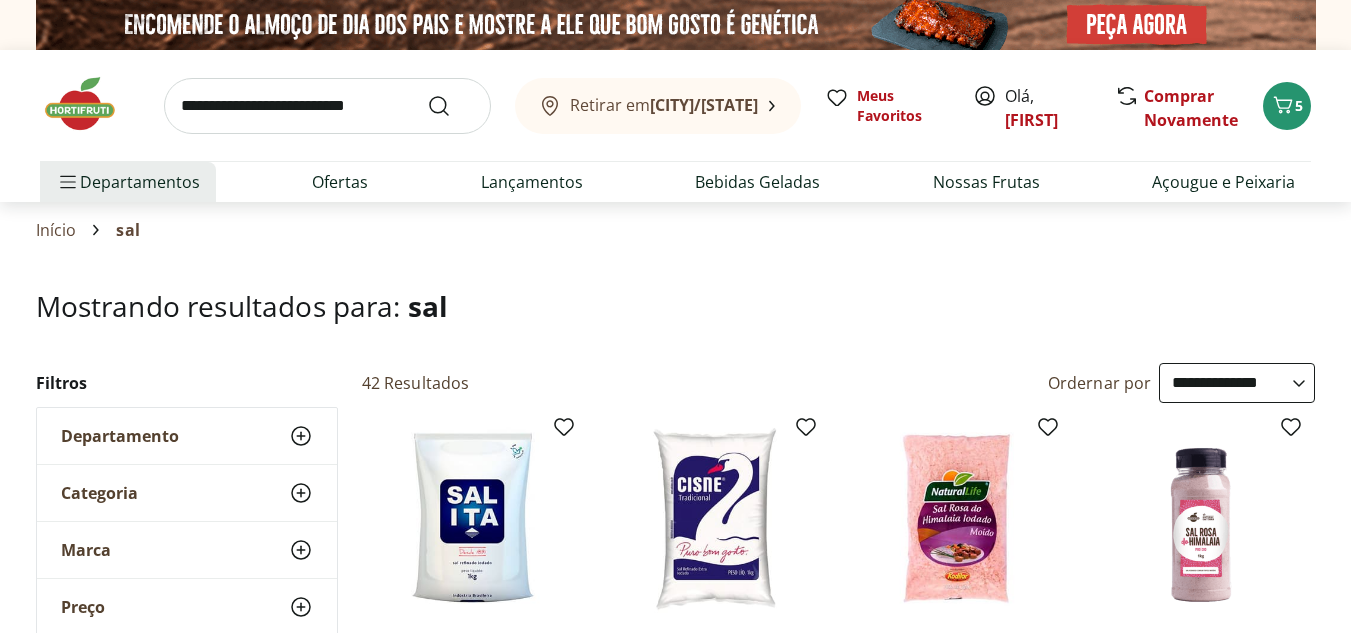 click at bounding box center (327, 106) 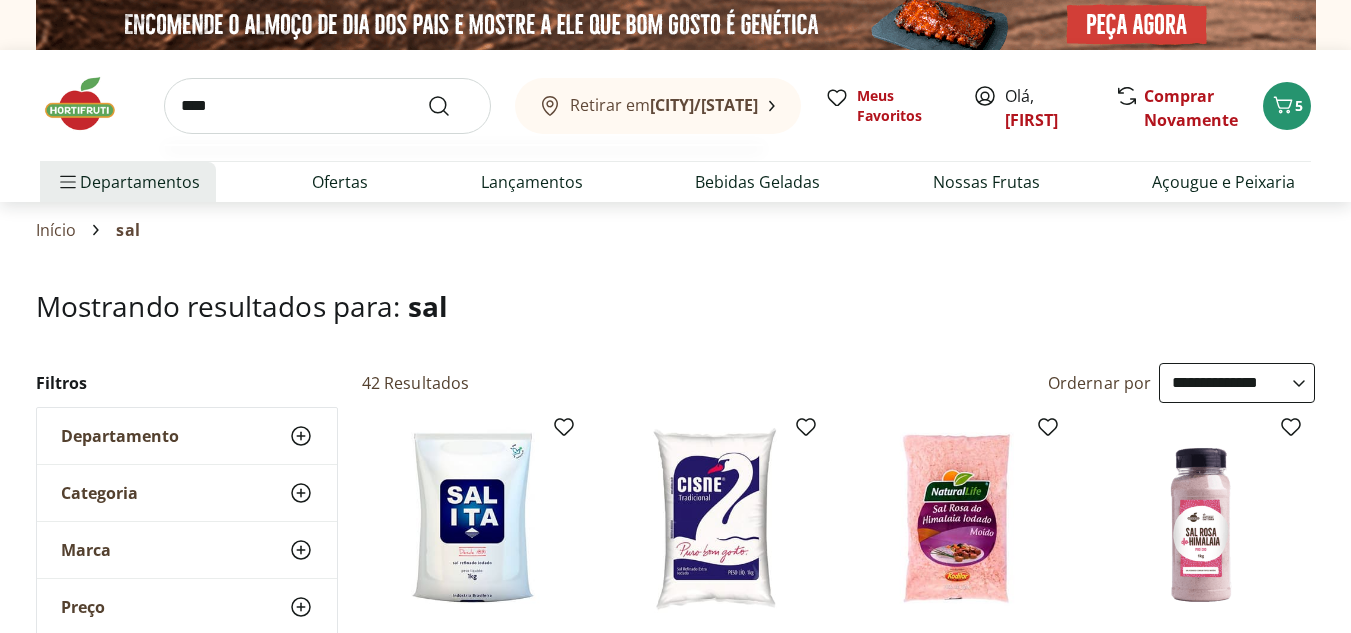 type on "****" 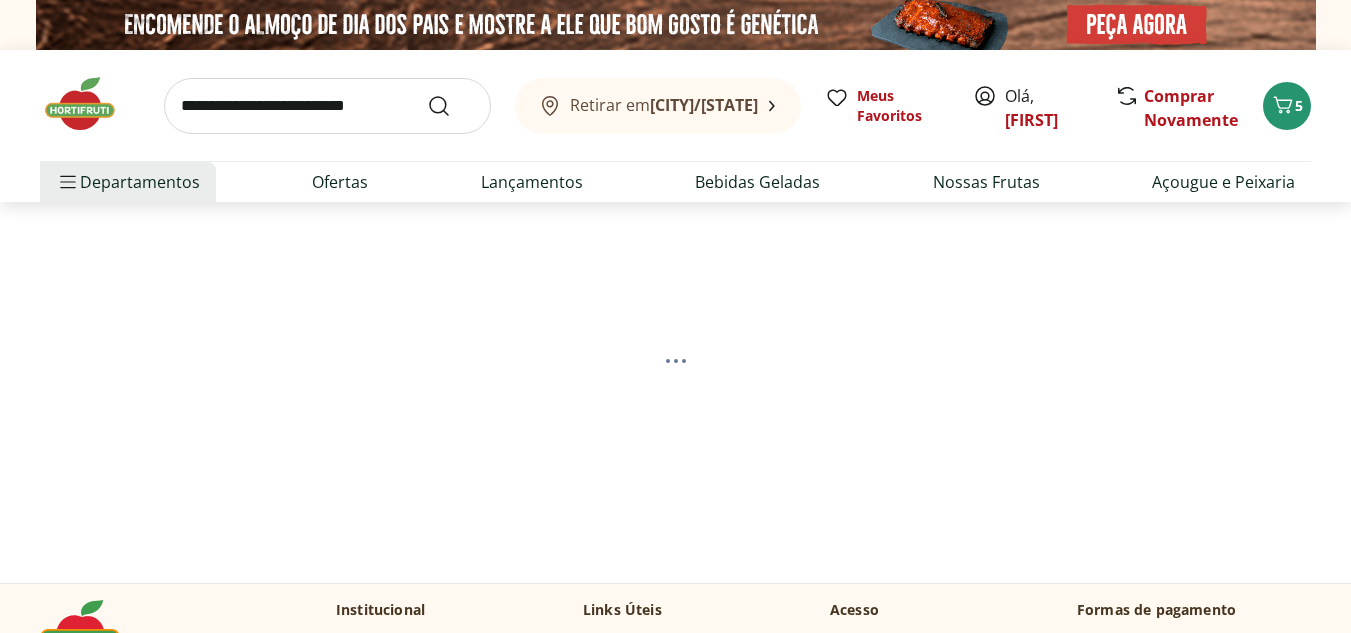 select on "**********" 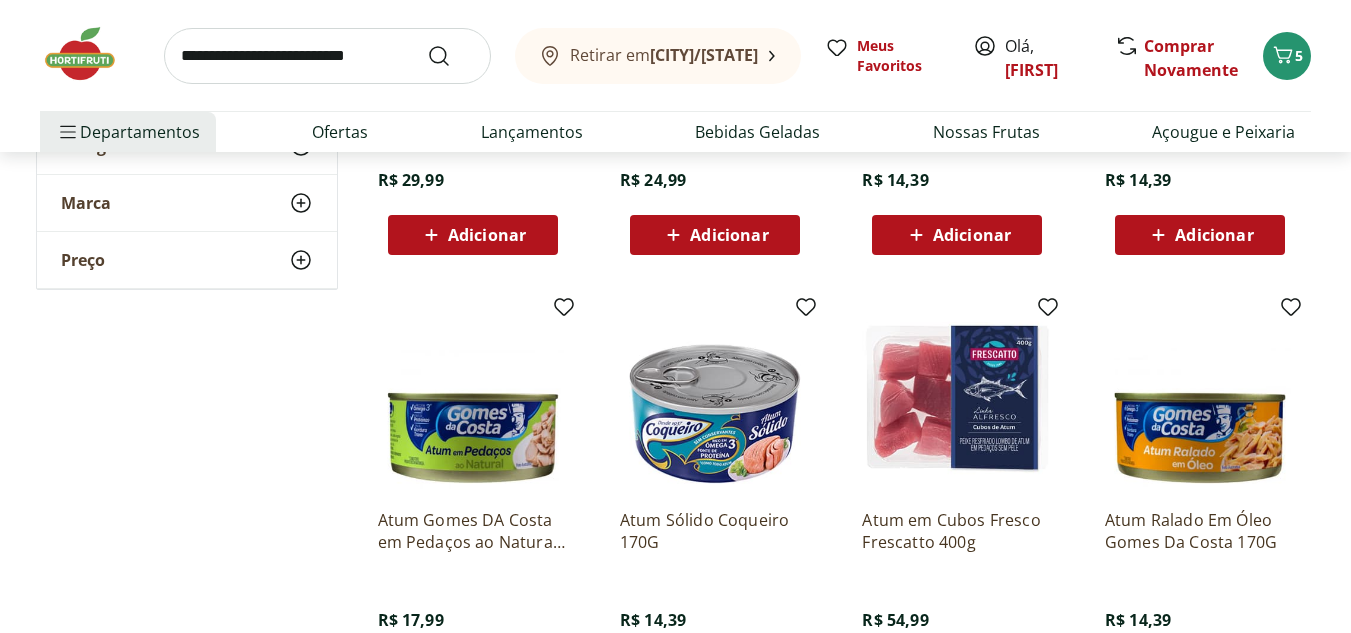 scroll, scrollTop: 1200, scrollLeft: 0, axis: vertical 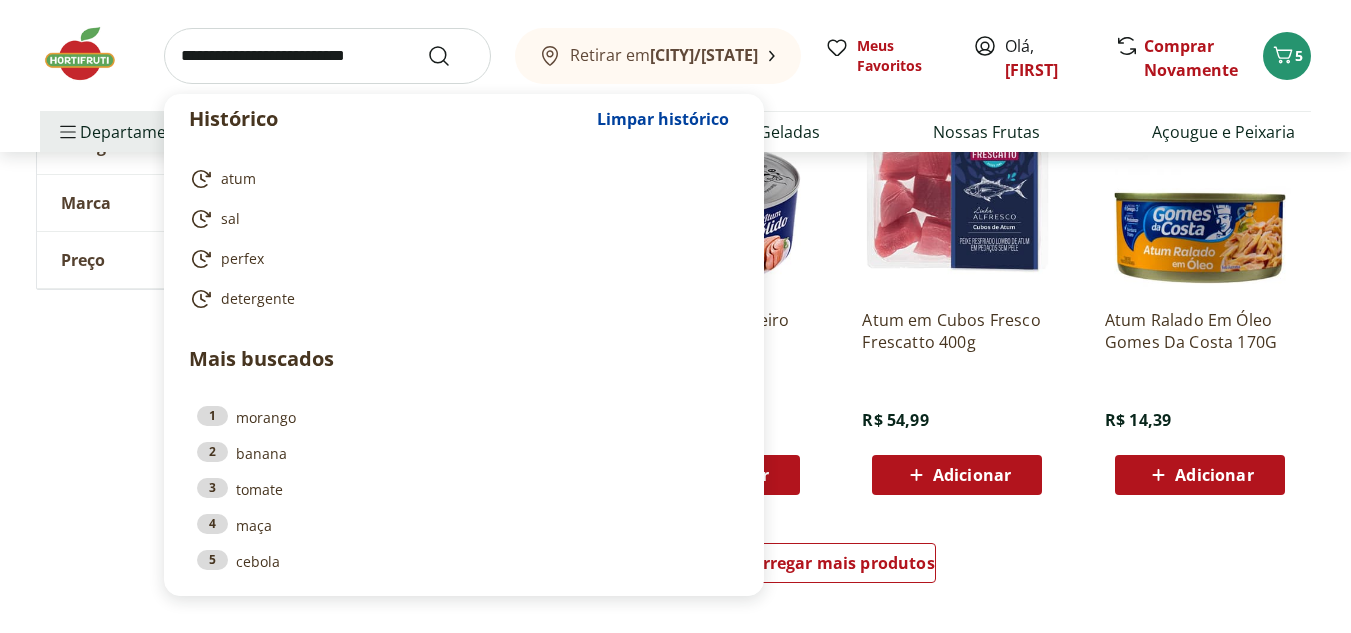 click at bounding box center (327, 56) 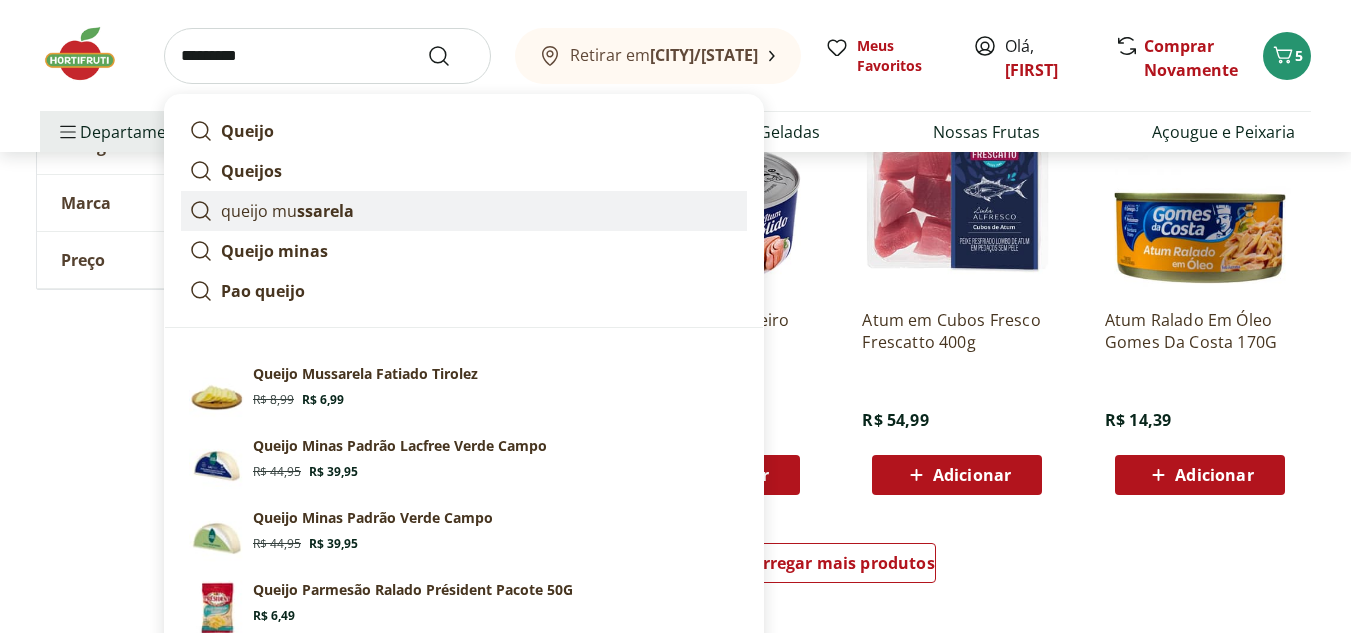 click on "queijo mu ssarela" at bounding box center [464, 211] 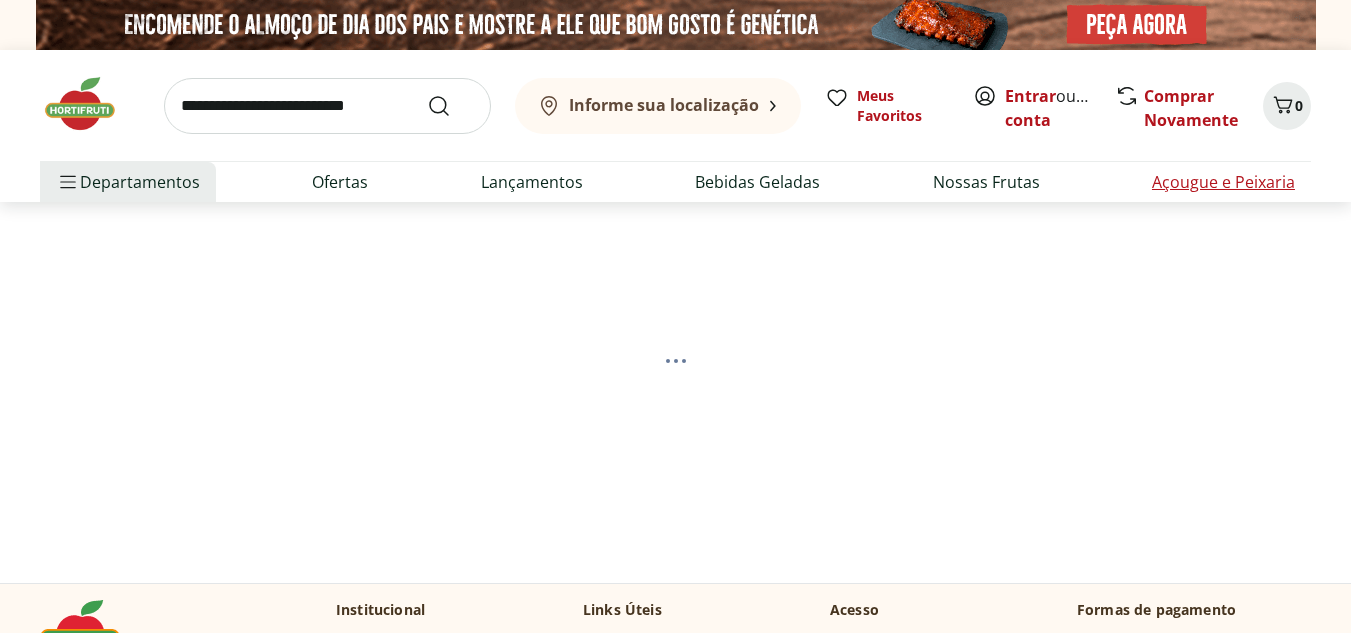 scroll, scrollTop: 0, scrollLeft: 0, axis: both 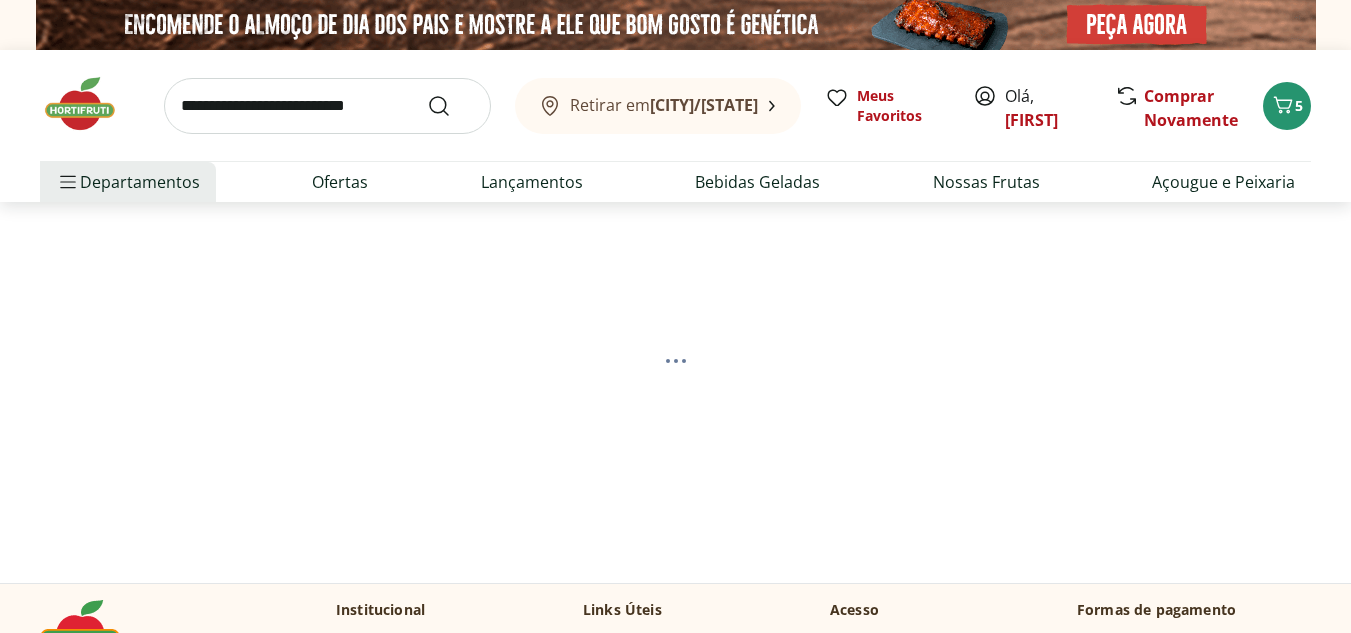 select on "**********" 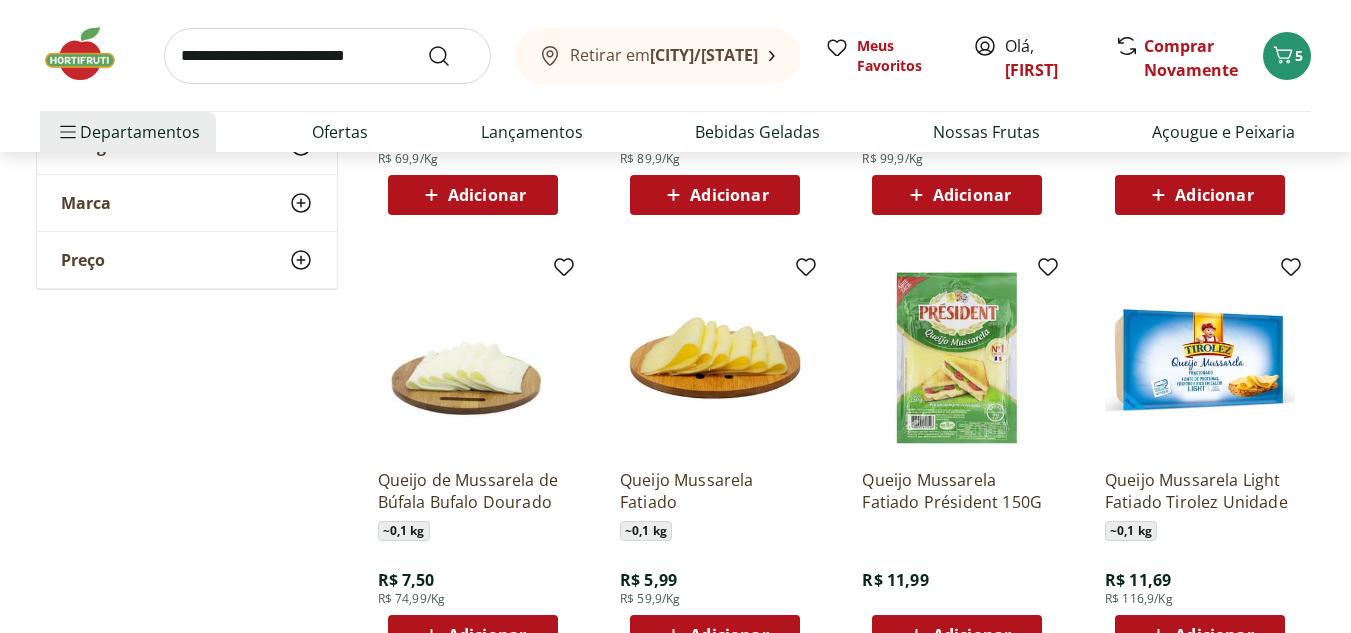 scroll, scrollTop: 700, scrollLeft: 0, axis: vertical 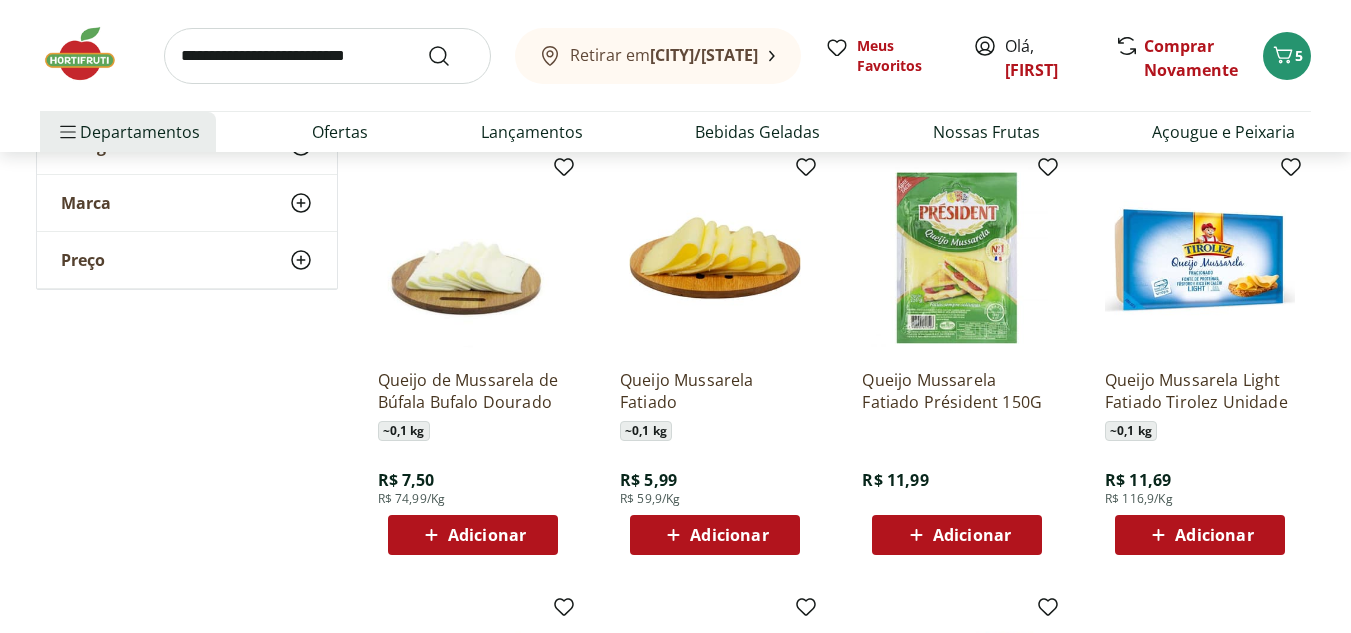 click on "Adicionar" at bounding box center (729, 535) 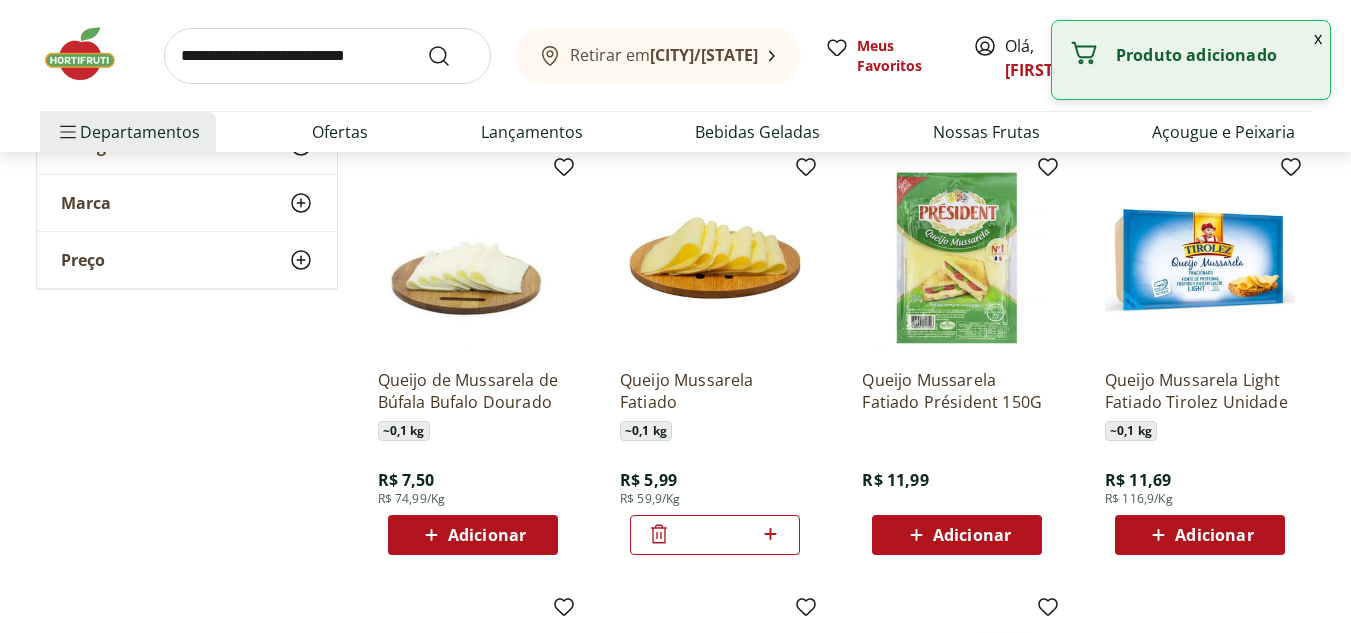click 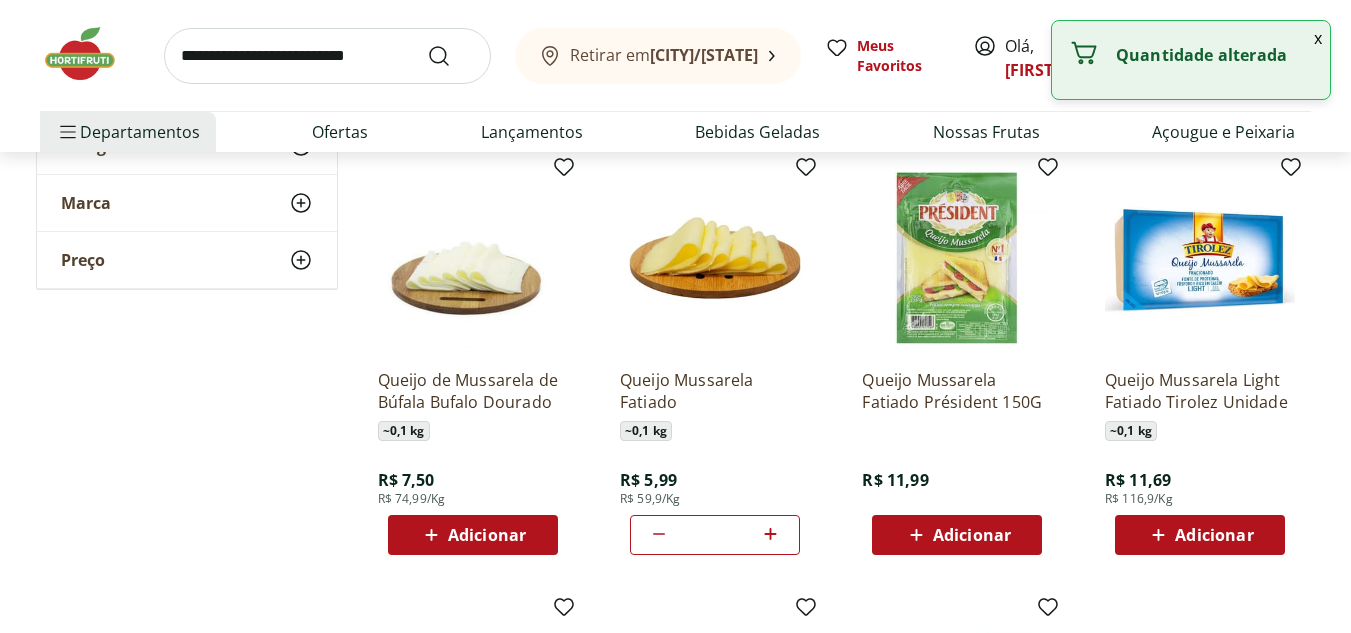 click on "x" at bounding box center (1318, 38) 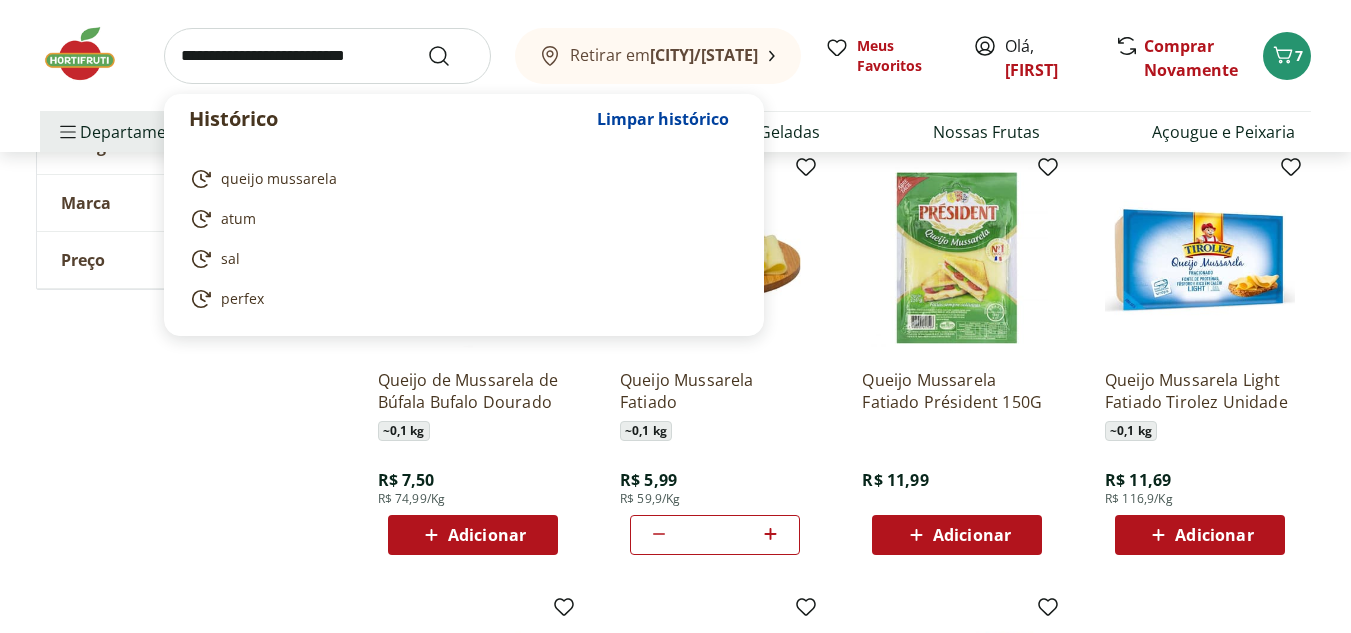 click at bounding box center [327, 56] 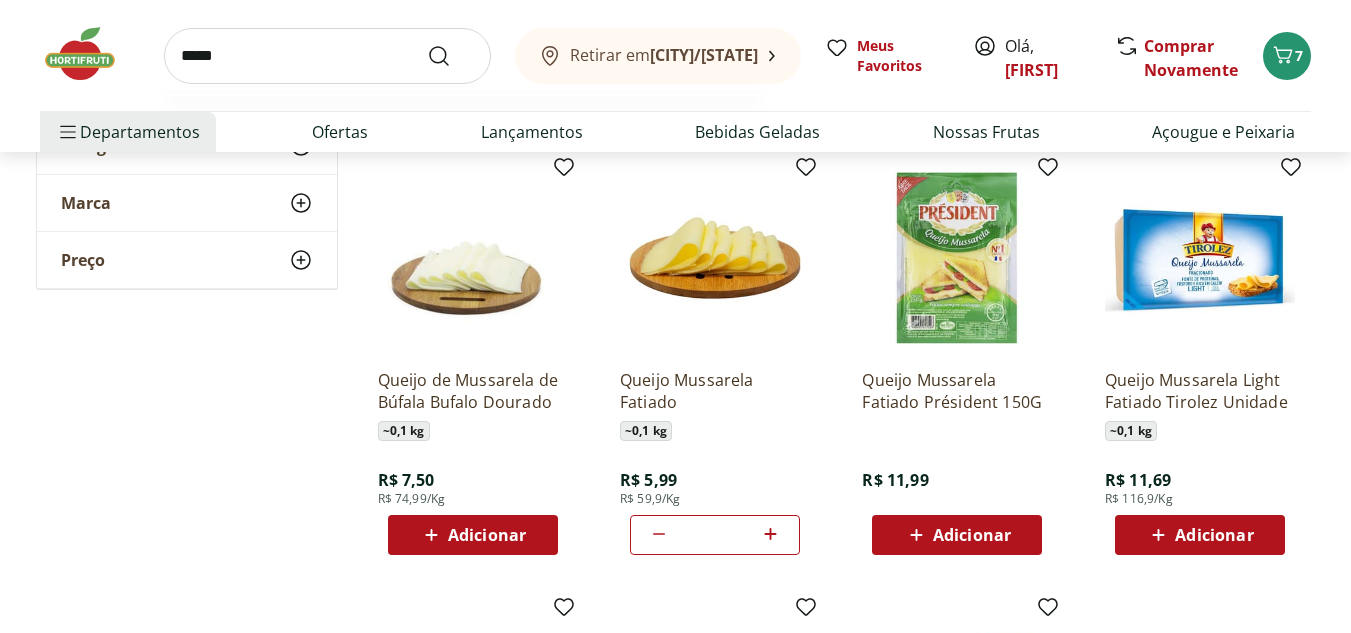 type on "*****" 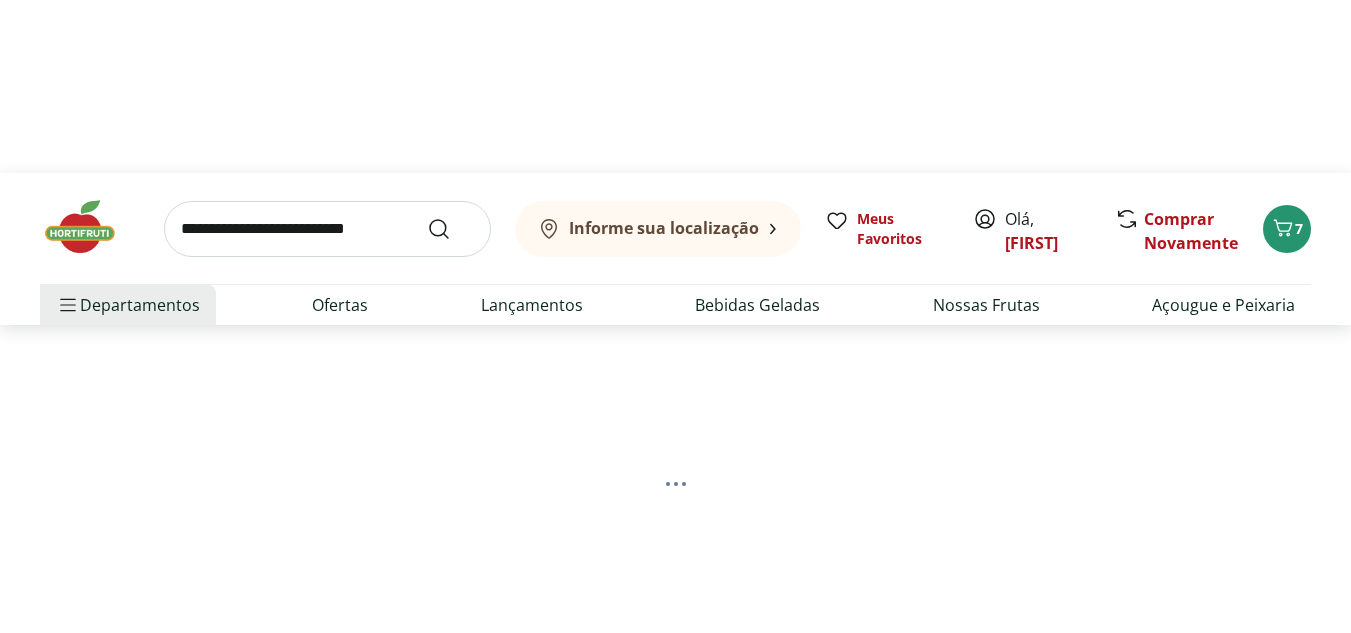 scroll, scrollTop: 0, scrollLeft: 0, axis: both 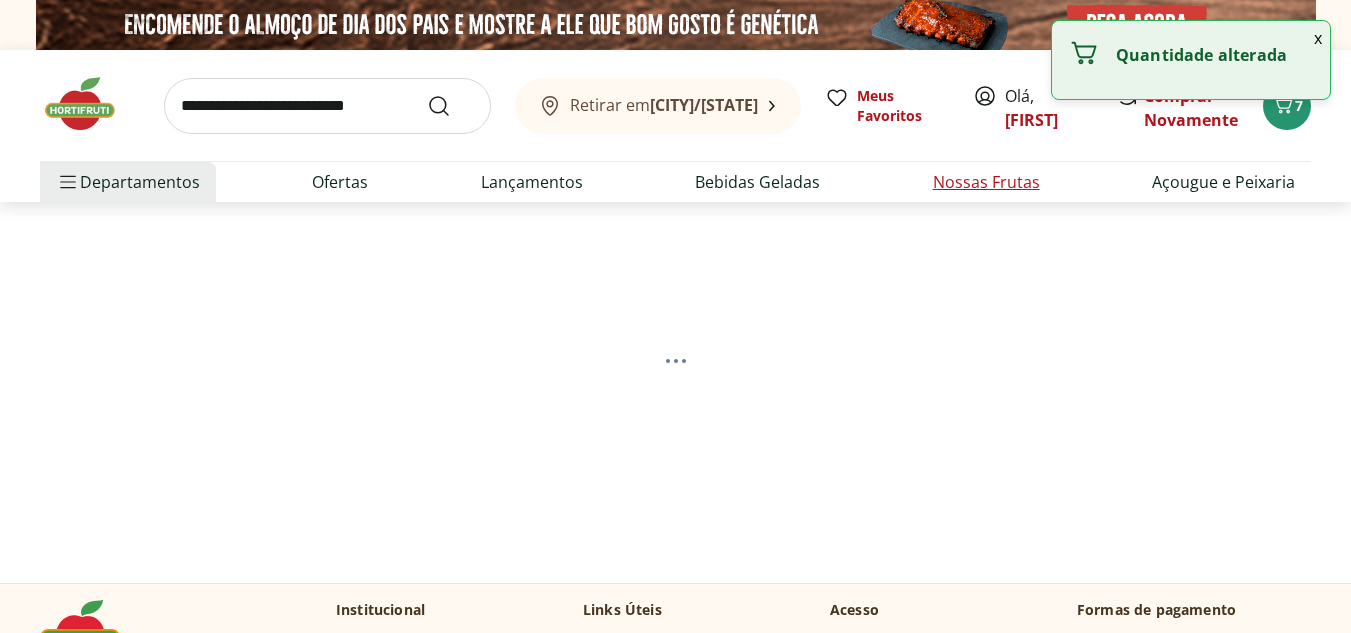 select on "**********" 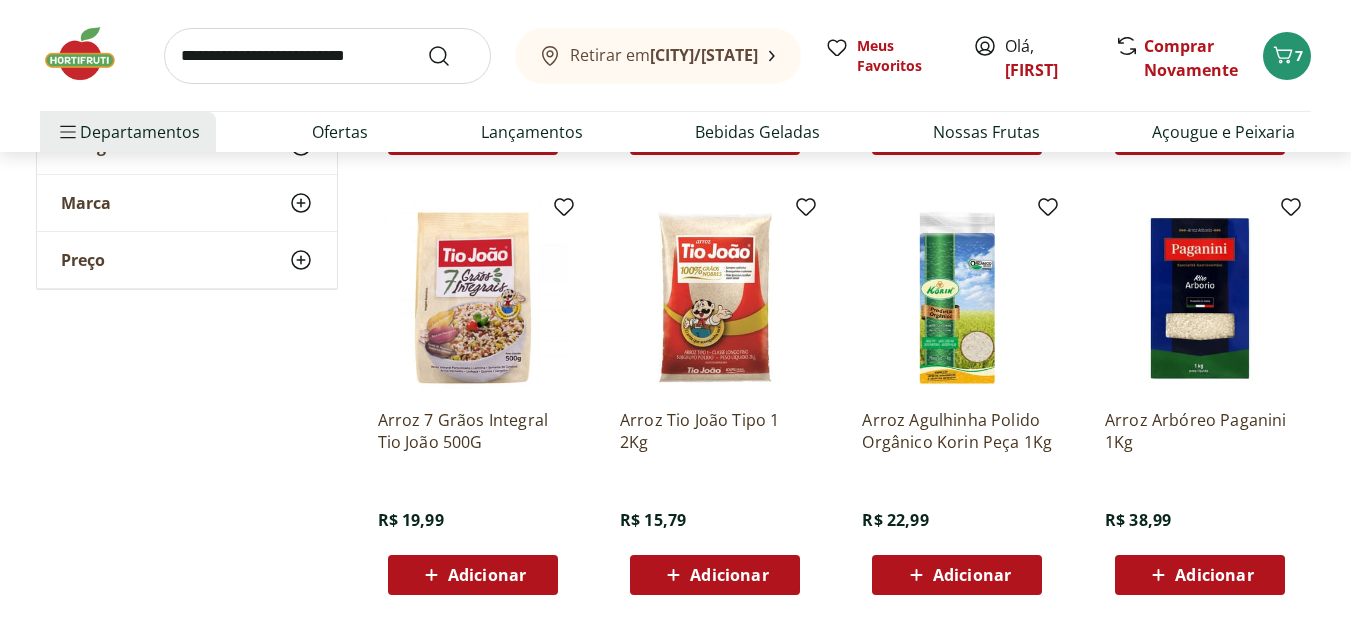 scroll, scrollTop: 1500, scrollLeft: 0, axis: vertical 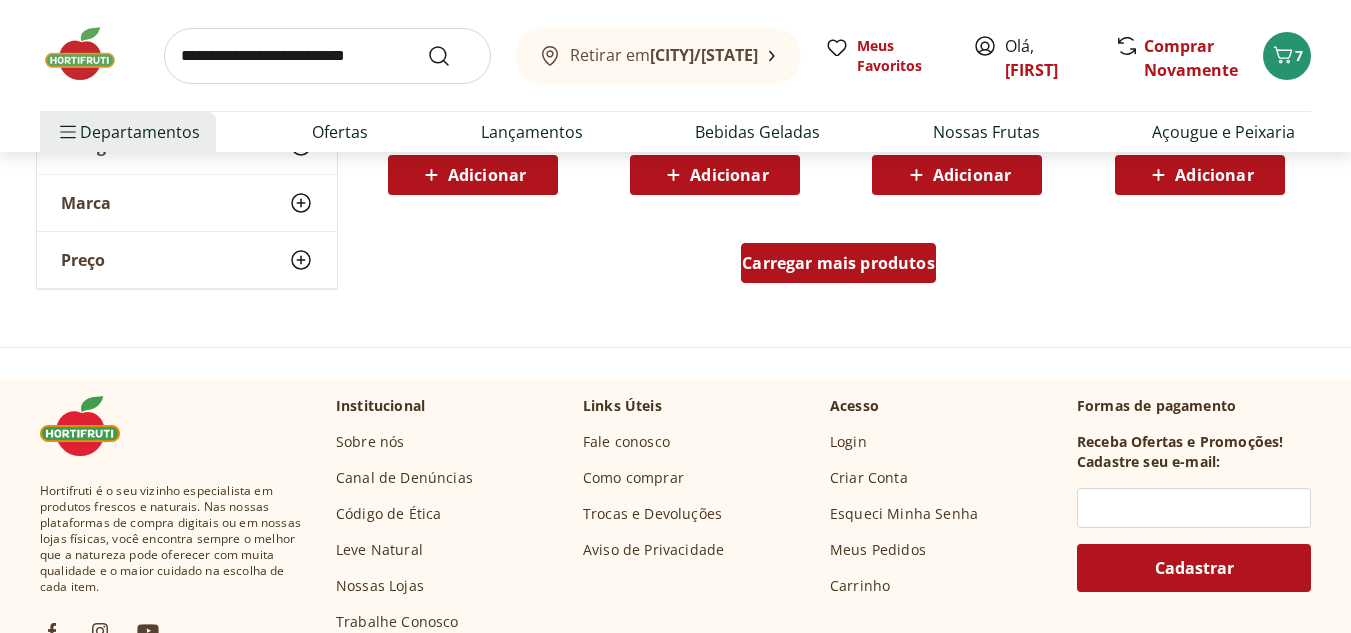 click on "Carregar mais produtos" at bounding box center [838, 263] 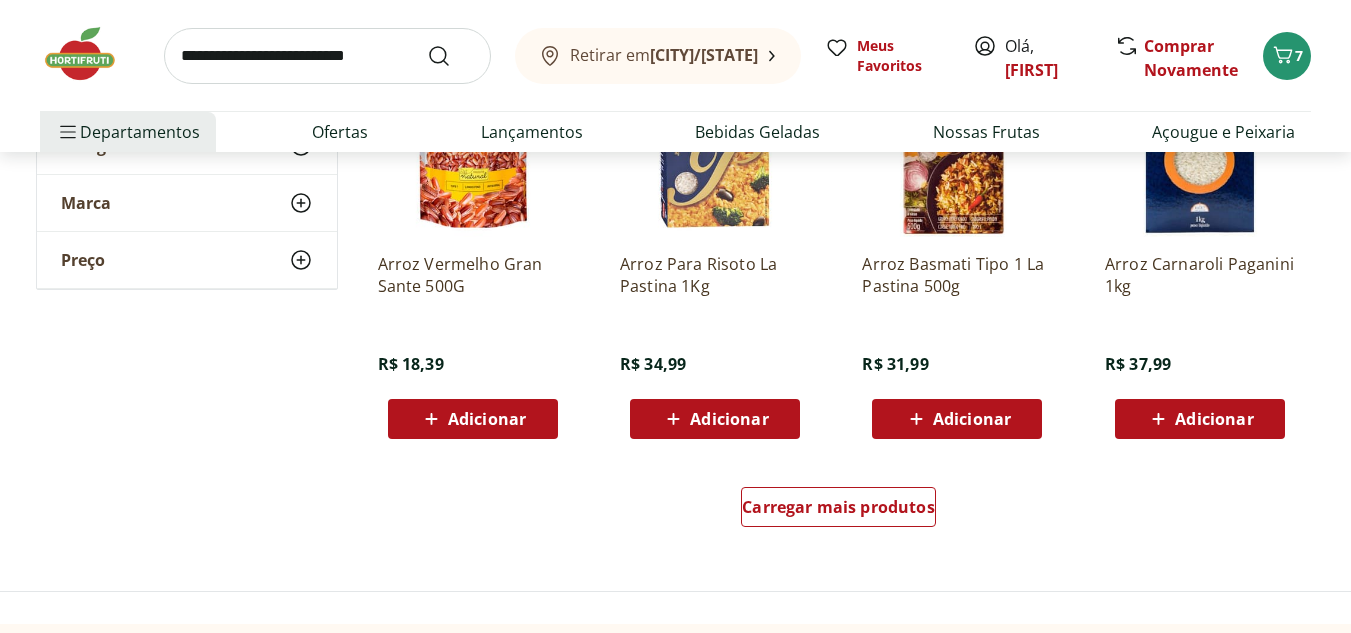 scroll, scrollTop: 2700, scrollLeft: 0, axis: vertical 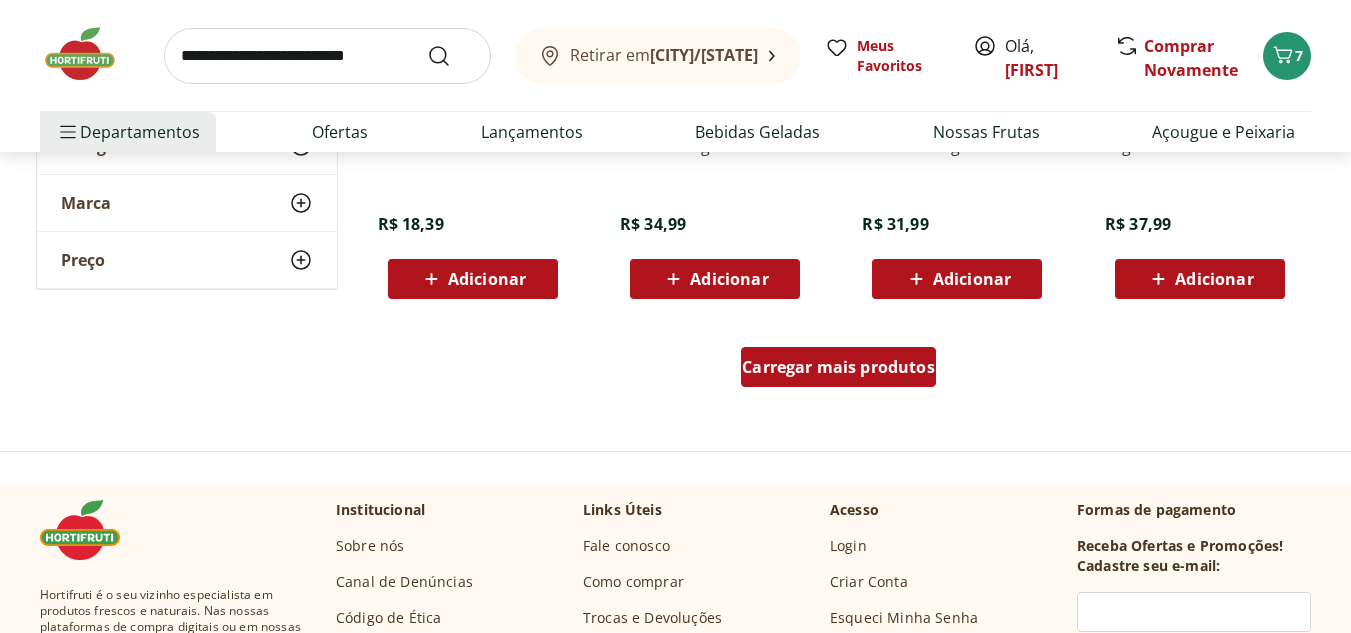 click on "Carregar mais produtos" at bounding box center (838, 367) 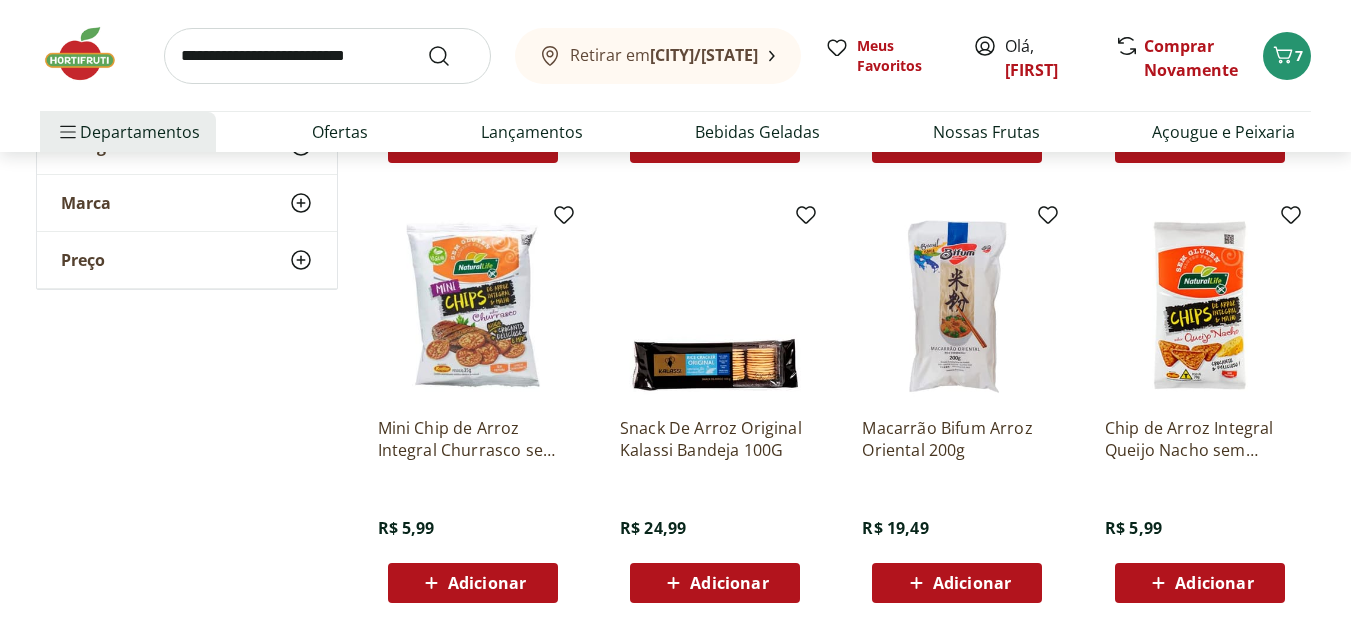 scroll, scrollTop: 4100, scrollLeft: 0, axis: vertical 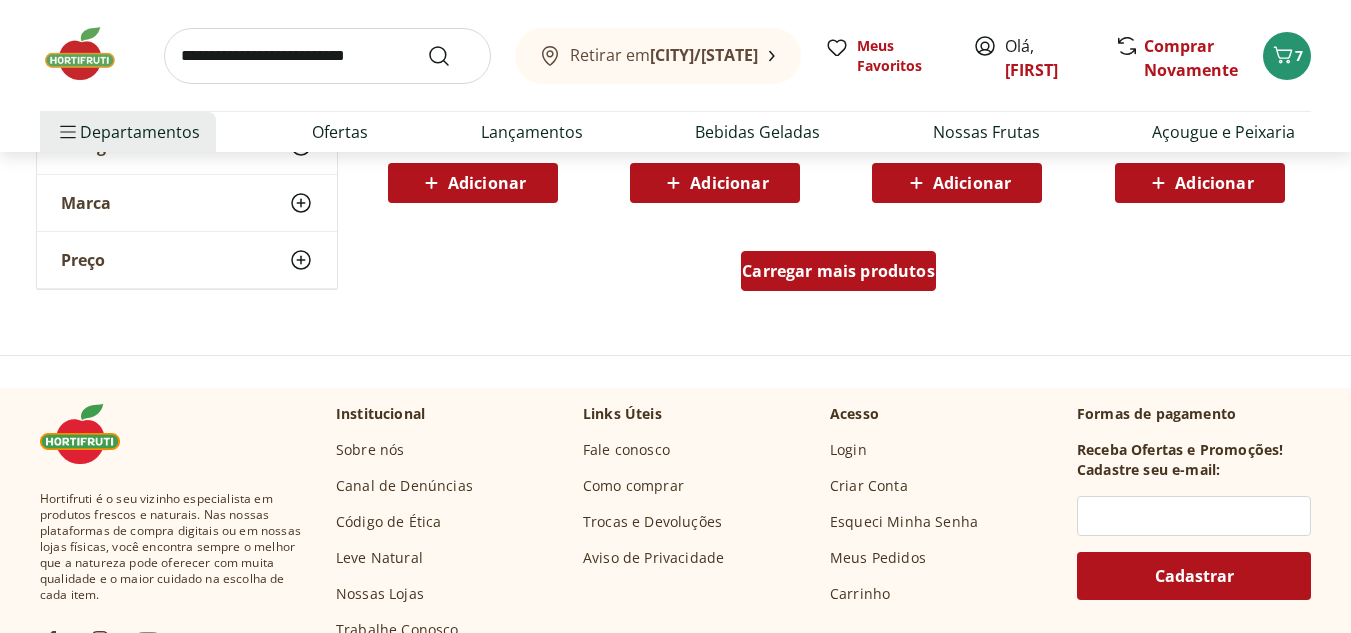 click on "Carregar mais produtos" at bounding box center [838, 271] 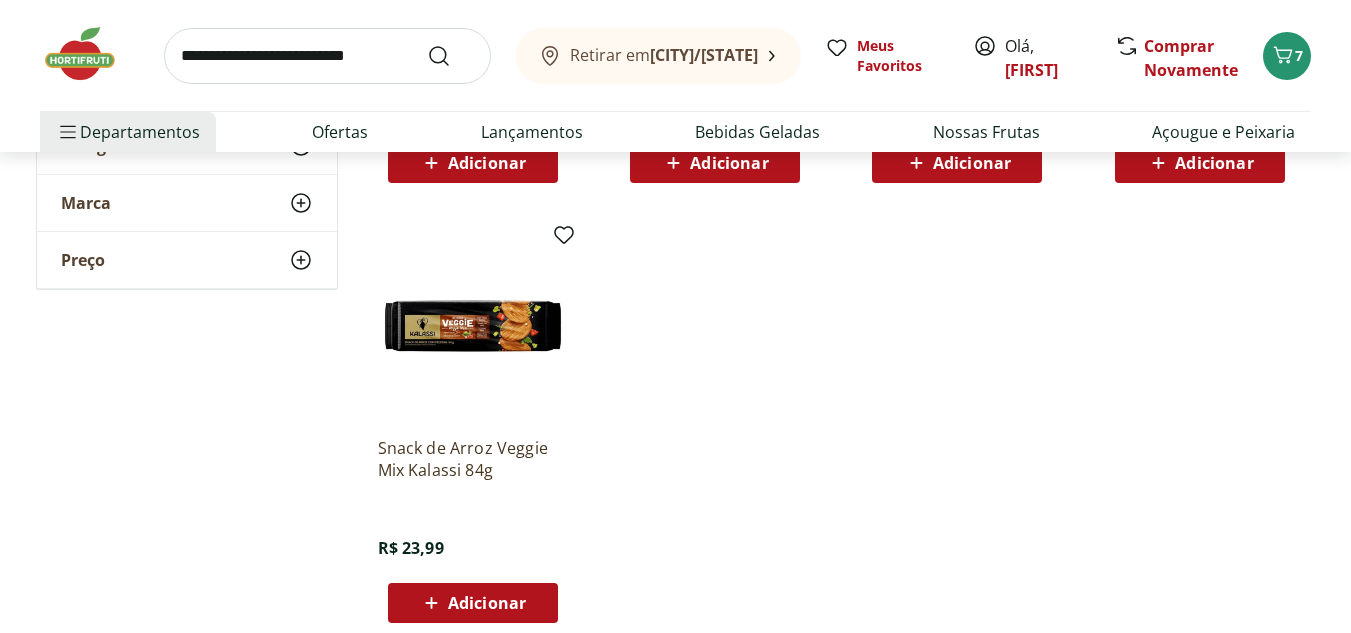 scroll, scrollTop: 5100, scrollLeft: 0, axis: vertical 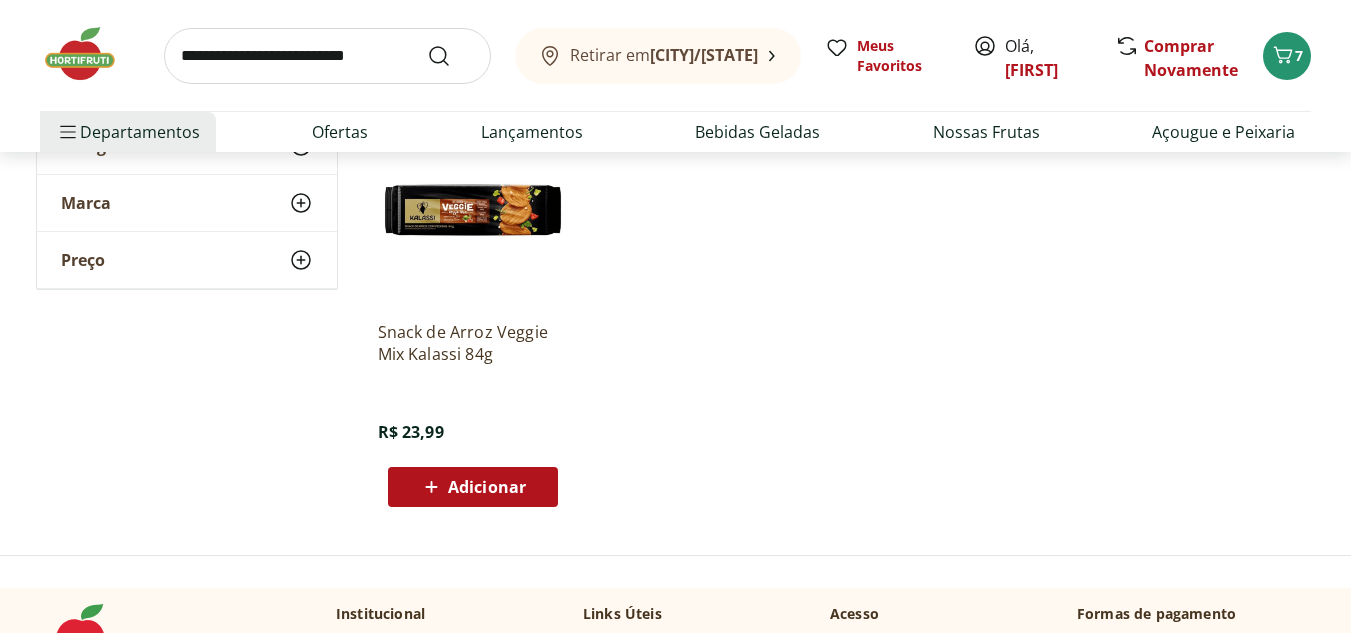 click at bounding box center (90, 54) 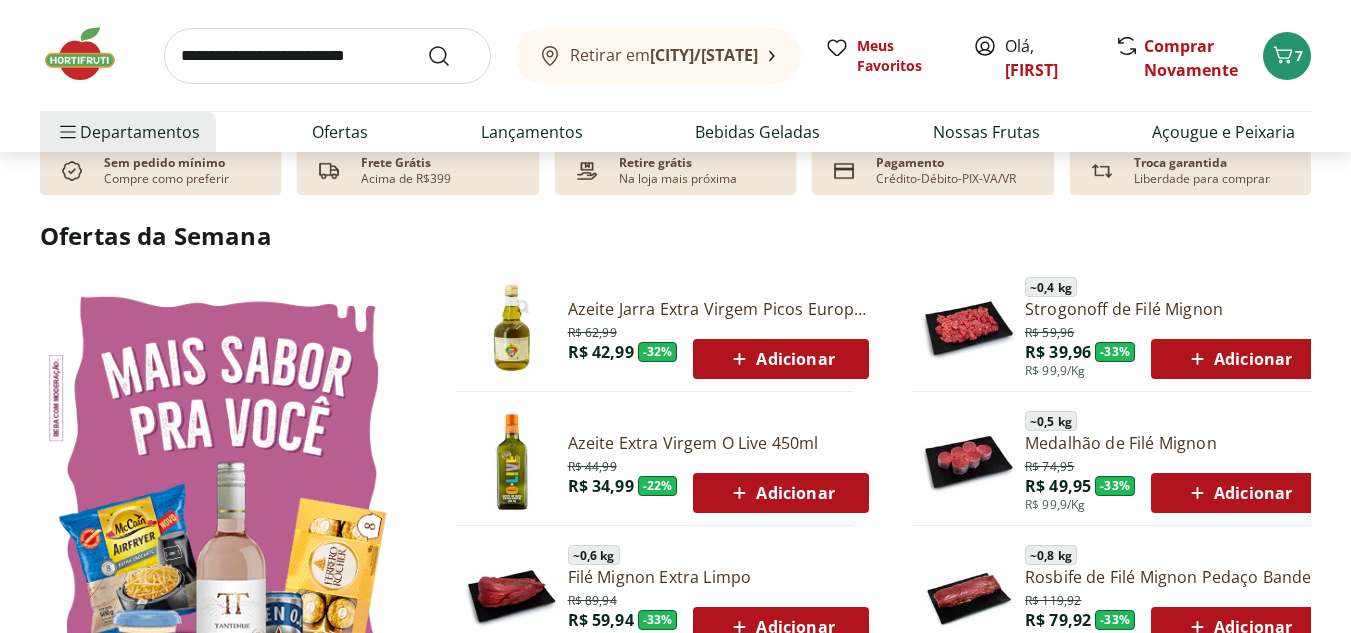 scroll, scrollTop: 1000, scrollLeft: 0, axis: vertical 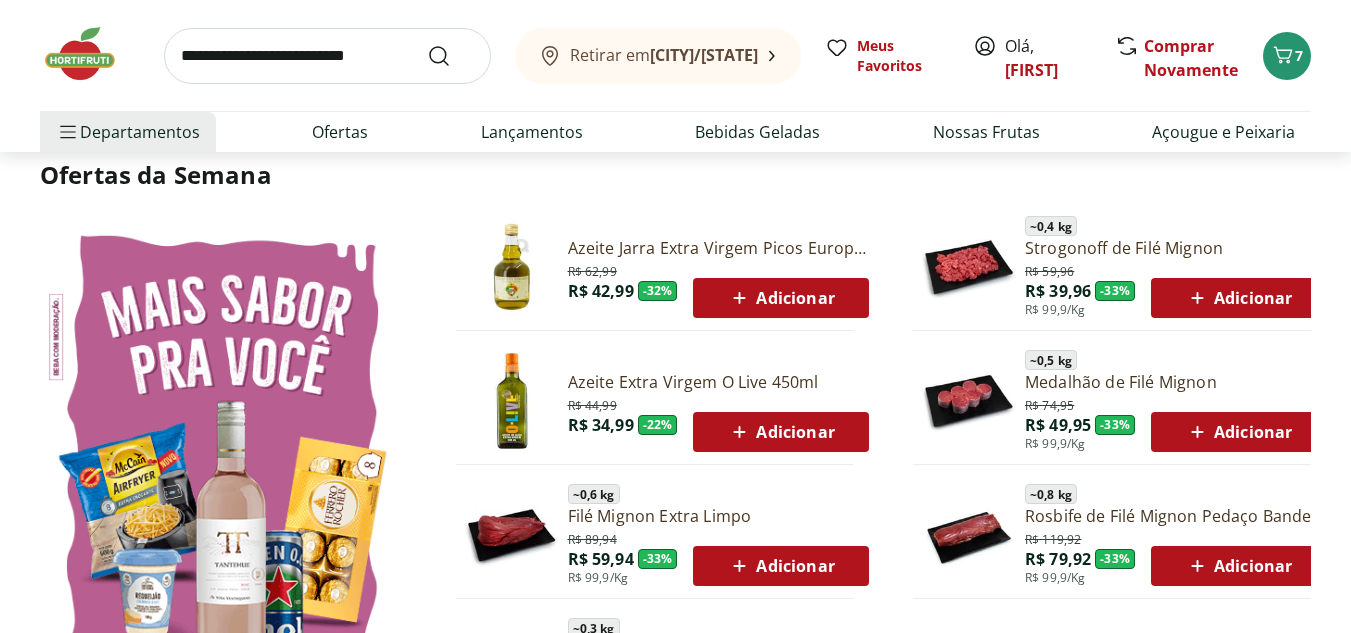 click on "Adicionar" at bounding box center (780, 432) 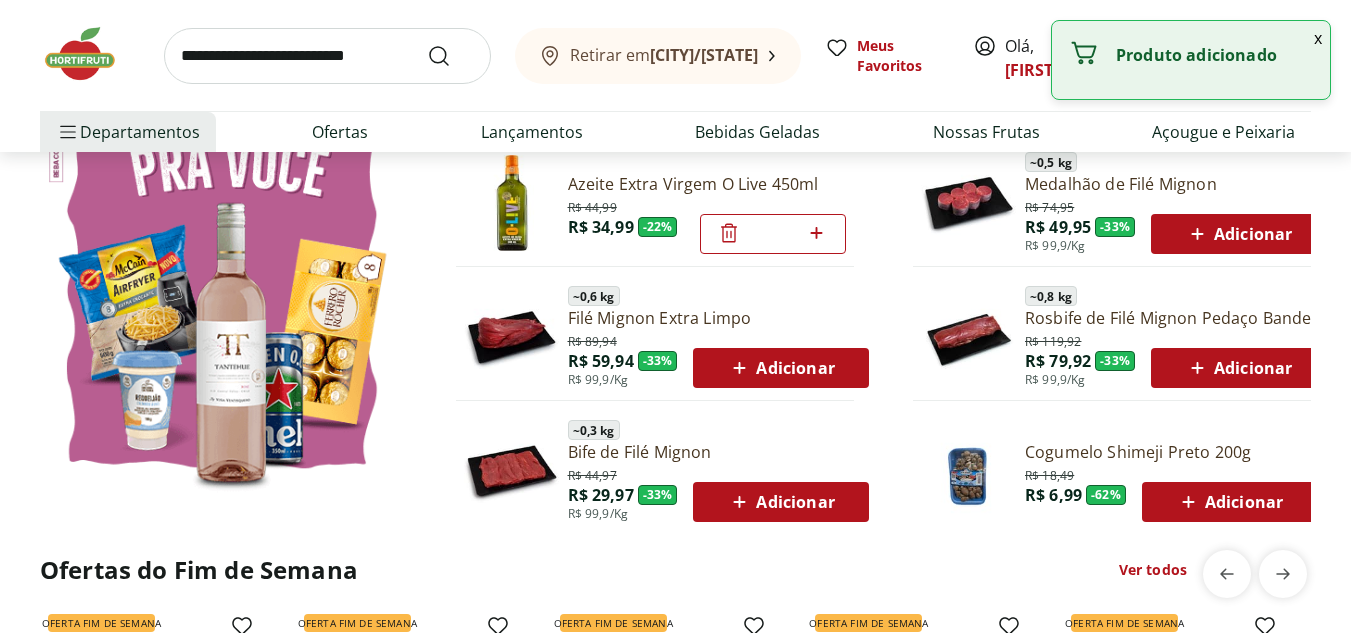 scroll, scrollTop: 1200, scrollLeft: 0, axis: vertical 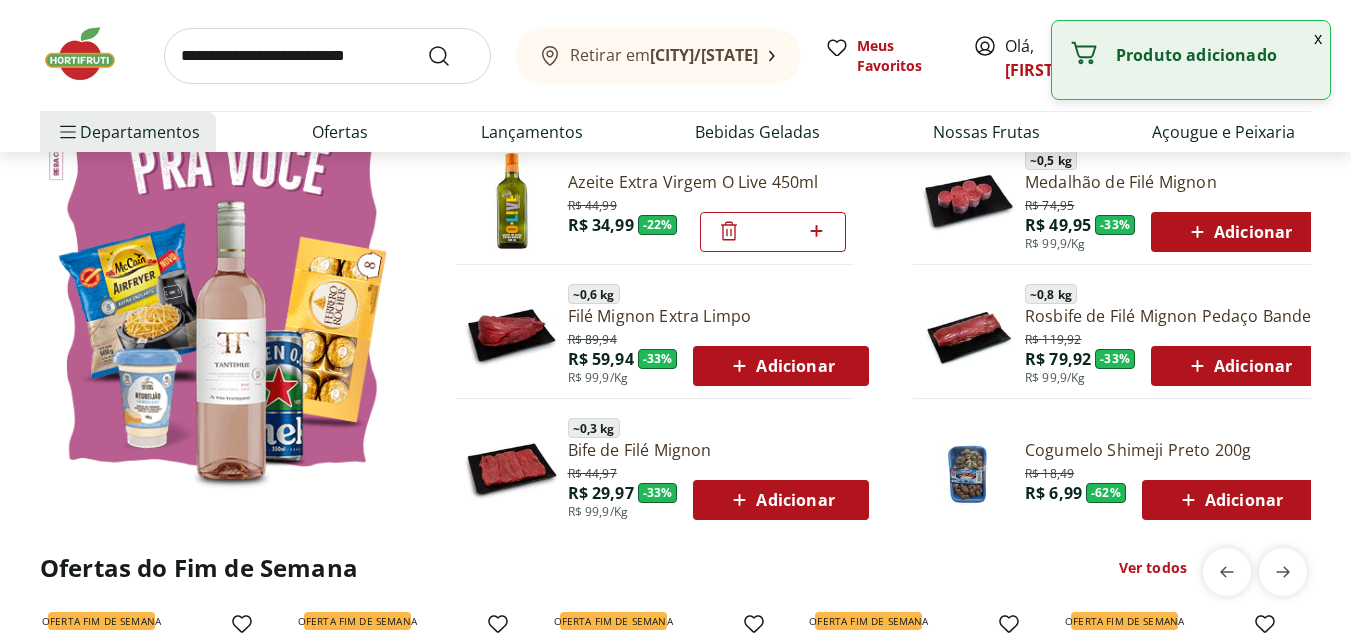 click on "Ver todos" at bounding box center (1153, 568) 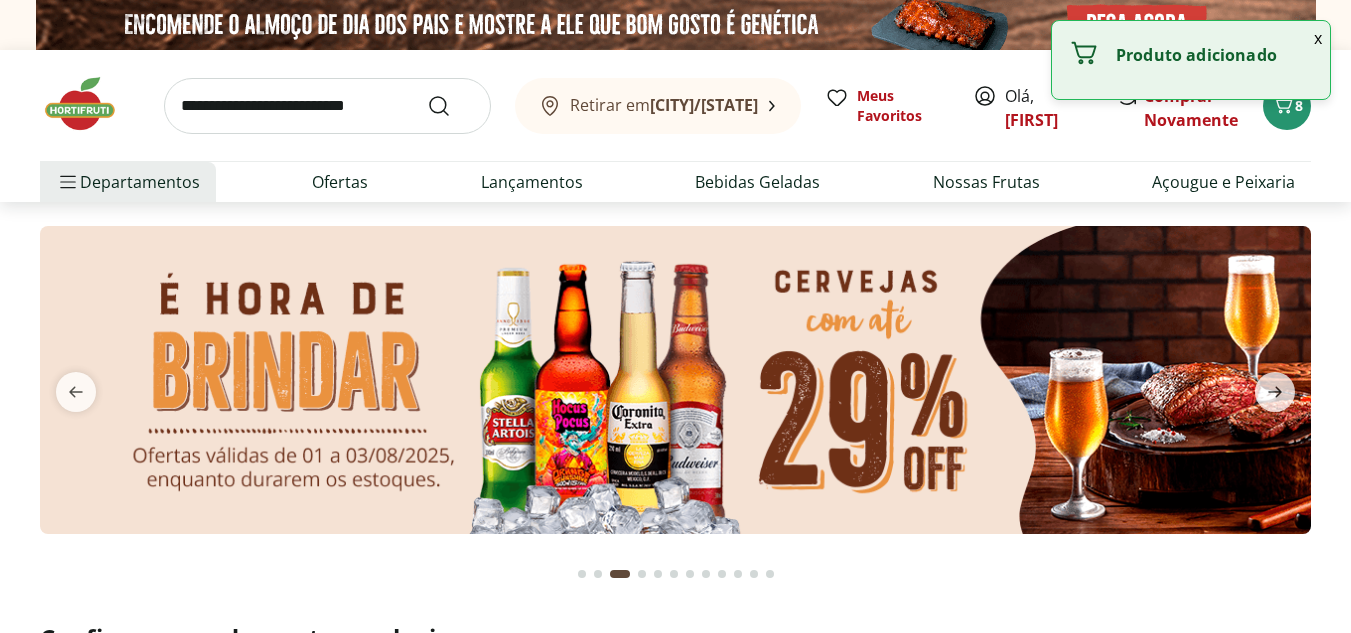 select on "**********" 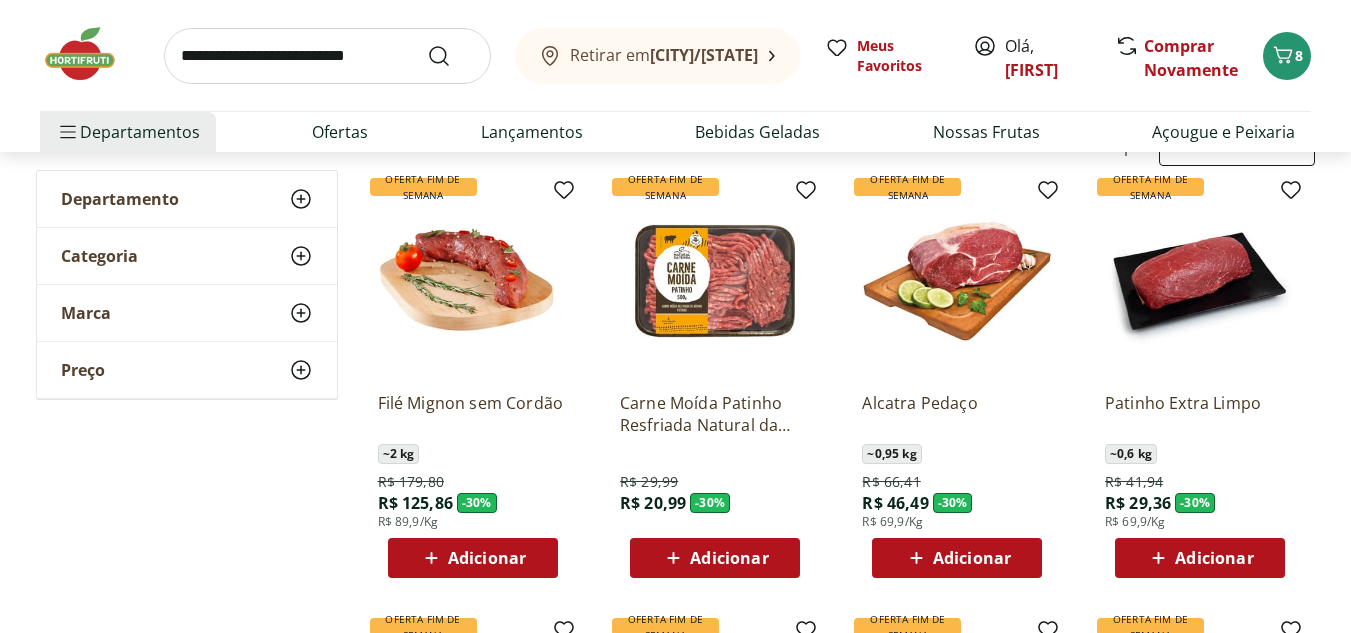 scroll, scrollTop: 200, scrollLeft: 0, axis: vertical 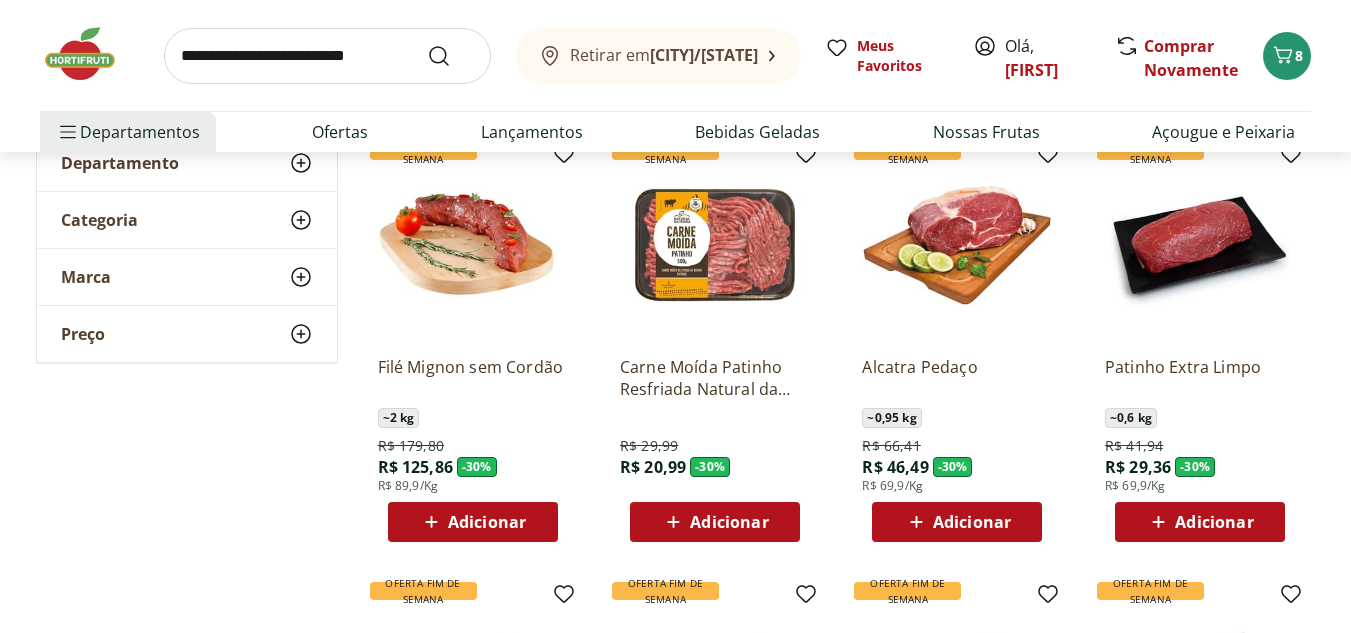 click on "Adicionar" at bounding box center [729, 522] 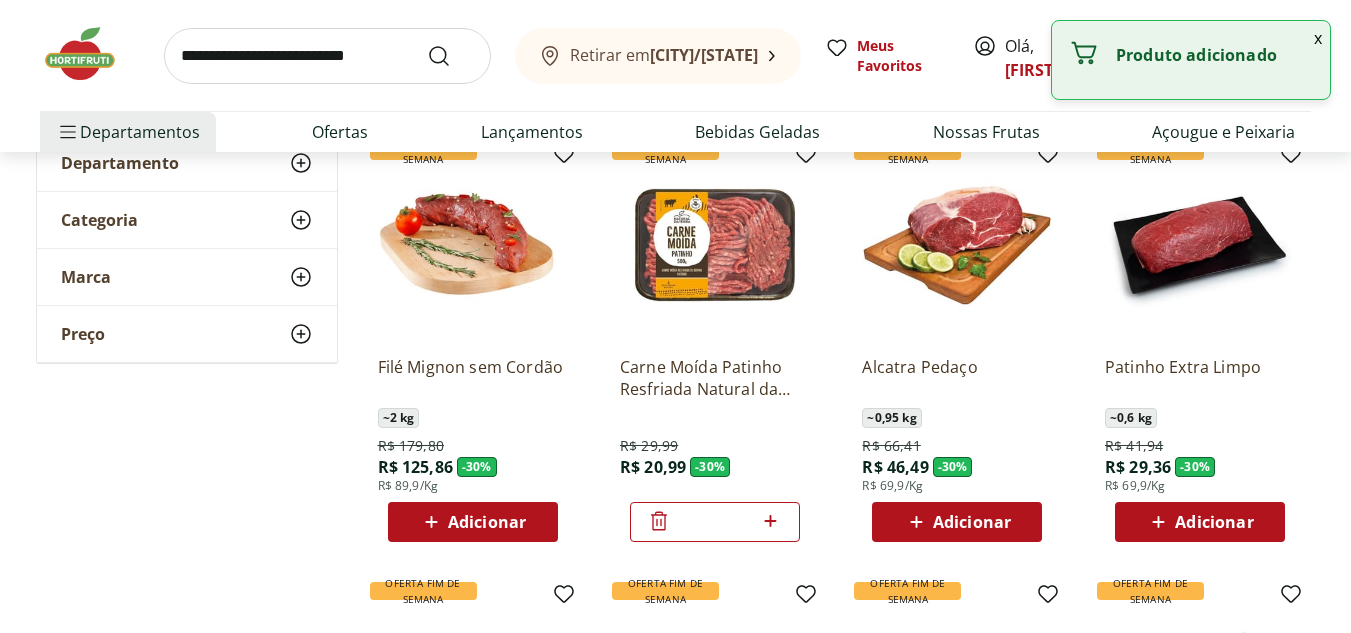 click on "x" at bounding box center [1318, 38] 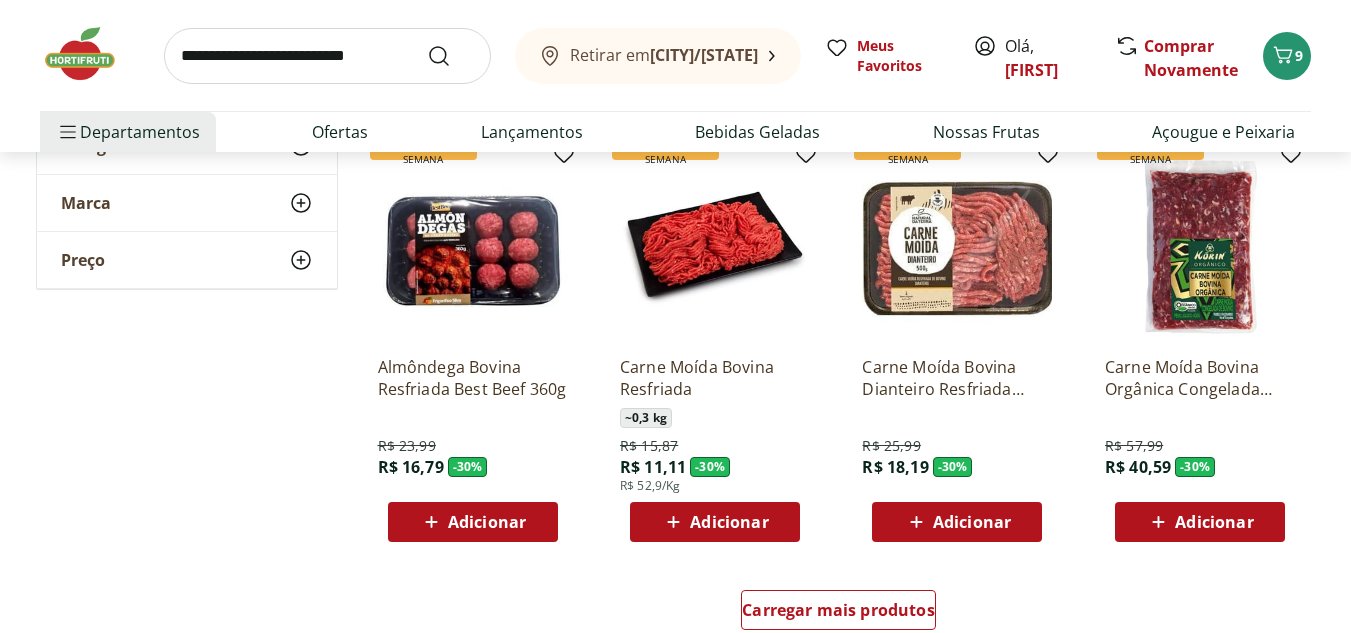 scroll, scrollTop: 1100, scrollLeft: 0, axis: vertical 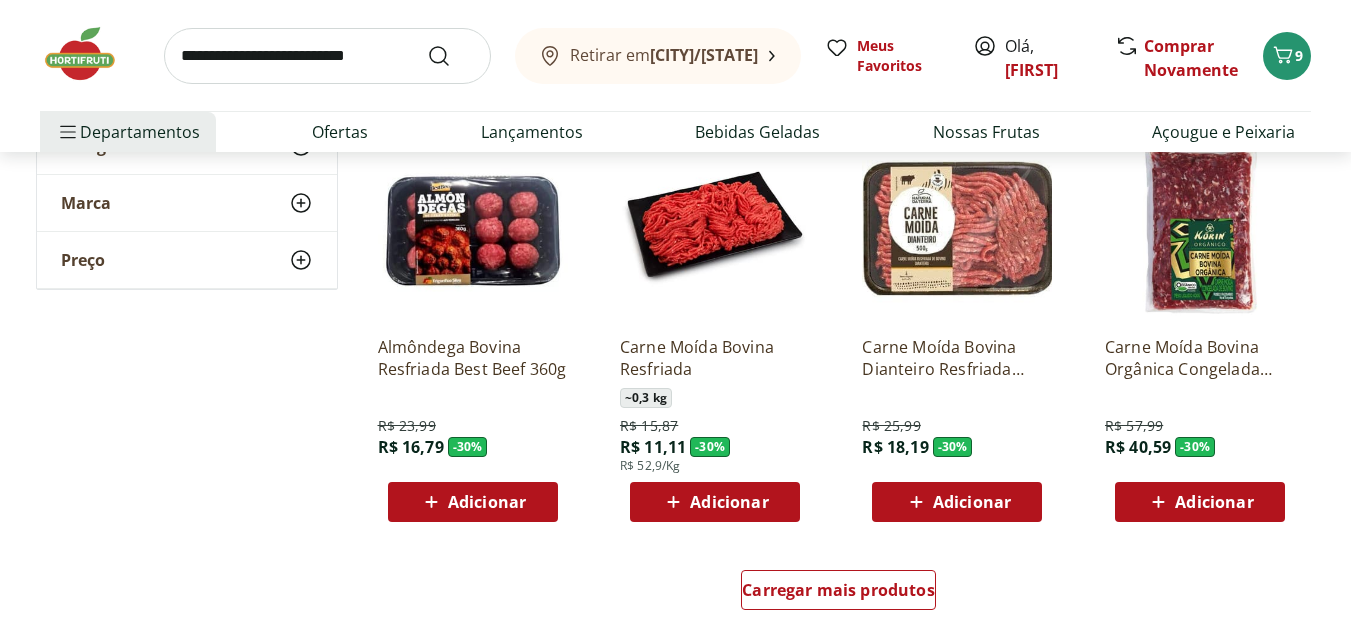 click on "Adicionar" at bounding box center (487, 502) 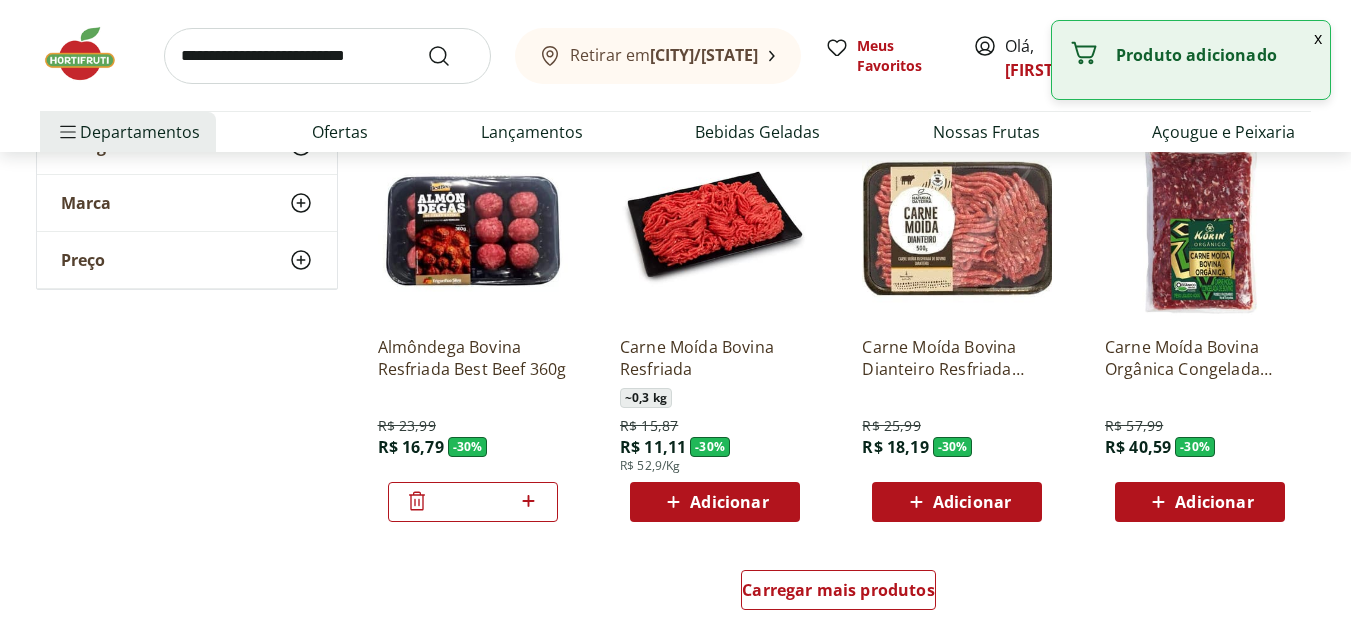 click 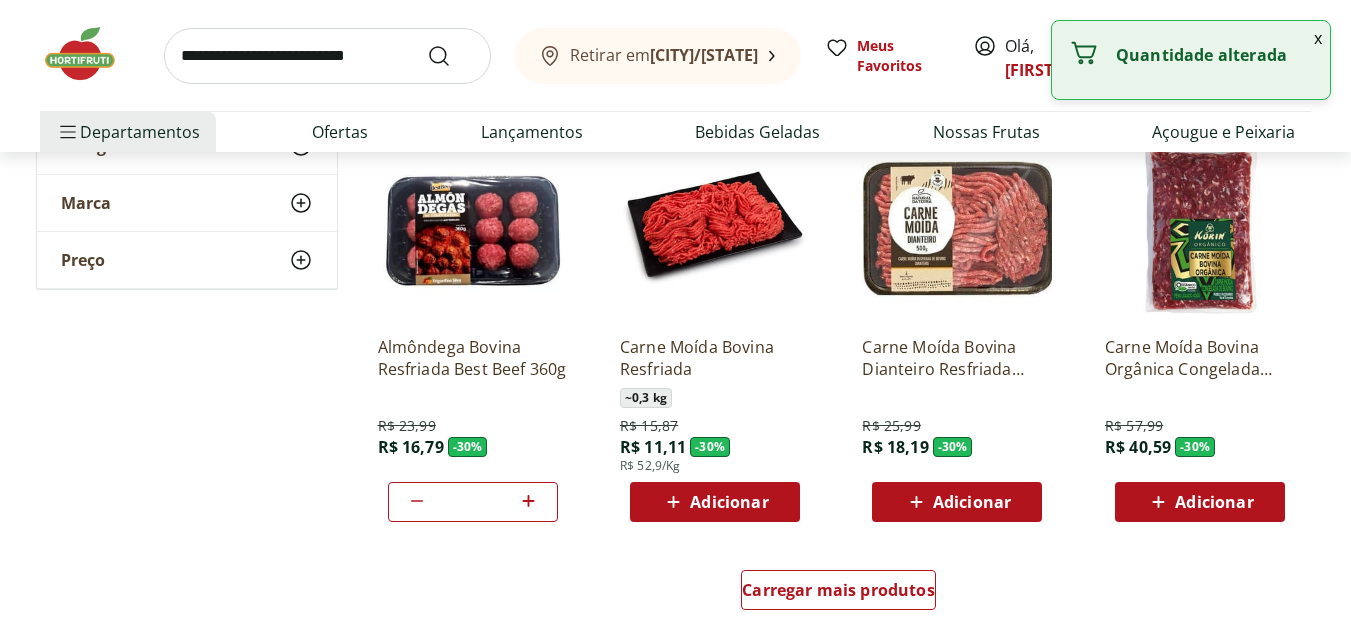 click on "x" at bounding box center (1318, 38) 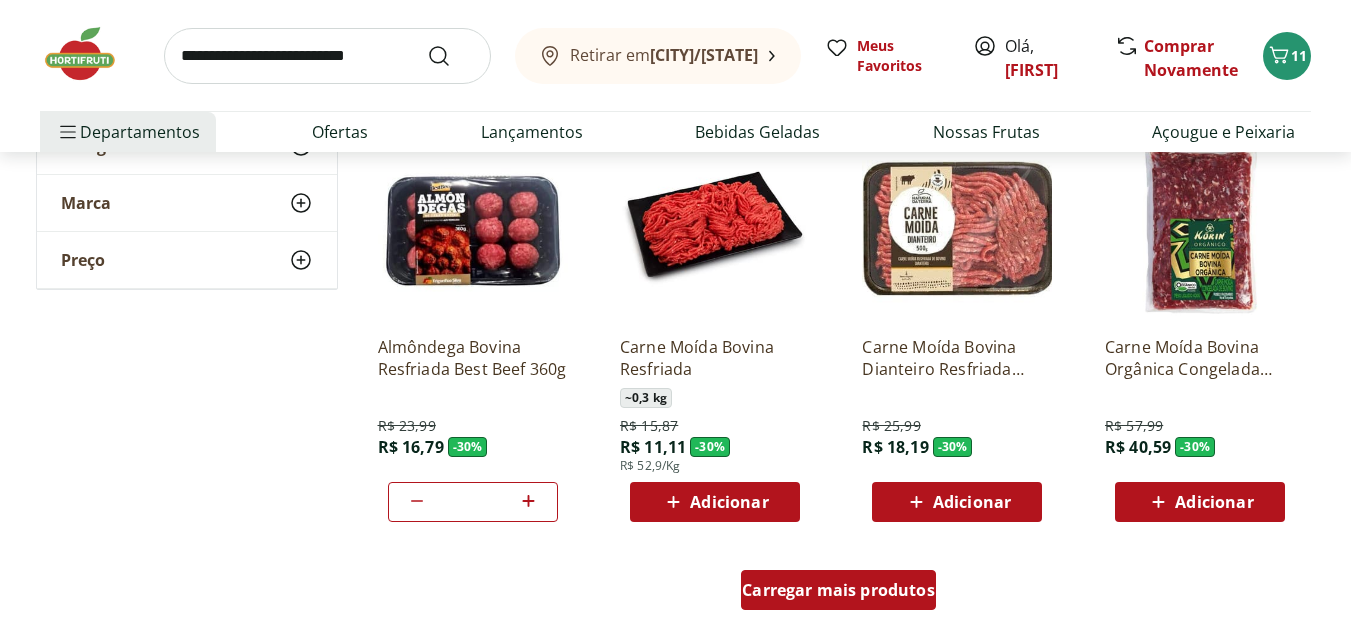 click on "Carregar mais produtos" at bounding box center [838, 590] 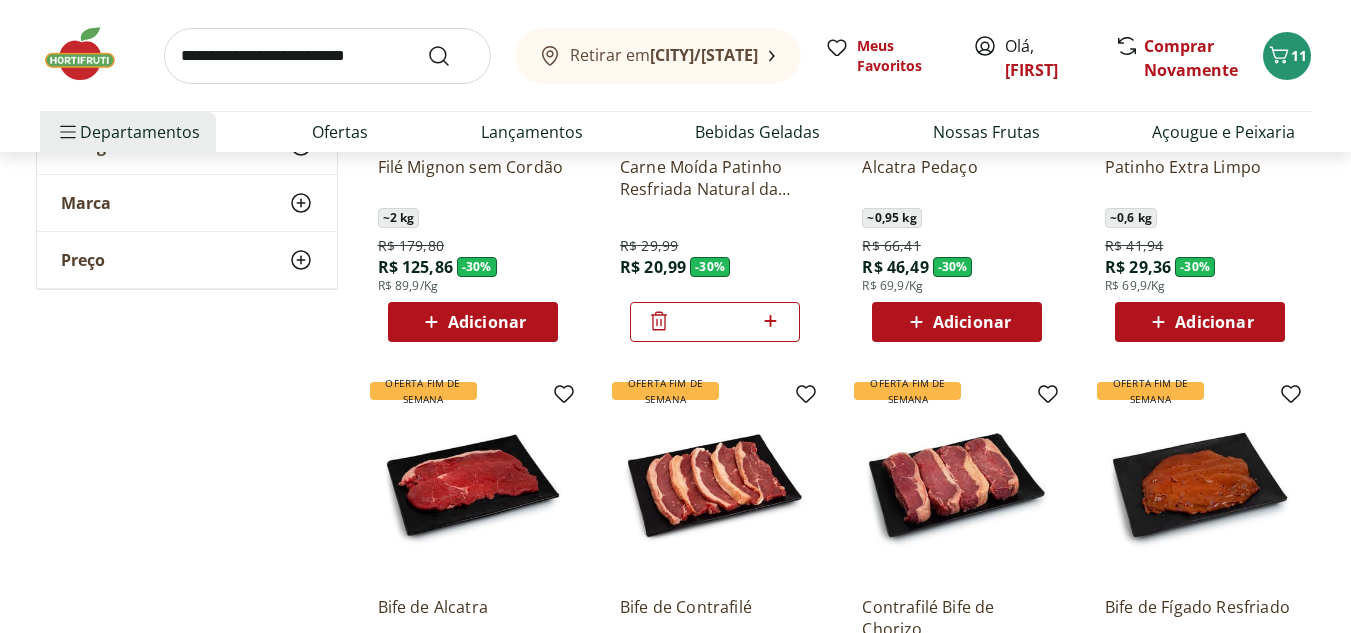 scroll, scrollTop: 0, scrollLeft: 0, axis: both 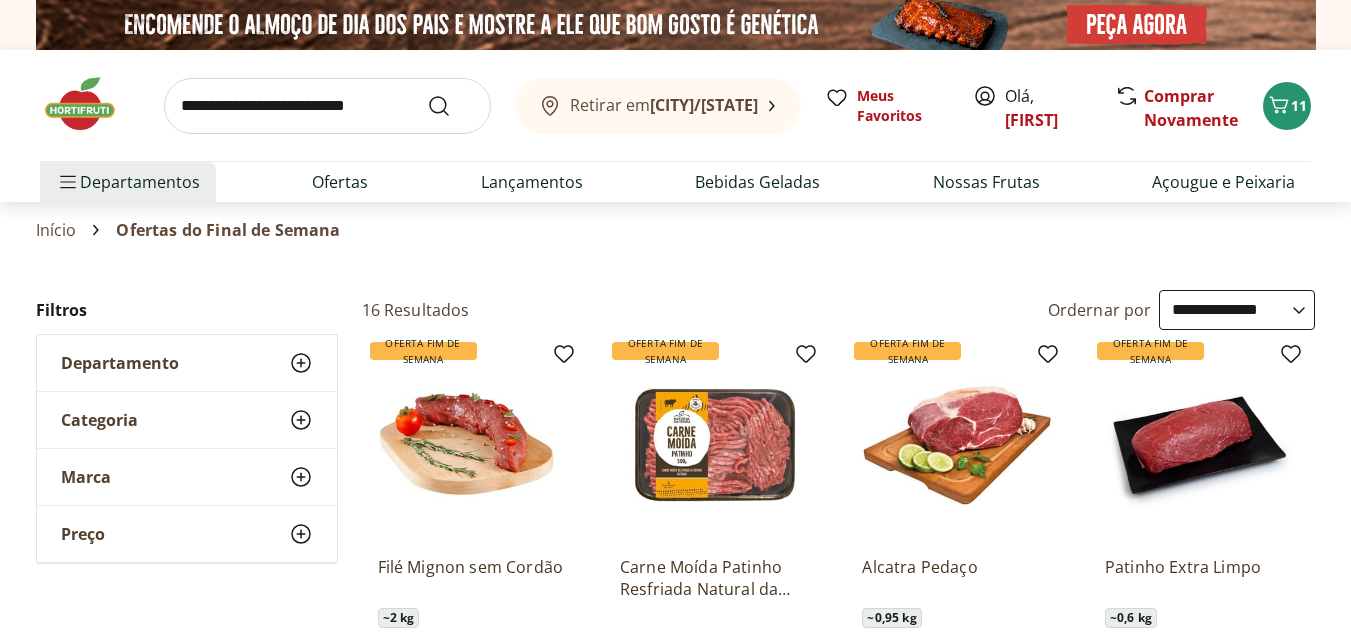 click at bounding box center [90, 104] 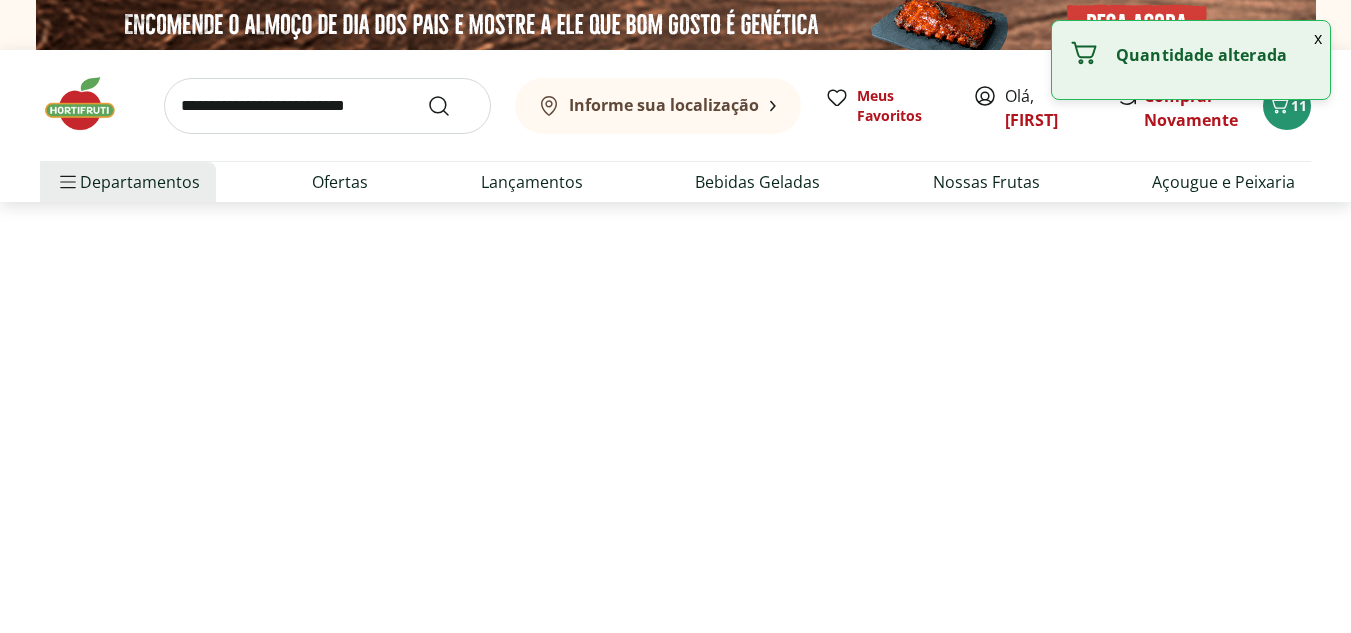 type on "*" 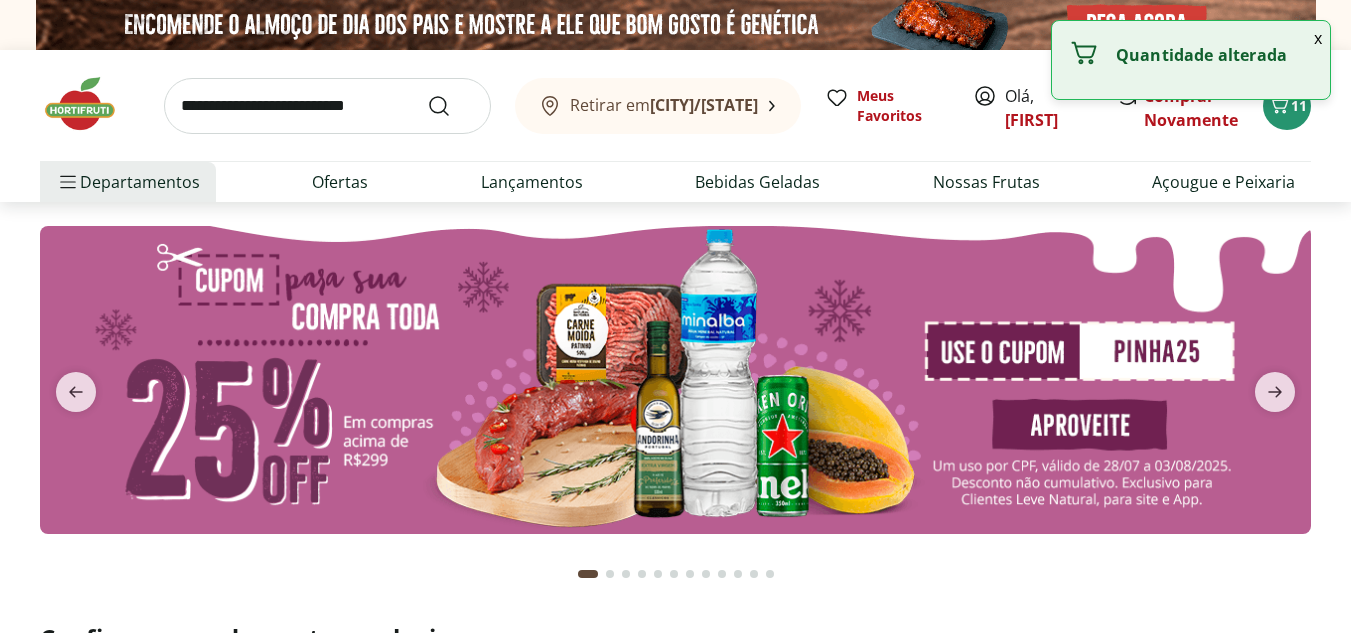 click on "x" at bounding box center (1318, 38) 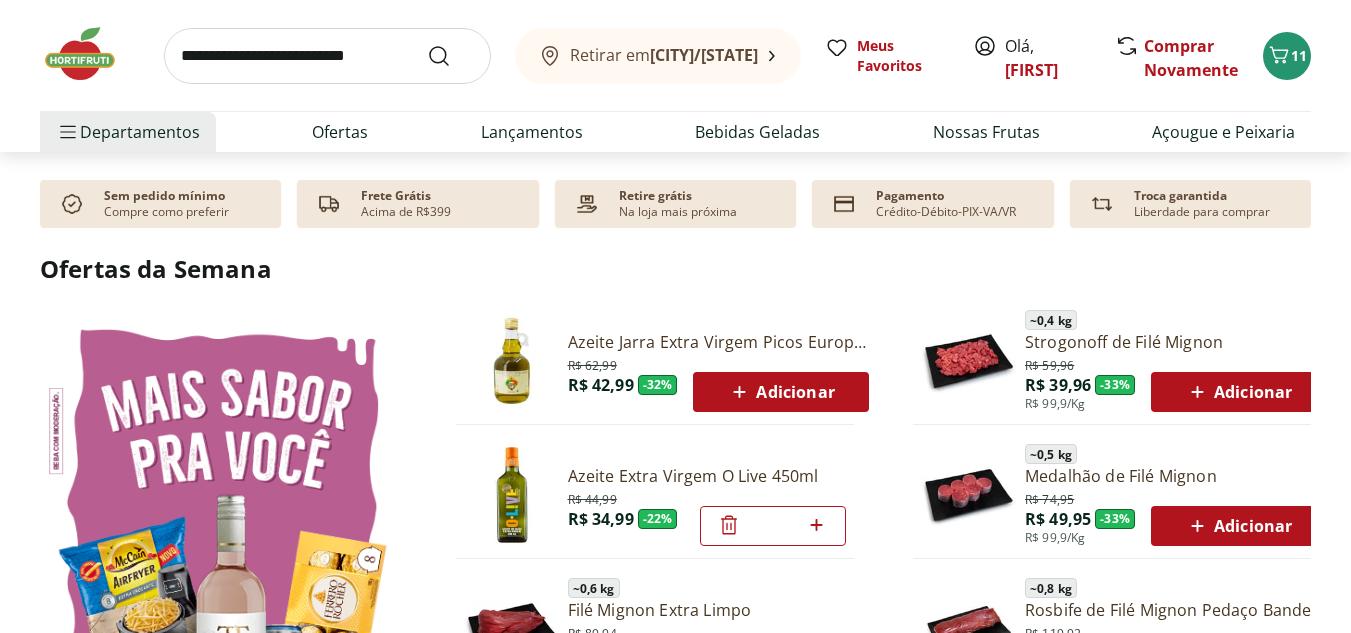 scroll, scrollTop: 1100, scrollLeft: 0, axis: vertical 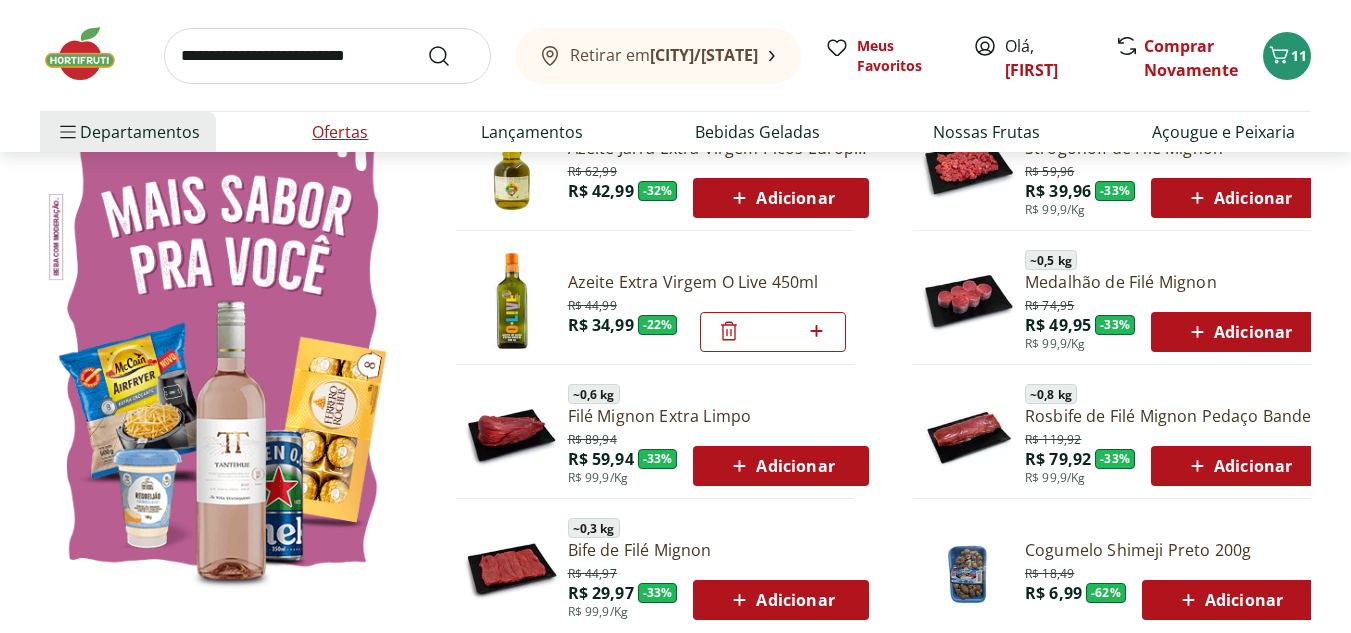 click on "Ofertas" at bounding box center [340, 132] 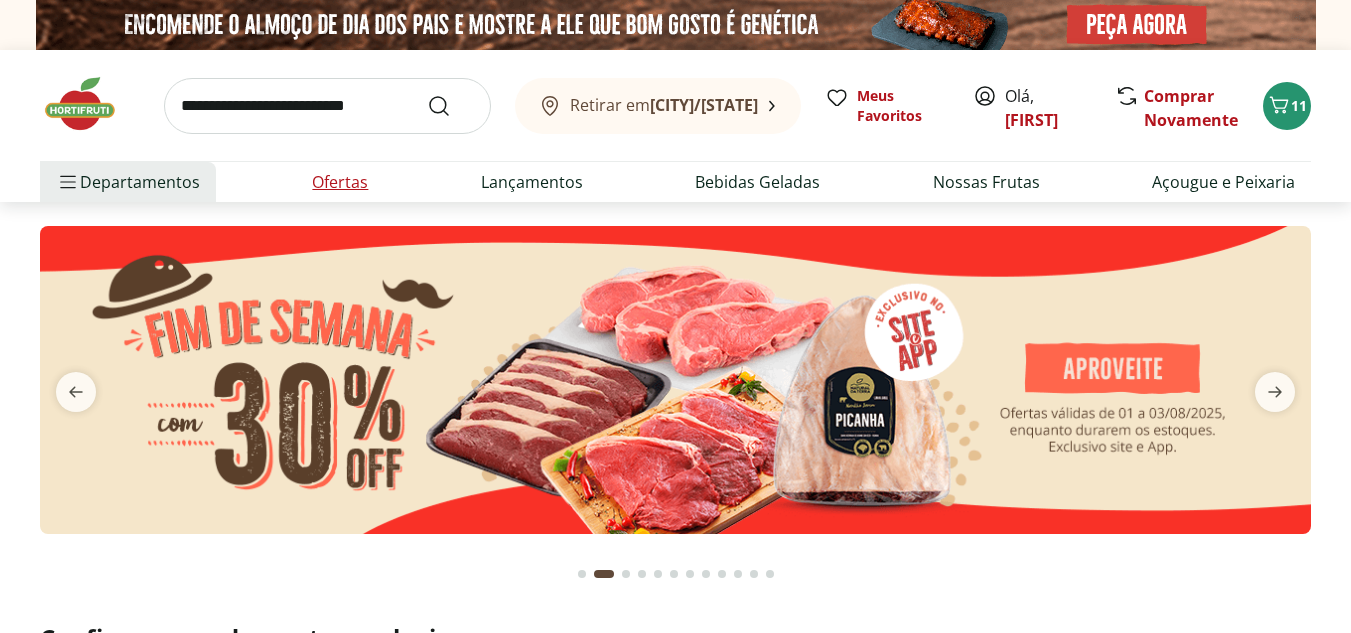 select on "**********" 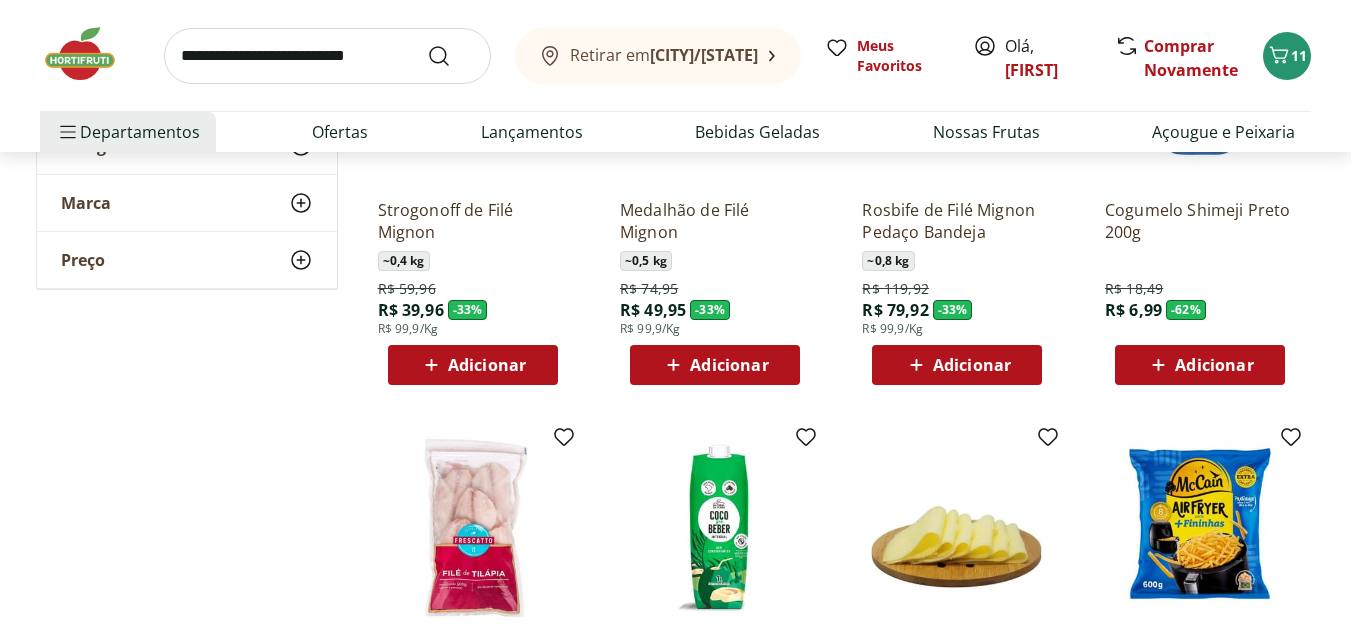 scroll, scrollTop: 1000, scrollLeft: 0, axis: vertical 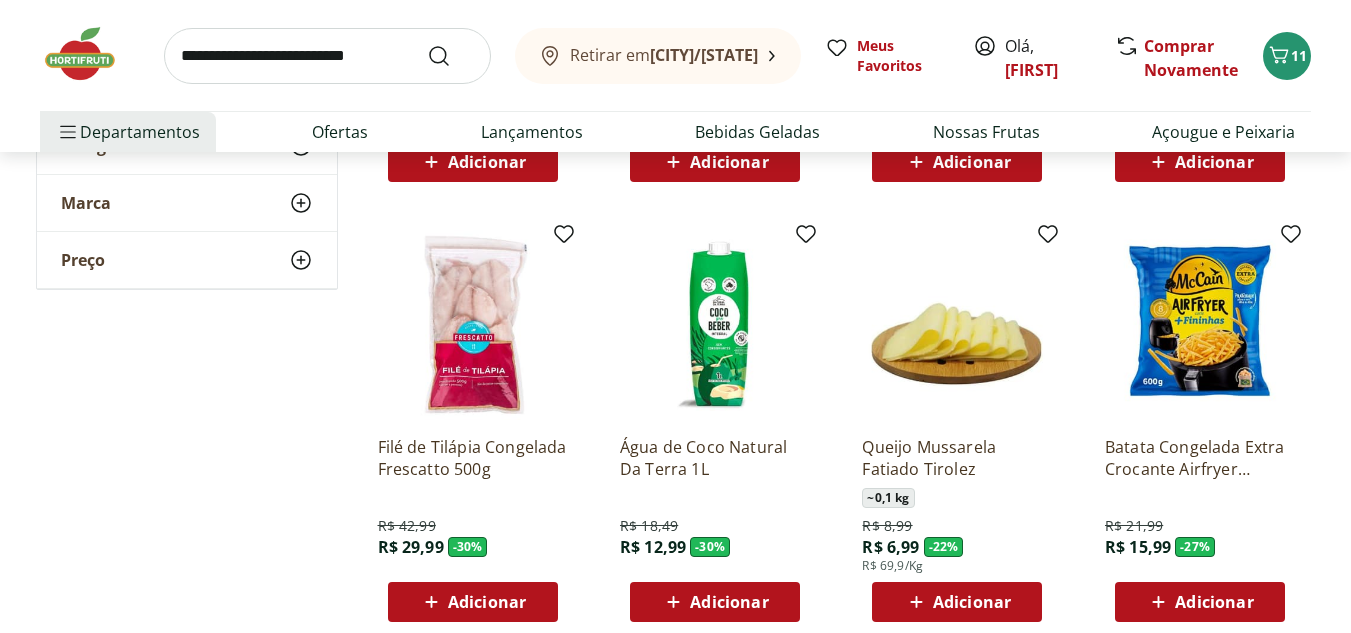 click on "Adicionar" at bounding box center (1199, 602) 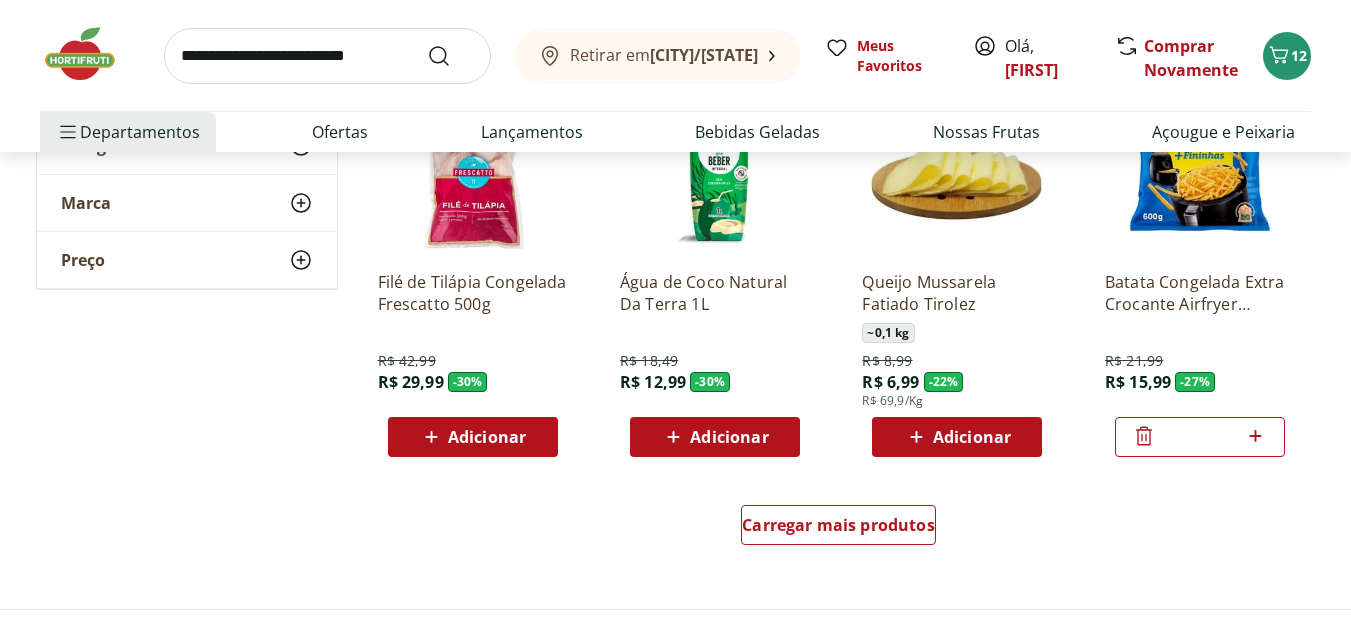 scroll, scrollTop: 1200, scrollLeft: 0, axis: vertical 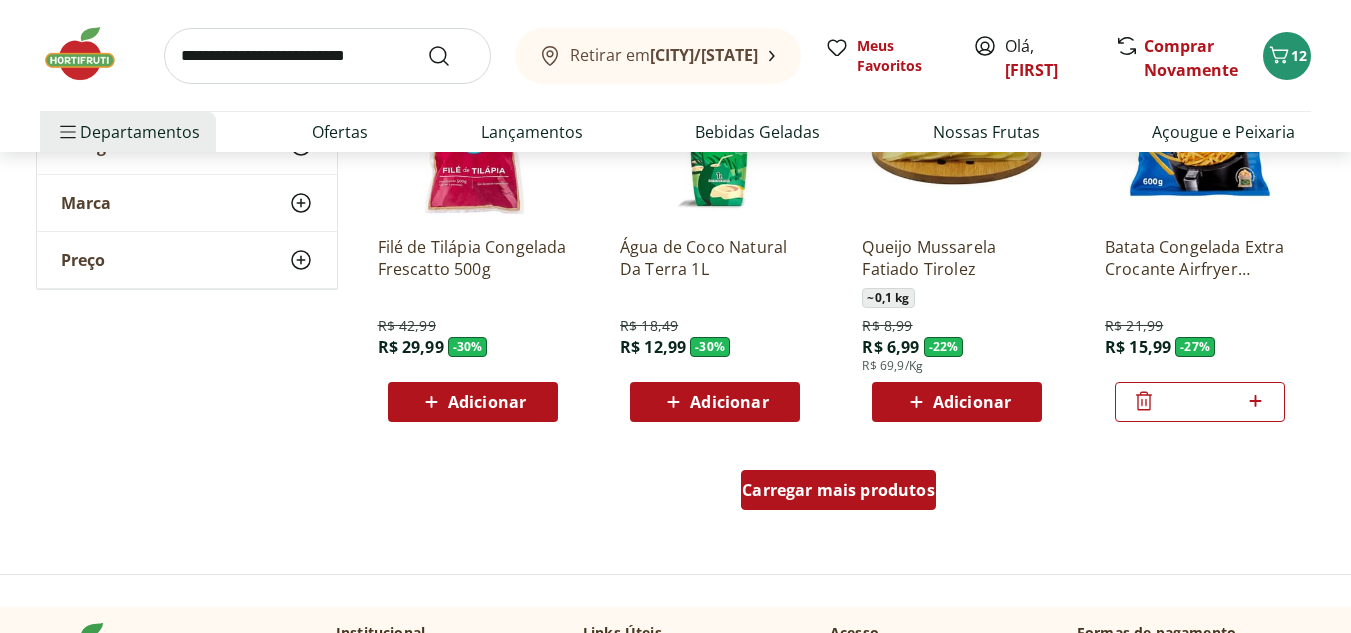 click on "Carregar mais produtos" at bounding box center (838, 490) 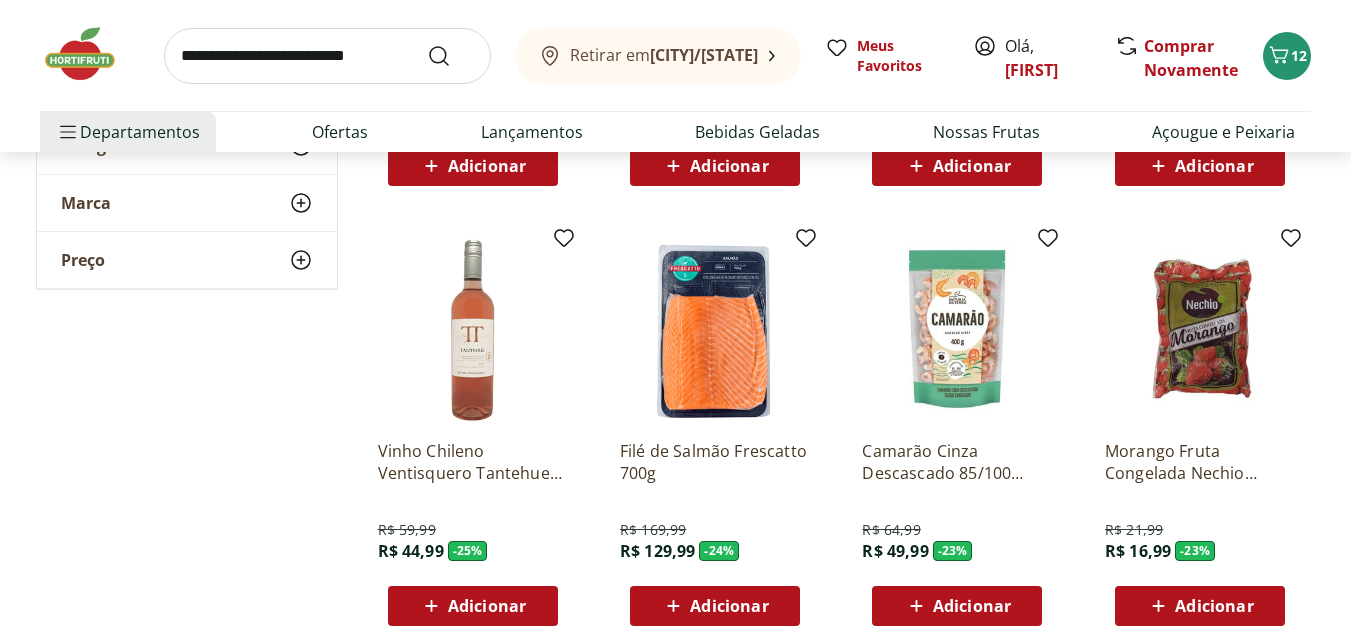 scroll, scrollTop: 2400, scrollLeft: 0, axis: vertical 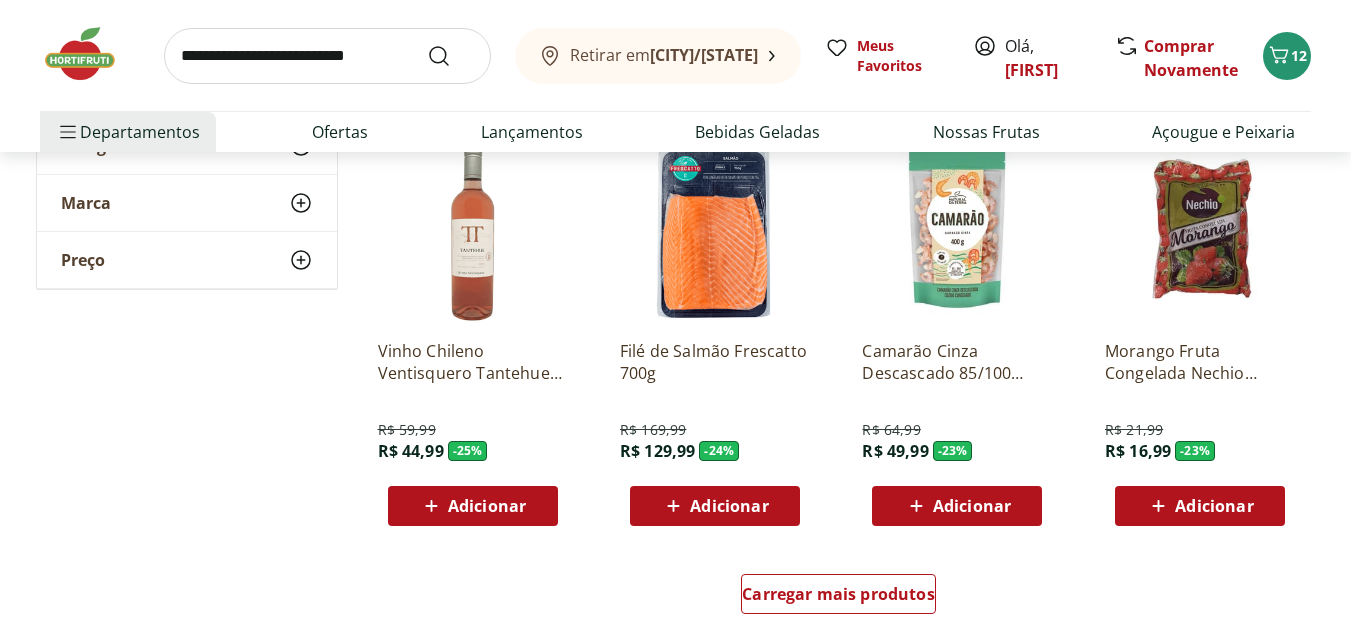 click on "Adicionar" at bounding box center [1214, 506] 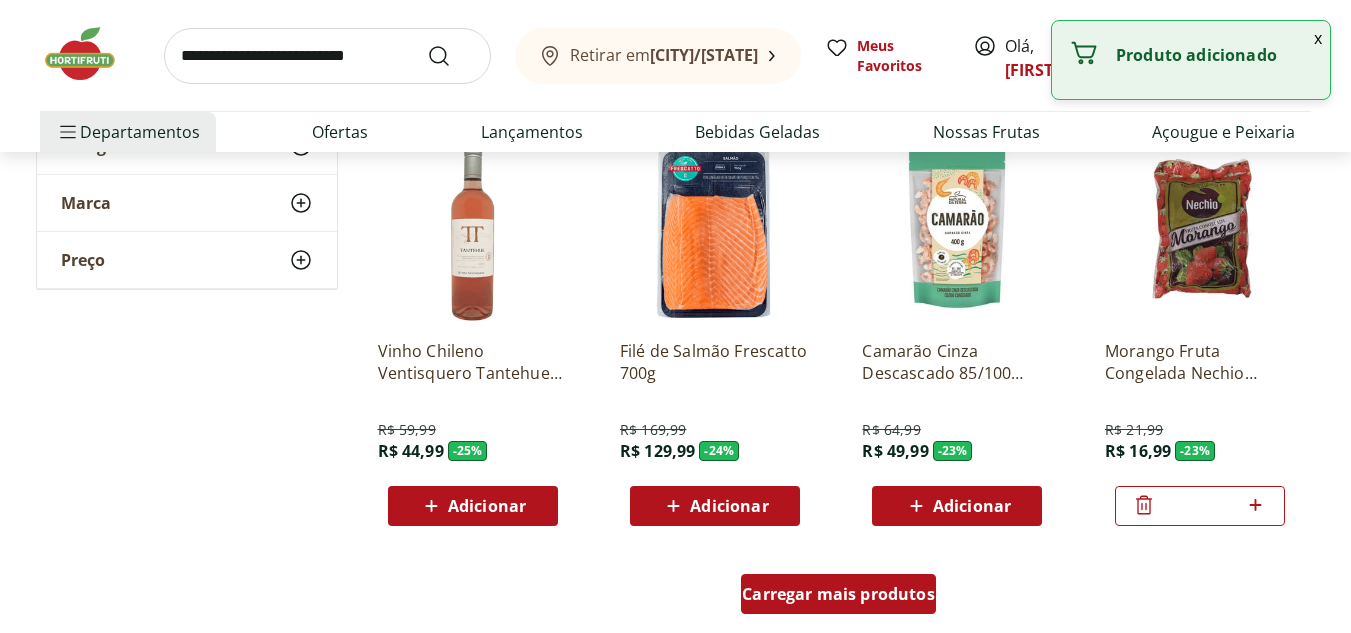 click on "Carregar mais produtos" at bounding box center [838, 594] 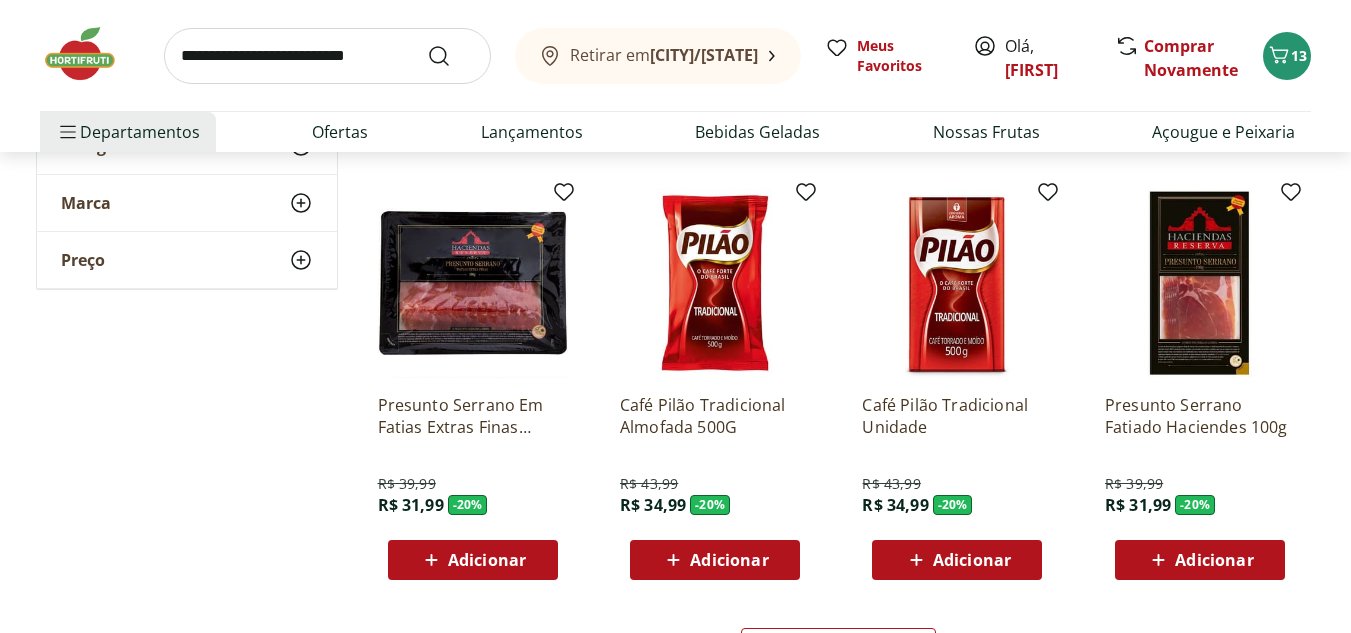 scroll, scrollTop: 3700, scrollLeft: 0, axis: vertical 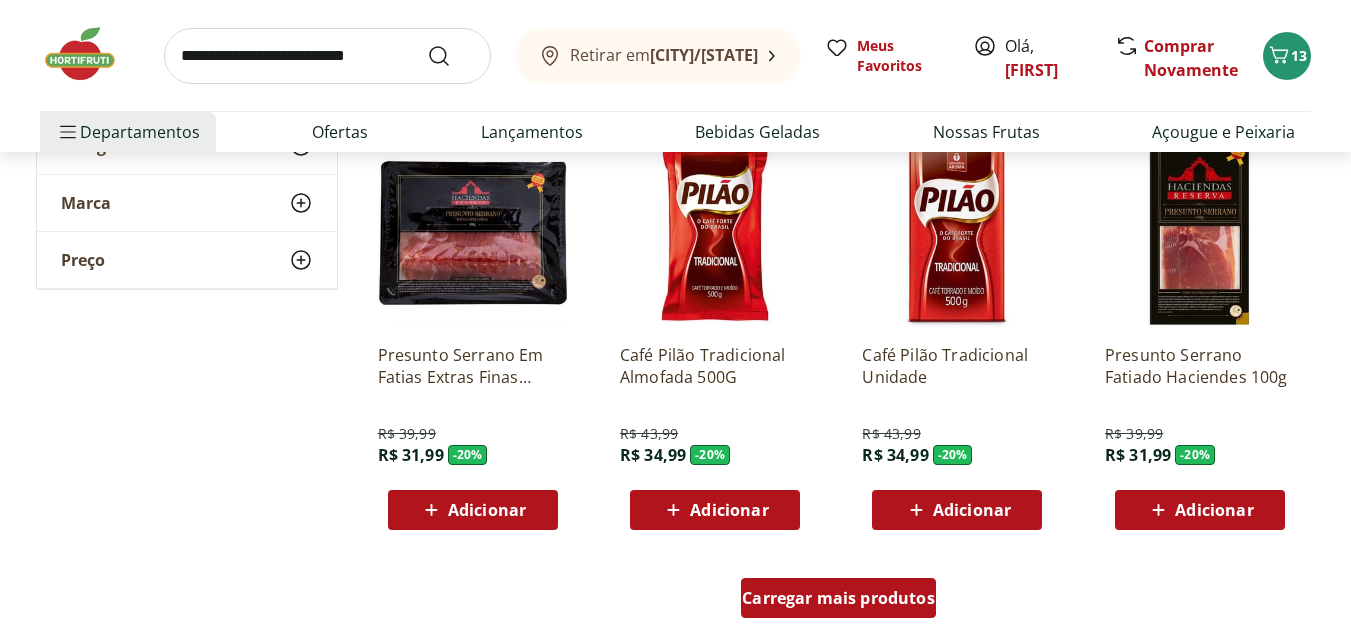 click on "Carregar mais produtos" at bounding box center (838, 598) 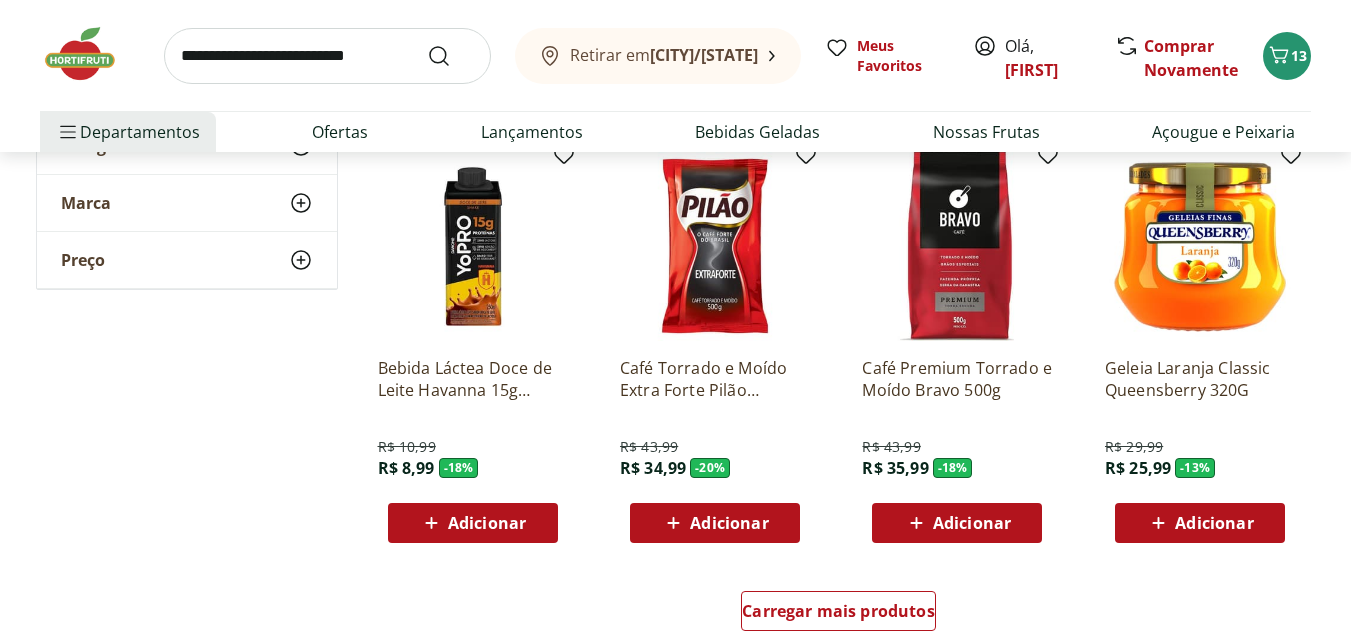 scroll, scrollTop: 5100, scrollLeft: 0, axis: vertical 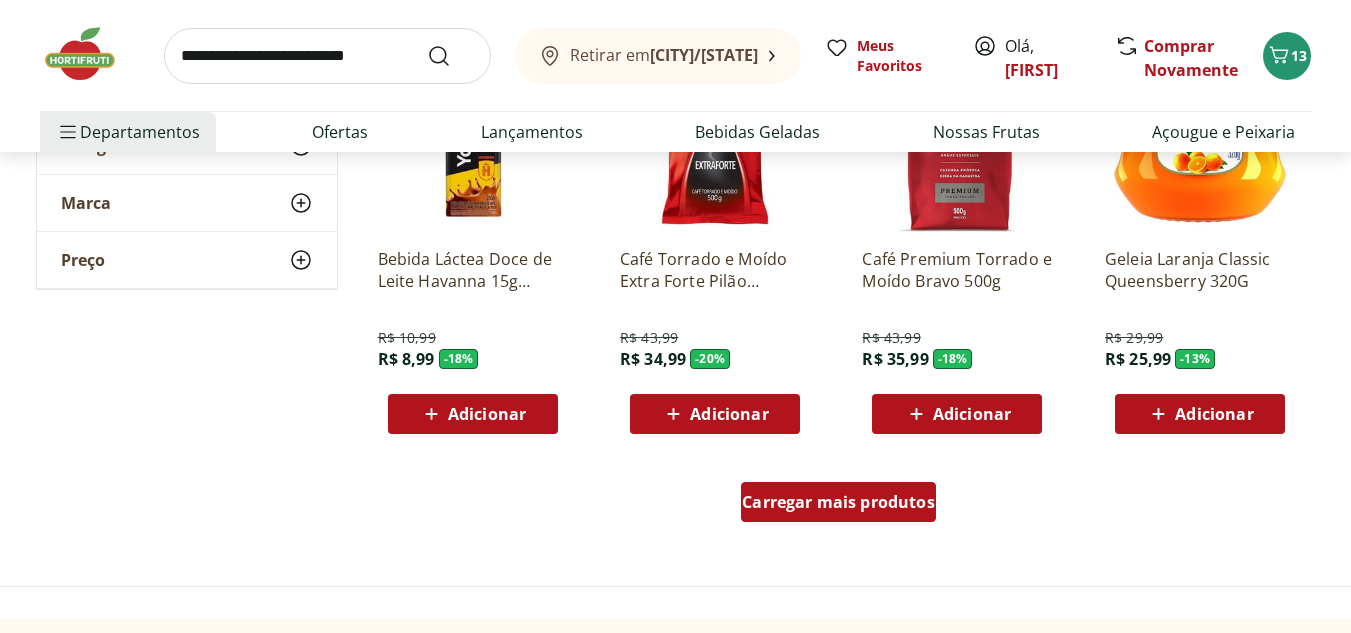 click on "Carregar mais produtos" at bounding box center (838, 502) 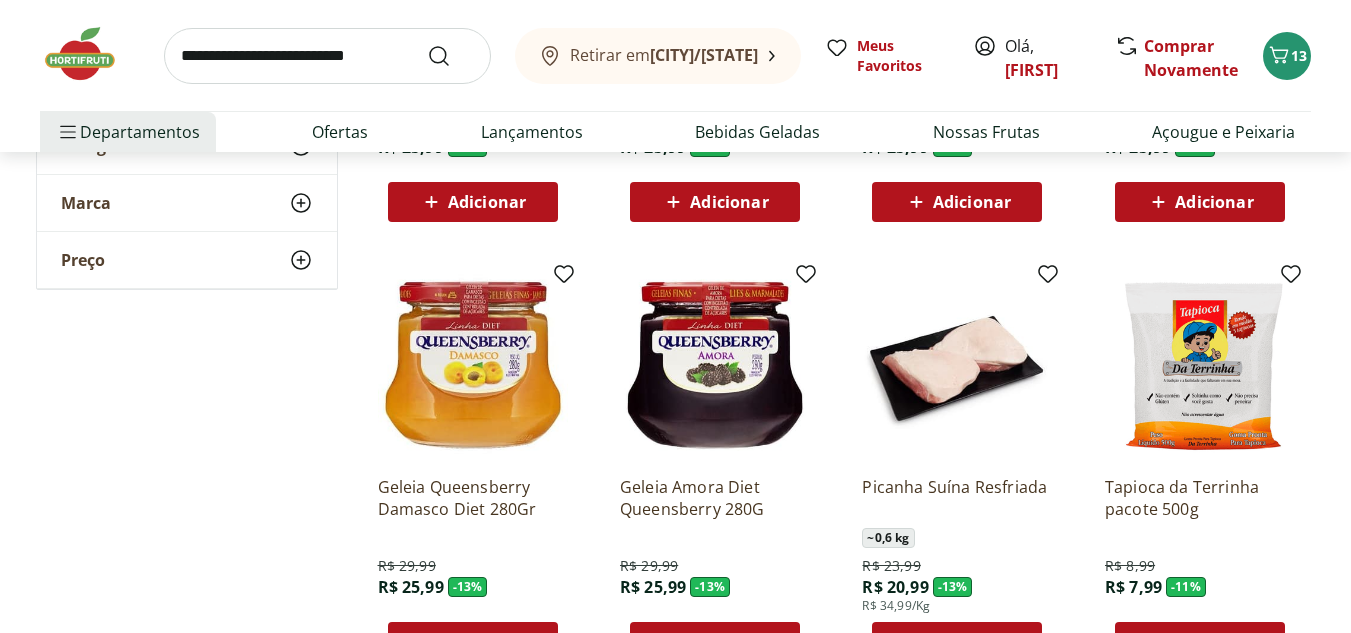 scroll, scrollTop: 6300, scrollLeft: 0, axis: vertical 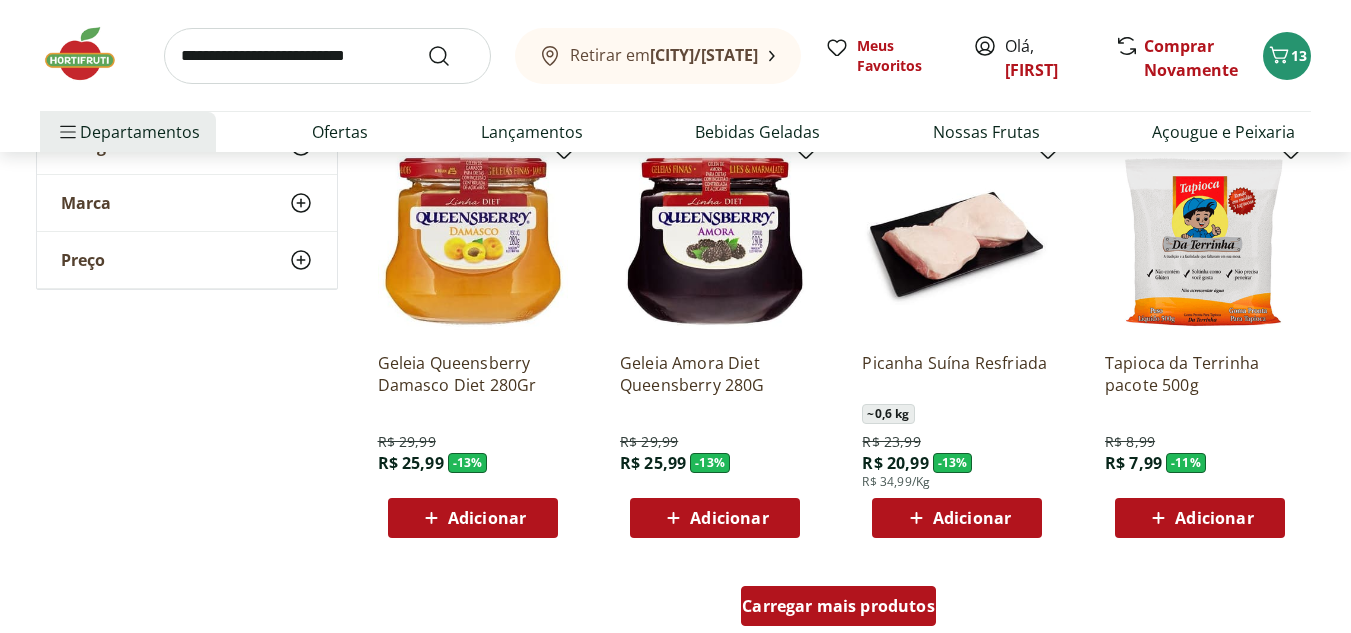 click on "Carregar mais produtos" at bounding box center (838, 606) 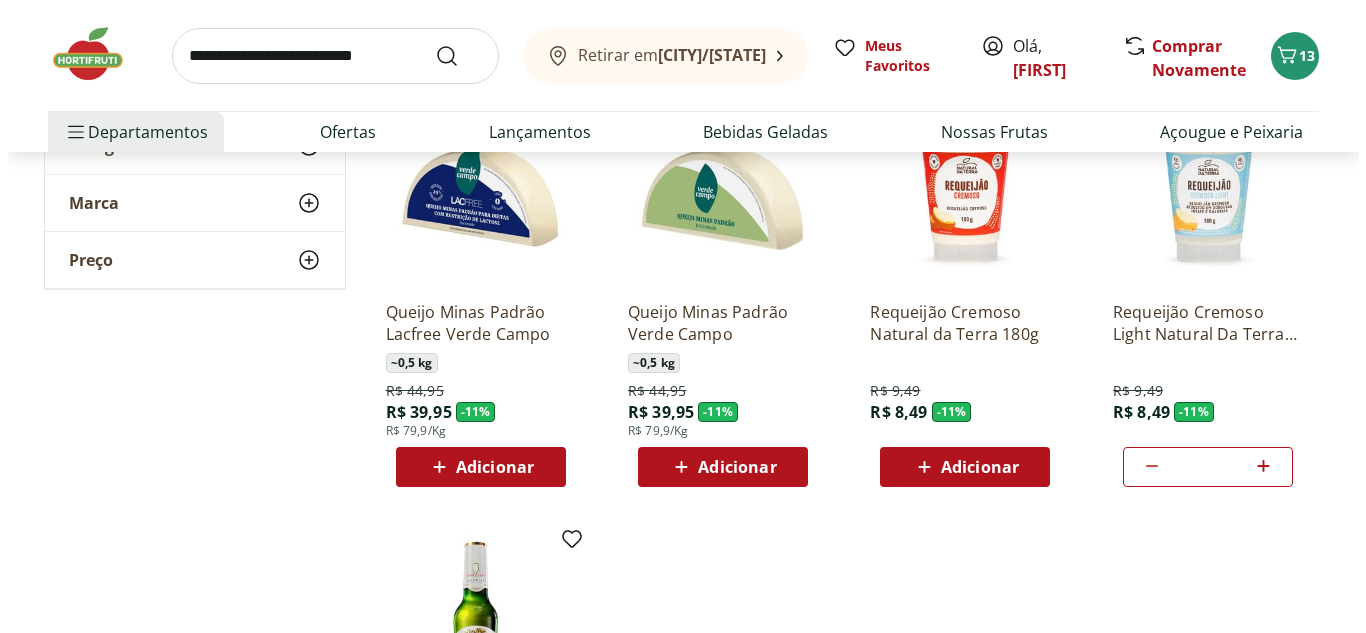 scroll, scrollTop: 7000, scrollLeft: 0, axis: vertical 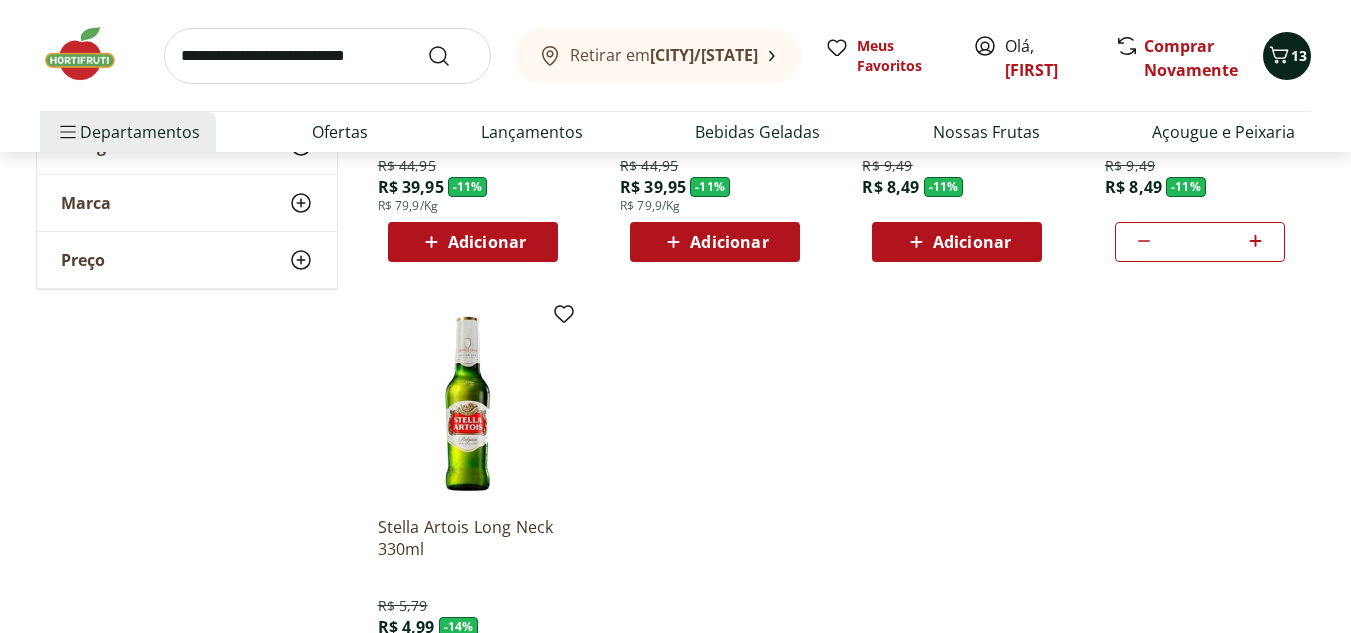 click 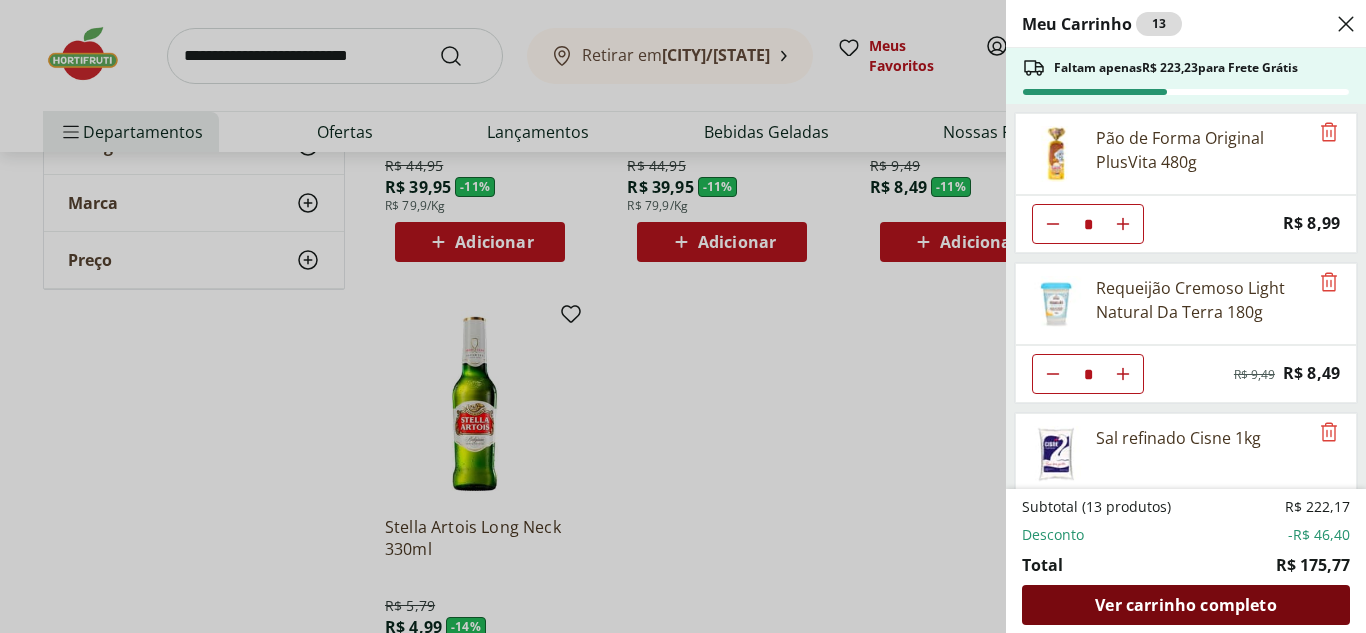 click on "Ver carrinho completo" at bounding box center [1185, 605] 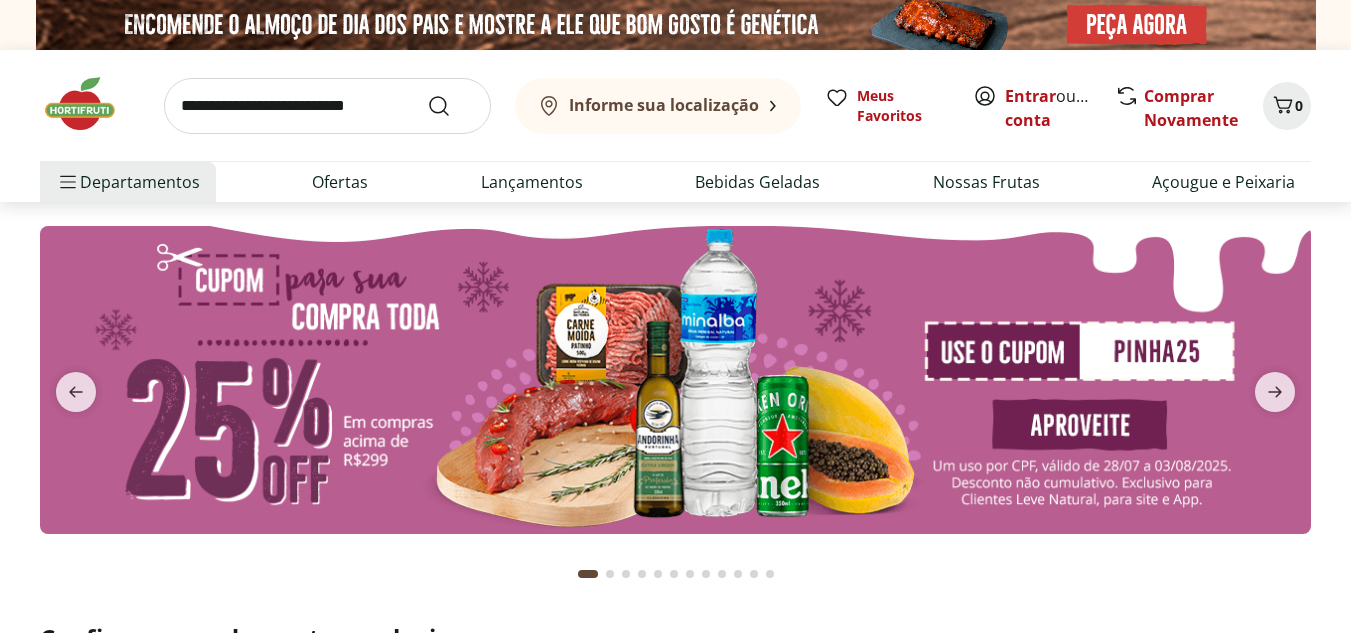 scroll, scrollTop: 0, scrollLeft: 0, axis: both 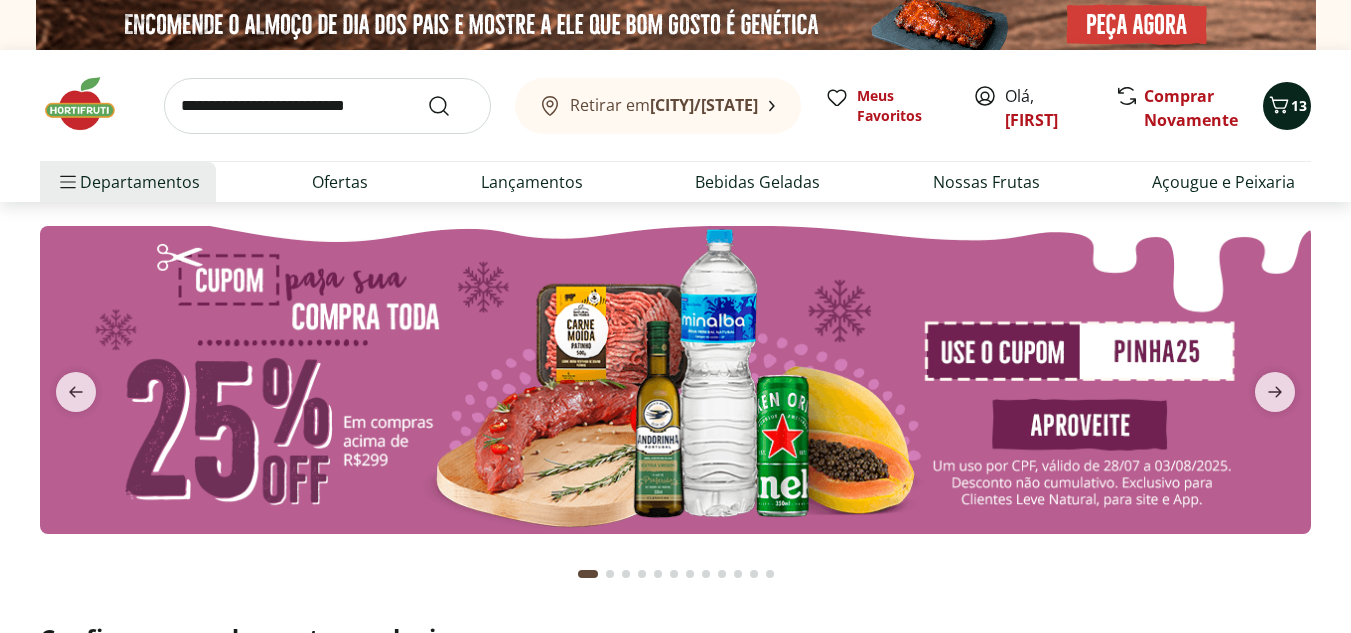click on "13" at bounding box center (1299, 106) 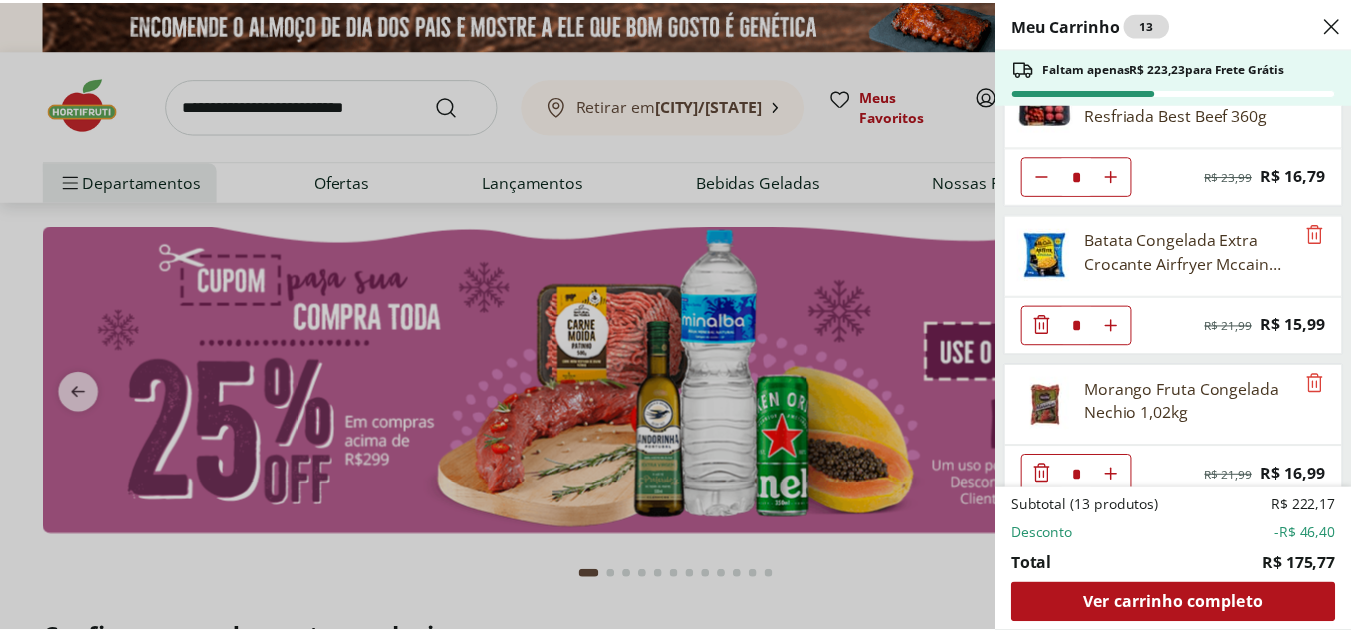 scroll, scrollTop: 973, scrollLeft: 0, axis: vertical 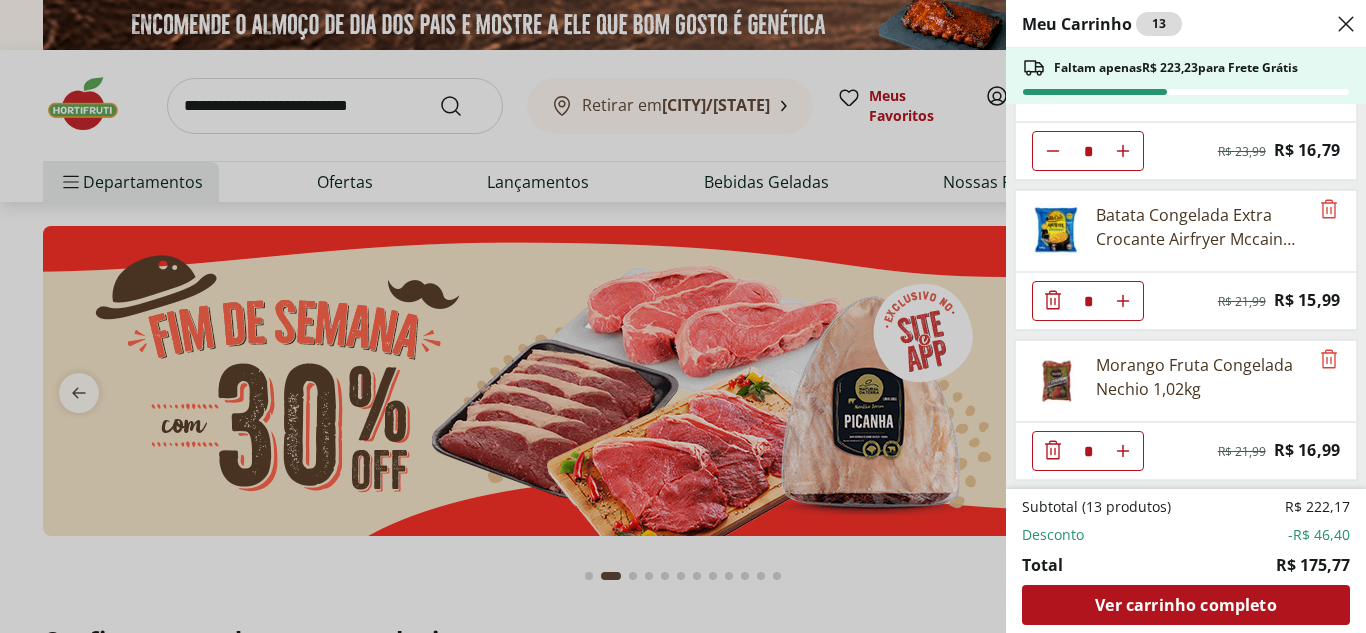 click on "Meu Carrinho 13 Faltam apenas  R$ 223,23  para Frete Grátis Pão de Forma Original PlusVita 480g * Price: R$ 8,99 Requeijão Cremoso Light Natural Da Terra 180g * Original price: R$ 9,49 Price: R$ 8,49 Sal refinado Cisne 1kg * Price: R$ 6,29 Queijo Mussarela Fatiado * Price: R$ 5,99 Azeite Extra Virgem O Live 450ml * Original price: R$ 44,99 Price: R$ 34,99 Carne Moída Patinho Resfriada Natural da Terra 500g * Original price: R$ 29,99 Price: R$ 20,99 Almôndega Bovina Resfriada Best Beef 360g * Original price: R$ 23,99 Price: R$ 16,79 Batata Congelada Extra Crocante Airfryer Mccain 600g * Original price: R$ 21,99 Price: R$ 15,99 Morango Fruta Congelada Nechio 1,02kg * Original price: R$ 21,99 Price: R$ 16,99 Subtotal (13 produtos) R$ 222,17 Desconto -R$ 46,40 Total R$ 175,77 Ver carrinho completo" at bounding box center [683, 316] 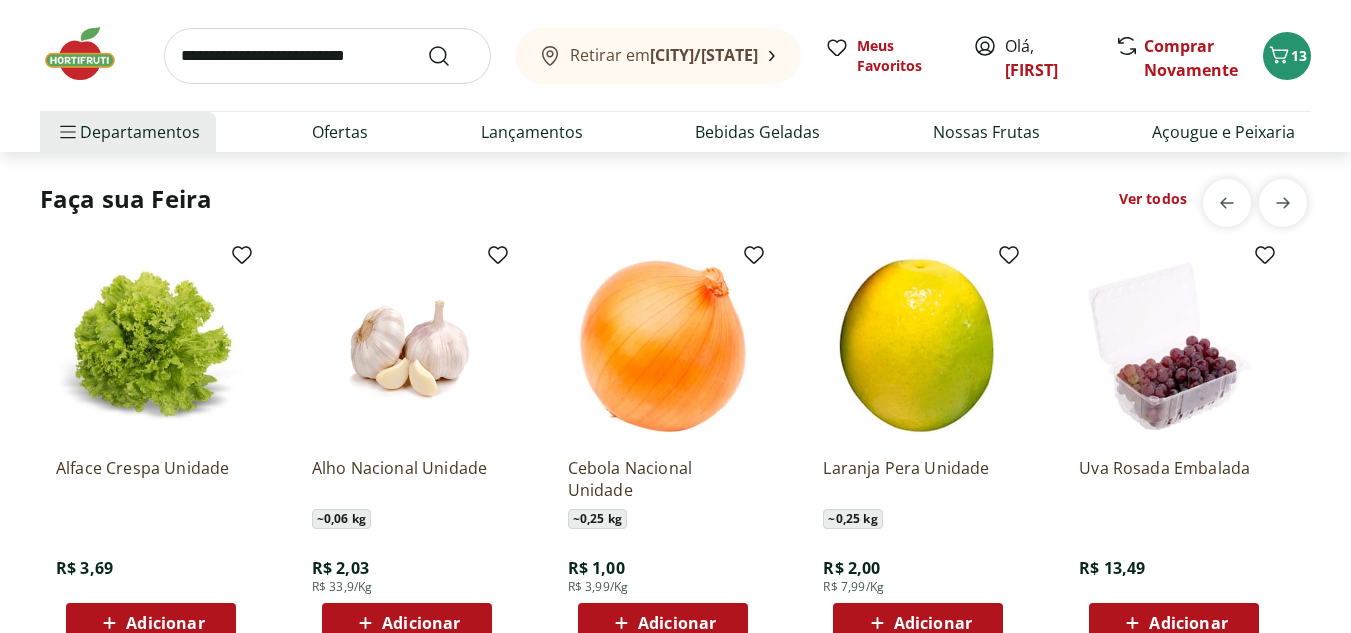scroll, scrollTop: 2200, scrollLeft: 0, axis: vertical 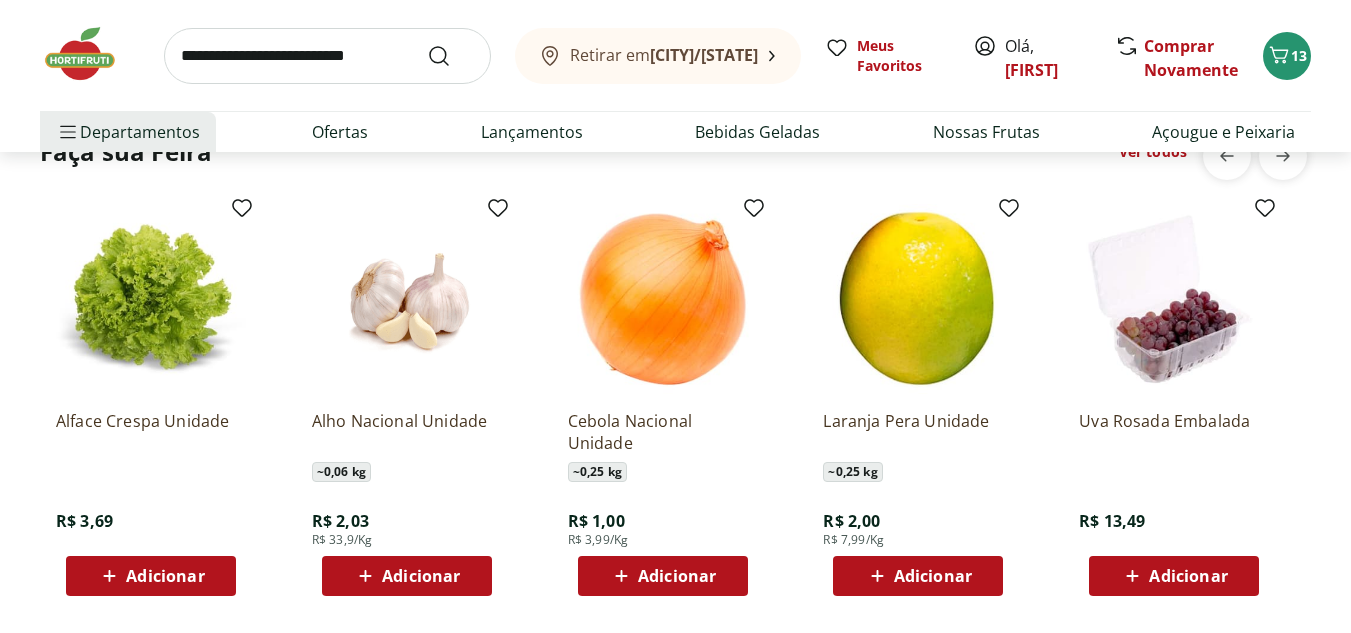 click on "Adicionar" at bounding box center [677, -8] 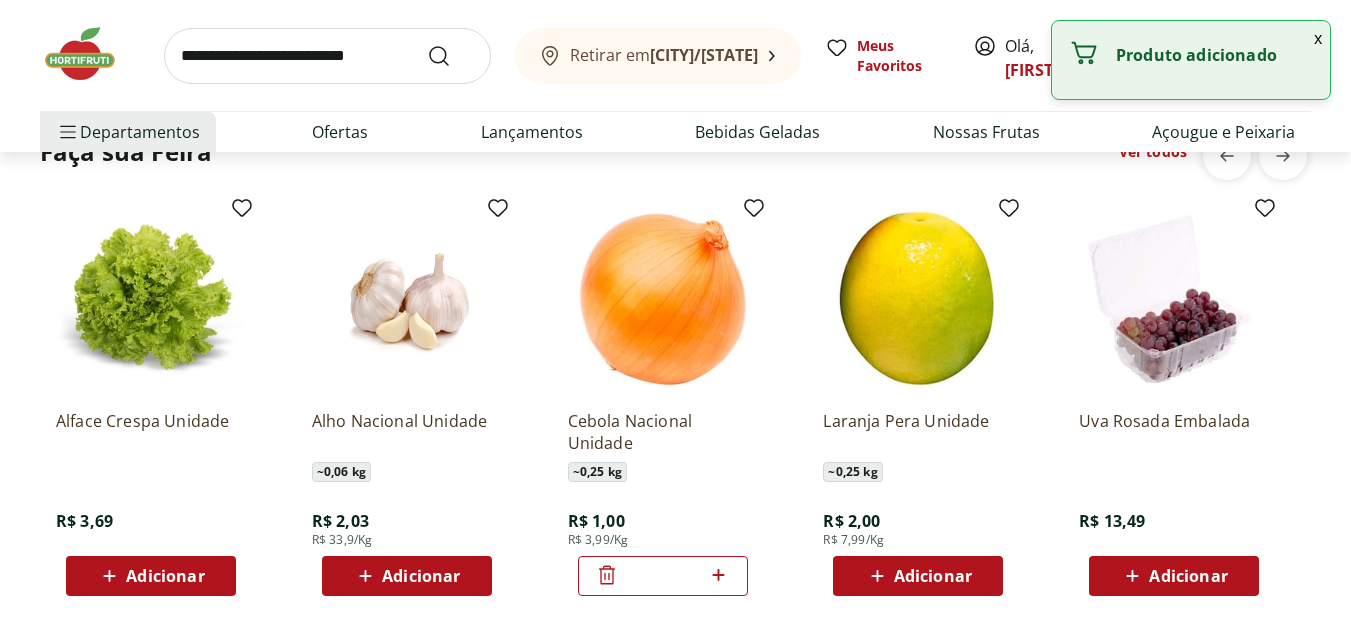 click 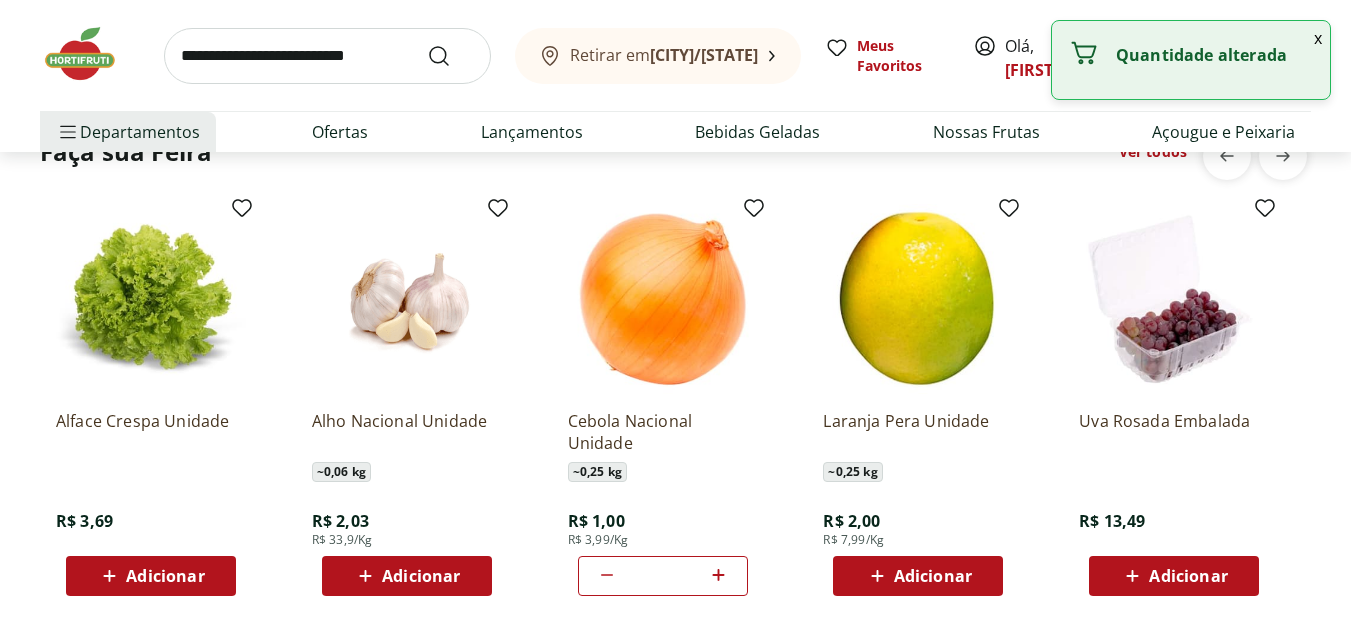 click 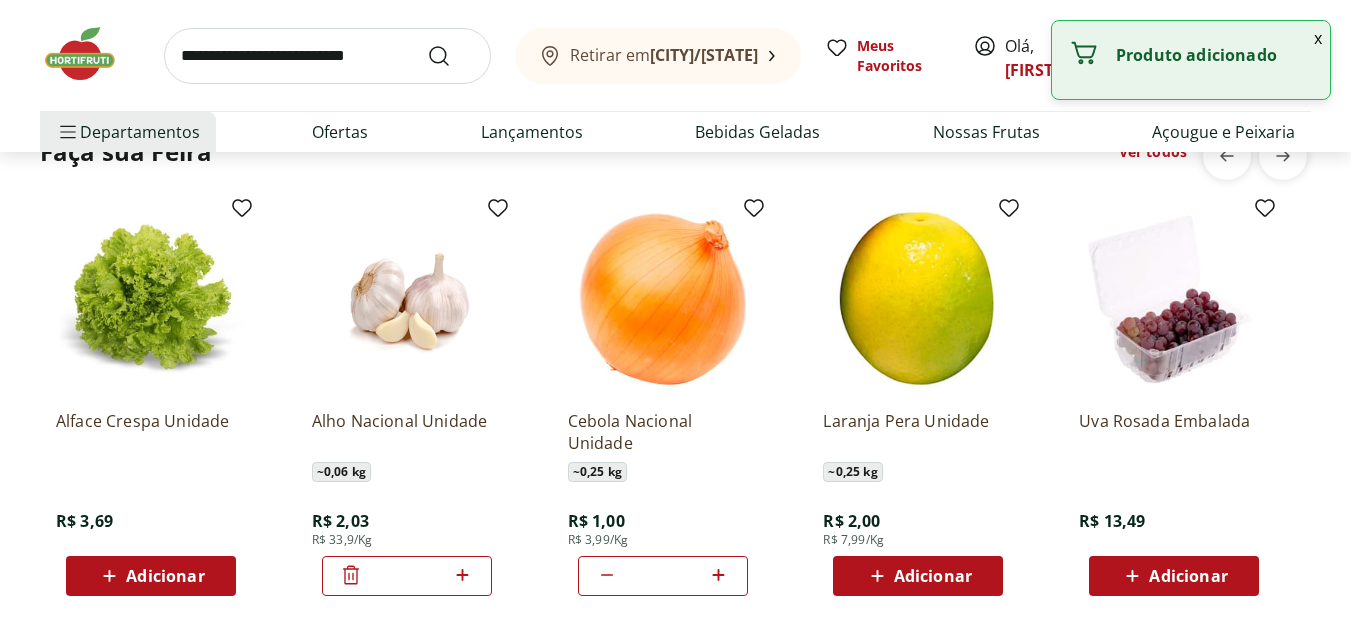 click 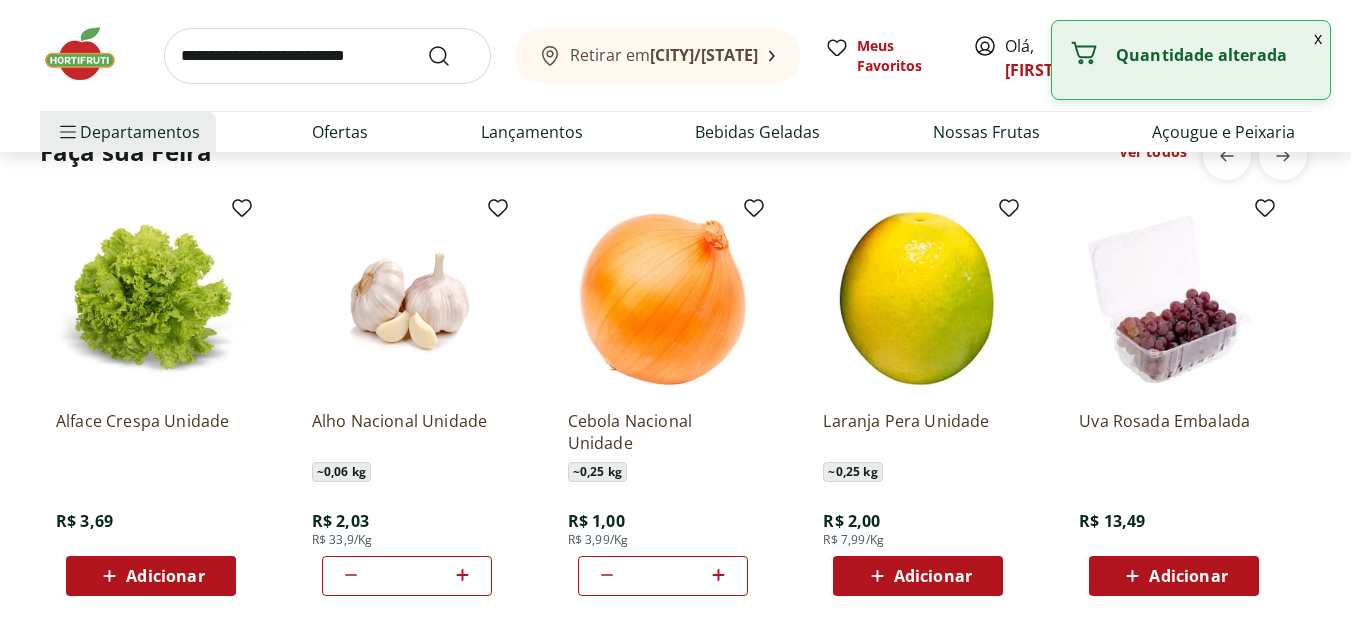 click 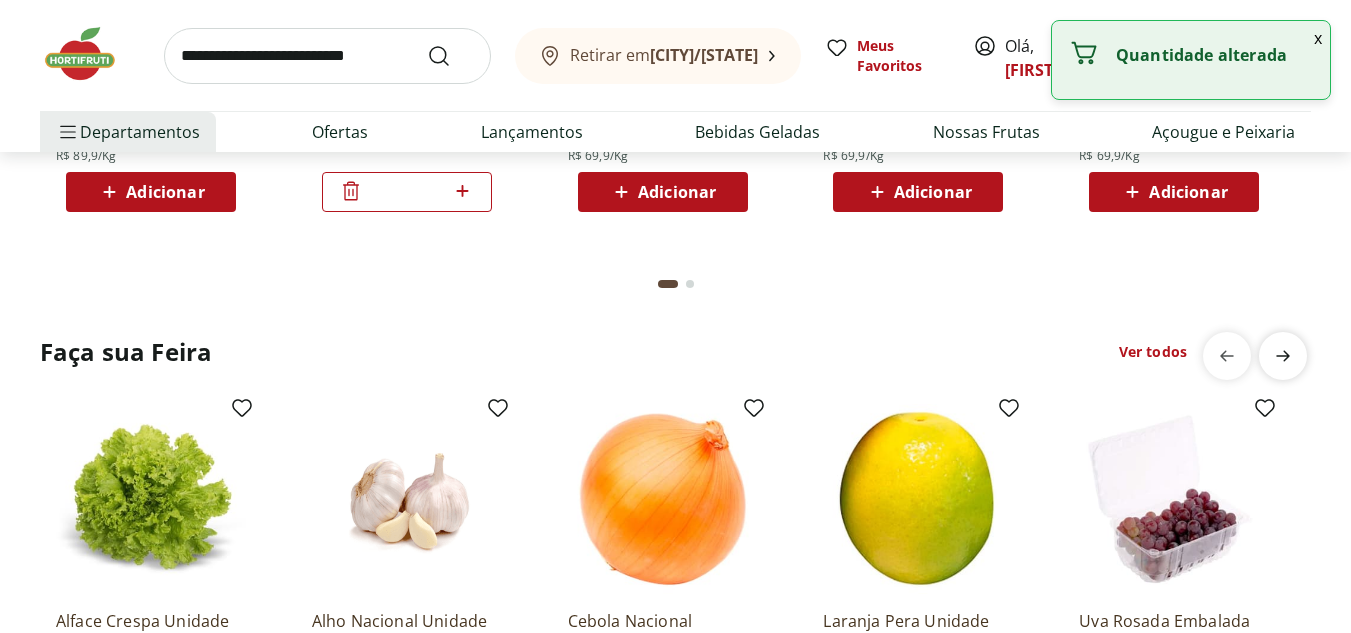click 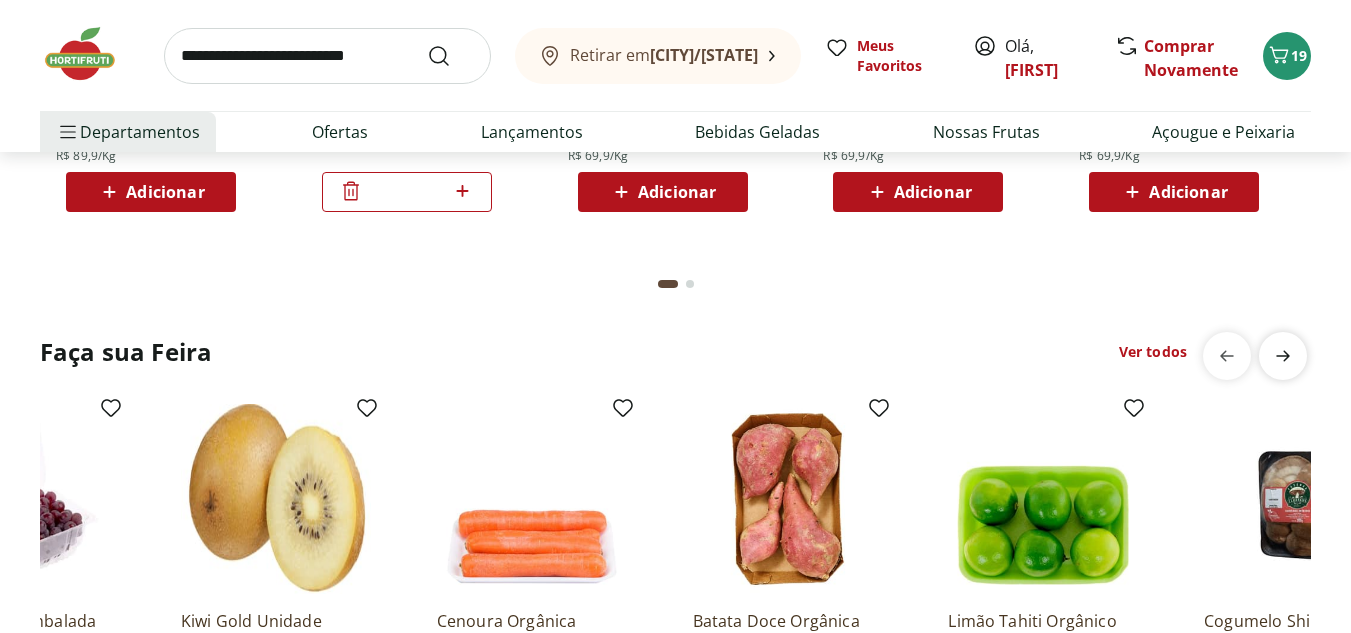 scroll, scrollTop: 0, scrollLeft: 1279, axis: horizontal 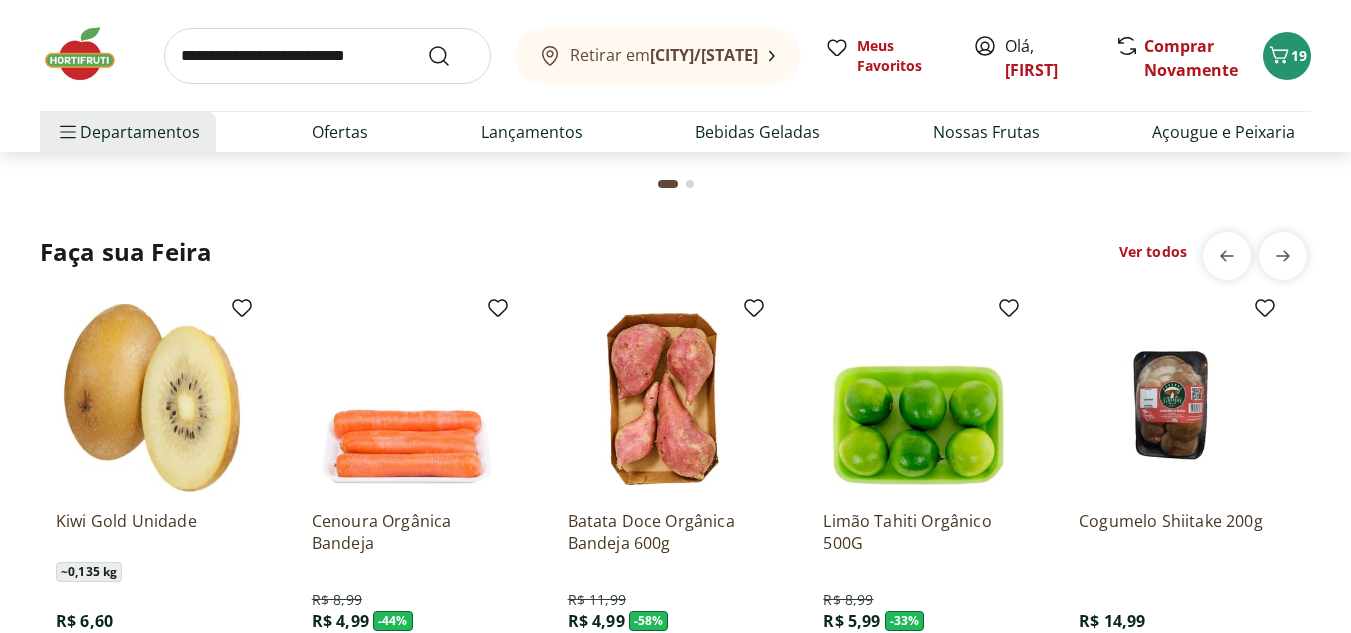 click on "Ver todos" at bounding box center (1153, 252) 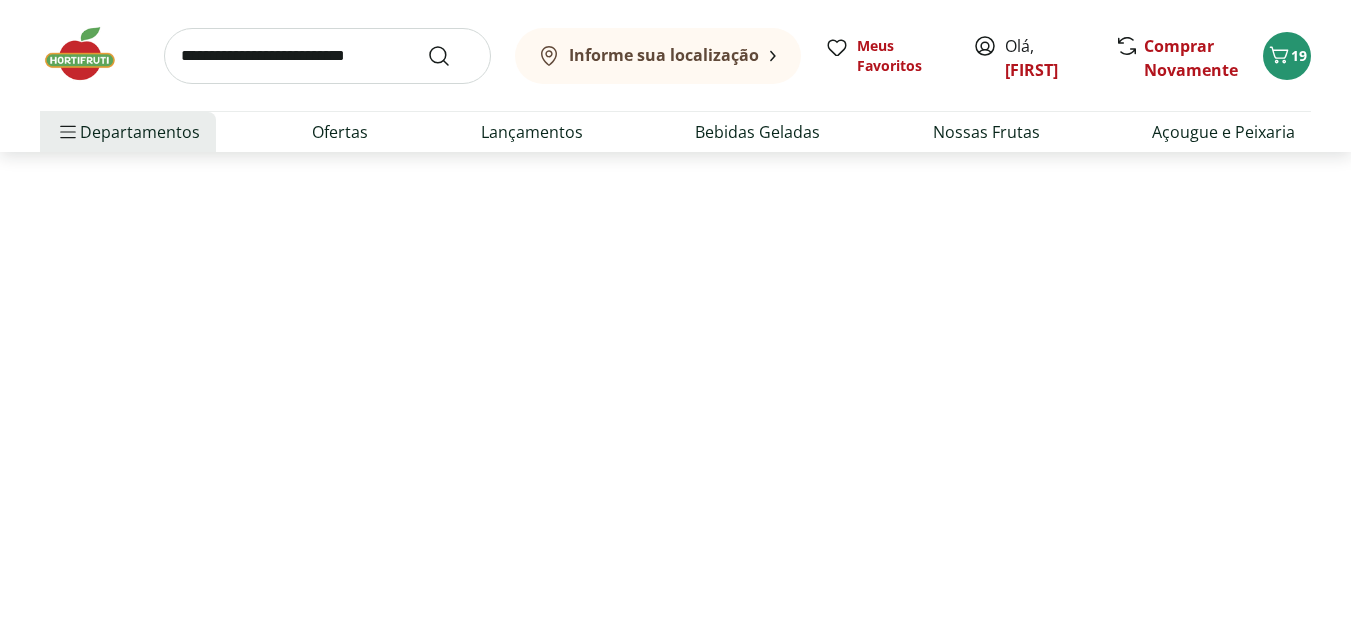 scroll, scrollTop: 0, scrollLeft: 0, axis: both 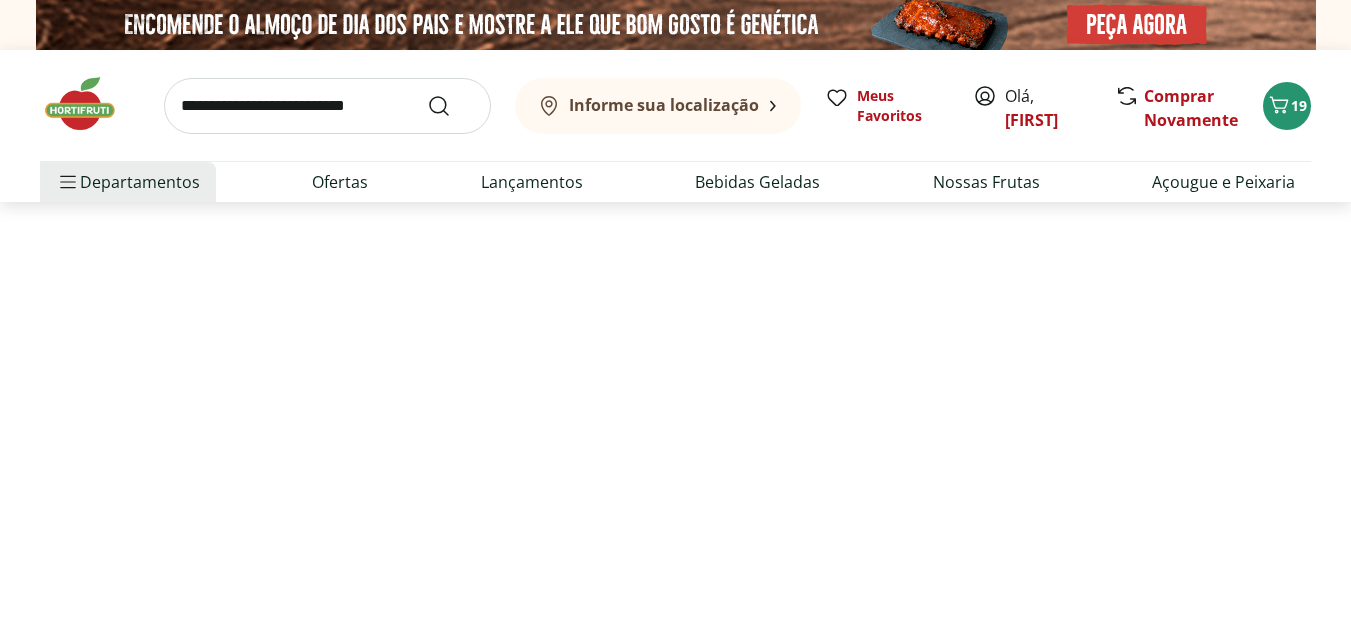 select on "**********" 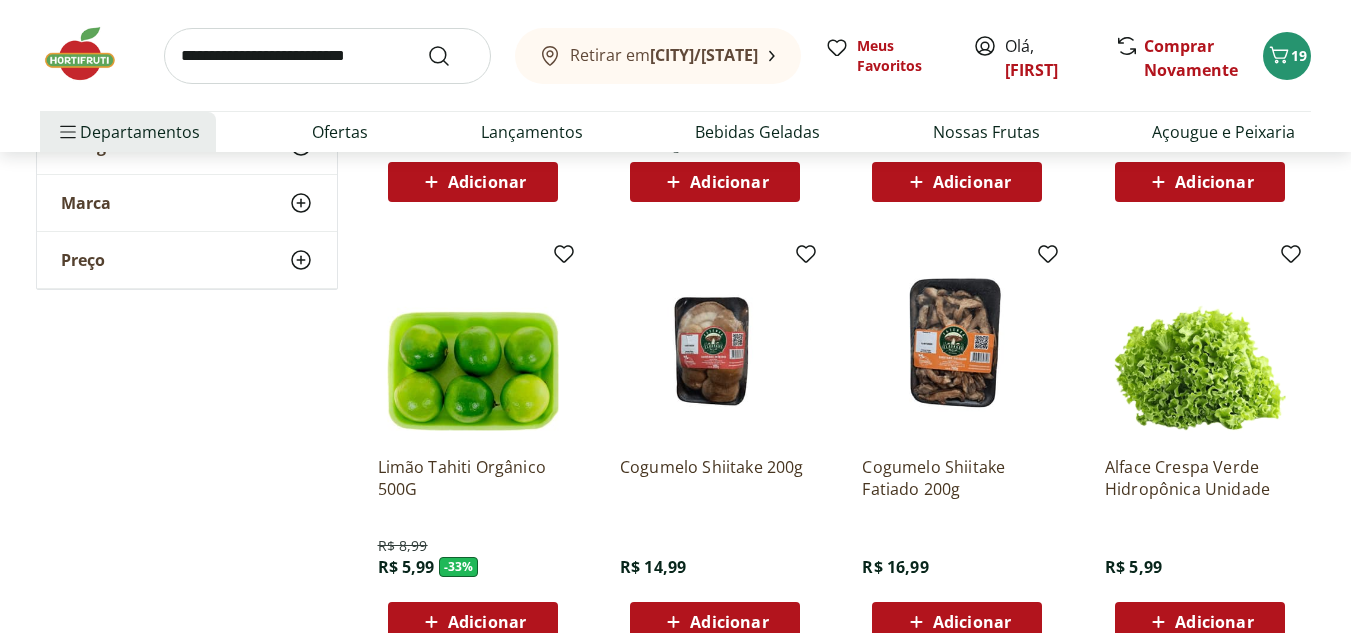 scroll, scrollTop: 1100, scrollLeft: 0, axis: vertical 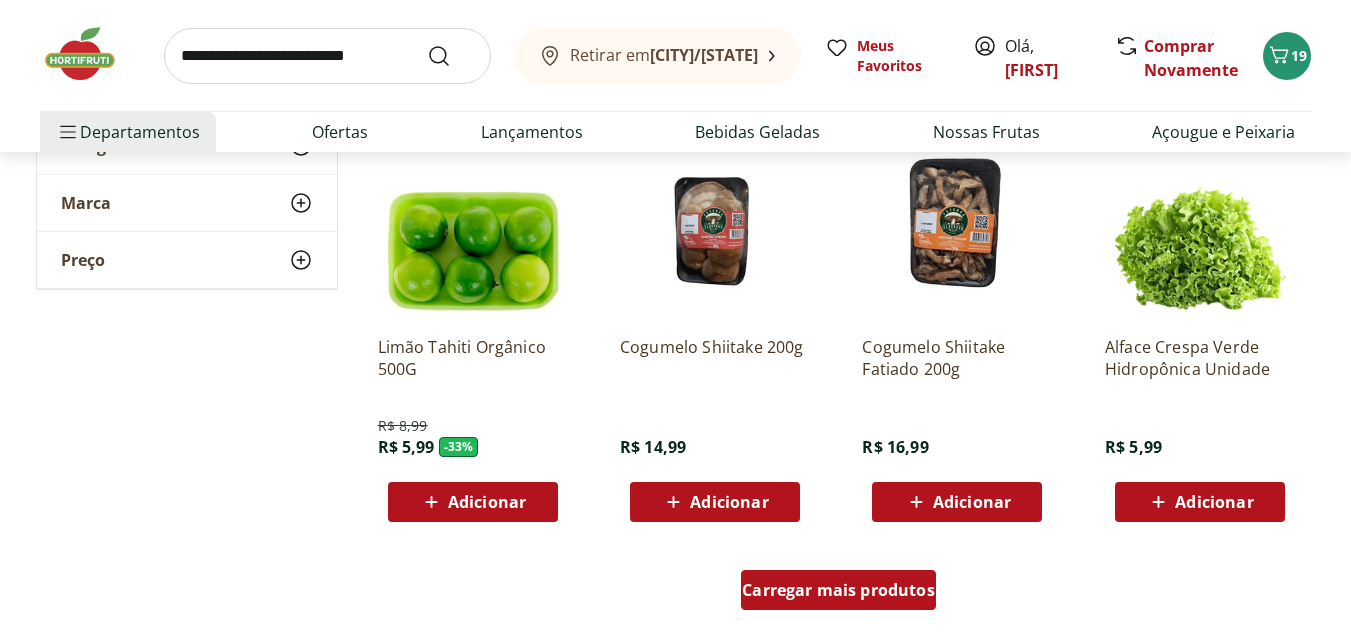click on "Carregar mais produtos" at bounding box center [838, 590] 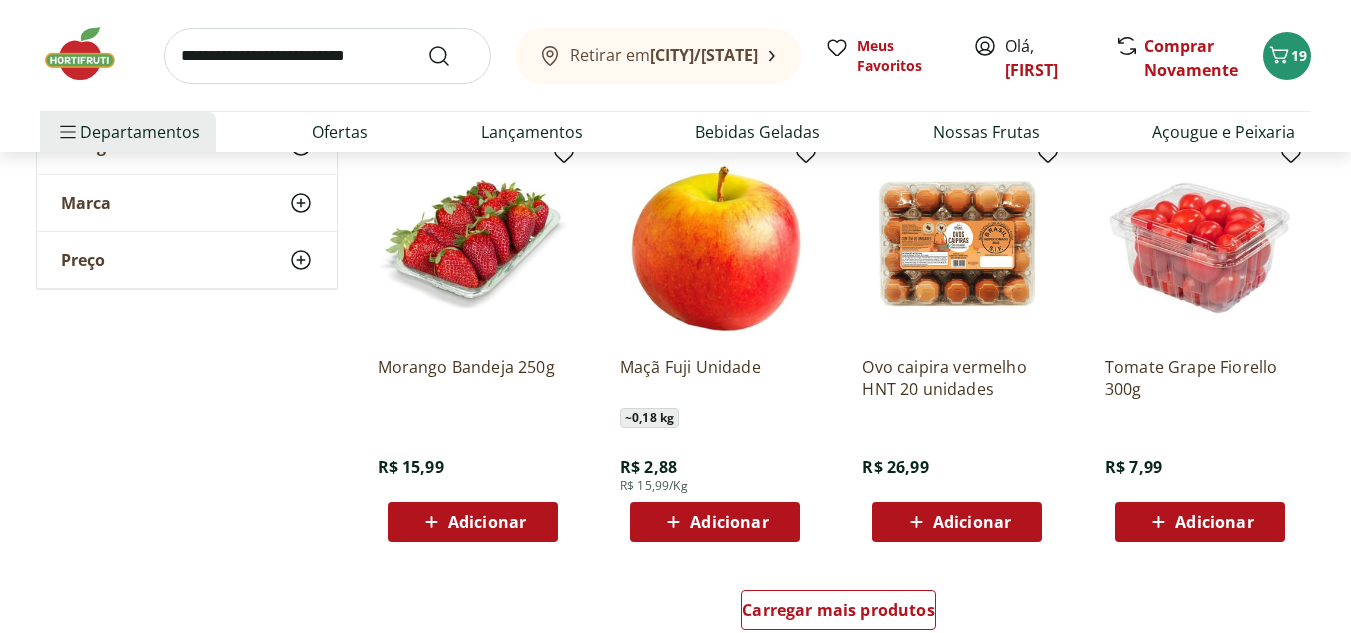 scroll, scrollTop: 2500, scrollLeft: 0, axis: vertical 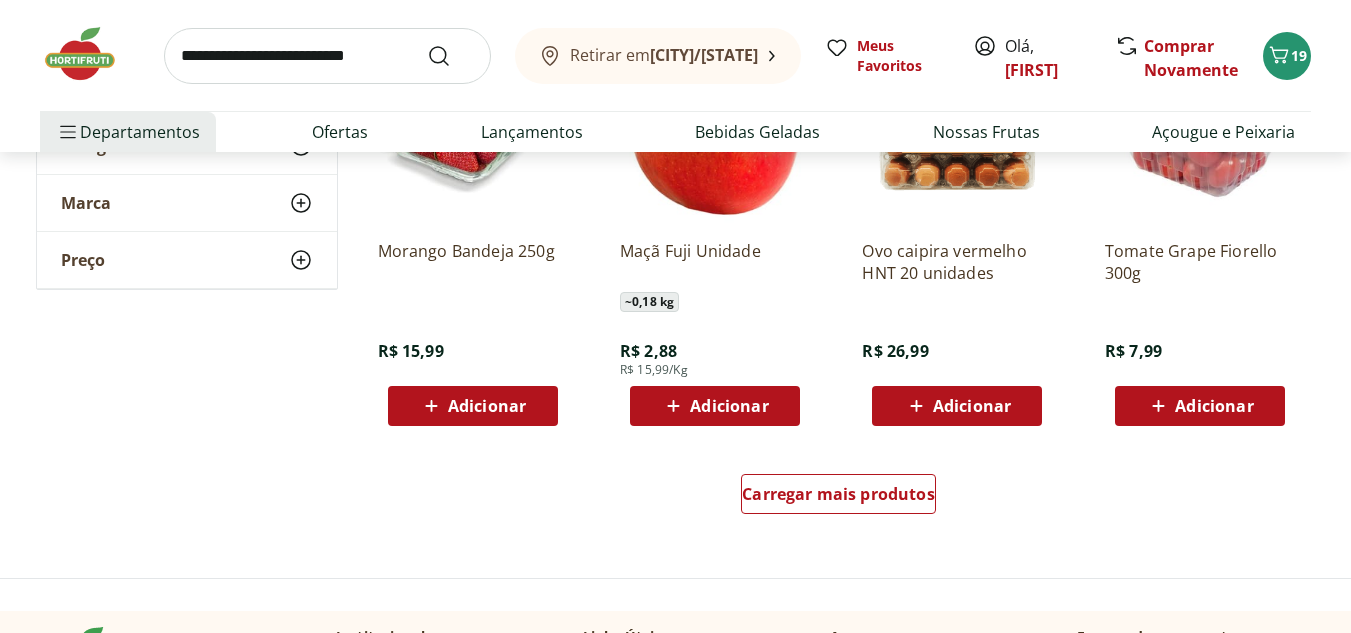 click on "Adicionar" at bounding box center [1200, 406] 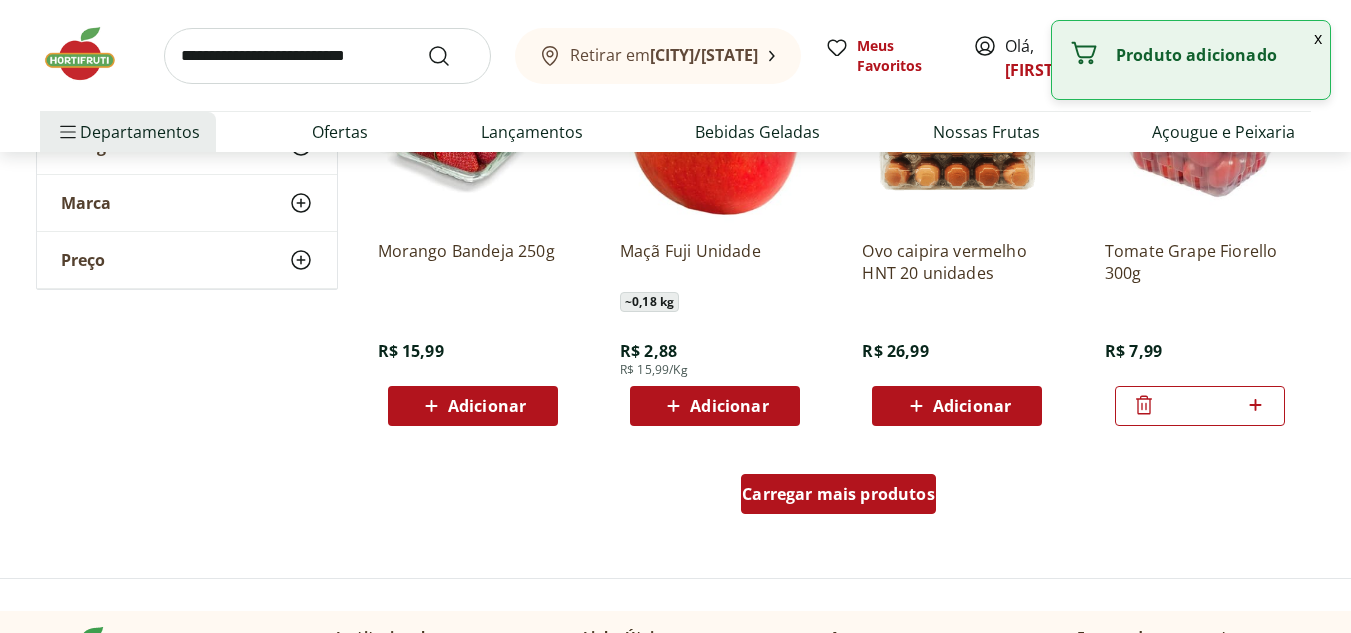 scroll, scrollTop: 2400, scrollLeft: 0, axis: vertical 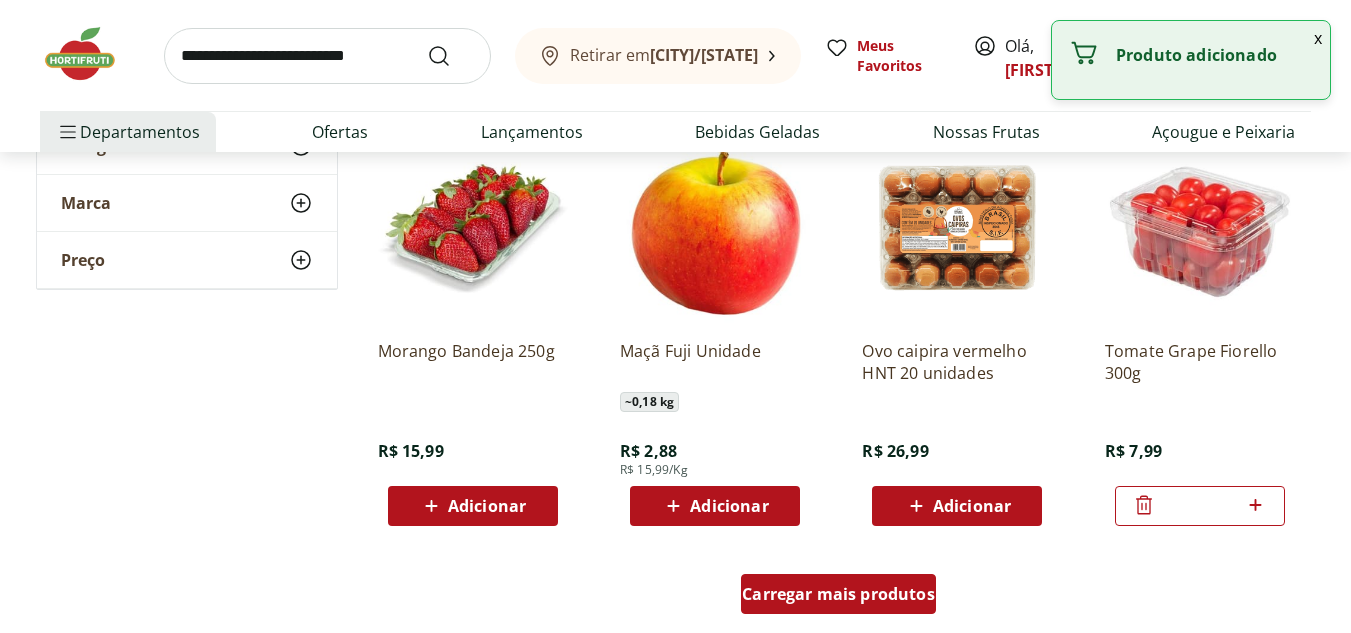 click on "Carregar mais produtos" at bounding box center [838, 594] 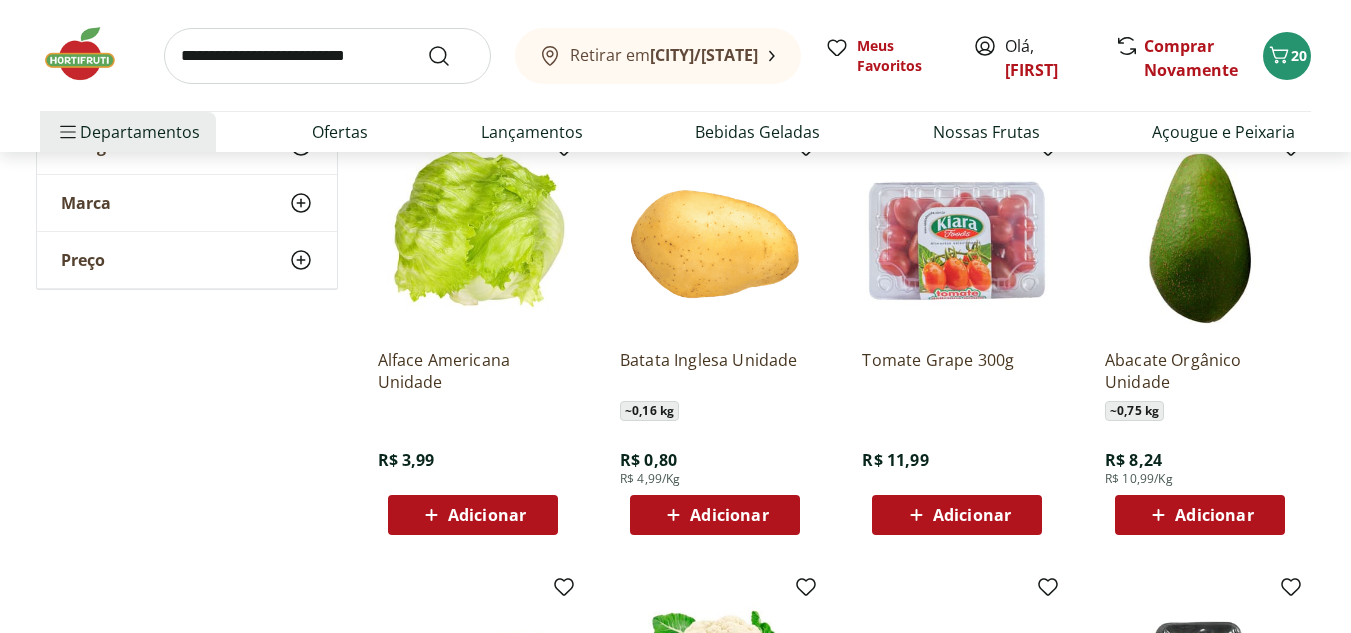scroll, scrollTop: 3300, scrollLeft: 0, axis: vertical 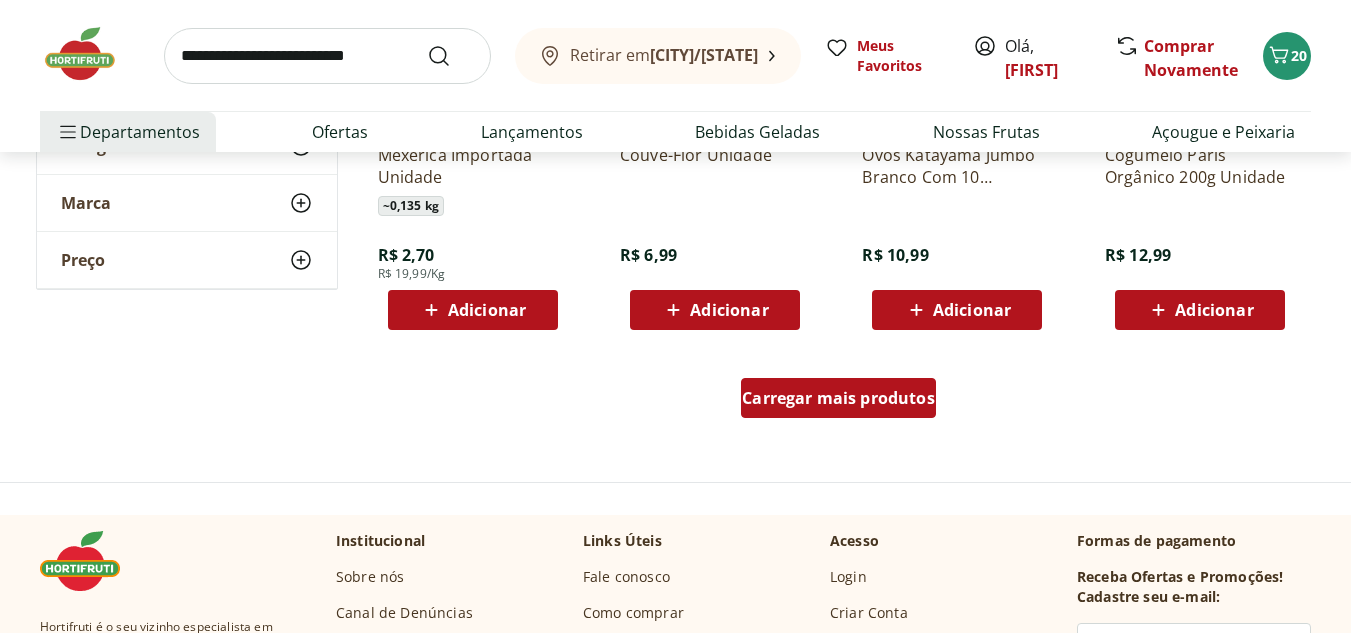 click on "Carregar mais produtos" at bounding box center [838, 398] 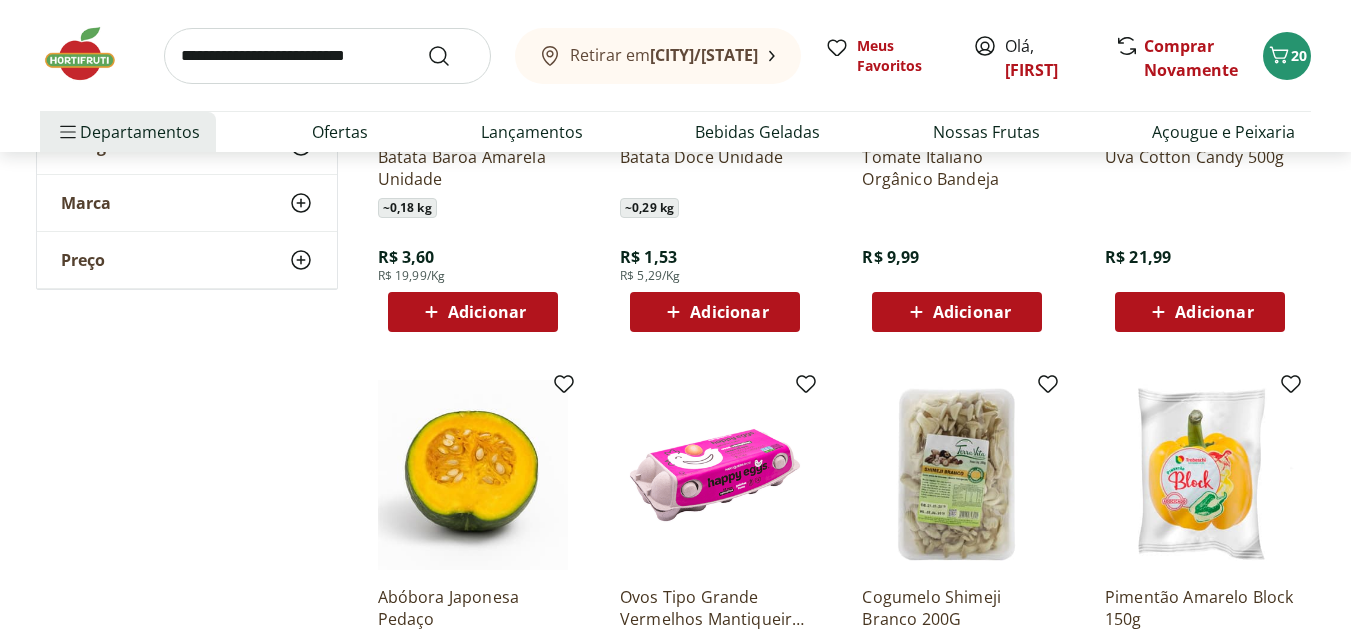 scroll, scrollTop: 4500, scrollLeft: 0, axis: vertical 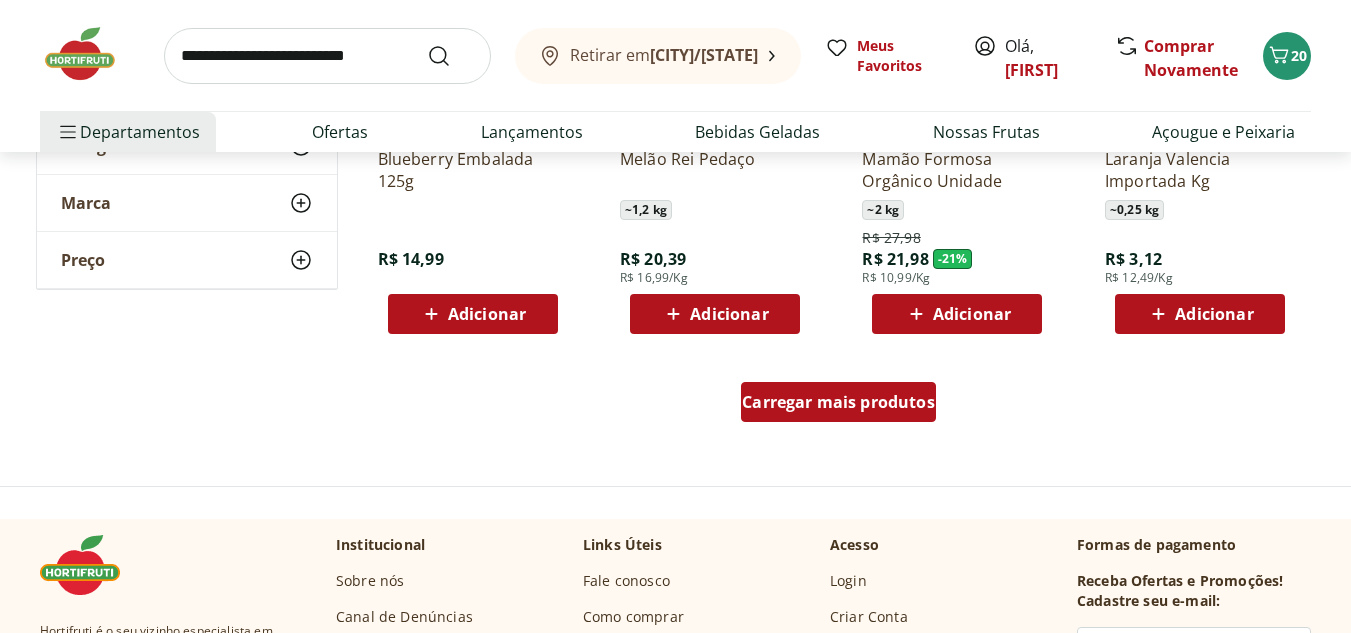 click on "Carregar mais produtos" at bounding box center [838, 402] 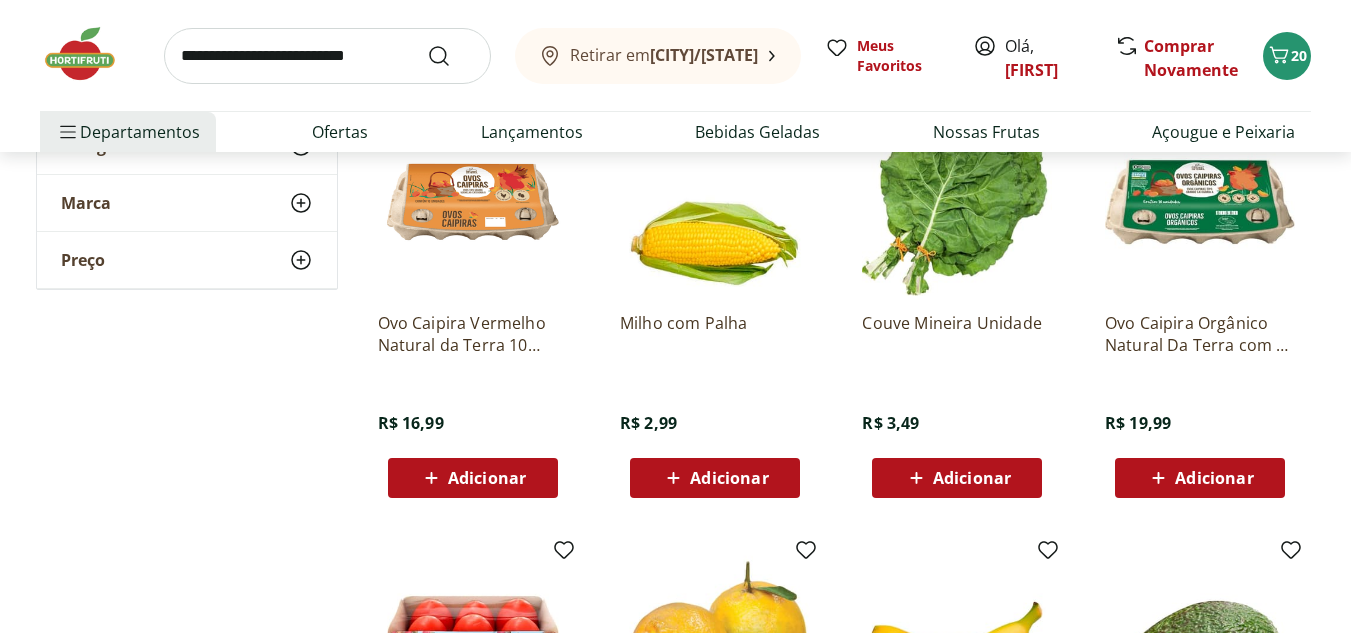 scroll, scrollTop: 6300, scrollLeft: 0, axis: vertical 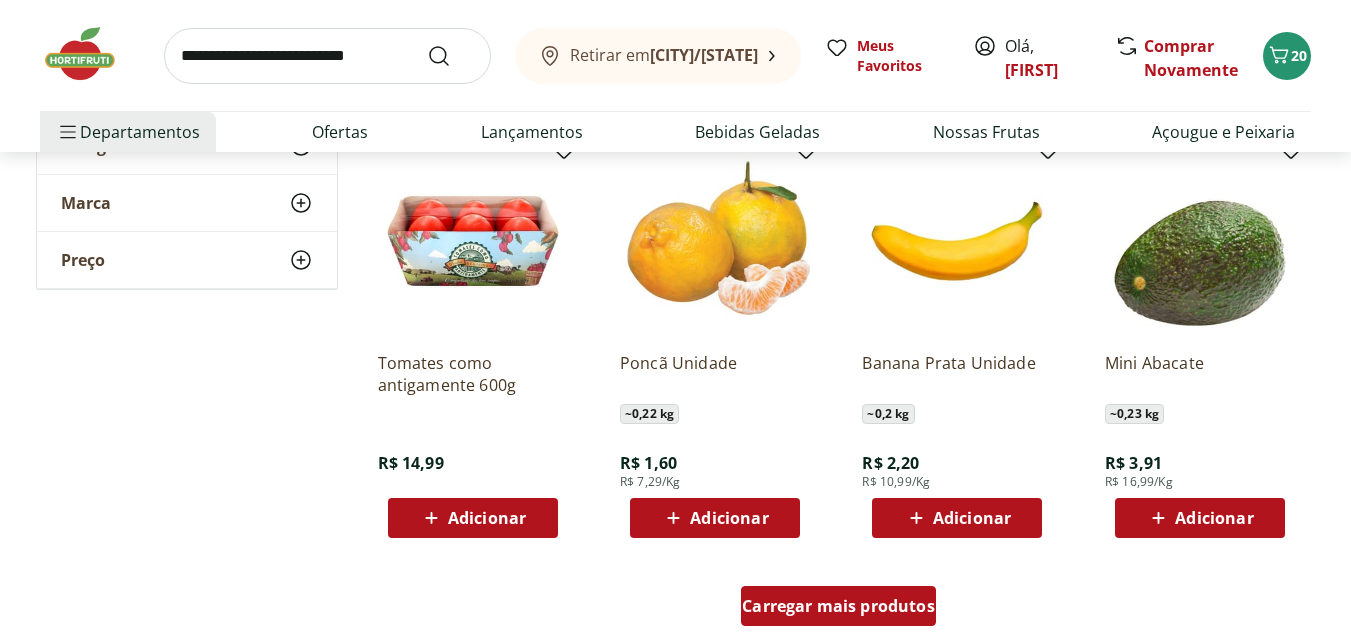 click on "Carregar mais produtos" at bounding box center [838, 606] 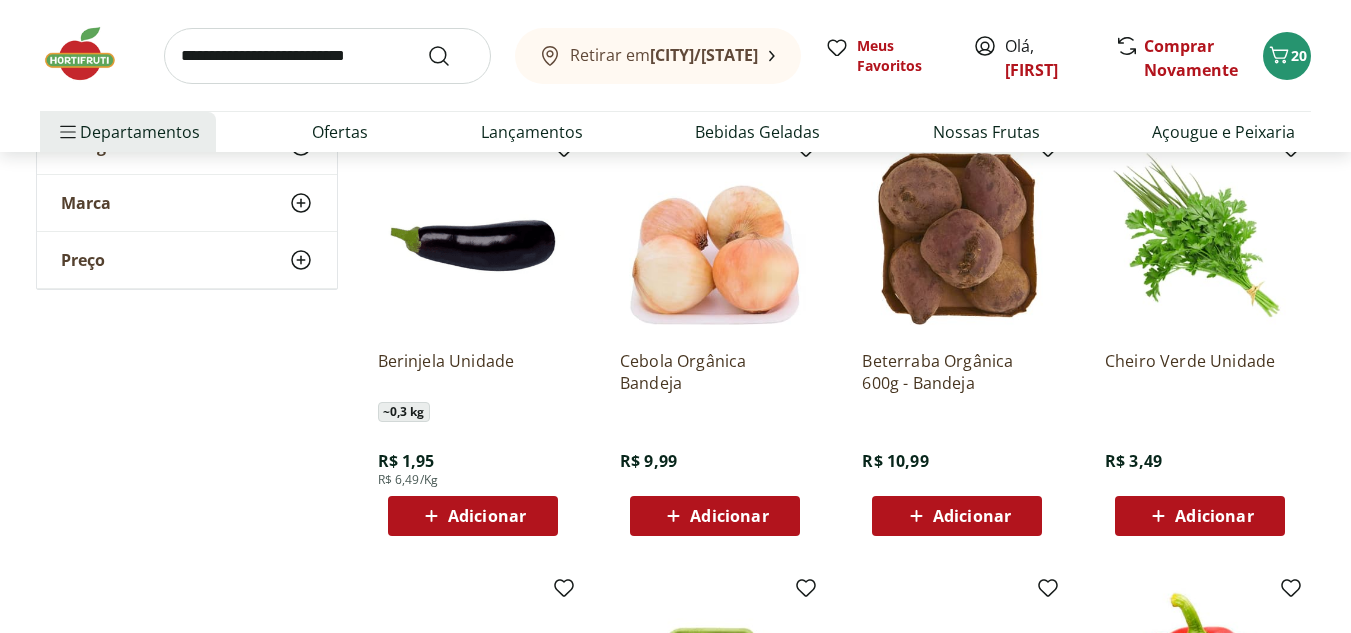 scroll, scrollTop: 7200, scrollLeft: 0, axis: vertical 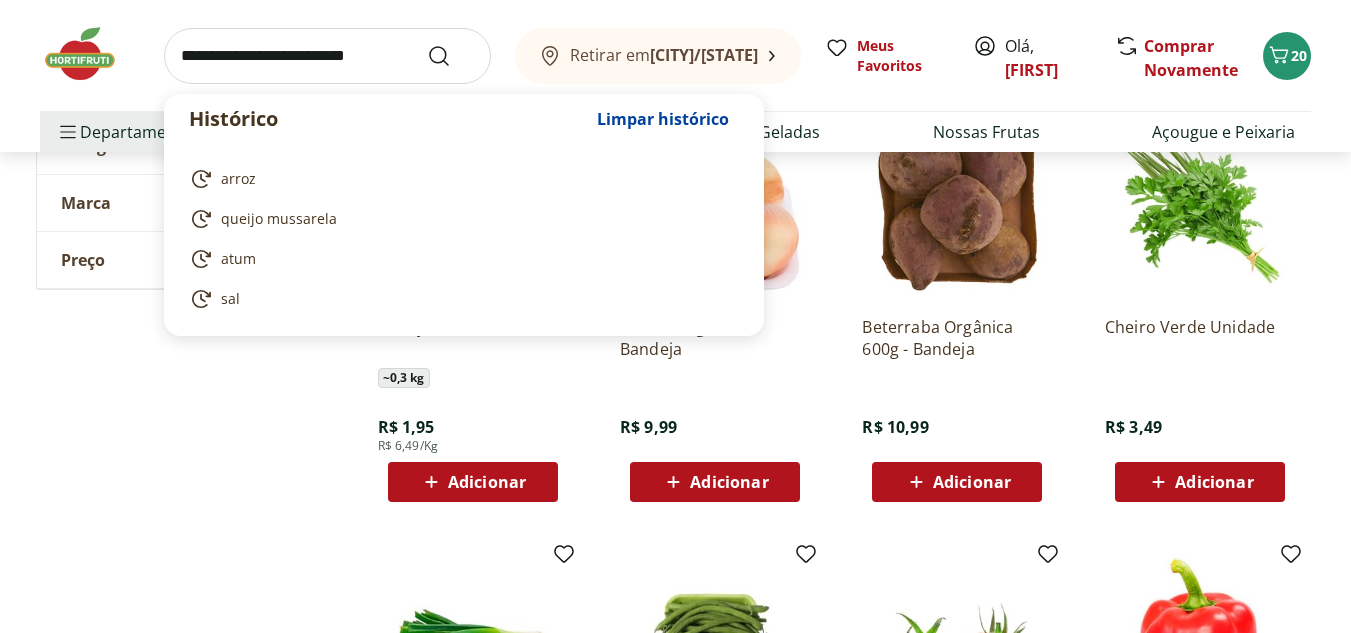 click at bounding box center (327, 56) 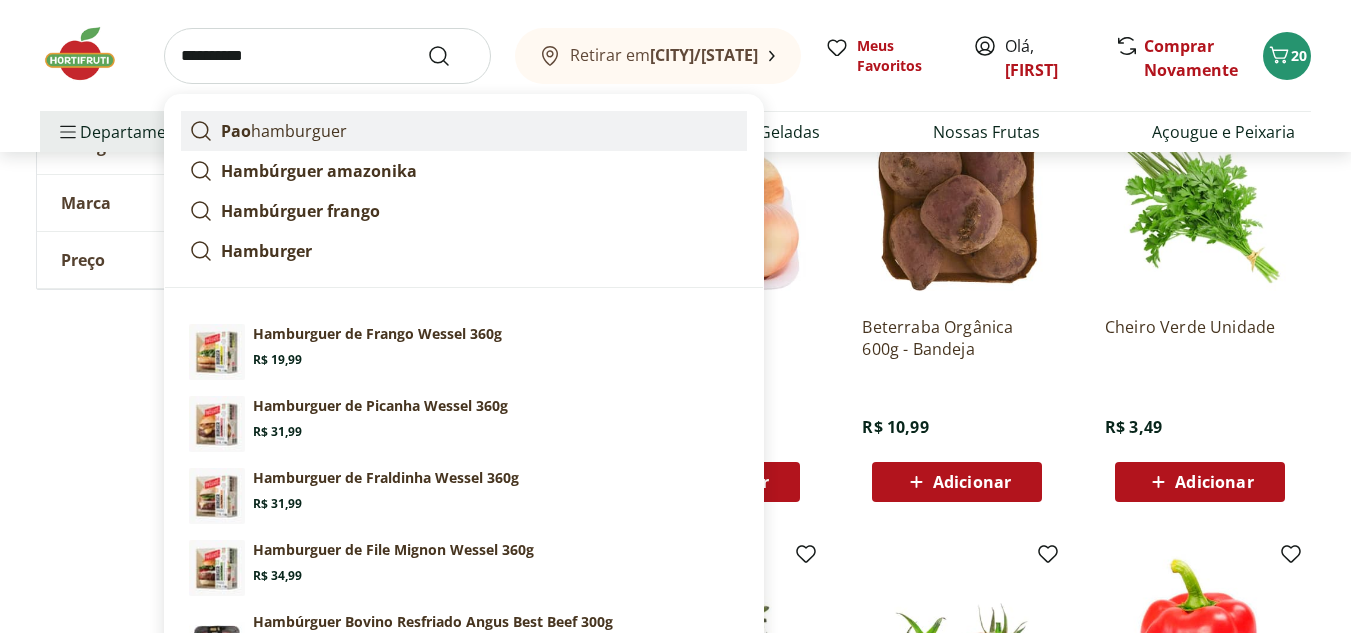 click on "Pao  hamburguer" at bounding box center [284, 131] 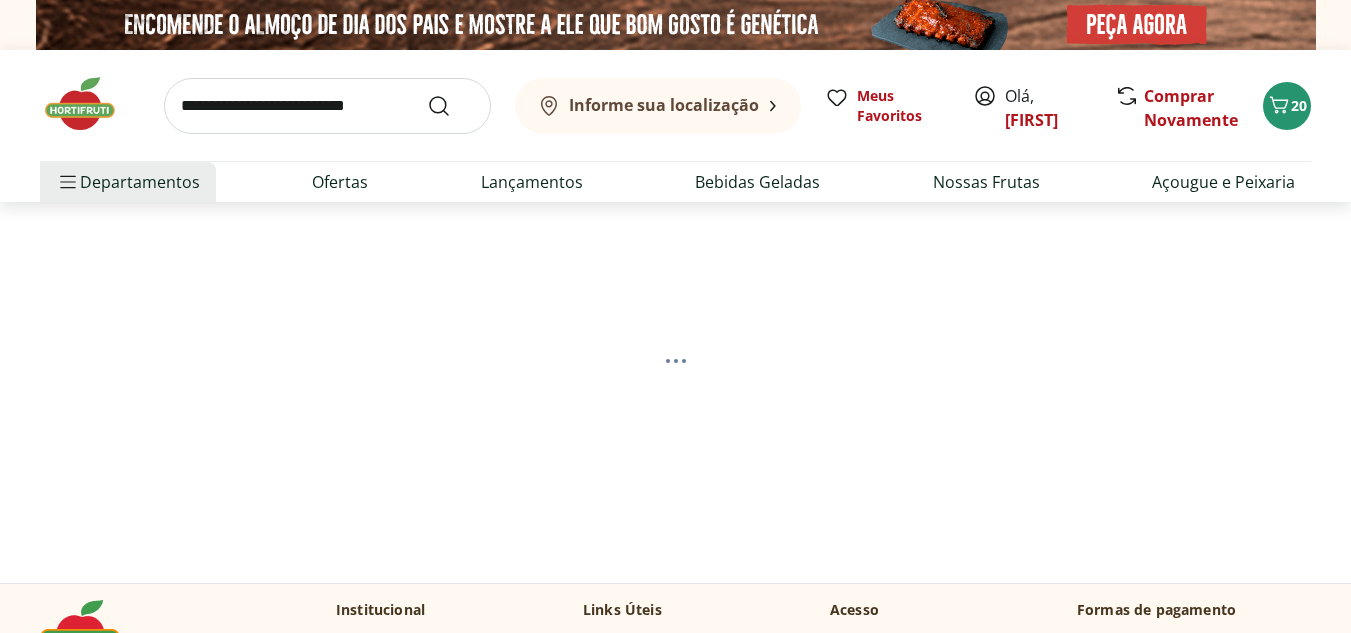 scroll, scrollTop: 0, scrollLeft: 0, axis: both 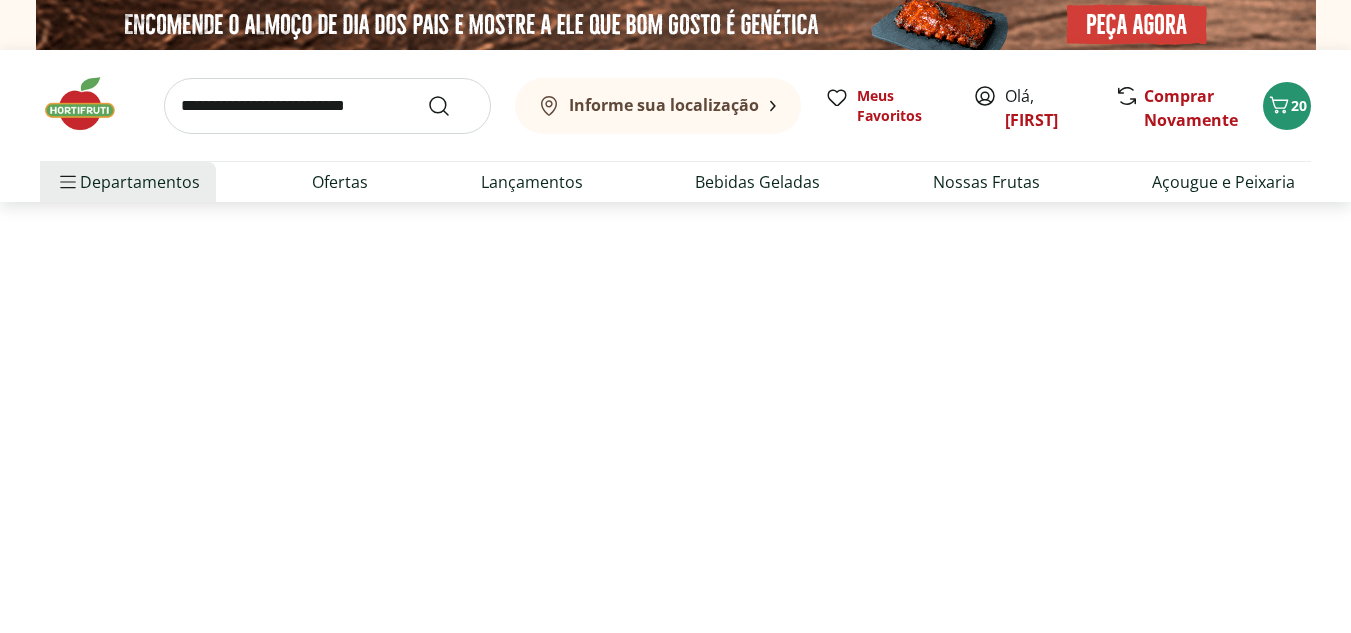 select on "**********" 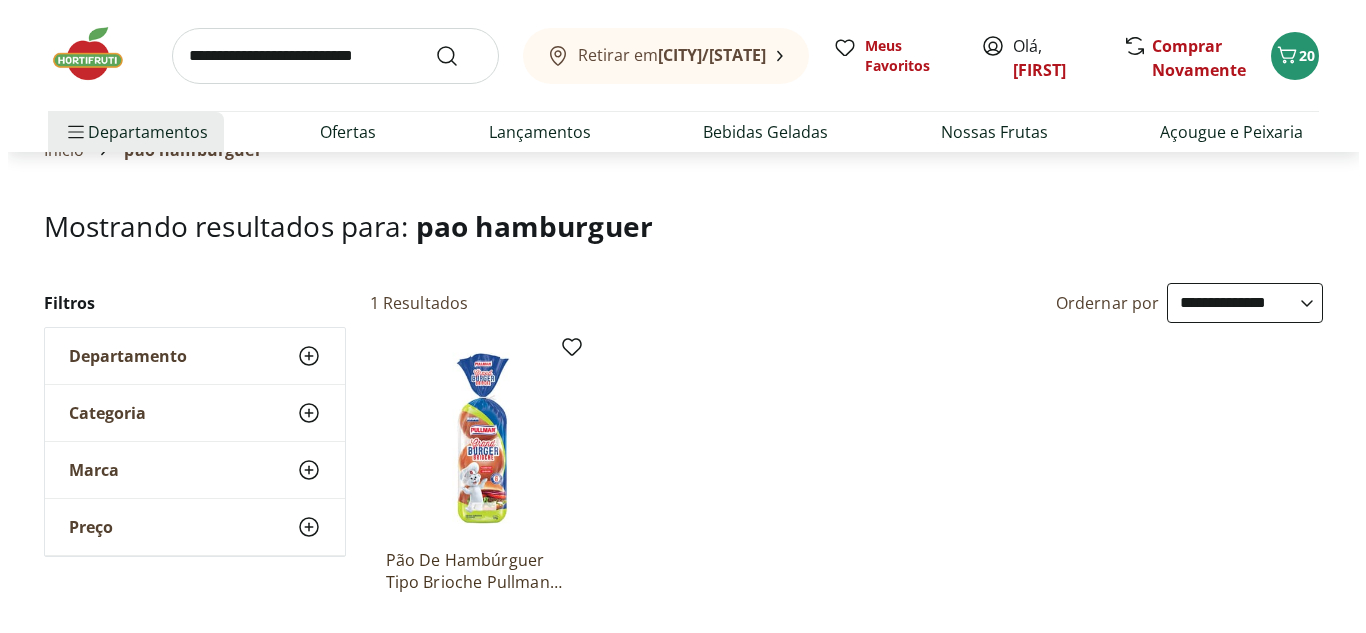 scroll, scrollTop: 200, scrollLeft: 0, axis: vertical 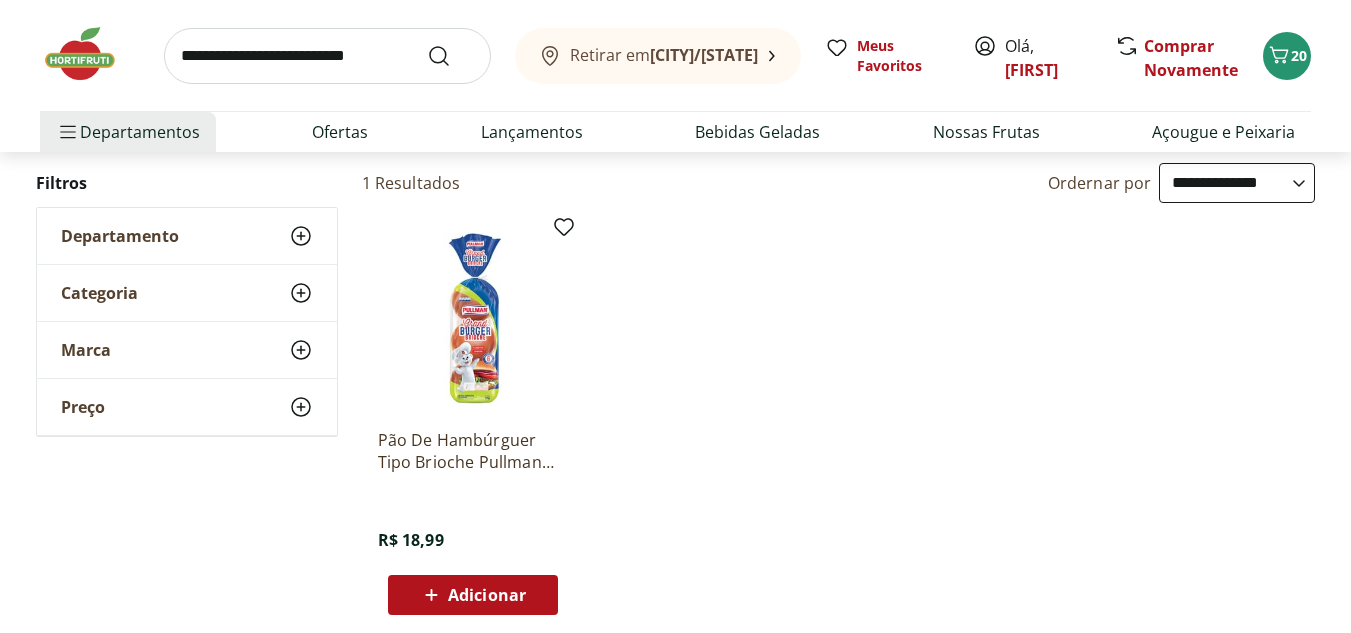 click on "Adicionar" at bounding box center (487, 595) 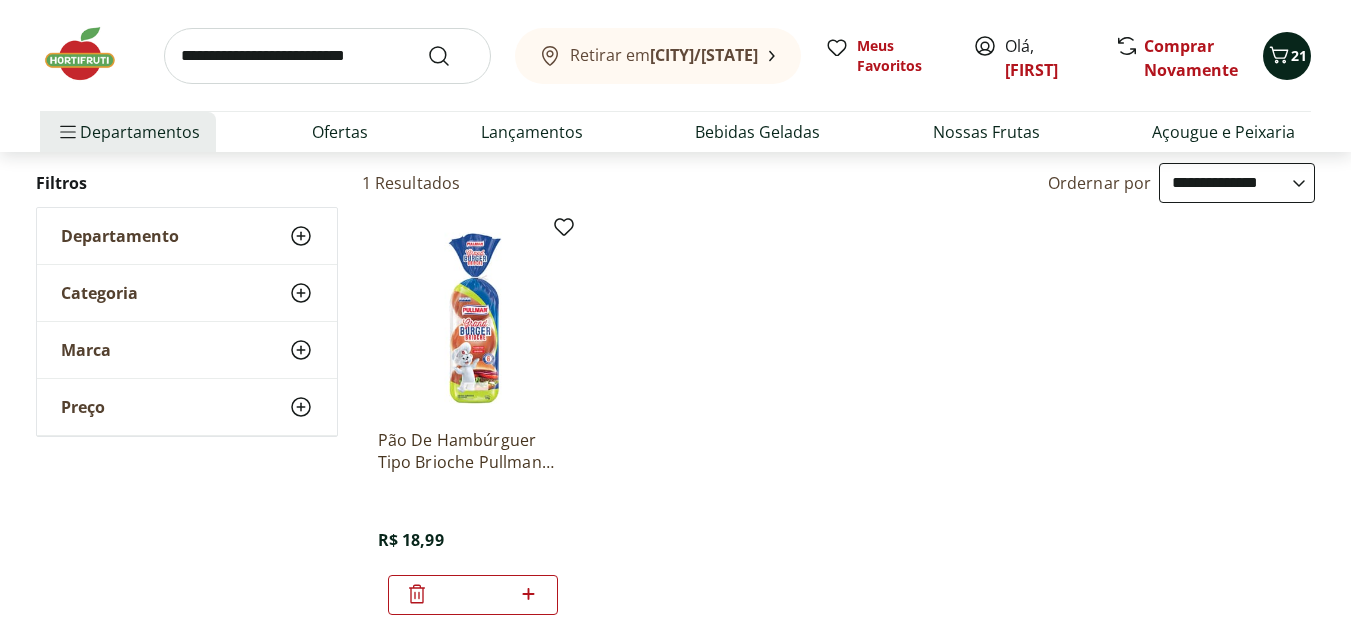 click 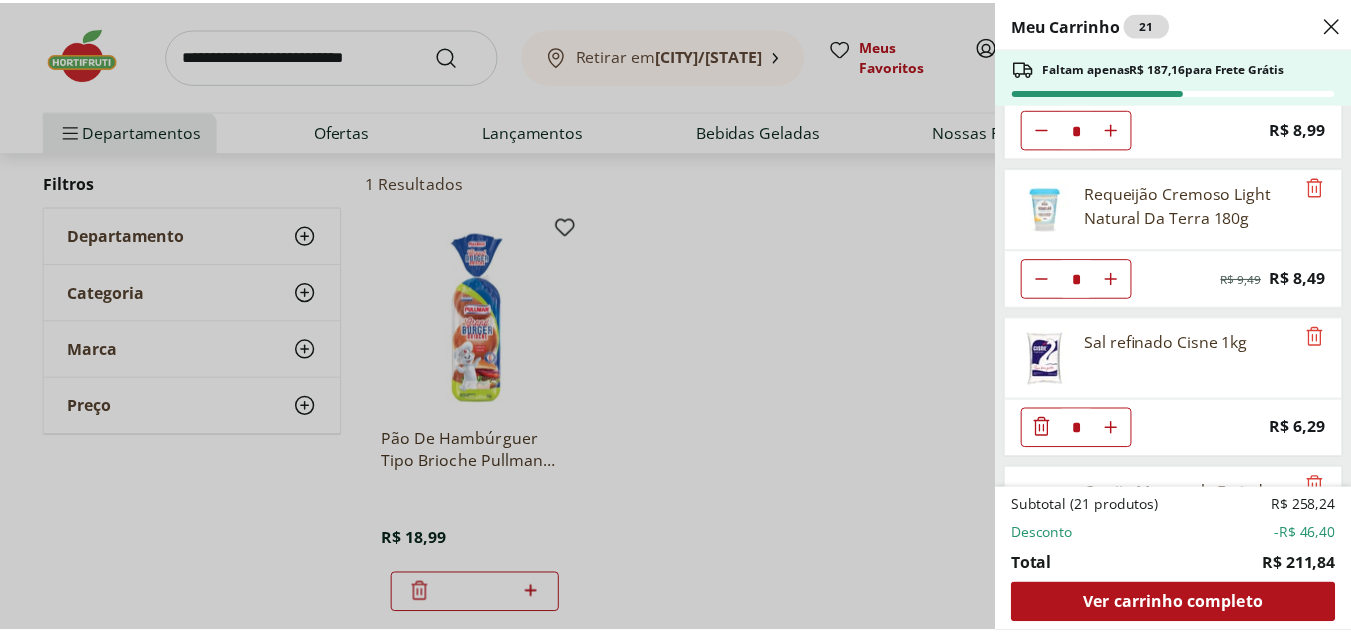 scroll, scrollTop: 300, scrollLeft: 0, axis: vertical 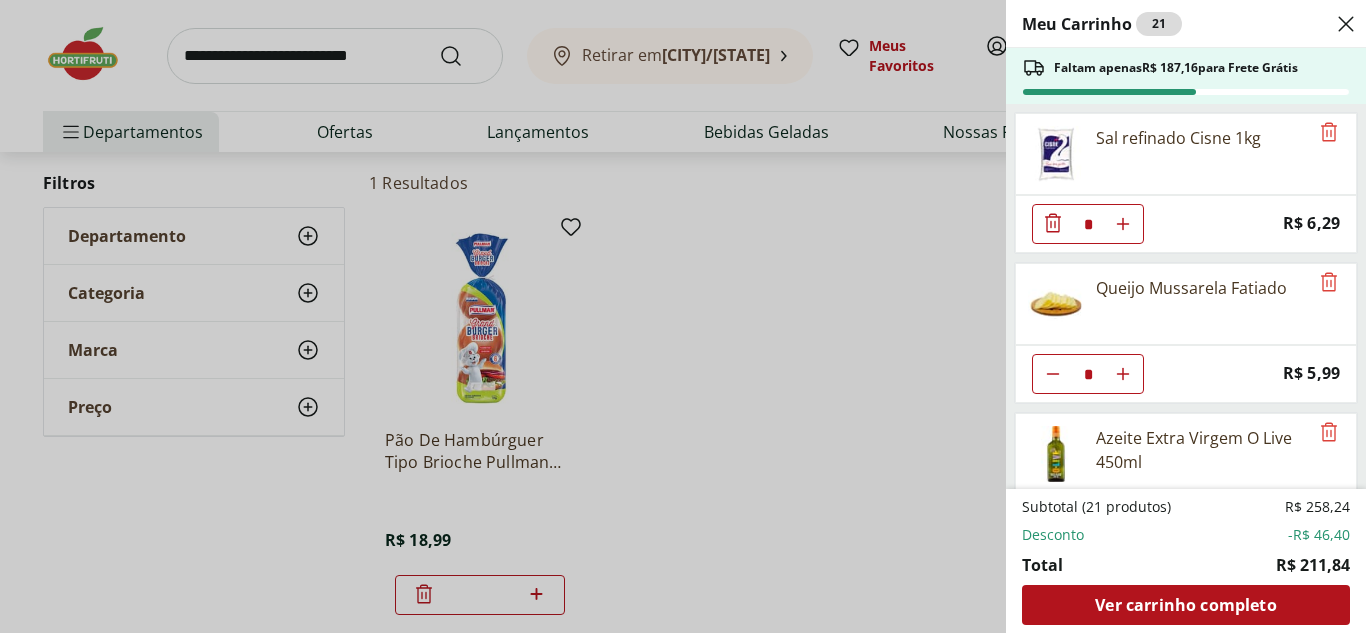 click on "Meu Carrinho 21 Faltam apenas R$ 187,16 para Frete Grátis Pão de Forma Original PlusVita 480g * Price: R$ 8,99 Requeijão Cremoso Light Natural Da Terra 180g * Original price: R$ 9,49 Price: R$ 8,49 Sal refinado Cisne 1kg * Price: R$ 6,29 Queijo Mussarela Fatiado * Price: R$ 5,99 Azeite Extra Virgem O Live 450ml * Original price: R$ 44,99 Price: R$ 34,99 Carne Moída Patinho Resfriada Natural da Terra 500g * Original price: R$ 29,99 Price: R$ 20,99 Almôndega Bovina Resfriada Best Beef 360g * Original price: R$ 23,99 Price: R$ 16,79 Batata Congelada Extra Crocante Airfryer Mccain 600g * Original price: R$ 21,99 Price: R$ 15,99 Morango Fruta Congelada Nechio 1,02kg * Original price: R$ 21,99 Price: R$ 16,99 Cebola Nacional Unidade * Price: R$ 1,00 Alho Nacional Unidade * Price: R$ 2,03 Tomate Grape Fiorello 300g * Price: R$ 7,99 Pão De Hambúrguer Tipo Brioche Pullman 520G * Price: R$ 18,99 Subtotal (21 produtos) R$ 258,24 Desconto -R$ 46,40 Total R$ 211,84 Ver carrinho completo" at bounding box center (683, 316) 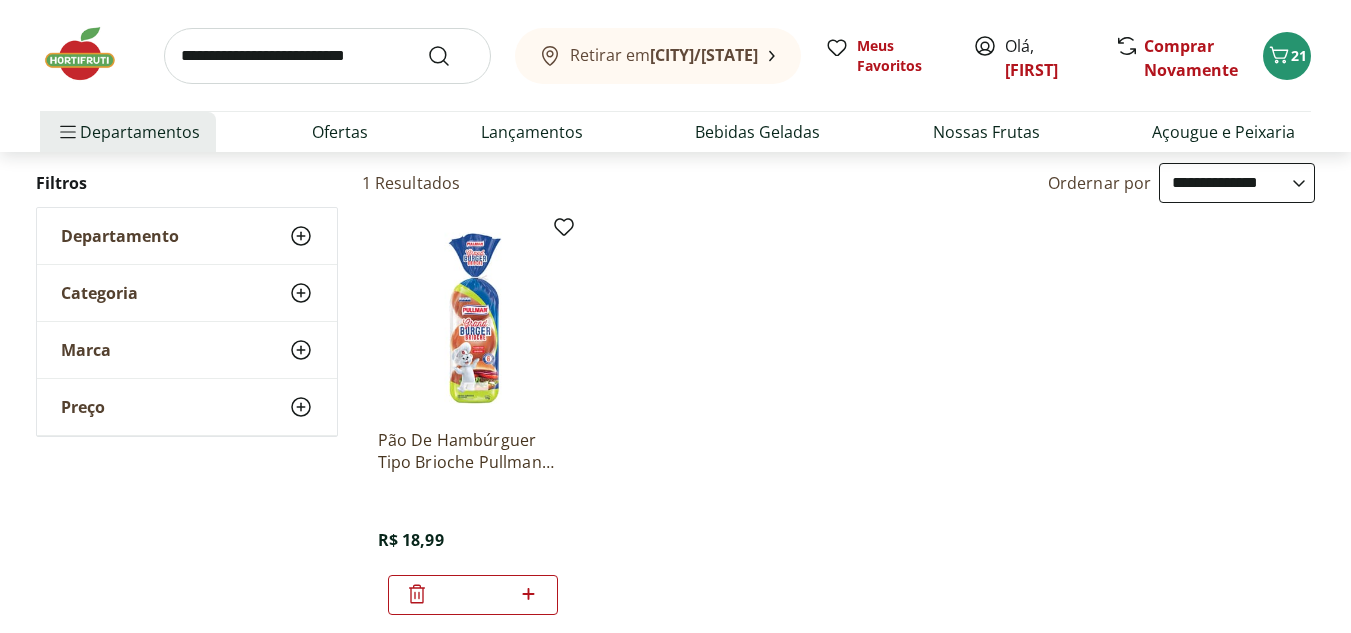 click at bounding box center (90, 54) 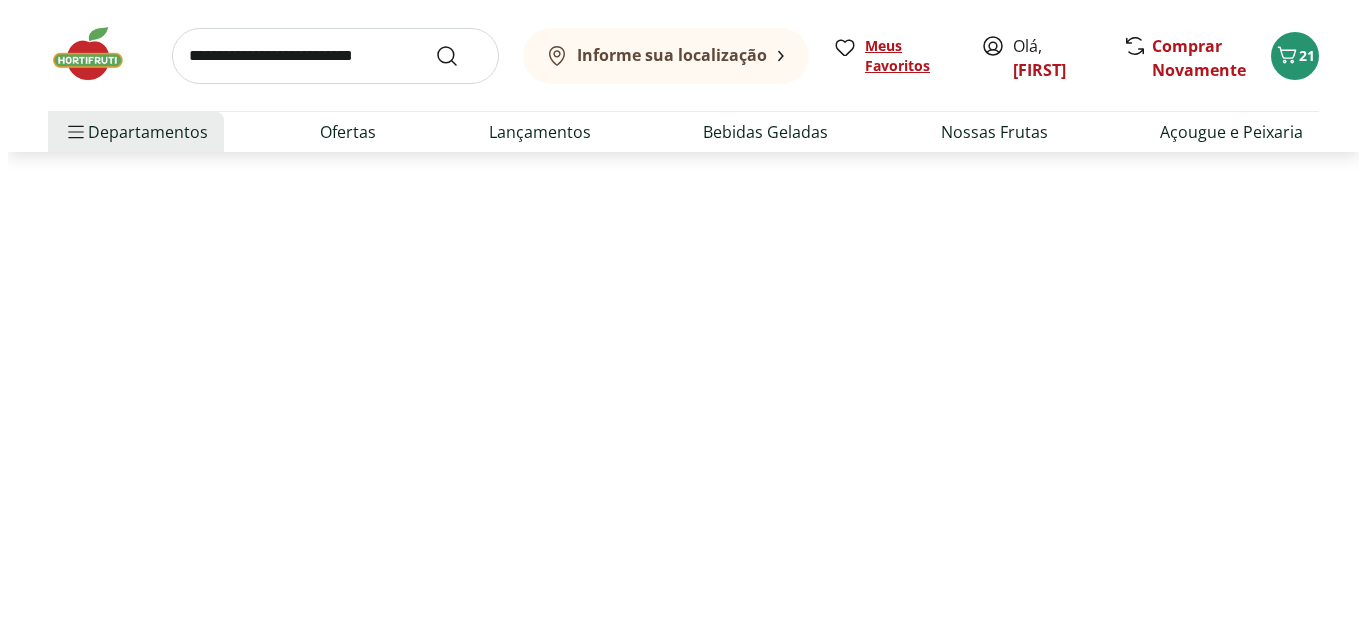 scroll, scrollTop: 0, scrollLeft: 0, axis: both 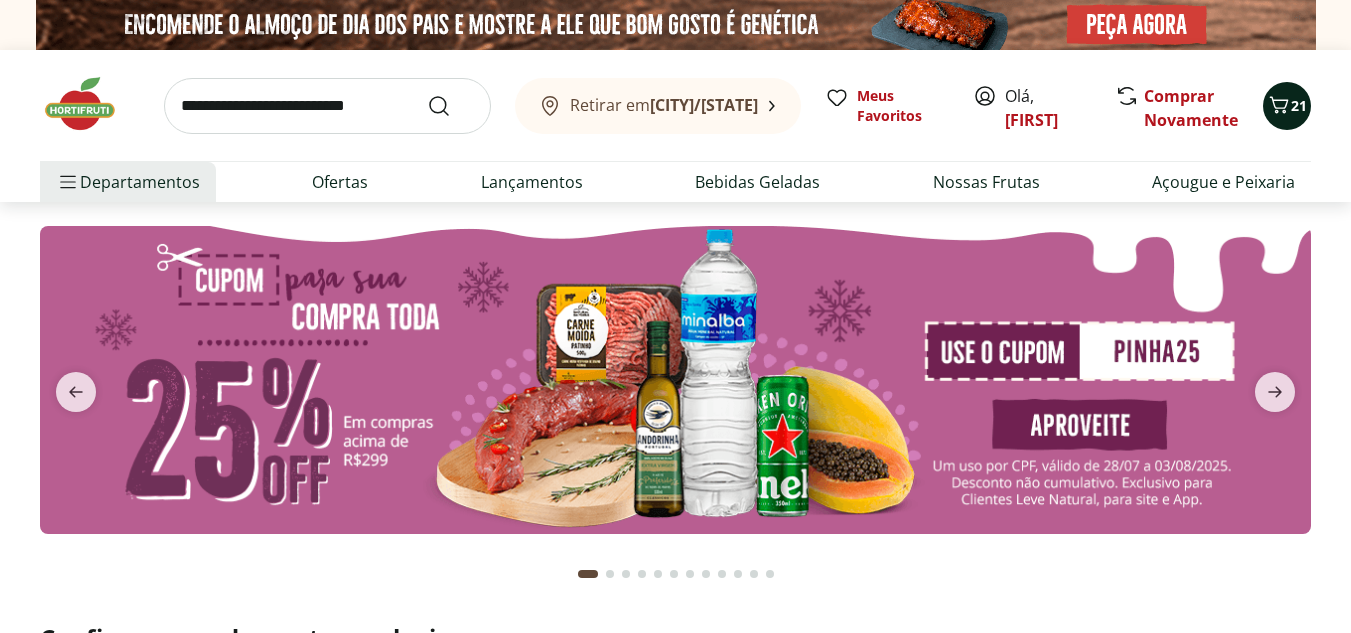 click 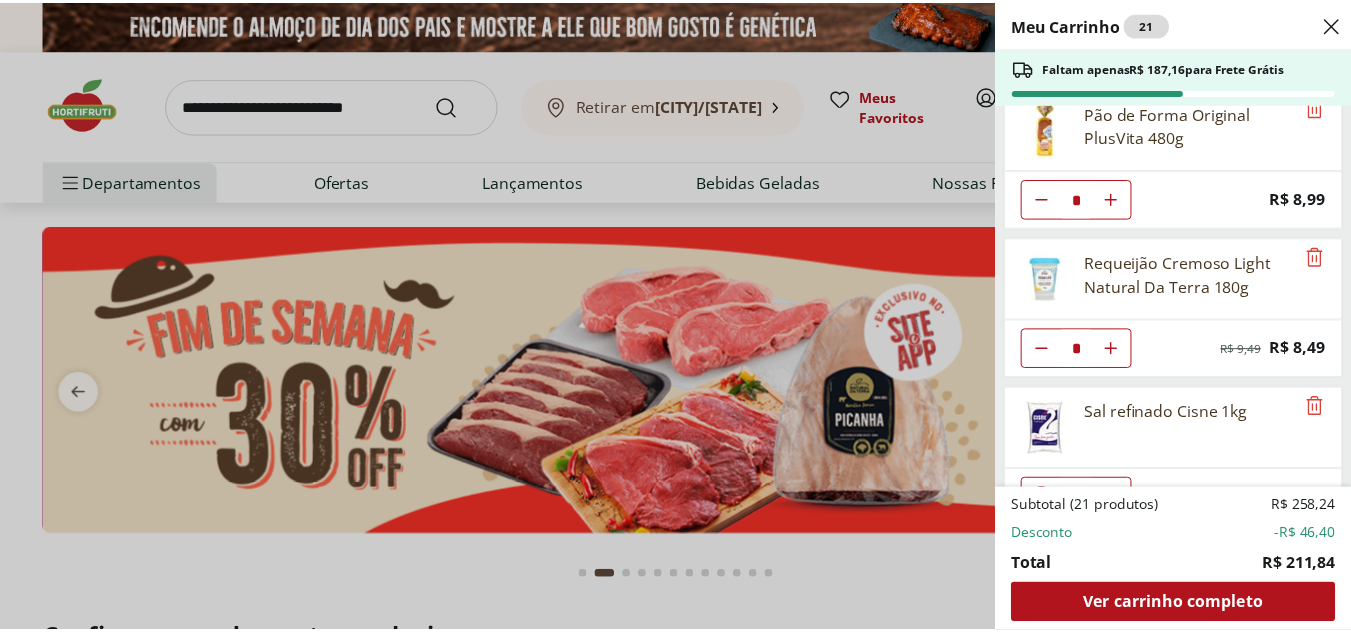 scroll, scrollTop: 0, scrollLeft: 0, axis: both 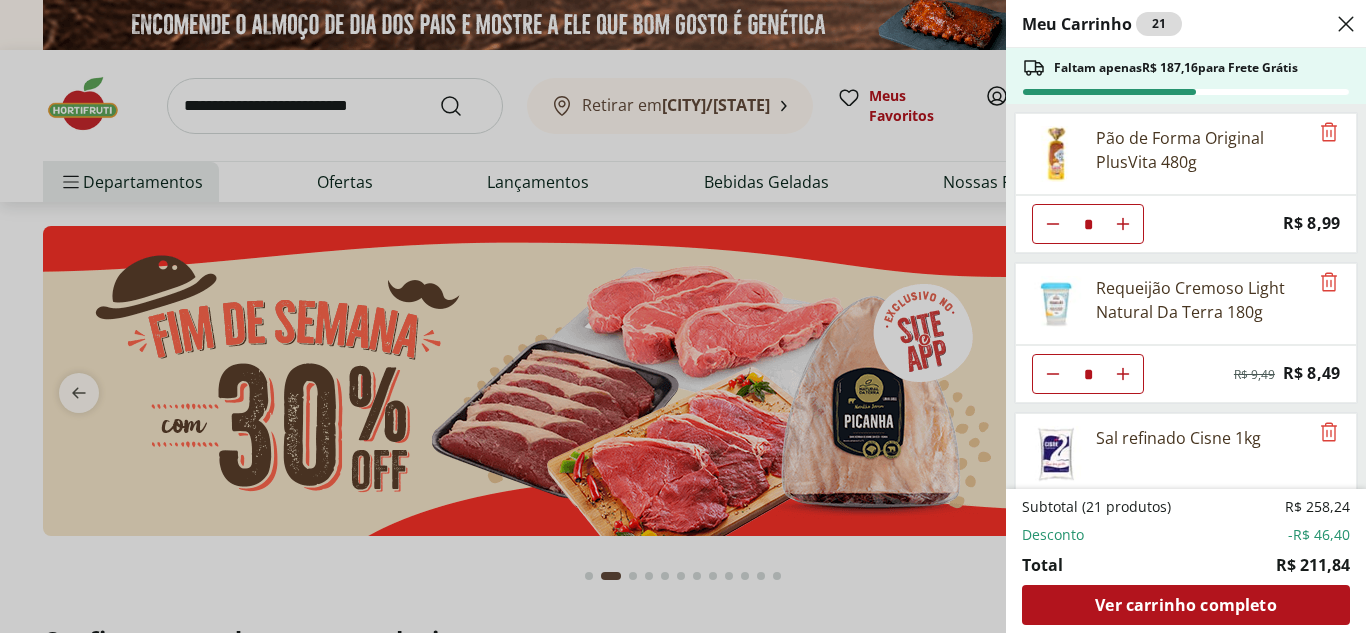 click on "Meu Carrinho 21 Faltam apenas R$ 187,16 para Frete Grátis Pão de Forma Original PlusVita 480g * Price: R$ 8,99 Requeijão Cremoso Light Natural Da Terra 180g * Original price: R$ 9,49 Price: R$ 8,49 Sal refinado Cisne 1kg * Price: R$ 6,29 Queijo Mussarela Fatiado * Price: R$ 5,99 Azeite Extra Virgem O Live 450ml * Original price: R$ 44,99 Price: R$ 34,99 Carne Moída Patinho Resfriada Natural da Terra 500g * Original price: R$ 29,99 Price: R$ 20,99 Almôndega Bovina Resfriada Best Beef 360g * Original price: R$ 23,99 Price: R$ 16,79 Batata Congelada Extra Crocante Airfryer Mccain 600g * Original price: R$ 21,99 Price: R$ 15,99 Morango Fruta Congelada Nechio 1,02kg * Original price: R$ 21,99 Price: R$ 16,99 Cebola Nacional Unidade * Price: R$ 1,00 Alho Nacional Unidade * Price: R$ 2,03 Tomate Grape Fiorello 300g * Price: R$ 7,99 Pão De Hambúrguer Tipo Brioche Pullman 520G * Price: R$ 18,99 Subtotal (21 produtos) R$ 258,24 Desconto -R$ 46,40 Total R$ 211,84 Ver carrinho completo" at bounding box center [683, 316] 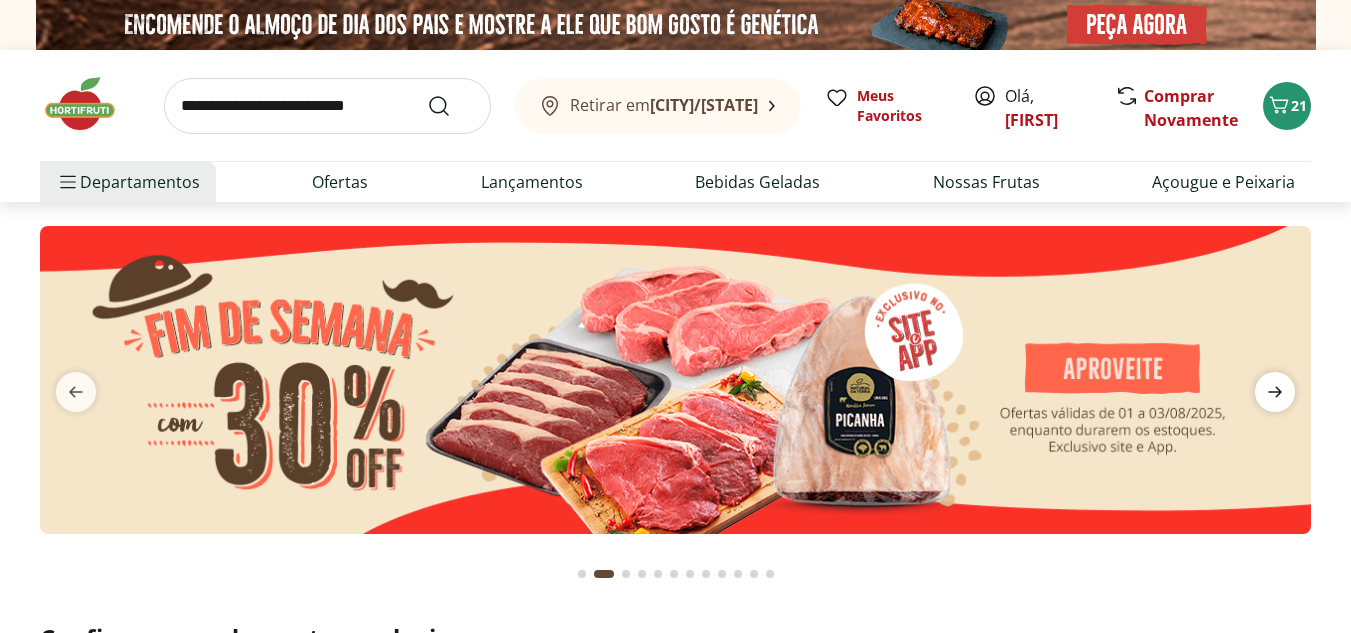 click 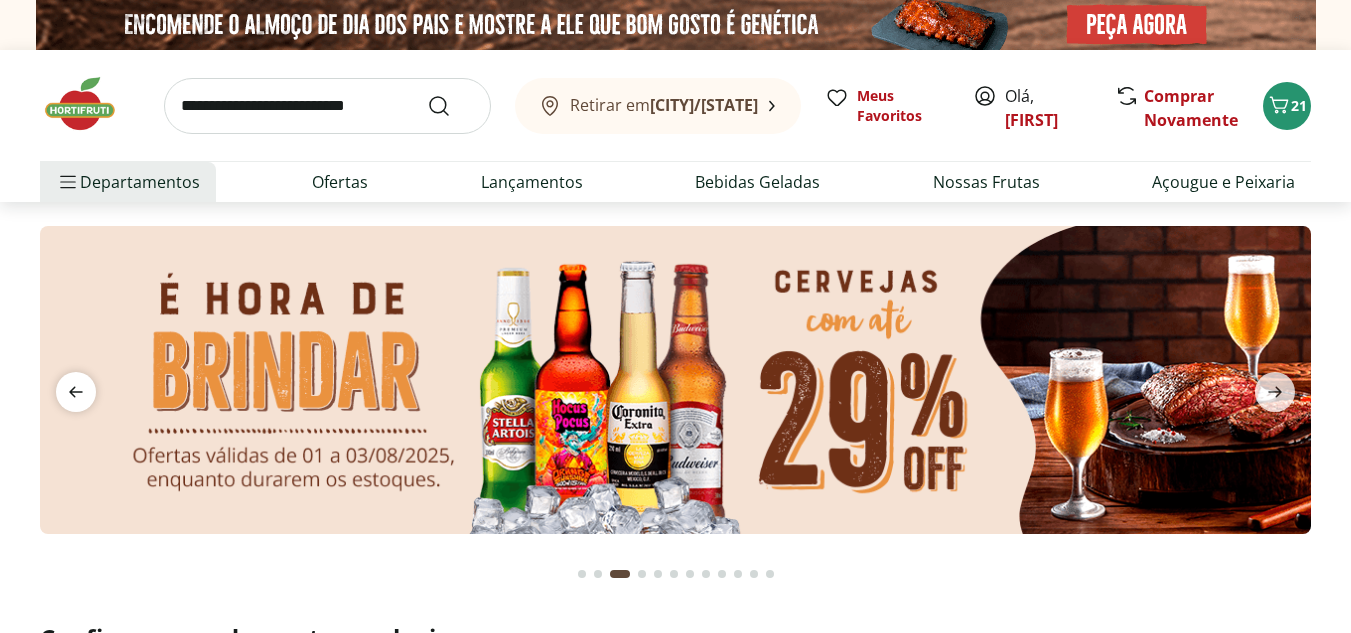 drag, startPoint x: 90, startPoint y: 403, endPoint x: 78, endPoint y: 390, distance: 17.691807 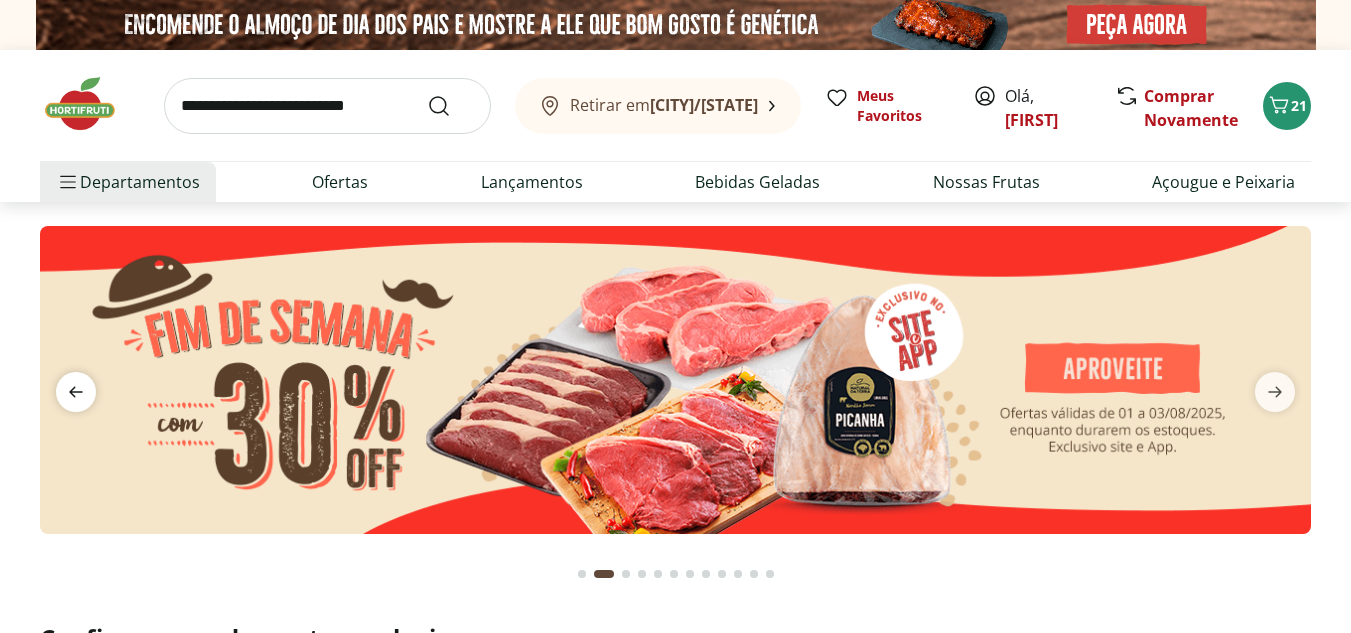 click 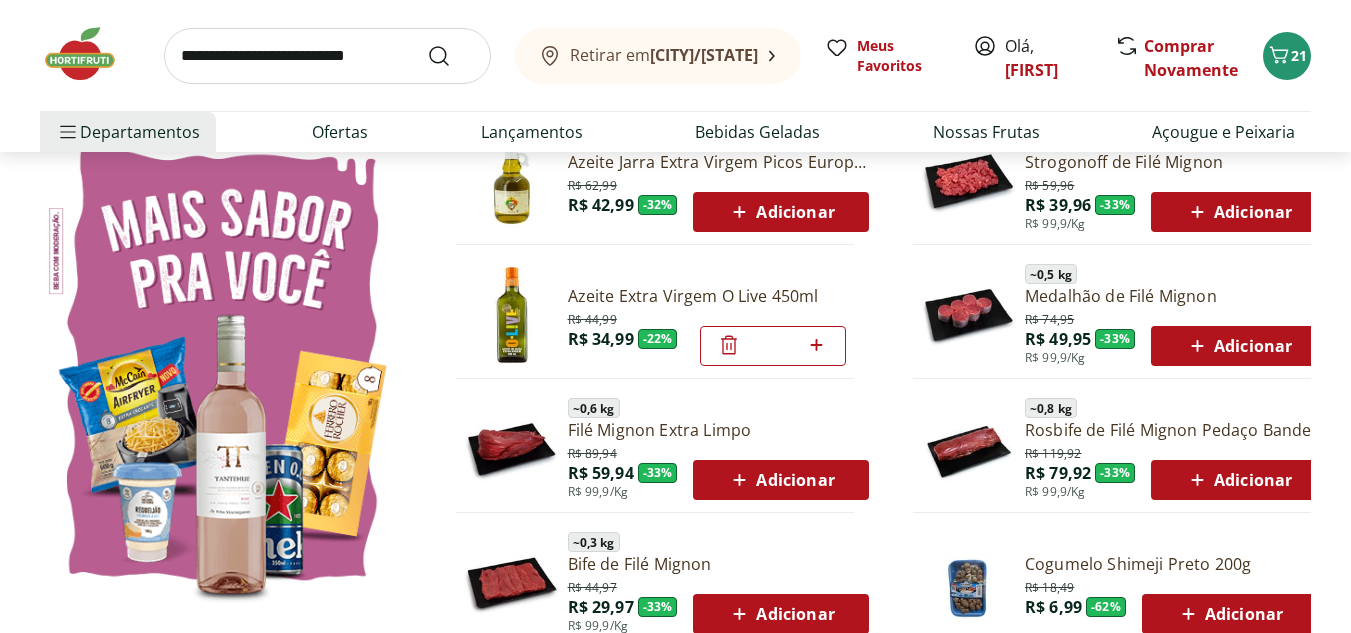 scroll, scrollTop: 1100, scrollLeft: 0, axis: vertical 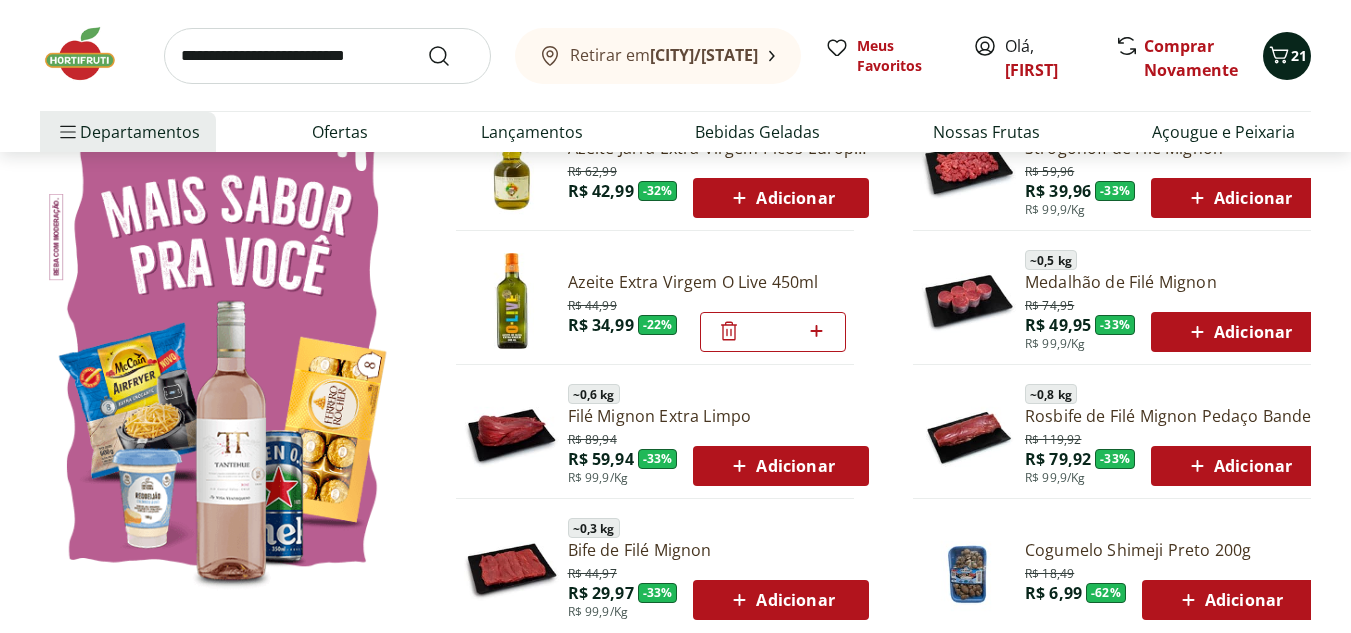 click on "21" at bounding box center [1299, 55] 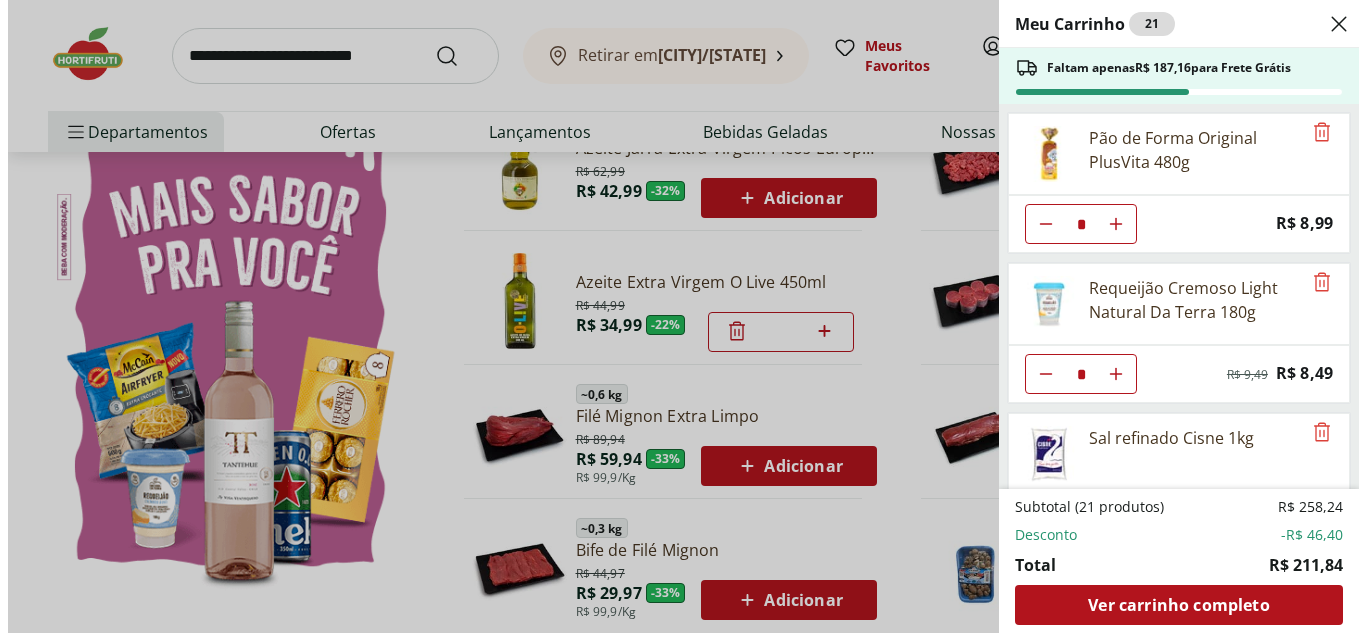 scroll, scrollTop: 1105, scrollLeft: 0, axis: vertical 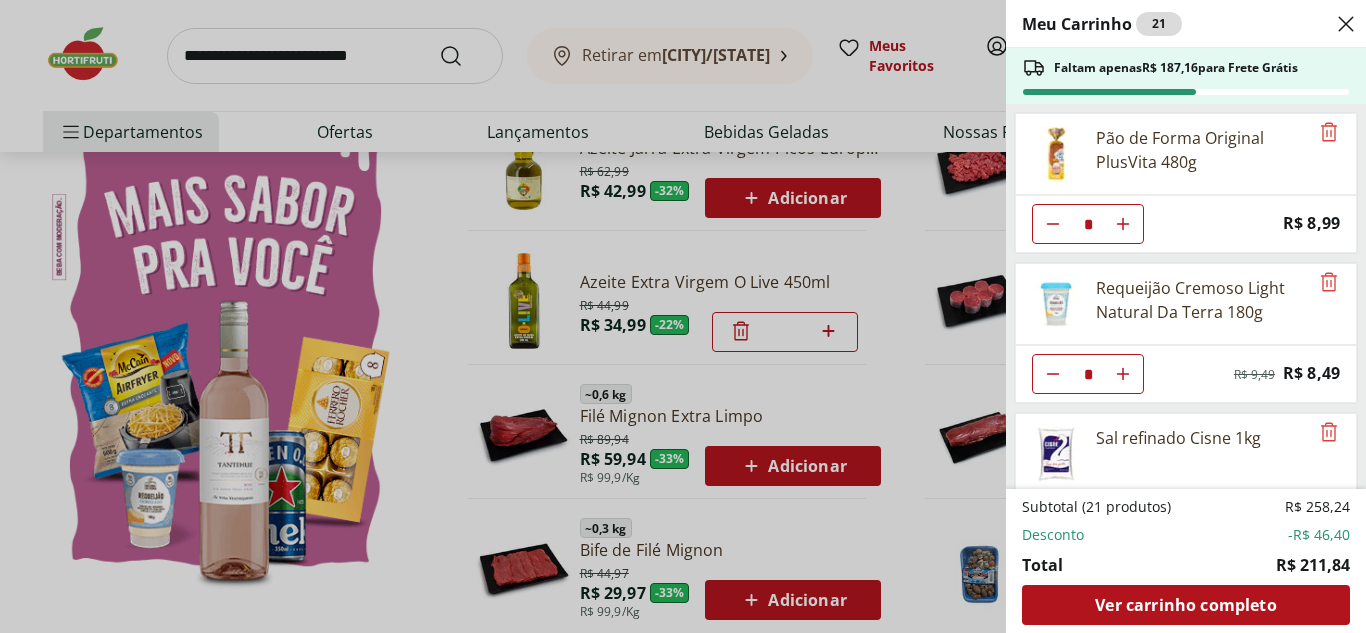 click on "Meu Carrinho 21 Faltam apenas R$ 187,16 para Frete Grátis Pão de Forma Original PlusVita 480g * Price: R$ 8,99 Requeijão Cremoso Light Natural Da Terra 180g * Original price: R$ 9,49 Price: R$ 8,49 Sal refinado Cisne 1kg * Price: R$ 6,29 Queijo Mussarela Fatiado * Price: R$ 5,99 Azeite Extra Virgem O Live 450ml * Original price: R$ 44,99 Price: R$ 34,99 Carne Moída Patinho Resfriada Natural da Terra 500g * Original price: R$ 29,99 Price: R$ 20,99 Almôndega Bovina Resfriada Best Beef 360g * Original price: R$ 23,99 Price: R$ 16,79 Batata Congelada Extra Crocante Airfryer Mccain 600g * Original price: R$ 21,99 Price: R$ 15,99 Morango Fruta Congelada Nechio 1,02kg * Original price: R$ 21,99 Price: R$ 16,99 Cebola Nacional Unidade * Price: R$ 1,00 Alho Nacional Unidade * Price: R$ 2,03 Tomate Grape Fiorello 300g * Price: R$ 7,99 Pão De Hambúrguer Tipo Brioche Pullman 520G * Price: R$ 18,99 Subtotal (21 produtos) R$ 258,24 Desconto -R$ 46,40 Total R$ 211,84 Ver carrinho completo" at bounding box center (683, 316) 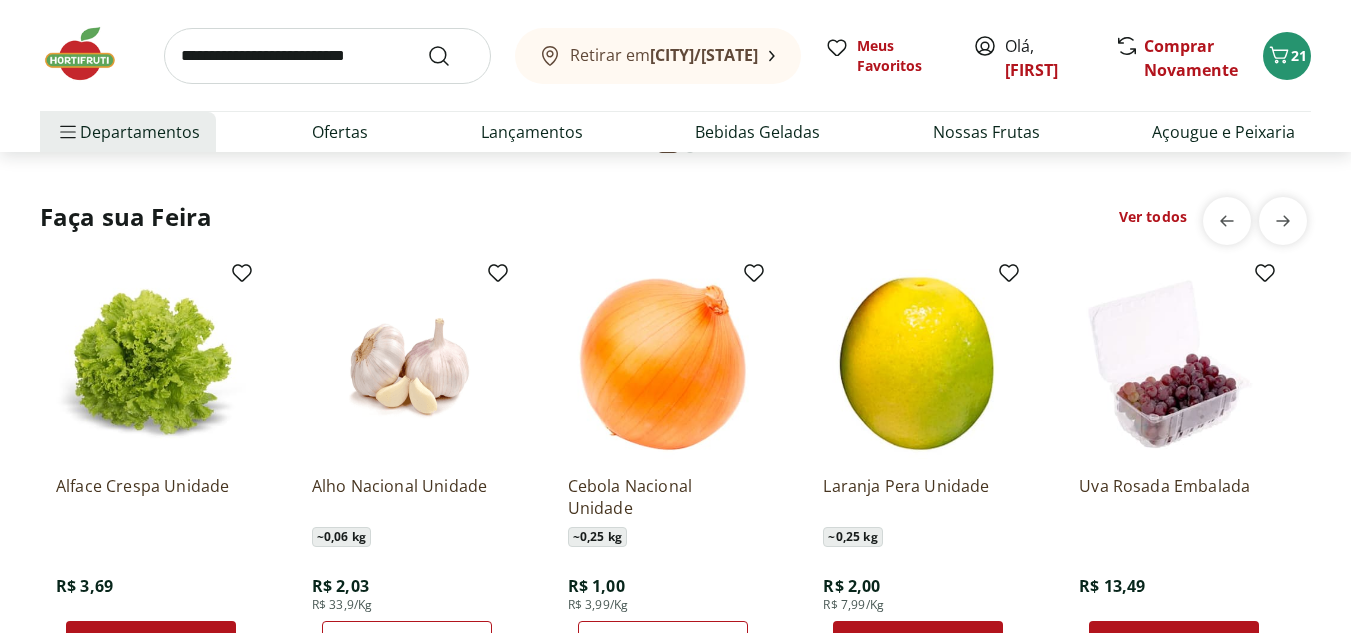 scroll, scrollTop: 2100, scrollLeft: 0, axis: vertical 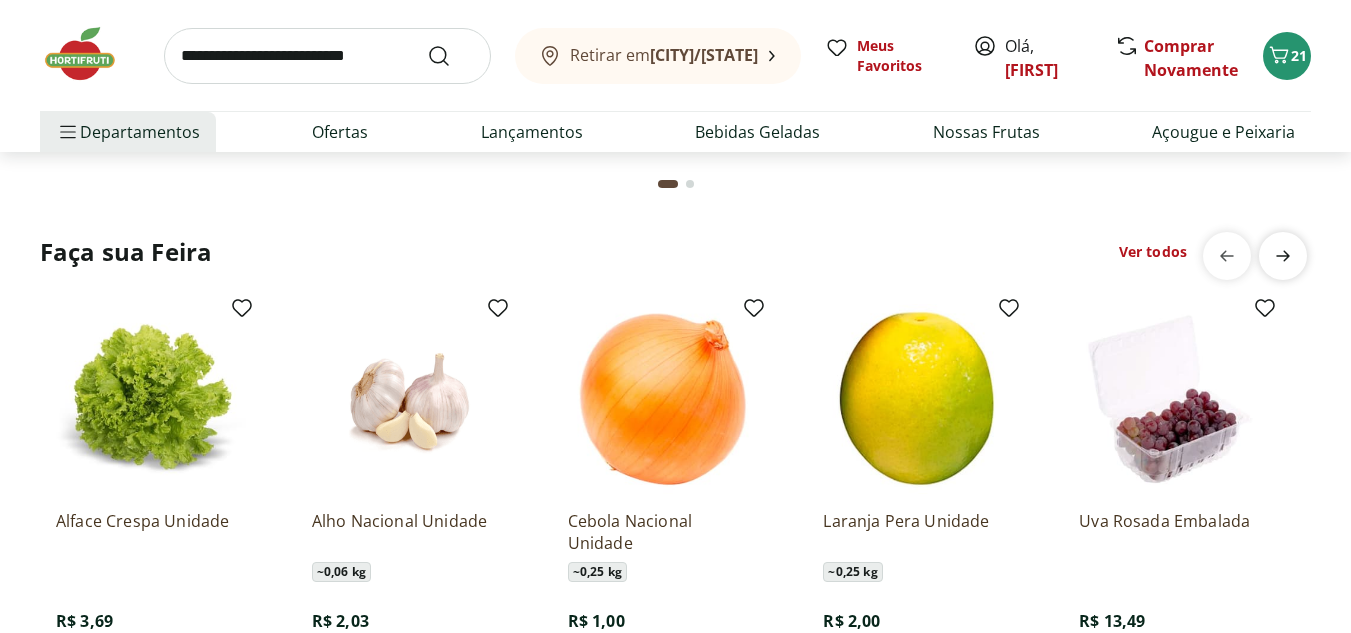 click 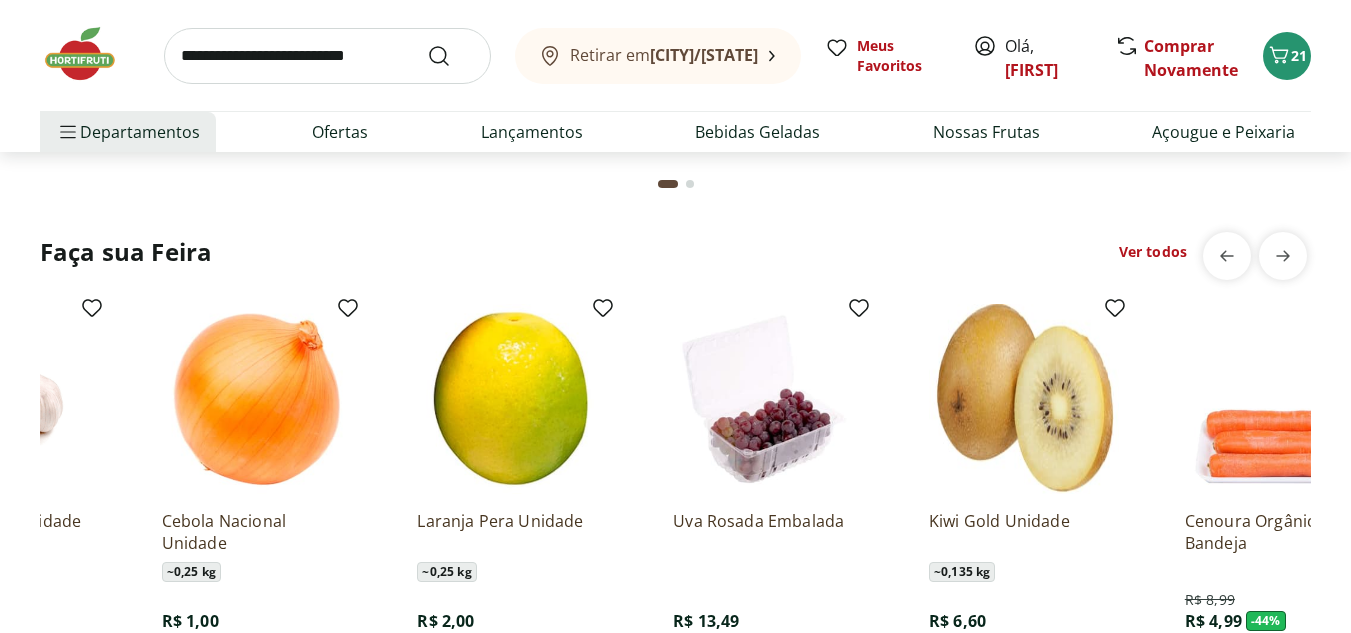 scroll, scrollTop: 0, scrollLeft: 827, axis: horizontal 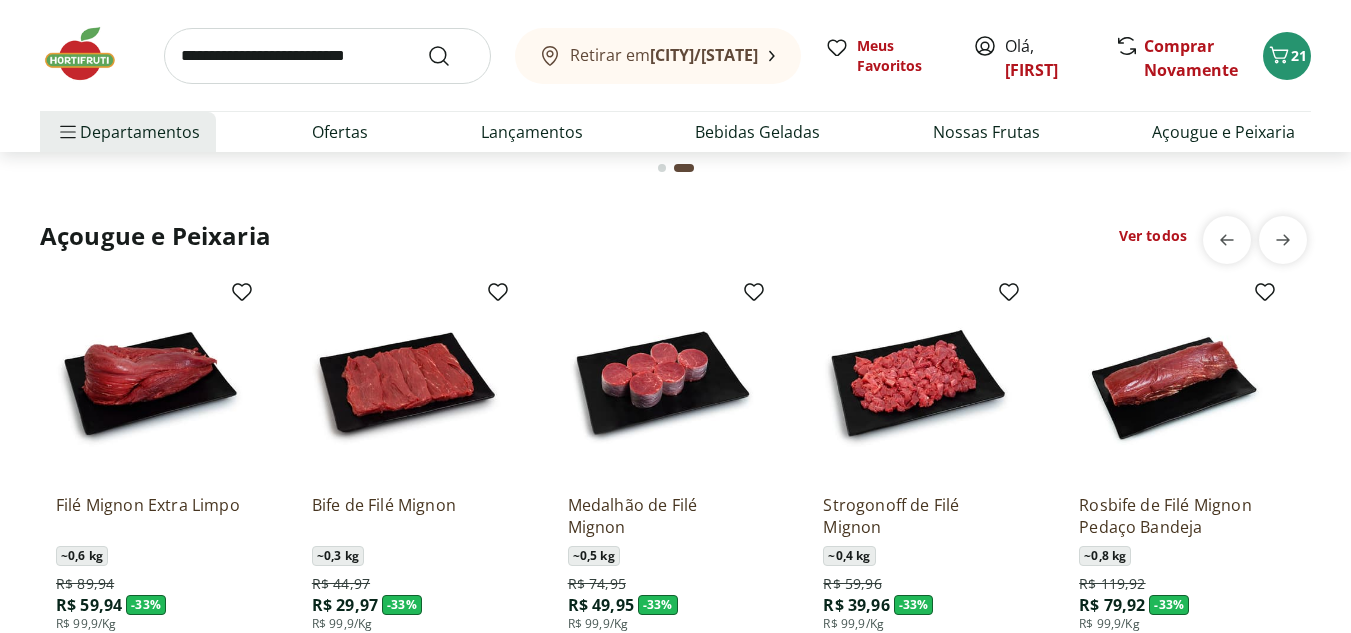 click on "Açougue e Peixaria Ver todos Filé Mignon Extra Limpo ~ 0,6 kg R$ 89,94 R$ 59,94 - 33 % R$ 99,9/Kg Adicionar Bife de Filé Mignon ~ 0,3 kg R$ 44,97 R$ 29,97 - 33 % R$ 99,9/Kg Adicionar Medalhão de Filé Mignon ~ 0,5 kg R$ 74,95 R$ 49,95 - 33 % R$ 99,9/Kg Adicionar Strogonoff de Filé Mignon ~ 0,4 kg R$ 59,96 R$ 39,96 - 33 % R$ 99,9/Kg Adicionar Rosbife de Filé Mignon Pedaço Bandeja ~ 0,8 kg R$ 119,92 R$ 79,92 - 33 % R$ 99,9/Kg Adicionar Filé de Tilápia Congelada Frescatto 500g R$ 42,99 R$ 29,99 - 30 % Adicionar Oferta Fim de Semana Almôndega Bovina Resfriada Best Beef 360g R$ 23,99 R$ 16,79 - 30 % * Oferta Fim de Semana Carne Moída Bovina Dianteiro Resfriada Natural da Terra 500g R$ 25,99 R$ 18,19 - 30 % Adicionar Oferta Fim de Semana Acém Pedaço ~ 0,8 kg R$ 39,92 R$ 27,94 - 30 % R$ 49,9/Kg Adicionar Oferta Fim de Semana Carne Moída Patinho Resfriada Natural da Terra 500g R$ 29,99 R$ 20,99 - 30 % *" at bounding box center [675, -672] 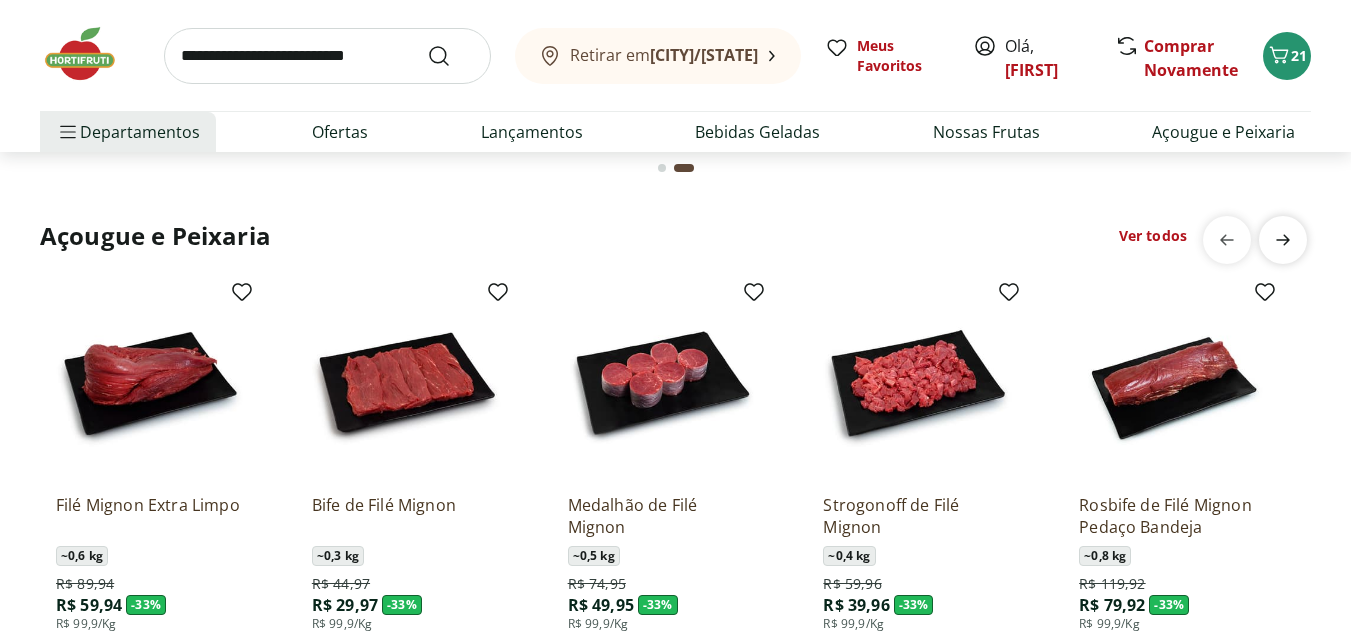 click 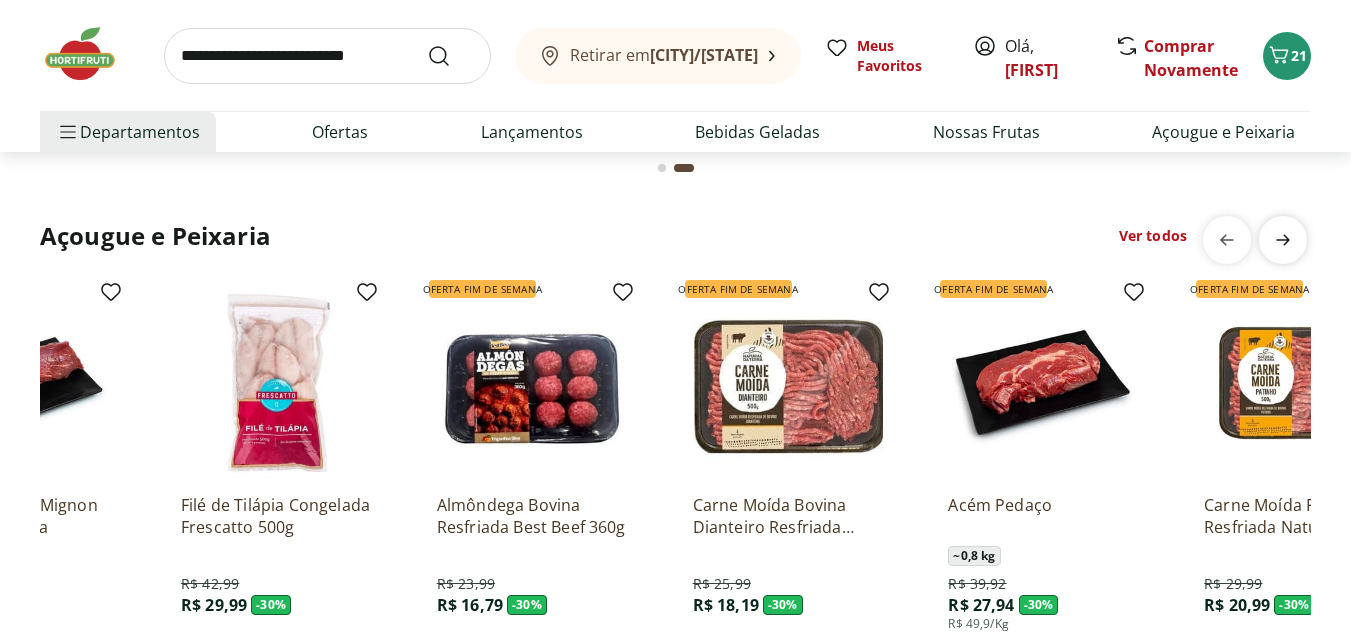 scroll, scrollTop: 0, scrollLeft: 1279, axis: horizontal 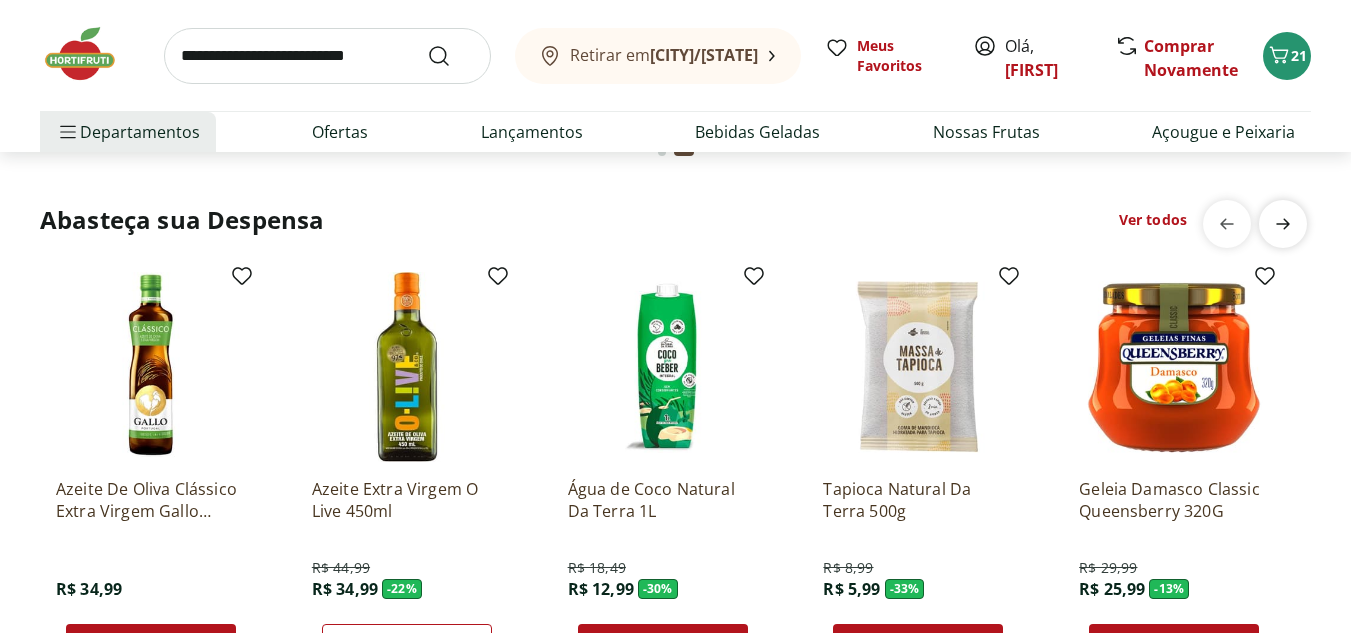 click 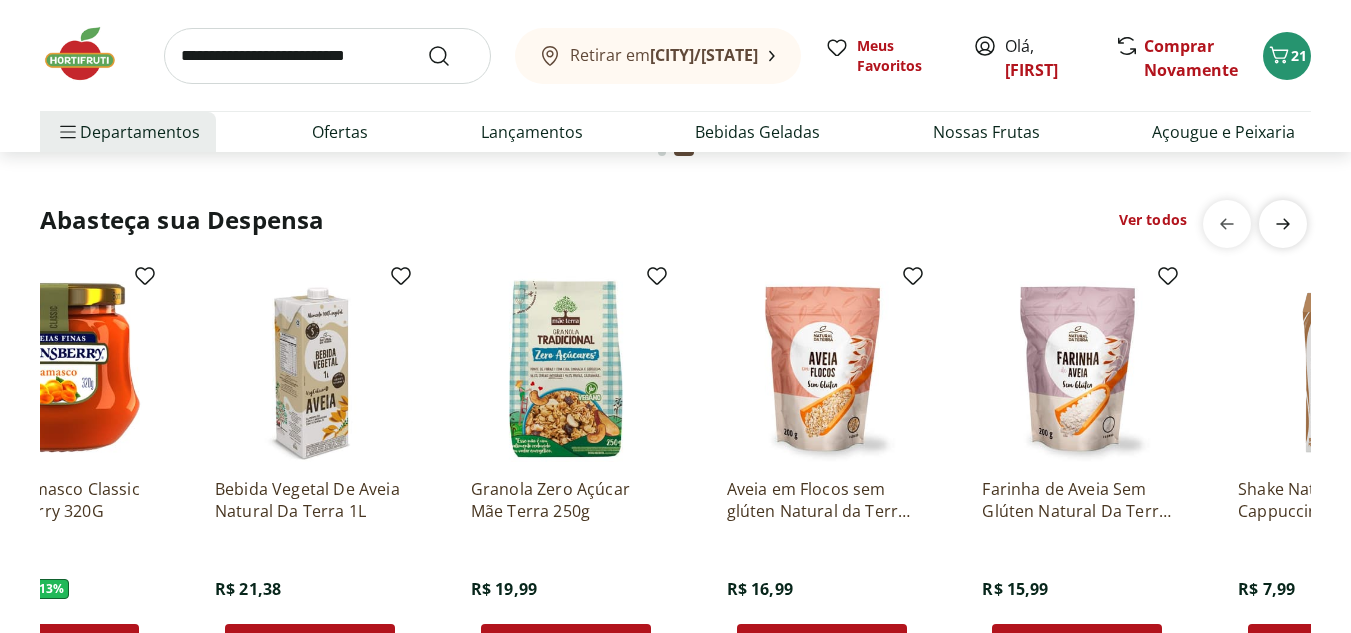scroll, scrollTop: 0, scrollLeft: 1279, axis: horizontal 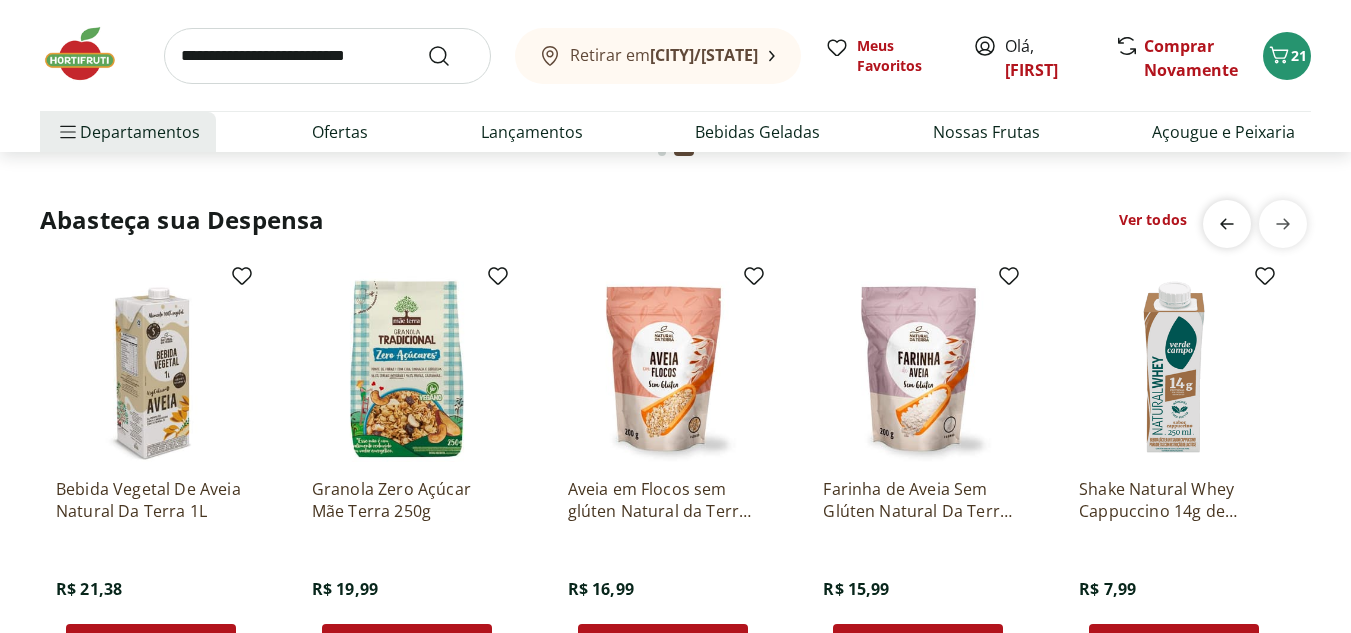 click at bounding box center [1227, -1528] 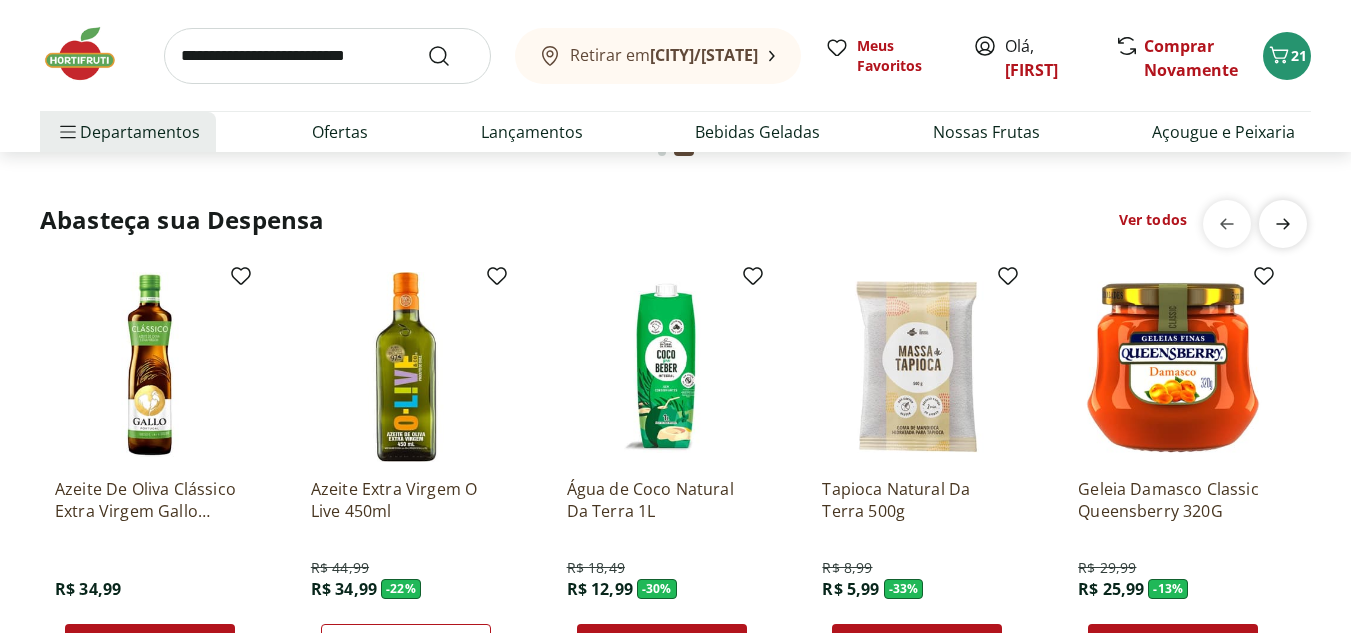 scroll, scrollTop: 0, scrollLeft: 0, axis: both 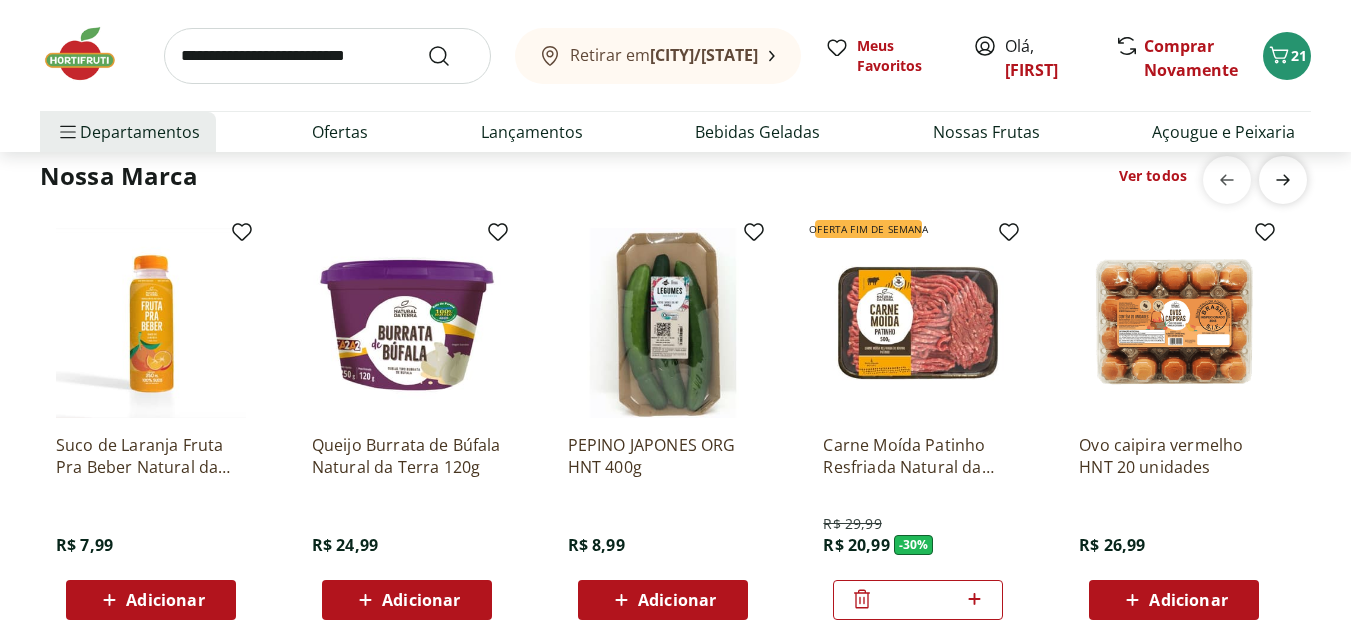 click 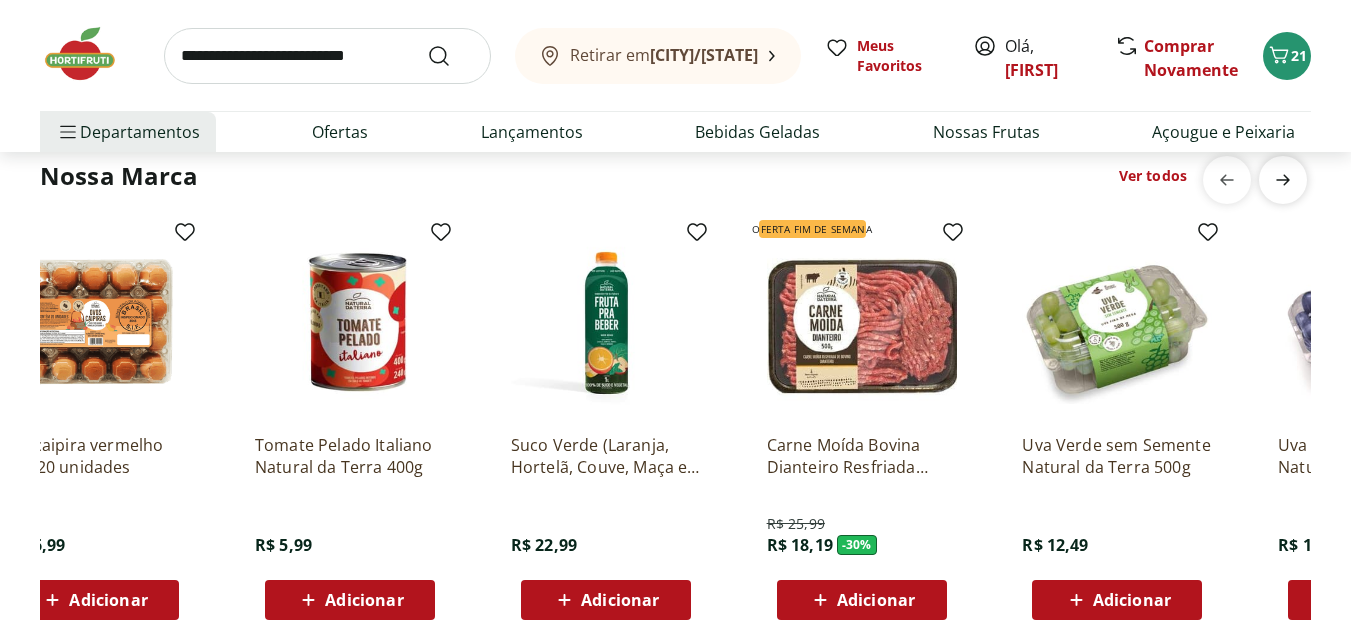 scroll, scrollTop: 0, scrollLeft: 1279, axis: horizontal 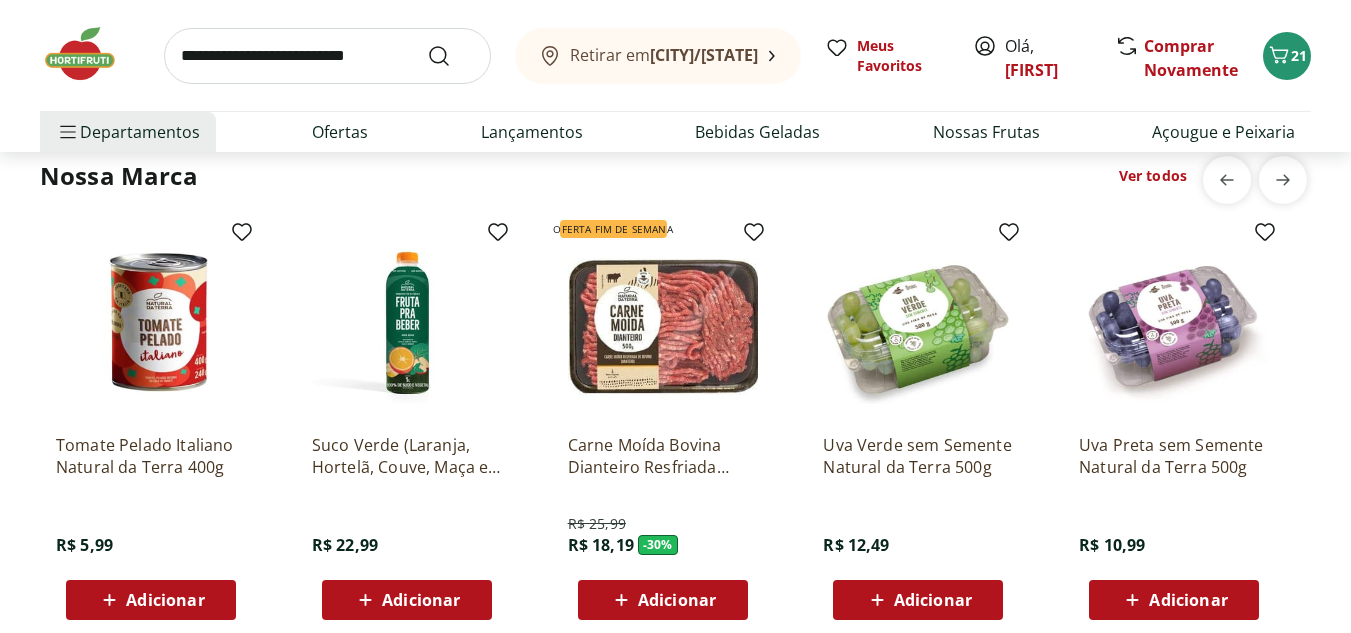 click on "Adicionar" at bounding box center (1430, -2008) 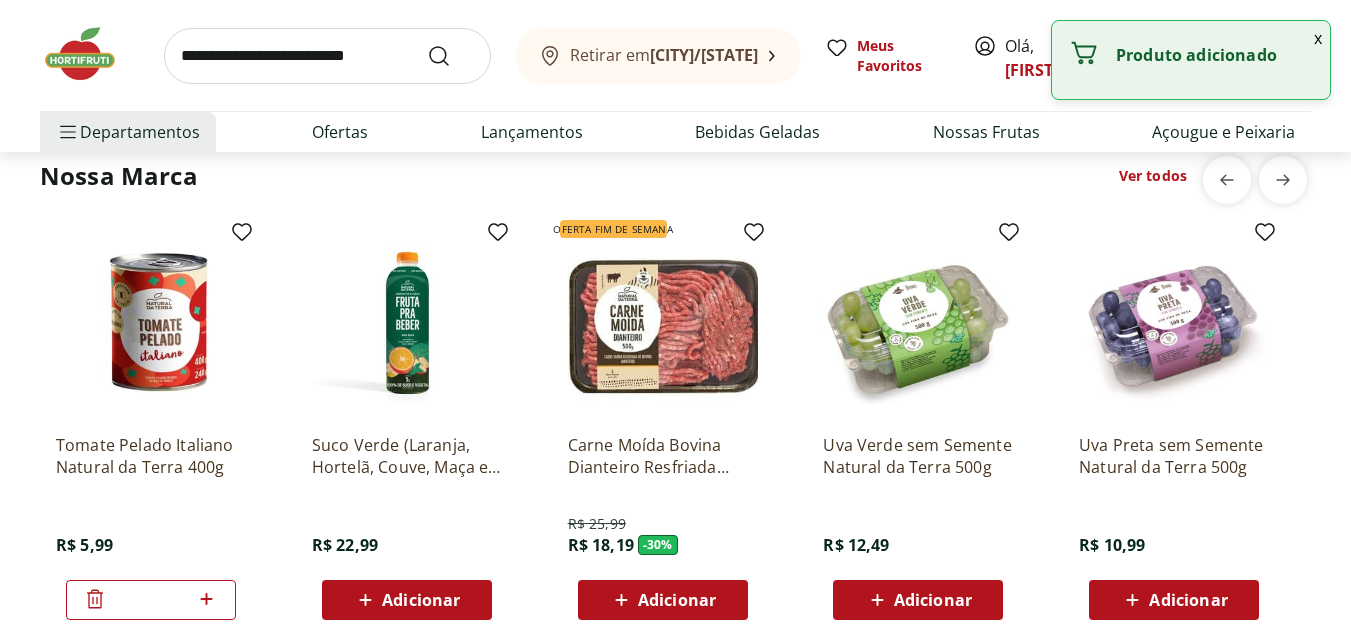 click at bounding box center (327, 56) 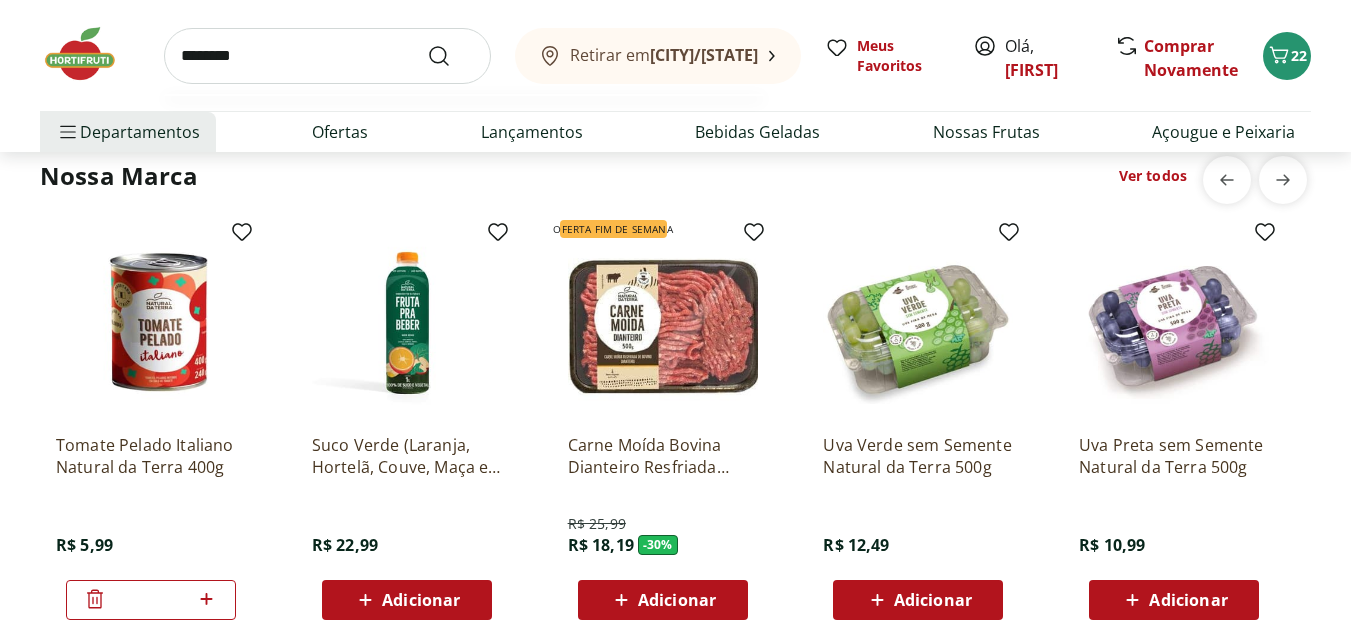type on "********" 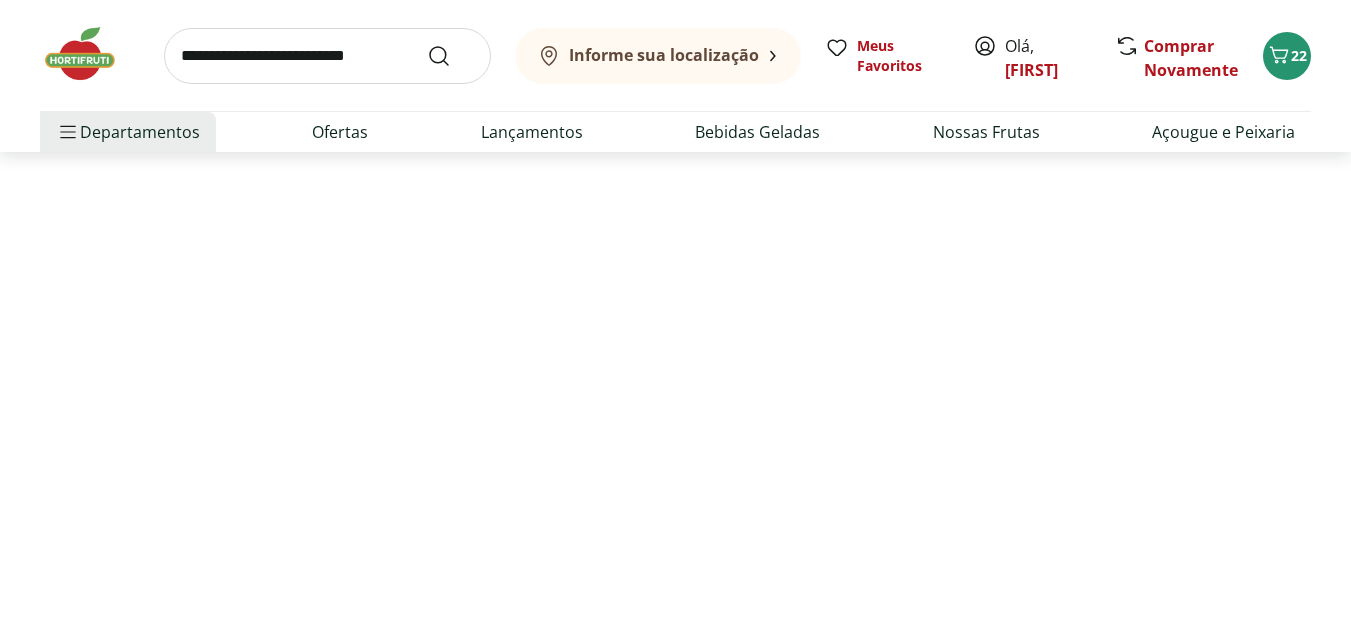 scroll, scrollTop: 0, scrollLeft: 0, axis: both 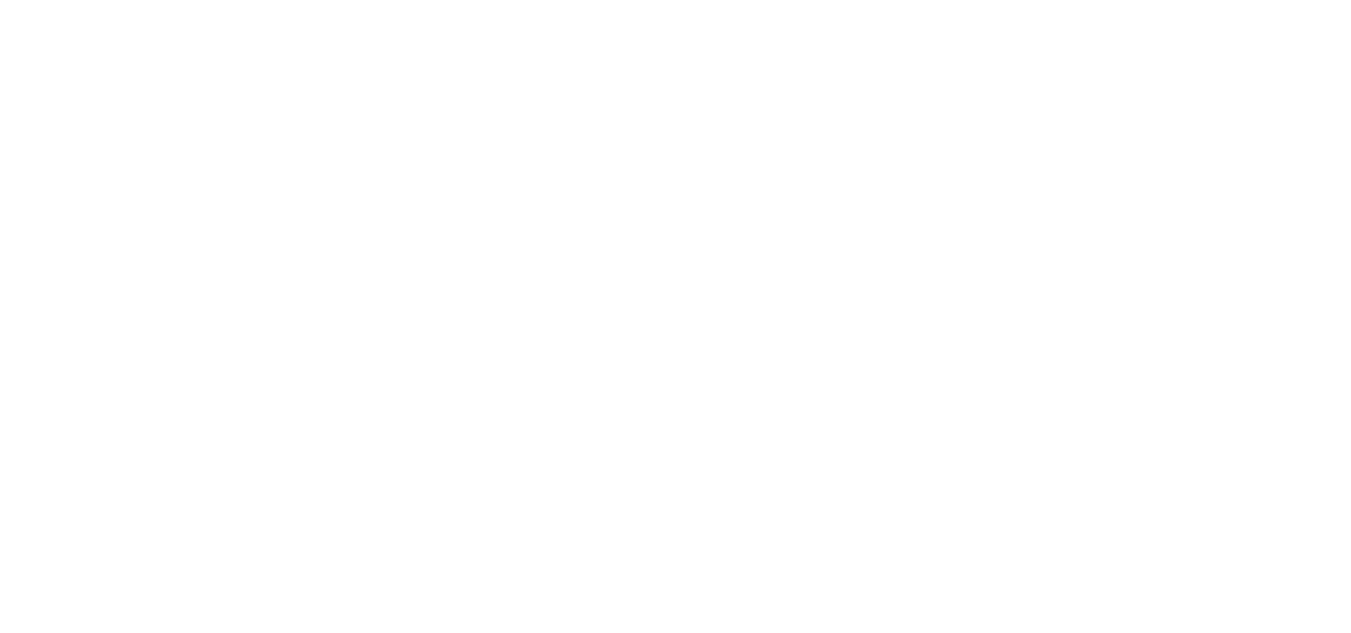 select on "**********" 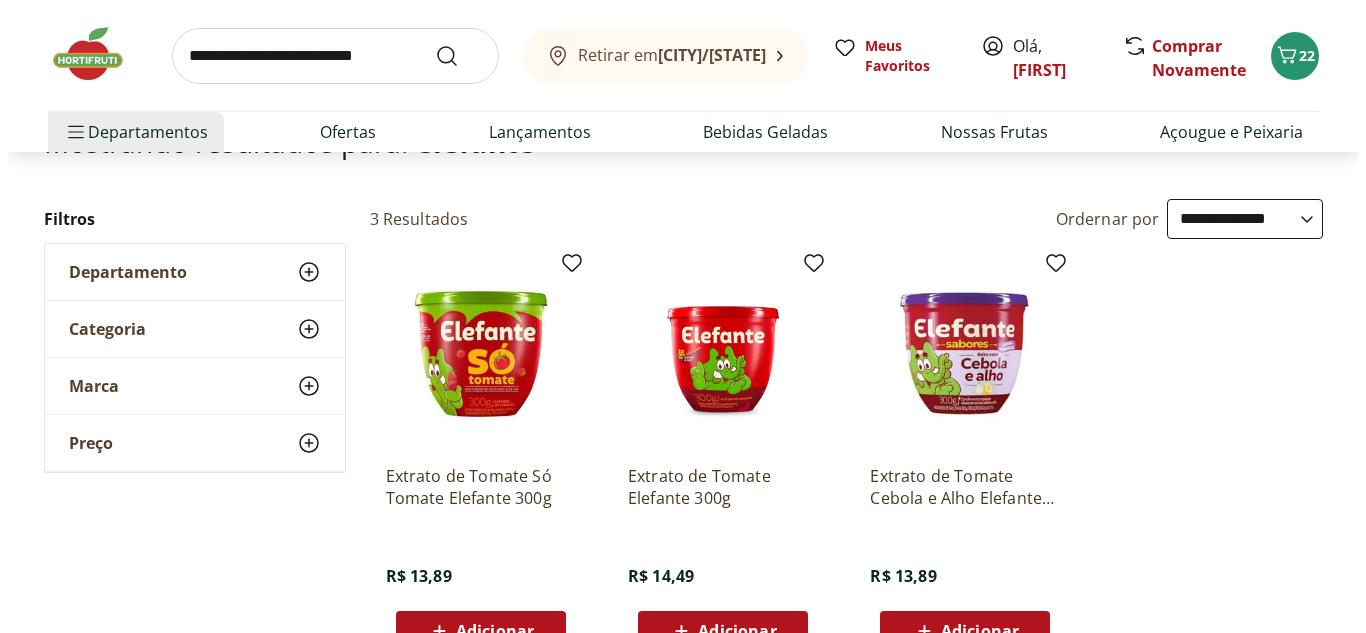 scroll, scrollTop: 200, scrollLeft: 0, axis: vertical 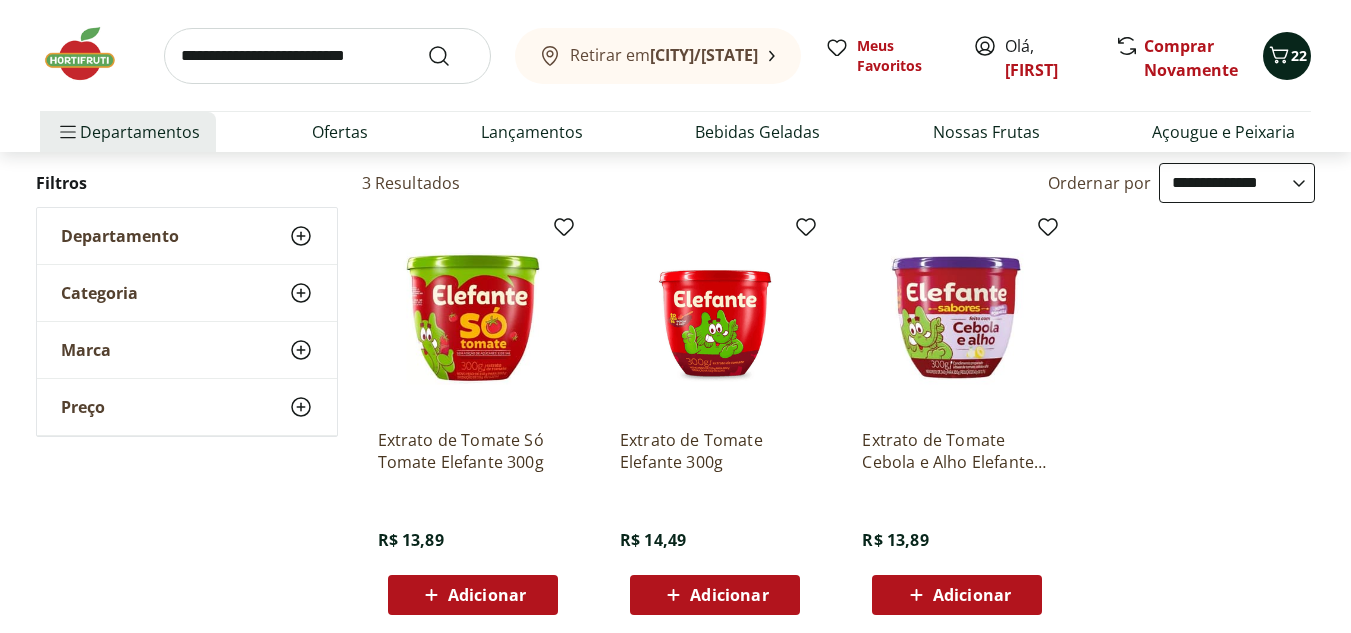 click on "22" at bounding box center [1287, 56] 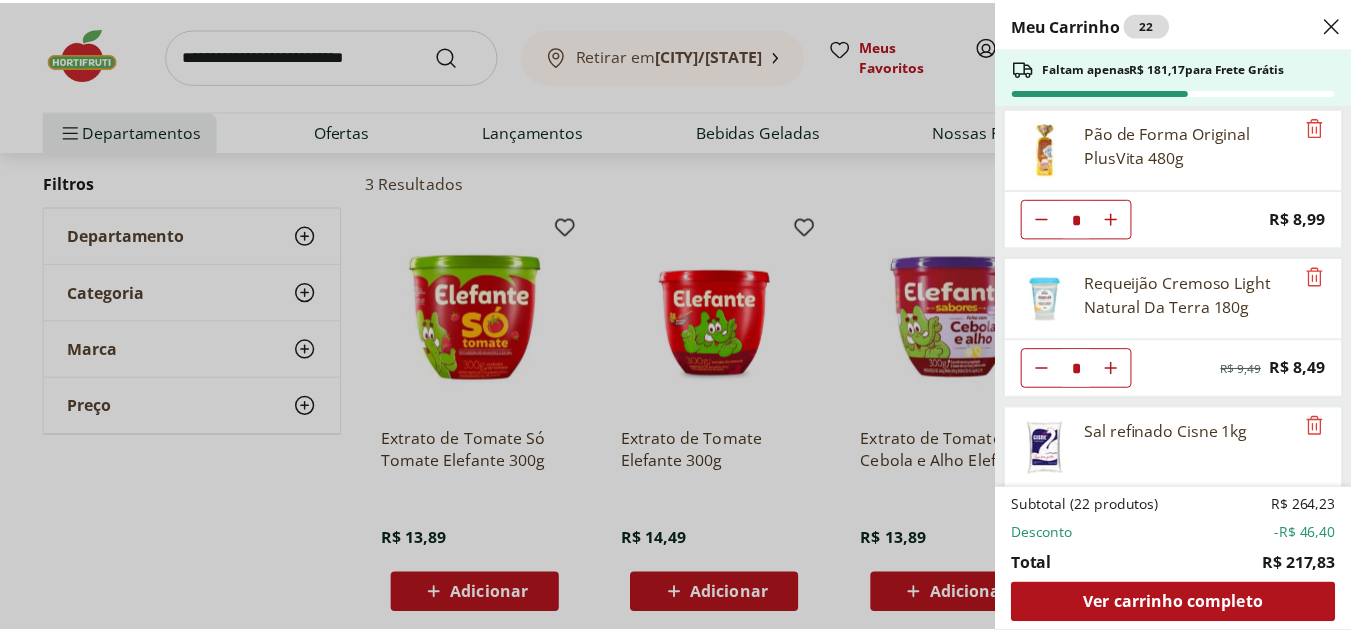 scroll, scrollTop: 0, scrollLeft: 0, axis: both 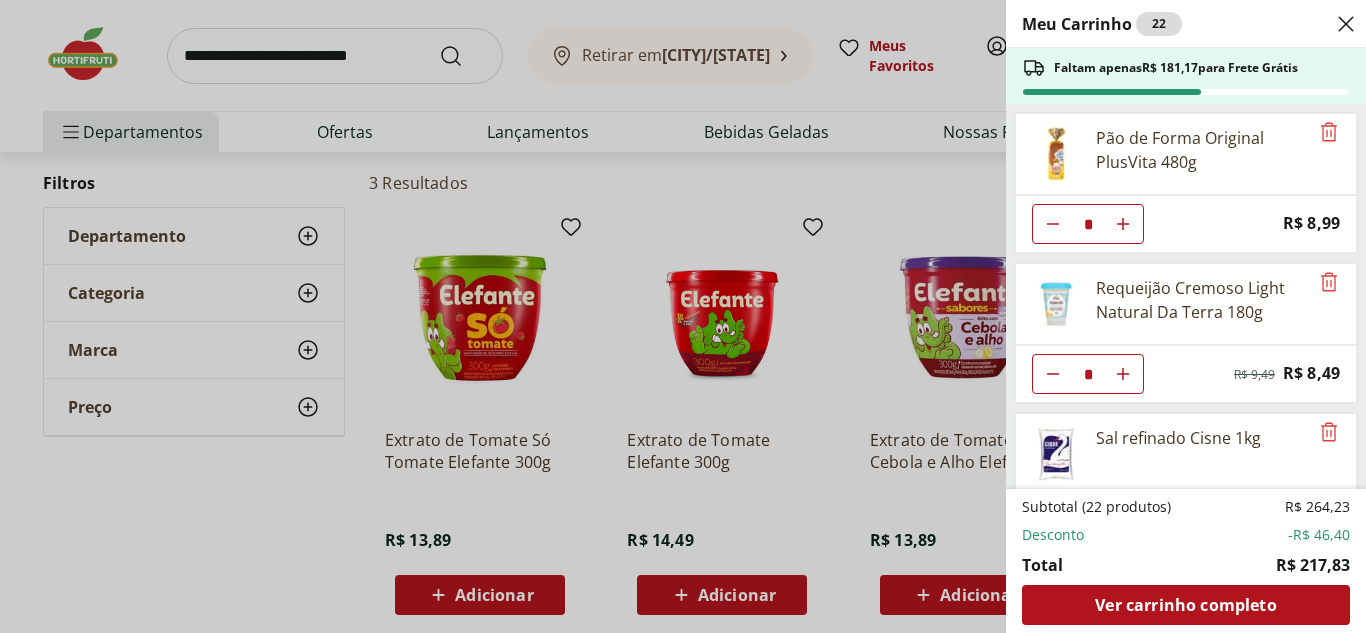 click on "Meu Carrinho 22 Faltam apenas  R$ 181,17  para Frete Grátis Pão de Forma Original PlusVita 480g * Price: R$ 8,99 Requeijão Cremoso Light Natural Da Terra 180g * Original price: R$ 9,49 Price: R$ 8,49 Sal refinado Cisne 1kg * Price: R$ 6,29 Queijo Mussarela Fatiado * Price: R$ 5,99 Azeite Extra Virgem O Live 450ml * Original price: R$ 44,99 Price: R$ 34,99 Carne Moída Patinho Resfriada Natural da Terra 500g * Original price: R$ 29,99 Price: R$ 20,99 Almôndega Bovina Resfriada Best Beef 360g * Original price: R$ 23,99 Price: R$ 16,79 Batata Congelada Extra Crocante Airfryer Mccain 600g * Original price: R$ 21,99 Price: R$ 15,99 Morango Fruta Congelada Nechio 1,02kg * Original price: R$ 21,99 Price: R$ 16,99 Cebola Nacional Unidade * Price: R$ 1,00 Alho Nacional Unidade * Price: R$ 2,03 Tomate Grape Fiorello 300g * Price: R$ 7,99 Pão De Hambúrguer Tipo Brioche Pullman 520G * Price: R$ 18,99 Tomate Pelado Italiano Natural da Terra 400g * Price: R$ 5,99 Subtotal (22 produtos) R$ 264,23" at bounding box center (683, 316) 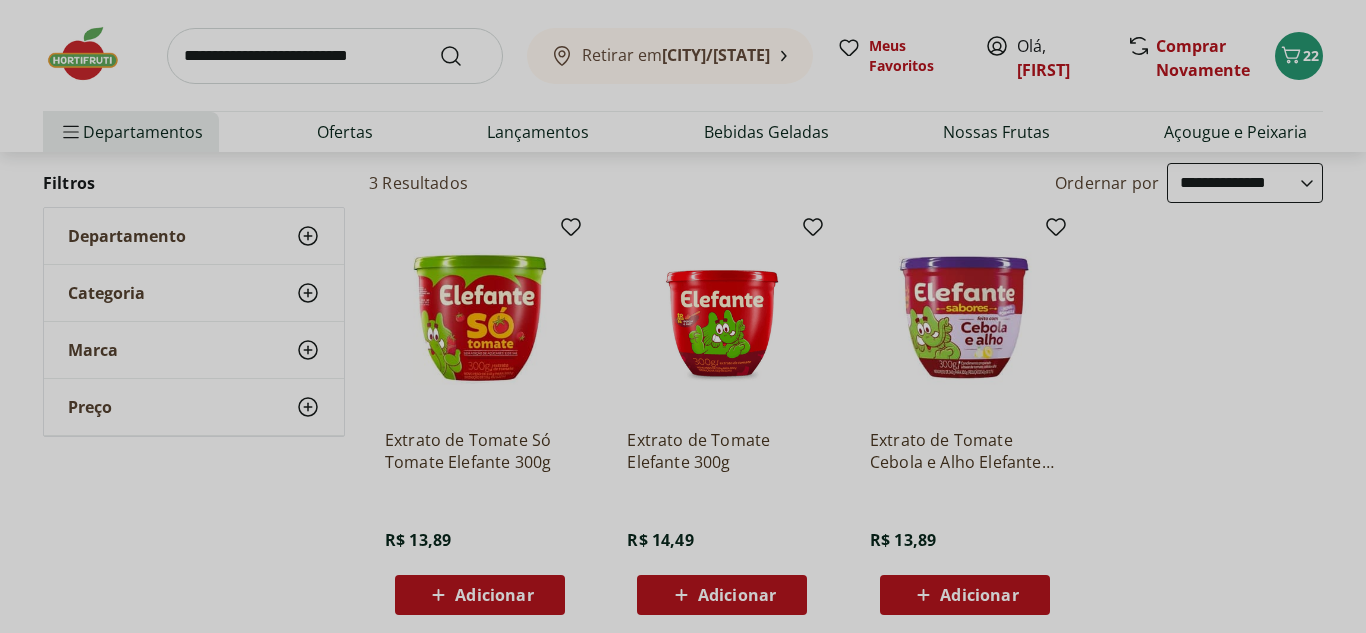 click on "Meu Carrinho 22 Faltam apenas  R$ 181,17  para Frete Grátis Pão de Forma Original PlusVita 480g * Price: R$ 8,99 Requeijão Cremoso Light Natural Da Terra 180g * Original price: R$ 9,49 Price: R$ 8,49 Sal refinado Cisne 1kg * Price: R$ 6,29 Queijo Mussarela Fatiado * Price: R$ 5,99 Azeite Extra Virgem O Live 450ml * Original price: R$ 44,99 Price: R$ 34,99 Carne Moída Patinho Resfriada Natural da Terra 500g * Original price: R$ 29,99 Price: R$ 20,99 Almôndega Bovina Resfriada Best Beef 360g * Original price: R$ 23,99 Price: R$ 16,79 Batata Congelada Extra Crocante Airfryer Mccain 600g * Original price: R$ 21,99 Price: R$ 15,99 Morango Fruta Congelada Nechio 1,02kg * Original price: R$ 21,99 Price: R$ 16,99 Cebola Nacional Unidade * Price: R$ 1,00 Alho Nacional Unidade * Price: R$ 2,03 Tomate Grape Fiorello 300g * Price: R$ 7,99 Pão De Hambúrguer Tipo Brioche Pullman 520G * Price: R$ 18,99 Tomate Pelado Italiano Natural da Terra 400g * Price: R$ 5,99 Subtotal (22 produtos) R$ 264,23" at bounding box center [683, 316] 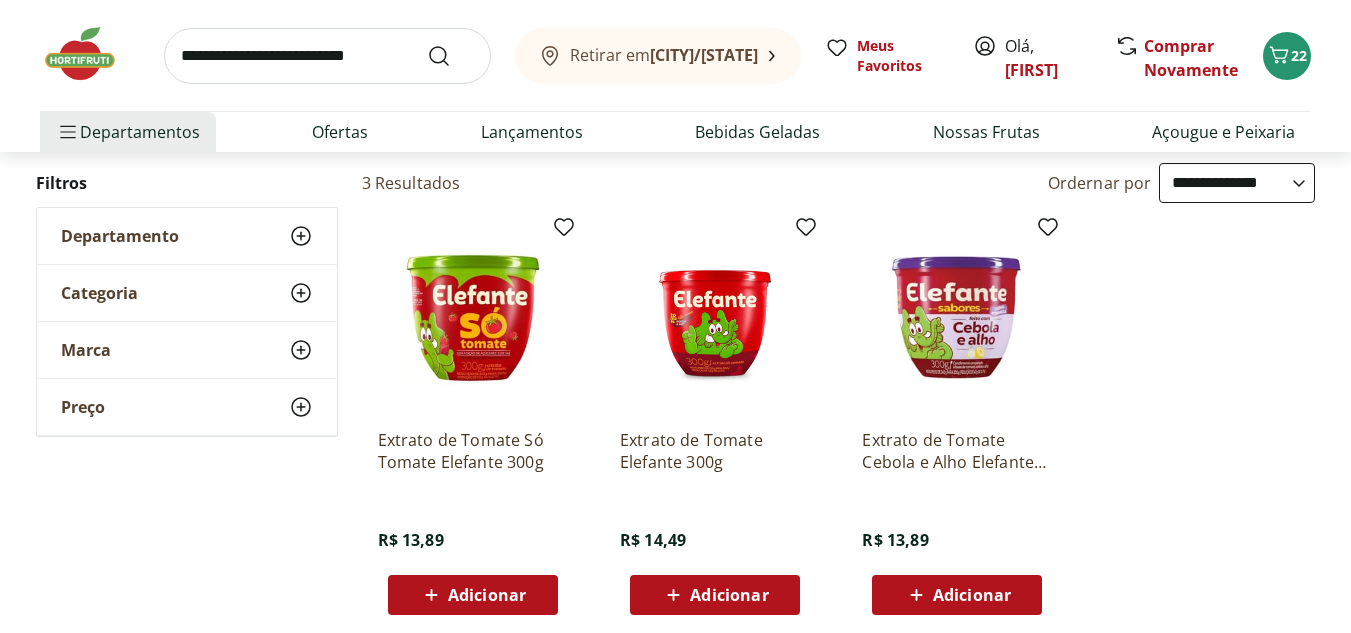 click at bounding box center [90, 54] 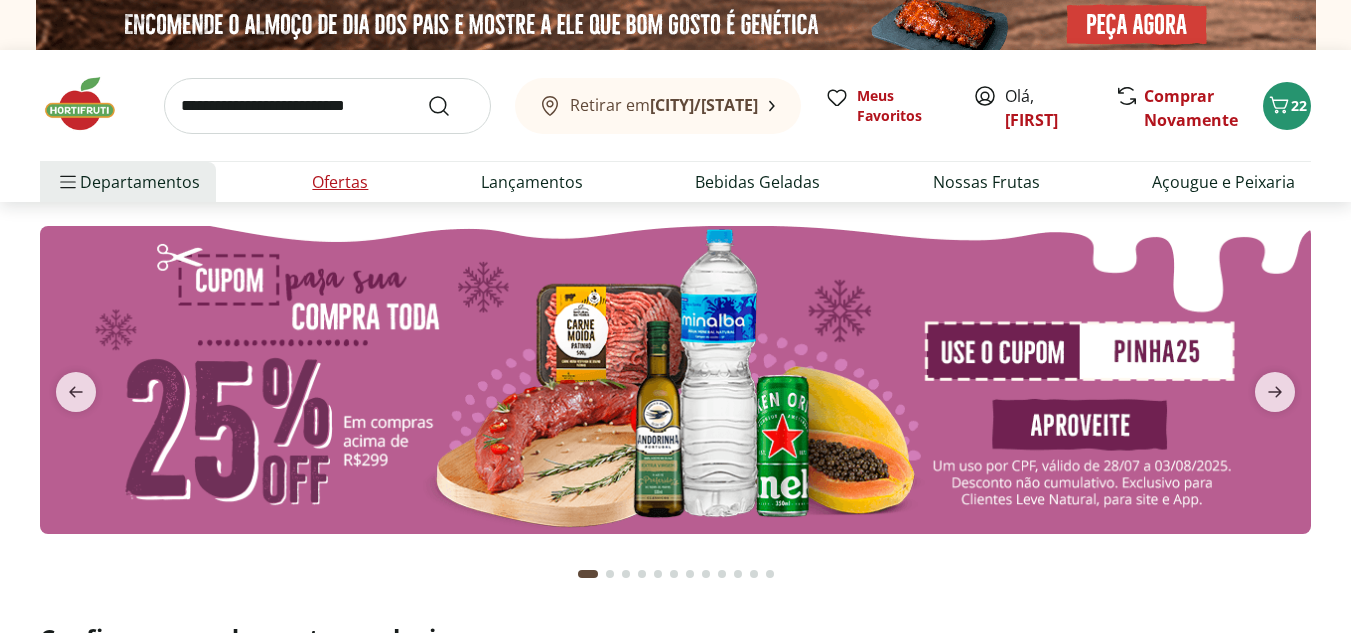 click on "Ofertas" at bounding box center (340, 182) 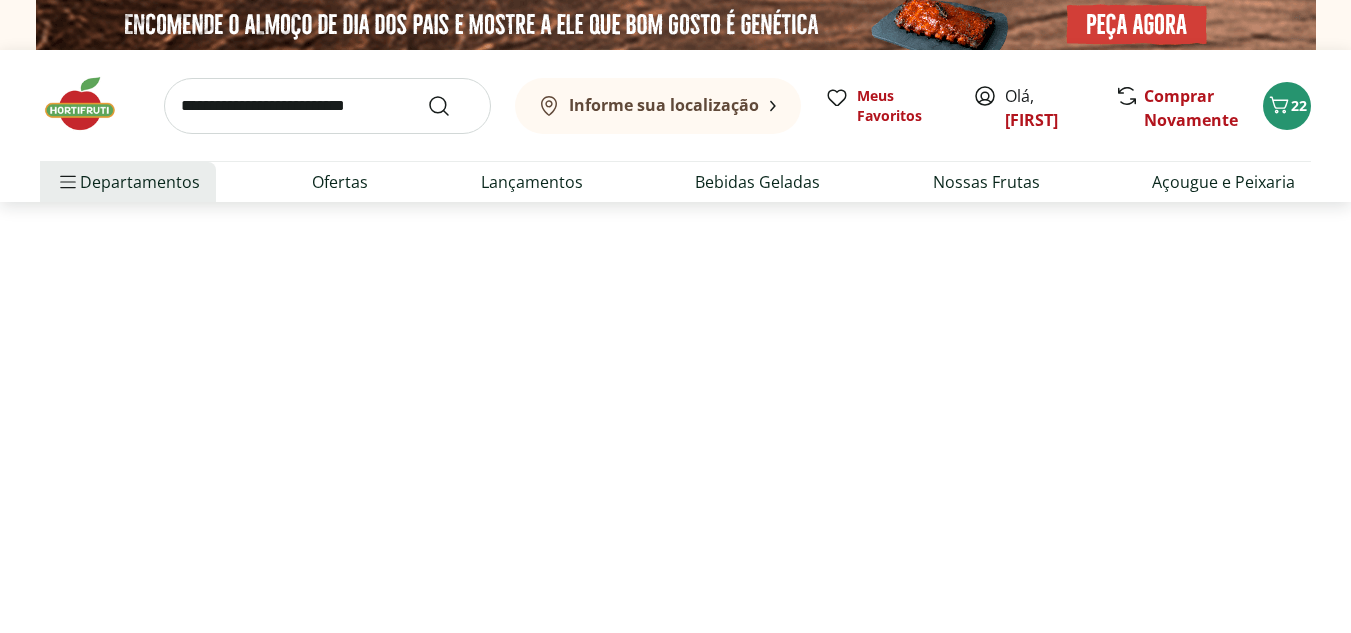 select on "**********" 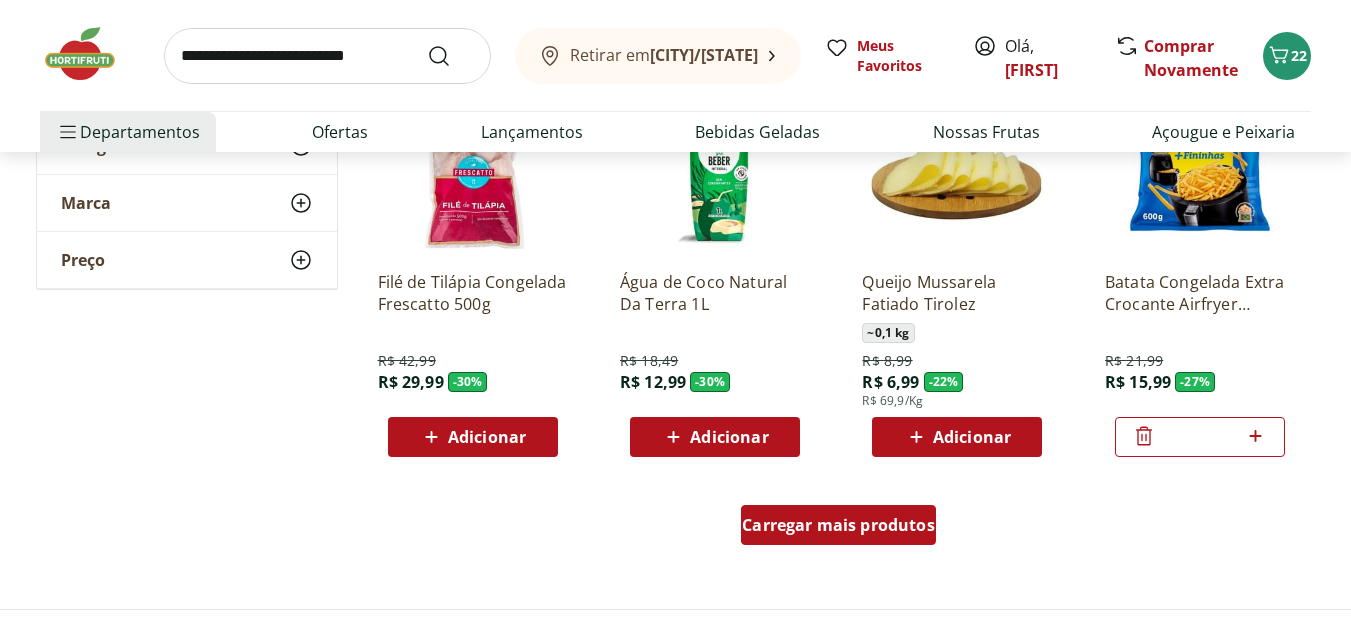 scroll, scrollTop: 1200, scrollLeft: 0, axis: vertical 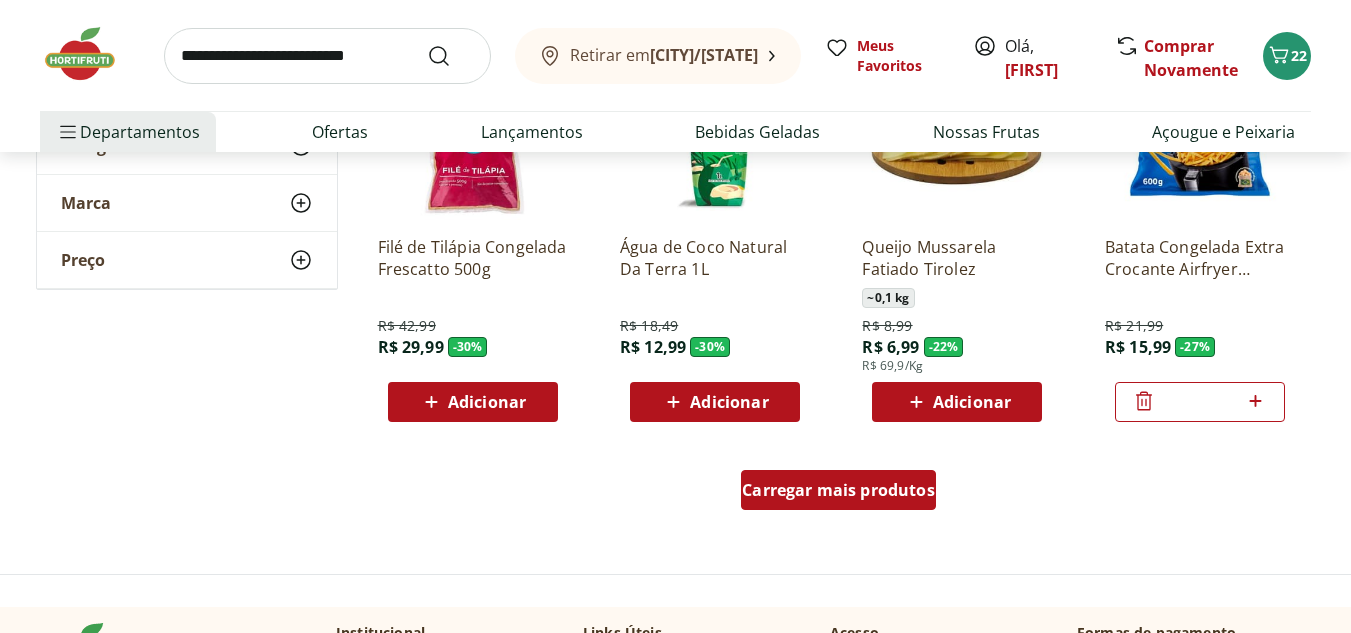 click on "Carregar mais produtos" at bounding box center [838, 490] 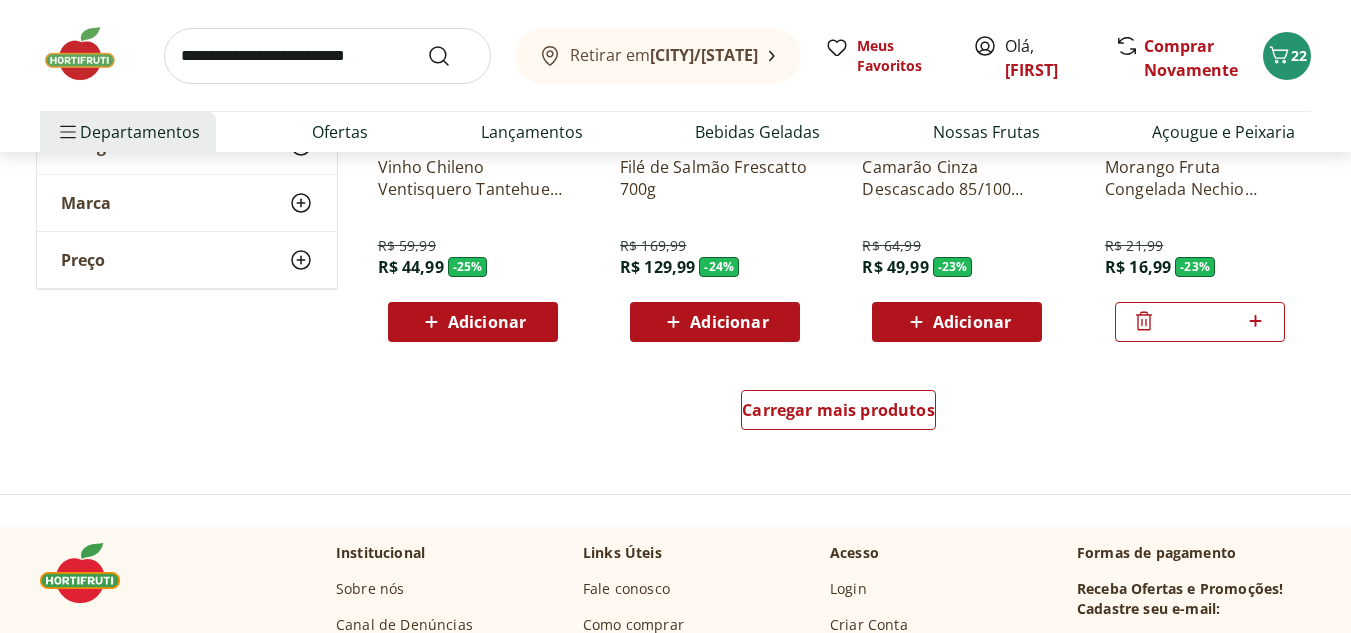 scroll, scrollTop: 2700, scrollLeft: 0, axis: vertical 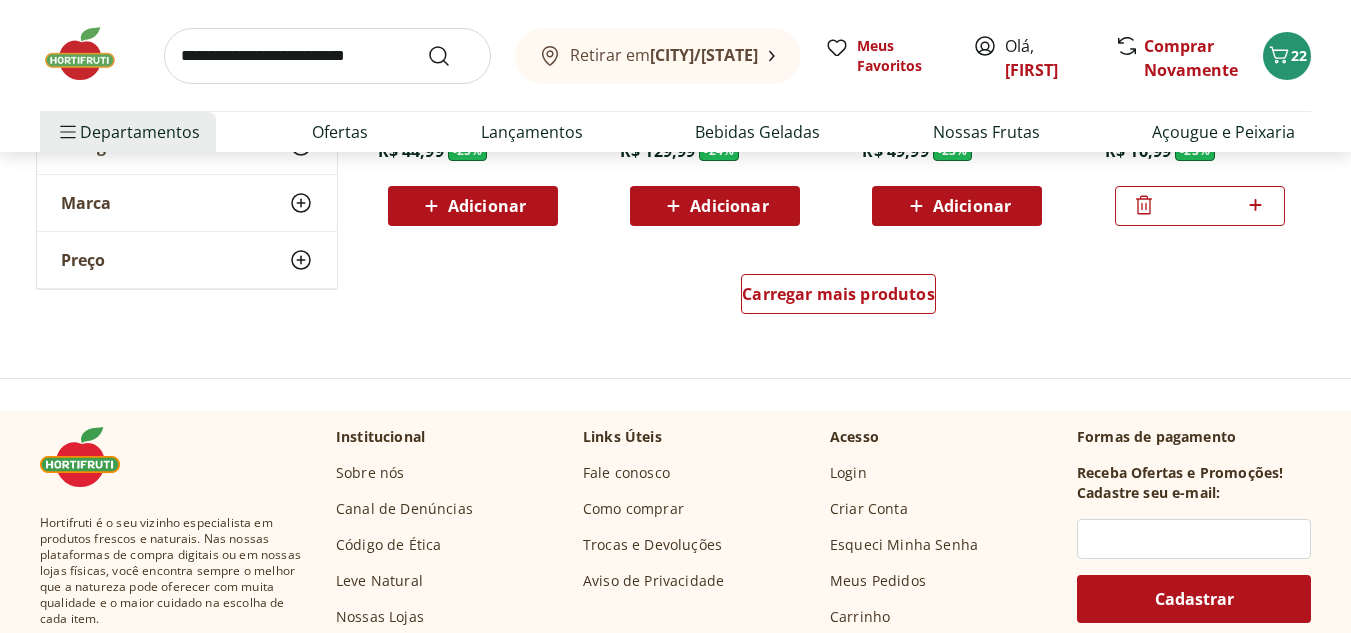 click on "Carregar mais produtos" at bounding box center [839, 298] 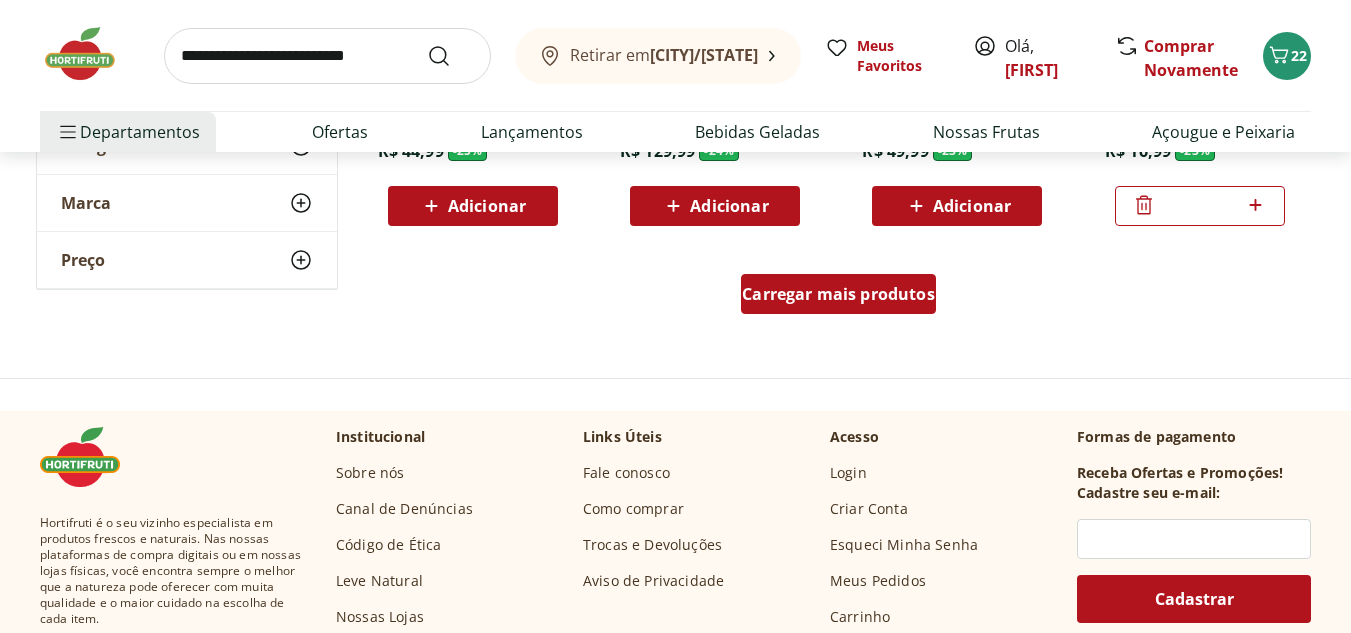 click on "Carregar mais produtos" at bounding box center [838, 294] 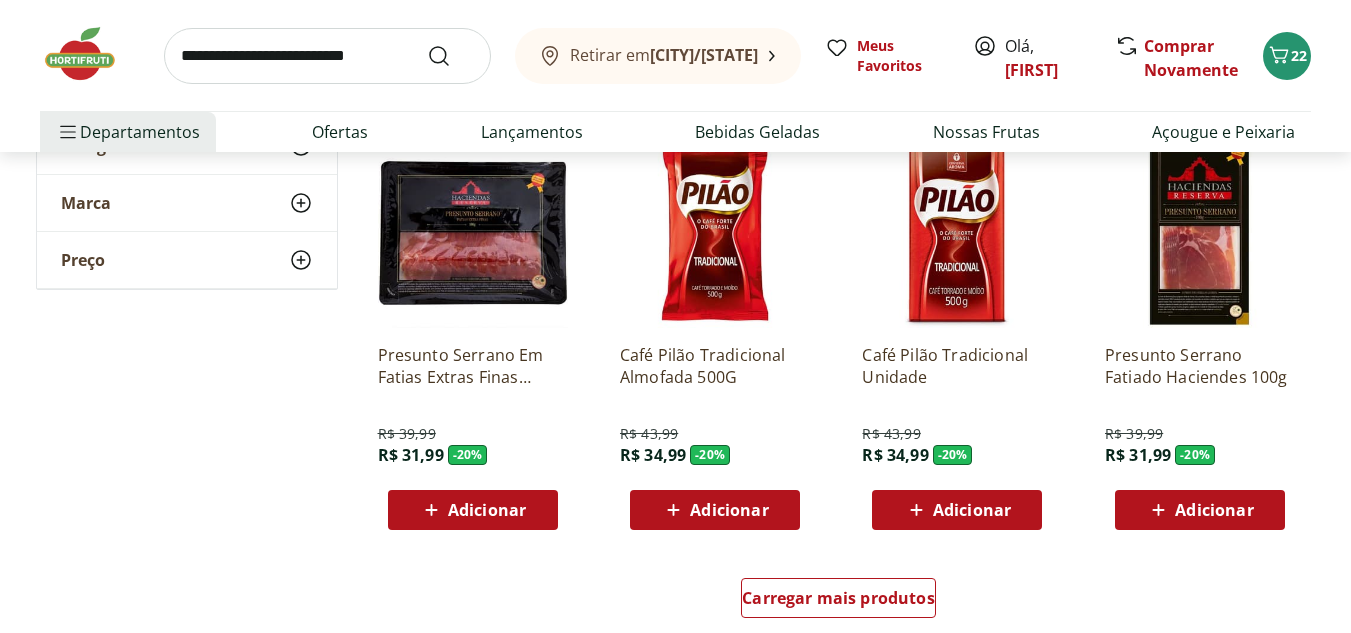 scroll, scrollTop: 4000, scrollLeft: 0, axis: vertical 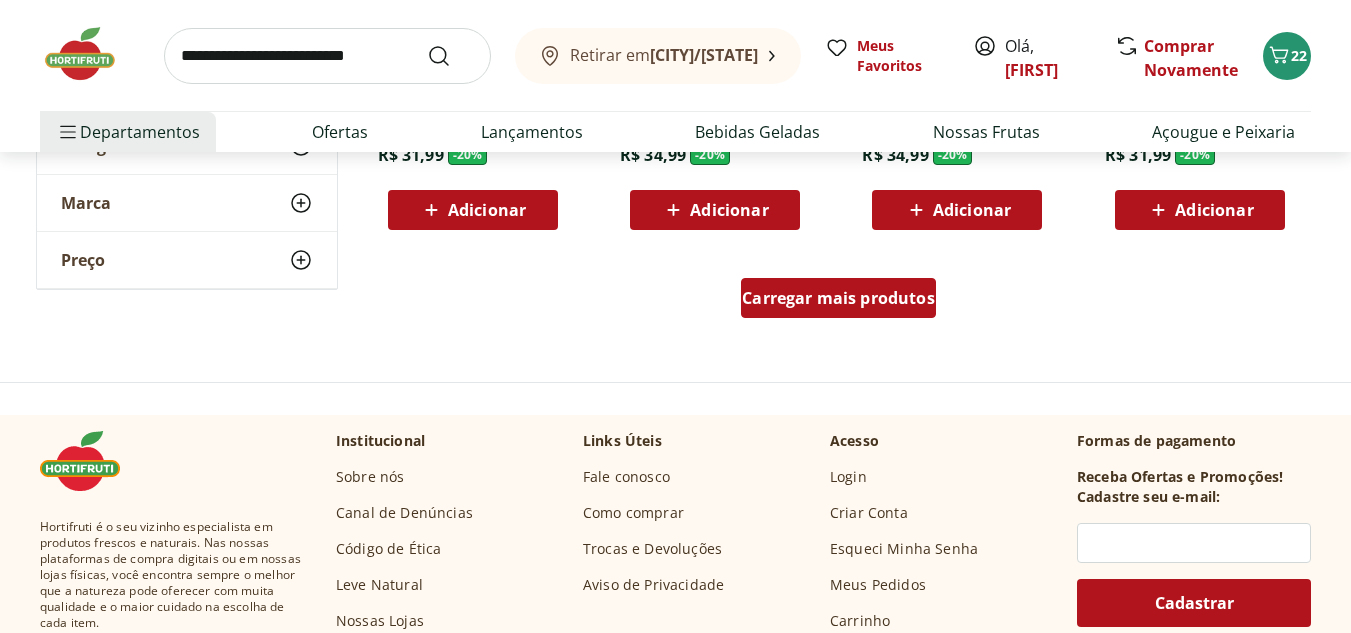 click on "Carregar mais produtos" at bounding box center [838, 298] 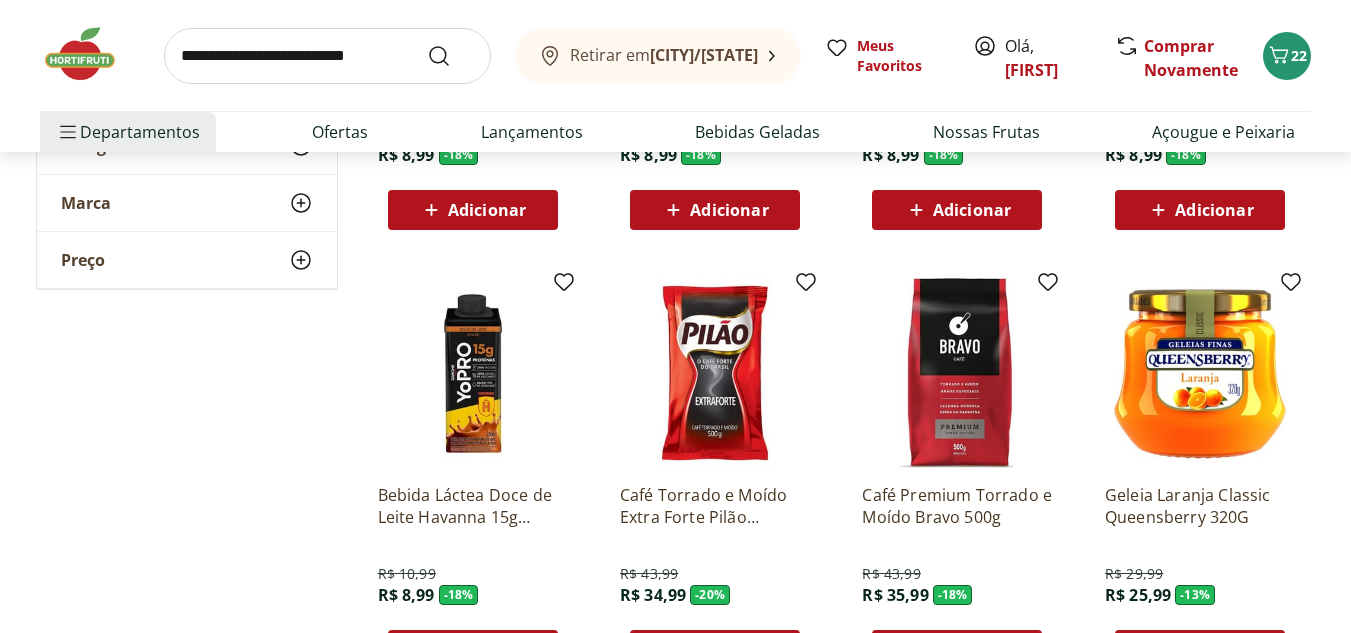 scroll, scrollTop: 5000, scrollLeft: 0, axis: vertical 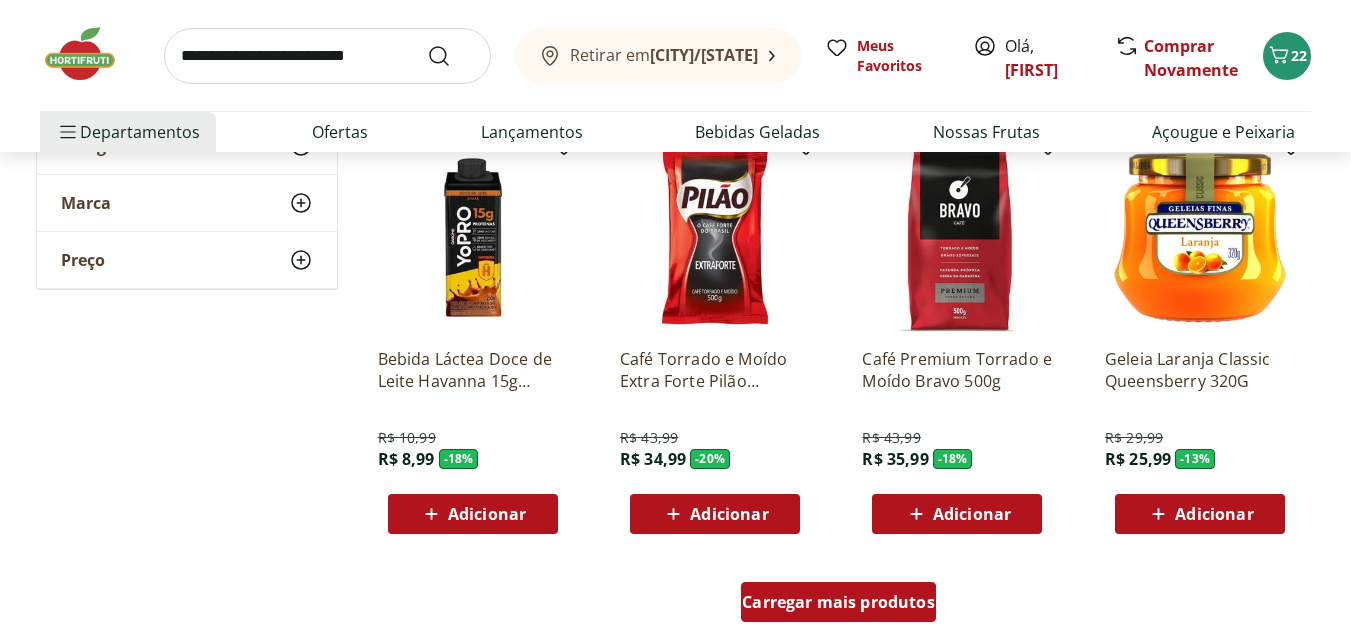 click on "Carregar mais produtos" at bounding box center [838, 602] 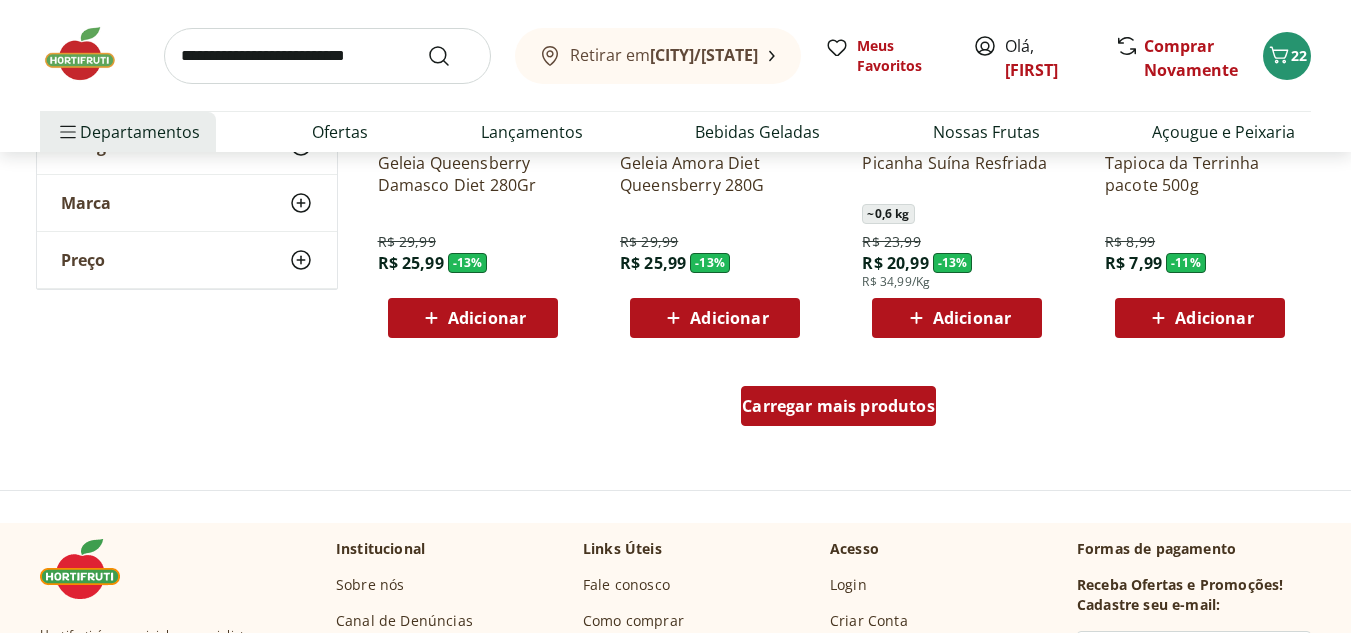 click on "Carregar mais produtos" at bounding box center [838, 406] 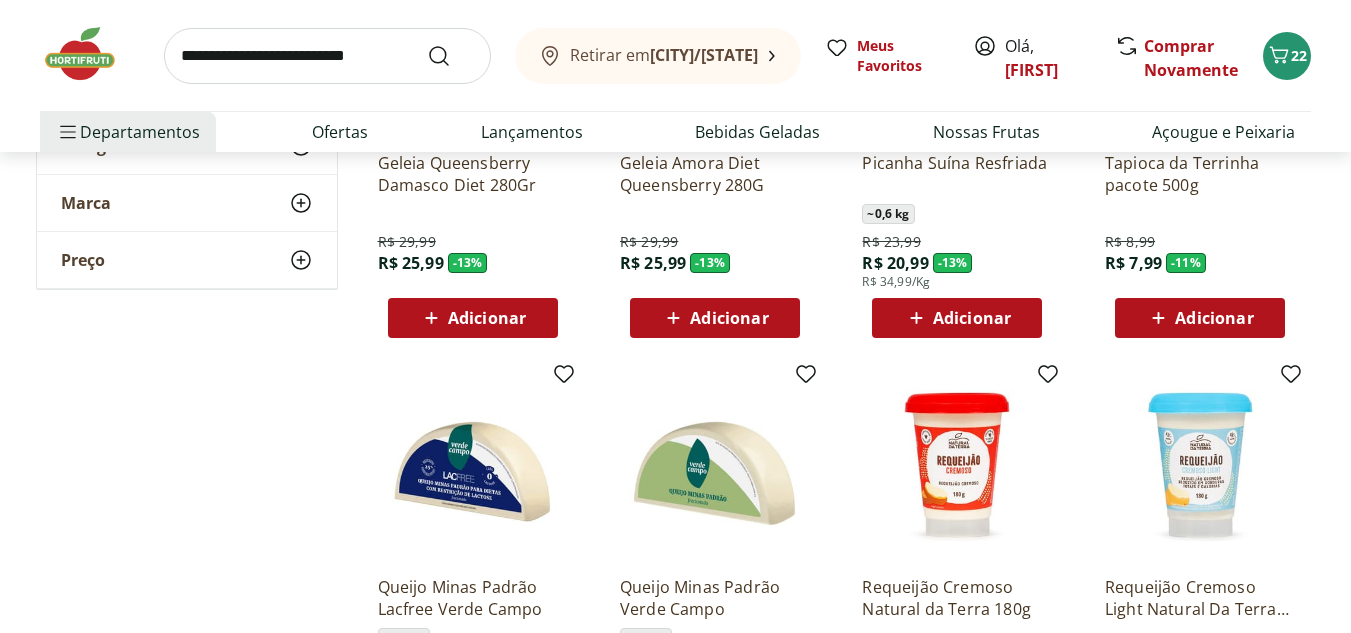 type on "*" 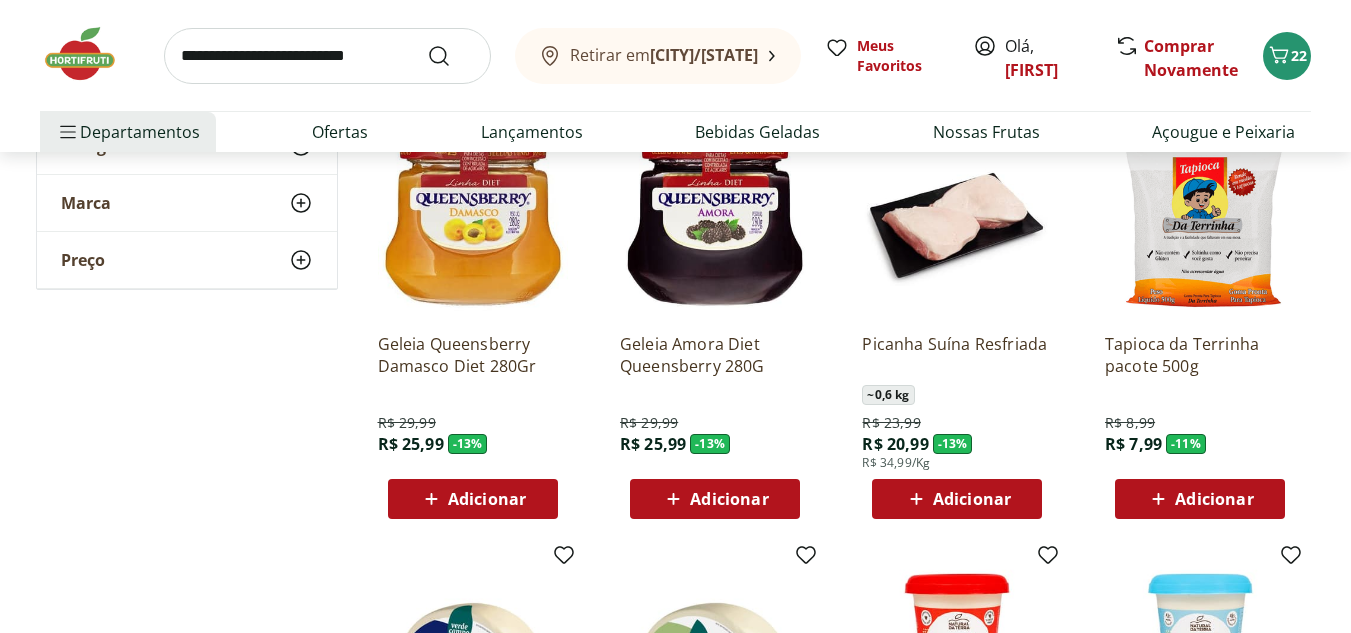 scroll, scrollTop: 6100, scrollLeft: 0, axis: vertical 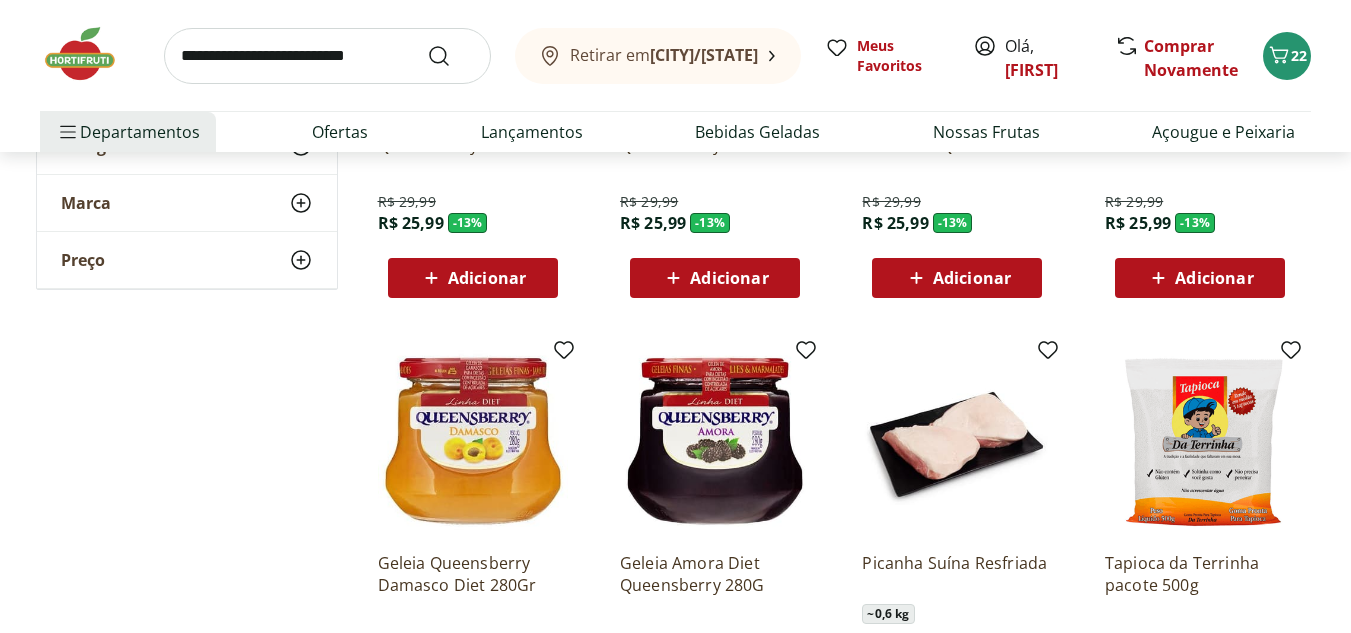 click at bounding box center [90, 54] 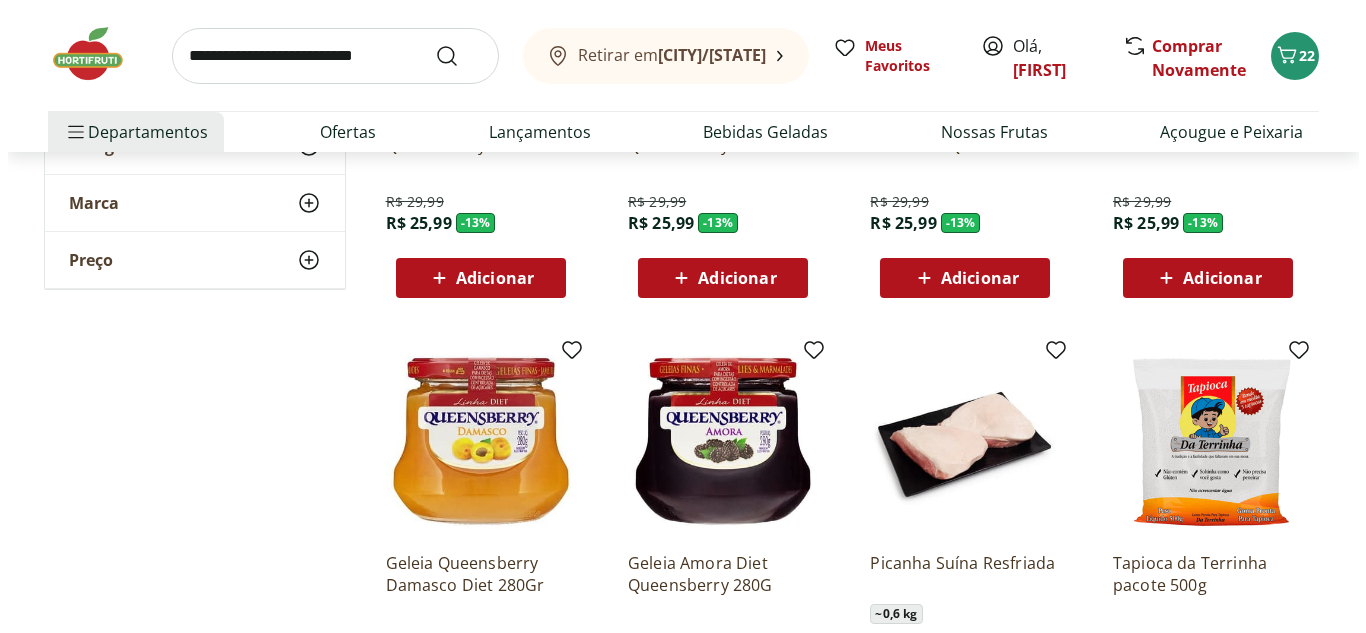 scroll, scrollTop: 0, scrollLeft: 0, axis: both 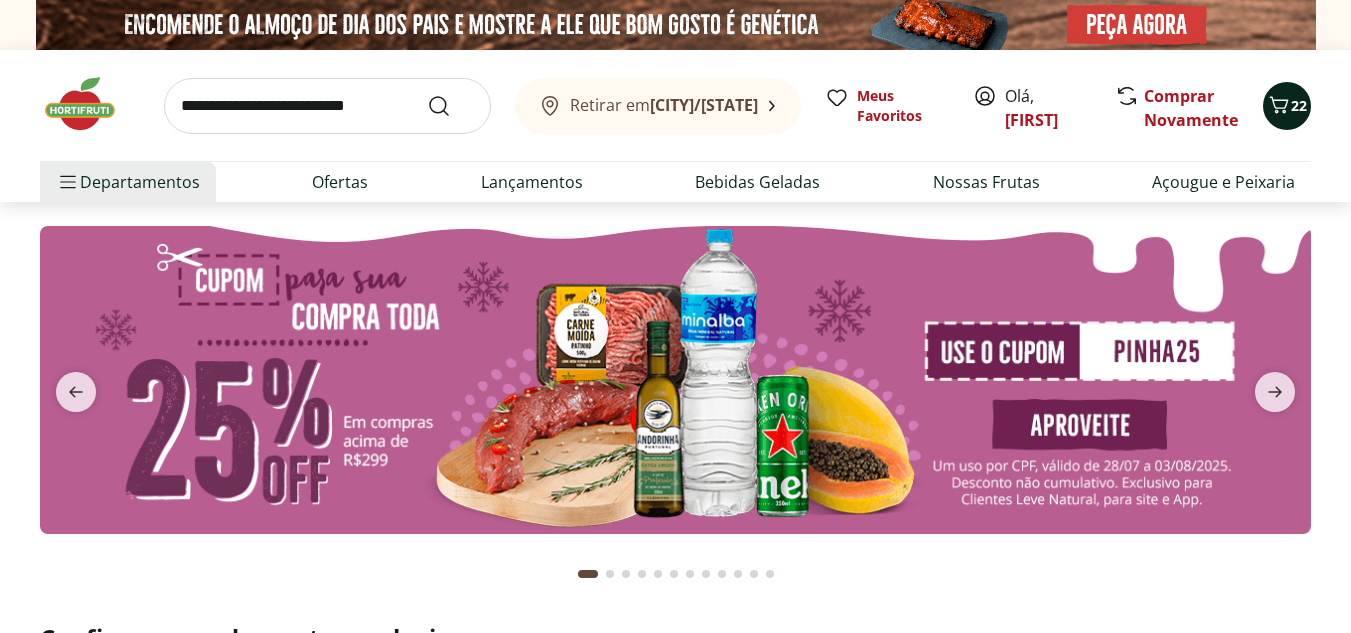 click on "22" at bounding box center (1287, 106) 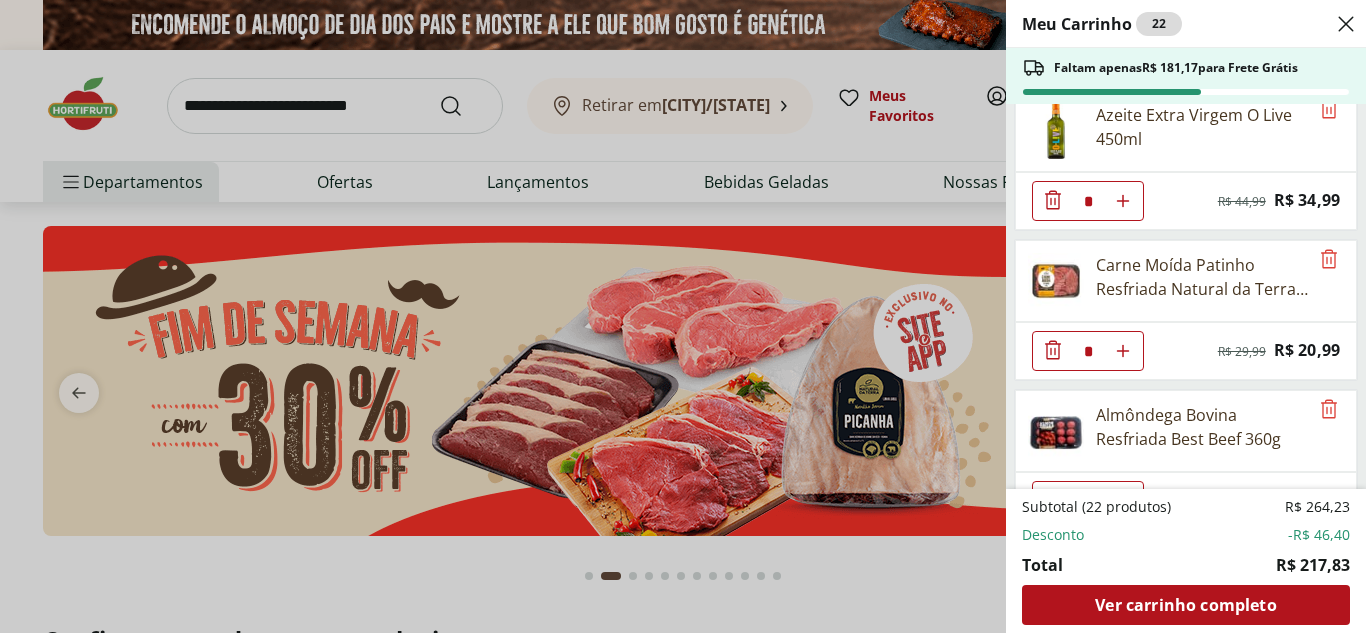 scroll, scrollTop: 523, scrollLeft: 0, axis: vertical 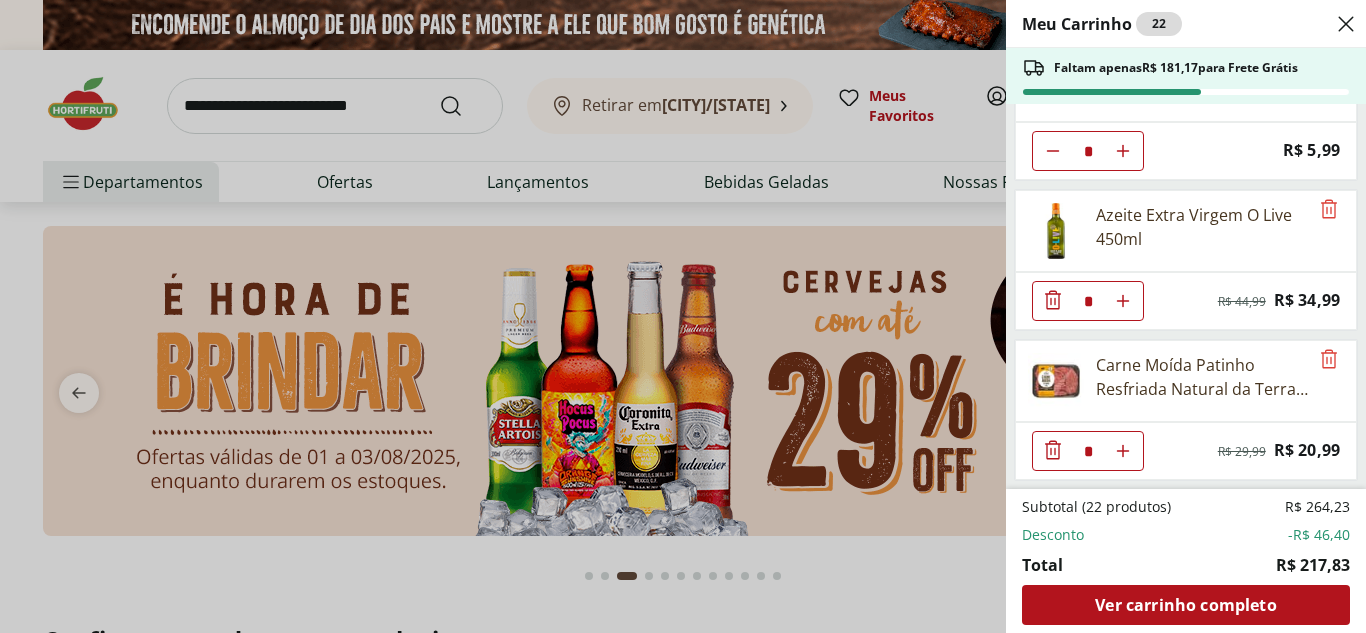 click at bounding box center [1123, -299] 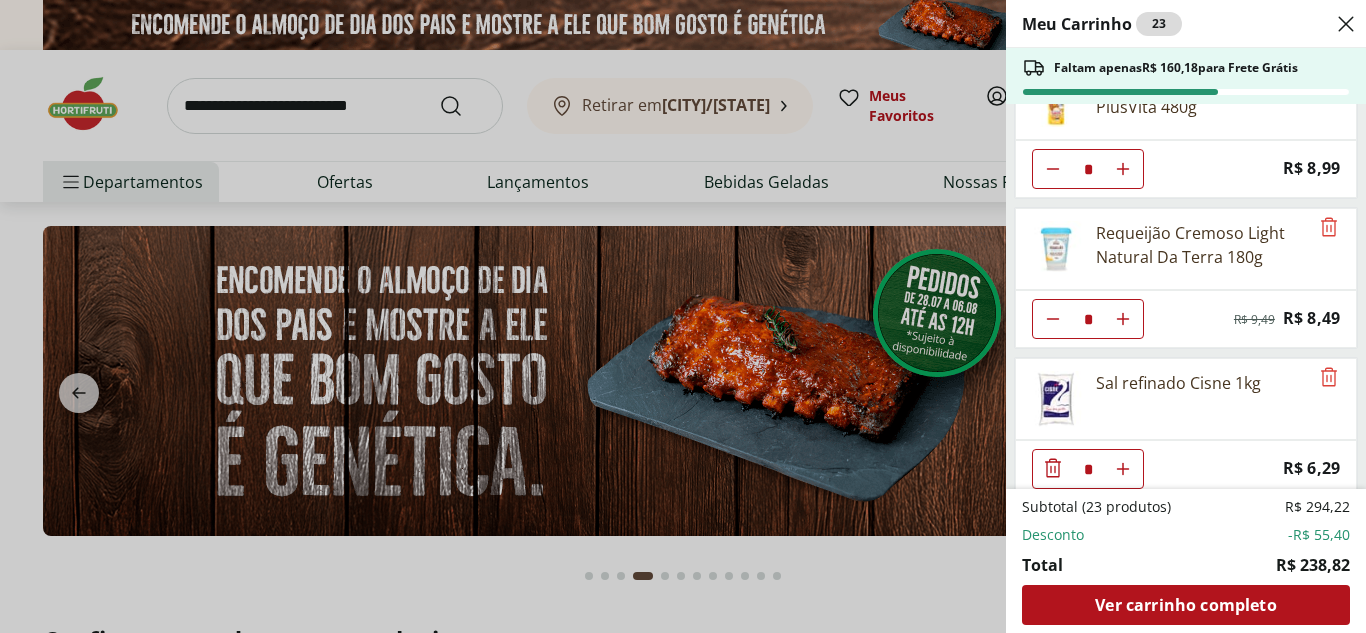 scroll, scrollTop: 0, scrollLeft: 0, axis: both 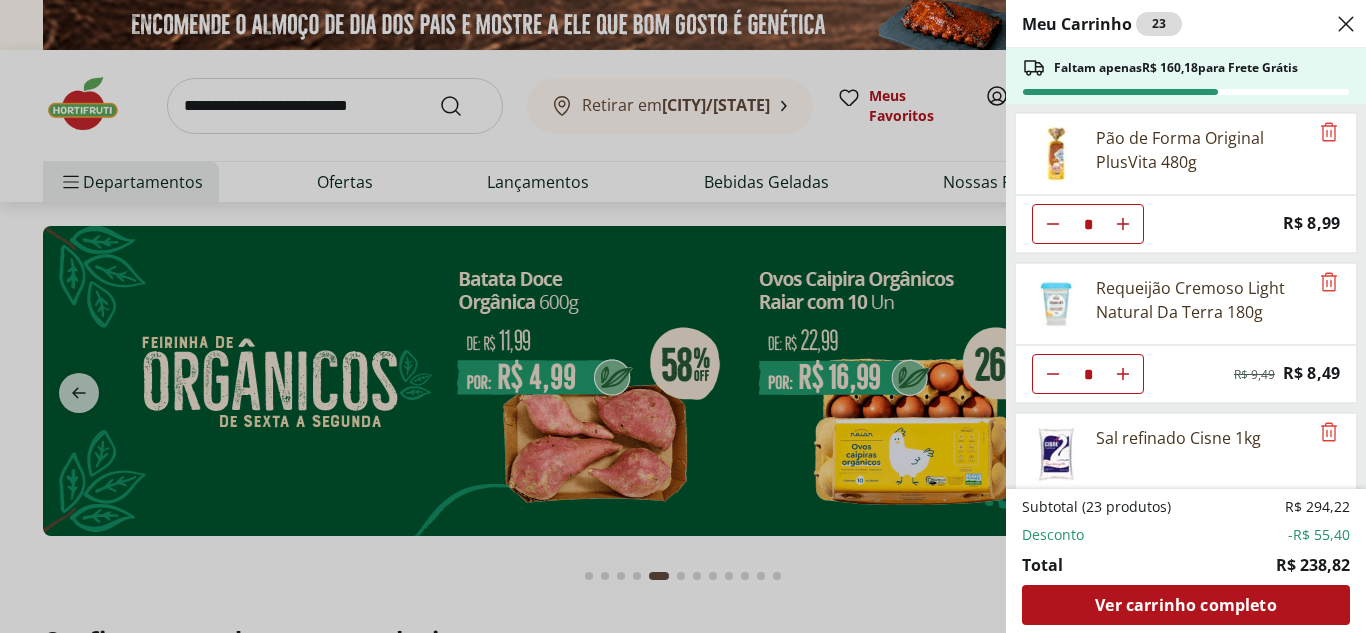 click on "Meu Carrinho 23 Faltam apenas  R$ 160,18  para Frete Grátis Pão de Forma Original PlusVita 480g * Price: R$ 8,99 Requeijão Cremoso Light Natural Da Terra 180g * Original price: R$ 9,49 Price: R$ 8,49 Sal refinado Cisne 1kg * Price: R$ 6,29 Queijo Mussarela Fatiado * Price: R$ 5,99 Azeite Extra Virgem O Live 450ml * Original price: R$ 44,99 Price: R$ 34,99 Carne Moída Patinho Resfriada Natural da Terra 500g * Original price: R$ 29,99 Price: R$ 20,99 Almôndega Bovina Resfriada Best Beef 360g * Original price: R$ 23,99 Price: R$ 16,79 Batata Congelada Extra Crocante Airfryer Mccain 600g * Original price: R$ 21,99 Price: R$ 15,99 Morango Fruta Congelada Nechio 1,02kg * Original price: R$ 21,99 Price: R$ 16,99 Cebola Nacional Unidade * Price: R$ 1,00 Alho Nacional Unidade * Price: R$ 2,03 Tomate Grape Fiorello 300g * Price: R$ 7,99 Pão De Hambúrguer Tipo Brioche Pullman 520G * Price: R$ 18,99 Tomate Pelado Italiano Natural da Terra 400g * Price: R$ 5,99 Subtotal (23 produtos) R$ 294,22" at bounding box center [683, 316] 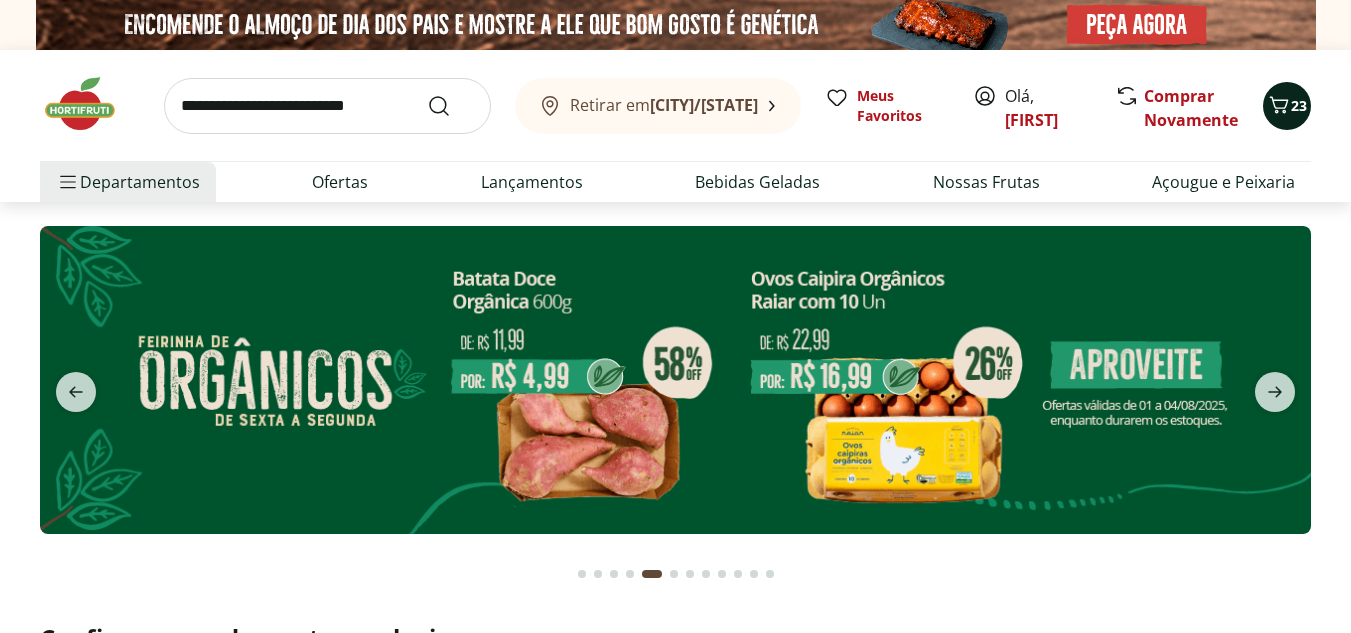 click 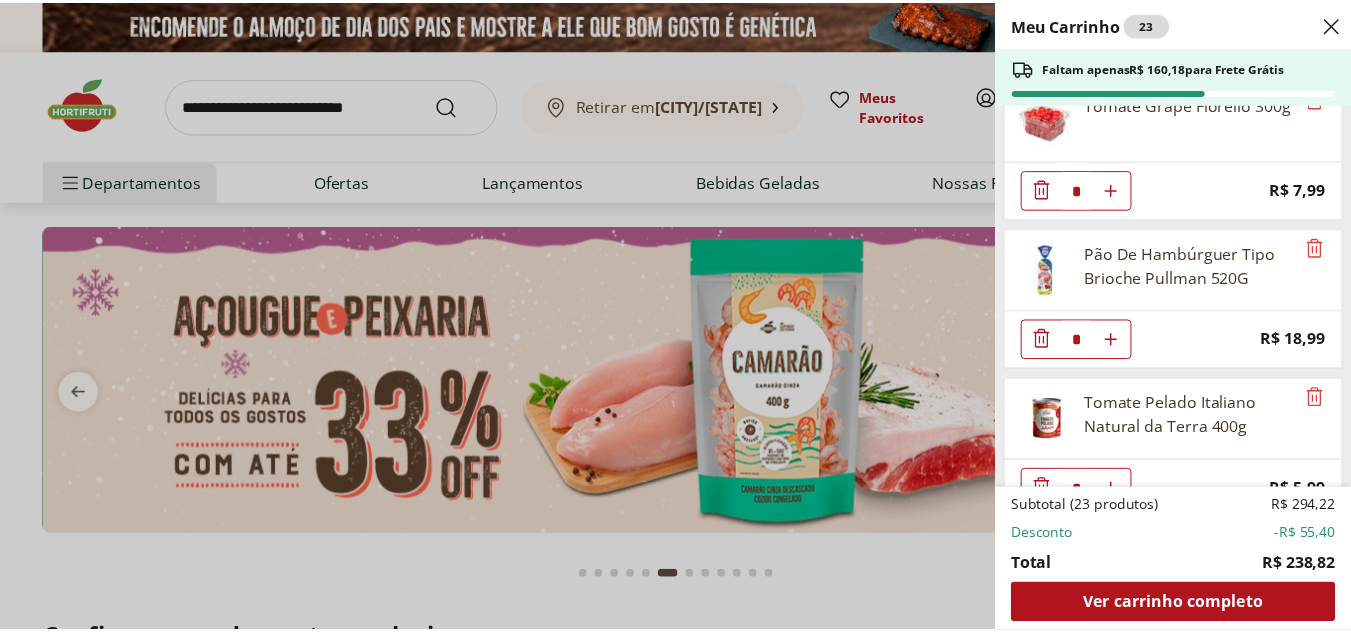 scroll, scrollTop: 1723, scrollLeft: 0, axis: vertical 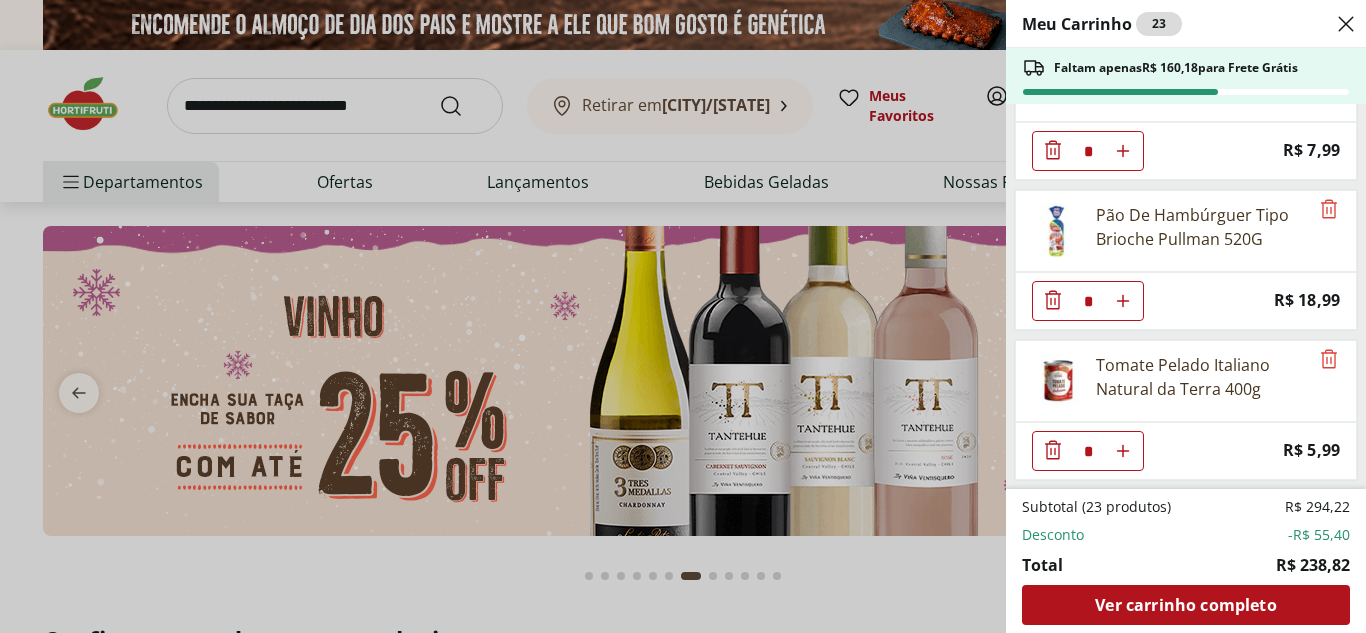 click on "Meu Carrinho 23 Faltam apenas  R$ 160,18  para Frete Grátis Pão de Forma Original PlusVita 480g * Price: R$ 8,99 Requeijão Cremoso Light Natural Da Terra 180g * Original price: R$ 9,49 Price: R$ 8,49 Sal refinado Cisne 1kg * Price: R$ 6,29 Queijo Mussarela Fatiado * Price: R$ 5,99 Azeite Extra Virgem O Live 450ml * Original price: R$ 44,99 Price: R$ 34,99 Carne Moída Patinho Resfriada Natural da Terra 500g * Original price: R$ 29,99 Price: R$ 20,99 Almôndega Bovina Resfriada Best Beef 360g * Original price: R$ 23,99 Price: R$ 16,79 Batata Congelada Extra Crocante Airfryer Mccain 600g * Original price: R$ 21,99 Price: R$ 15,99 Morango Fruta Congelada Nechio 1,02kg * Original price: R$ 21,99 Price: R$ 16,99 Cebola Nacional Unidade * Price: R$ 1,00 Alho Nacional Unidade * Price: R$ 2,03 Tomate Grape Fiorello 300g * Price: R$ 7,99 Pão De Hambúrguer Tipo Brioche Pullman 520G * Price: R$ 18,99 Tomate Pelado Italiano Natural da Terra 400g * Price: R$ 5,99 Subtotal (23 produtos) R$ 294,22" at bounding box center (683, 316) 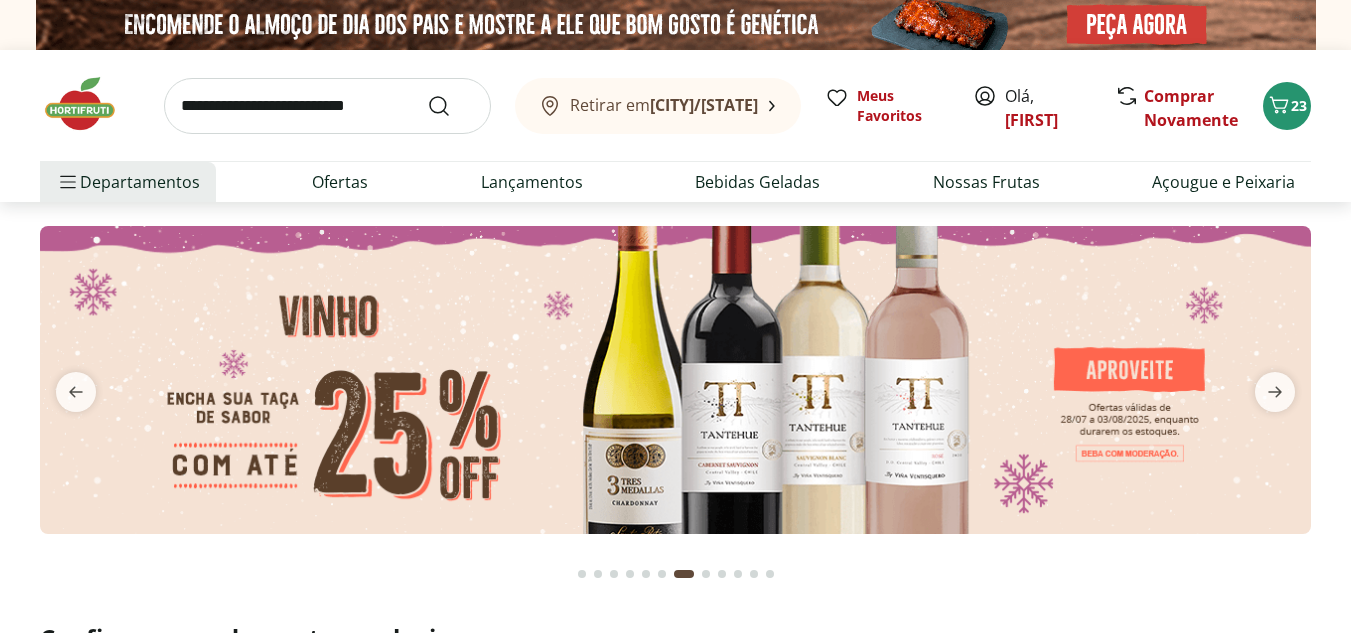 scroll, scrollTop: 500, scrollLeft: 0, axis: vertical 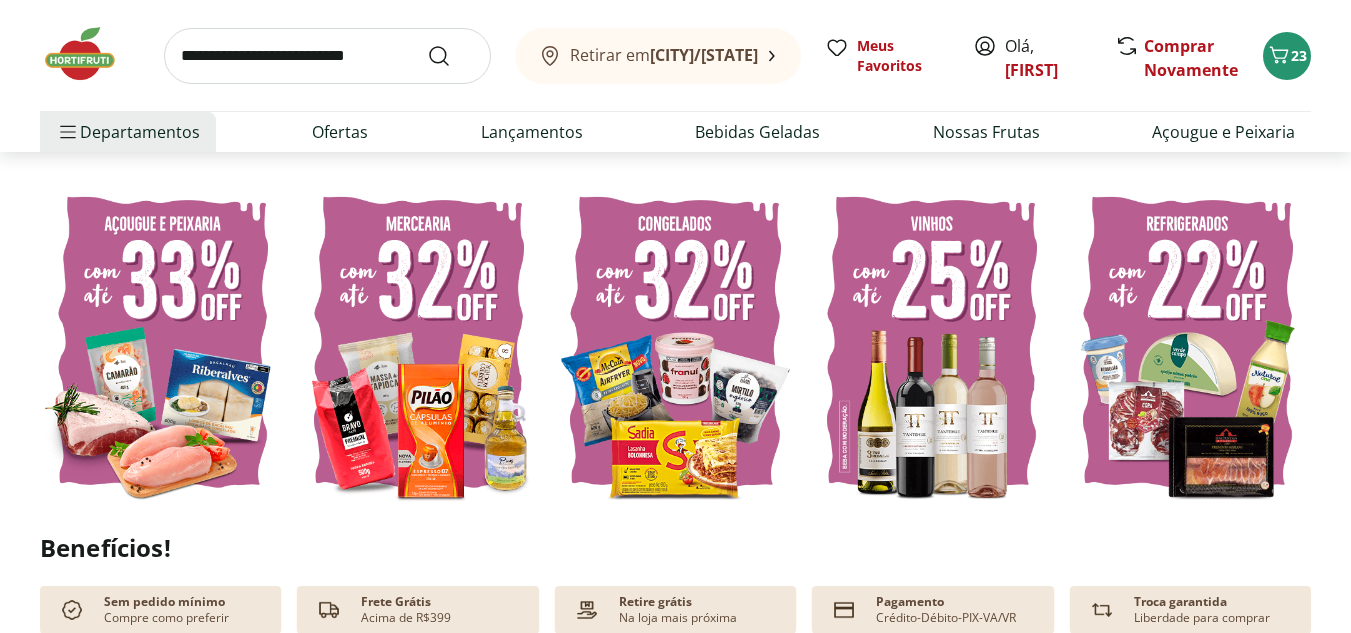 click on "Confira nossos descontos exclusivos" at bounding box center [675, 316] 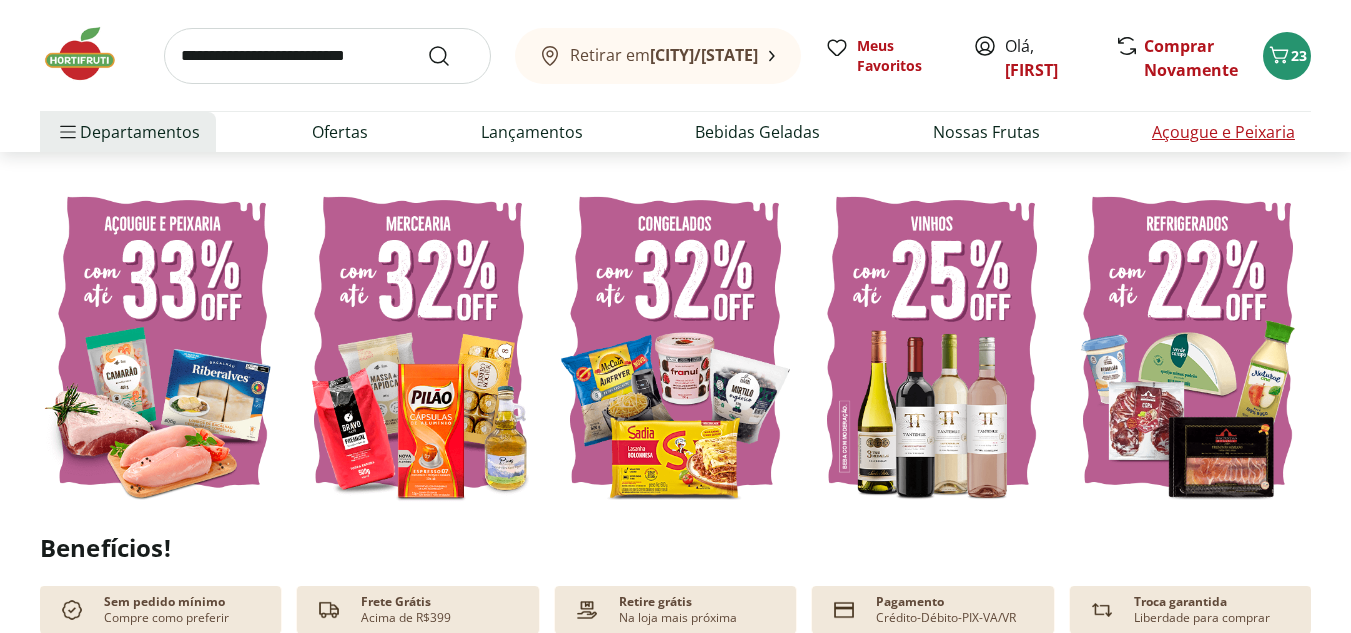 click on "Açougue e Peixaria" at bounding box center (1223, 132) 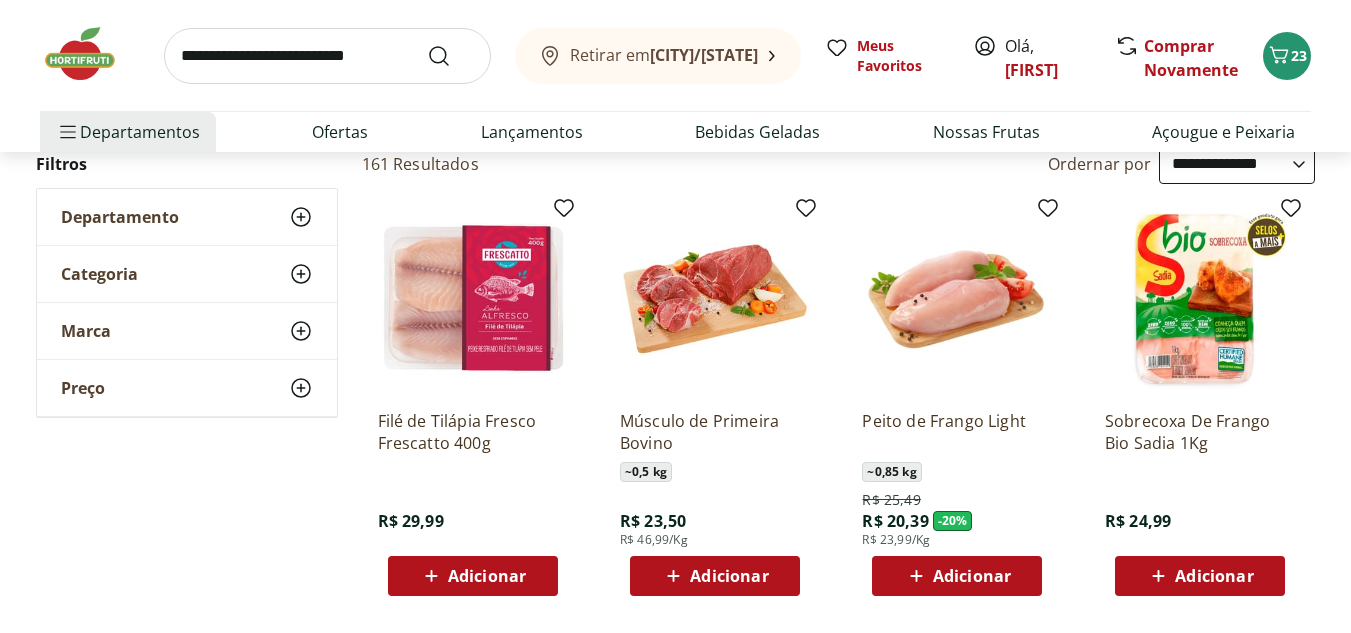 scroll, scrollTop: 100, scrollLeft: 0, axis: vertical 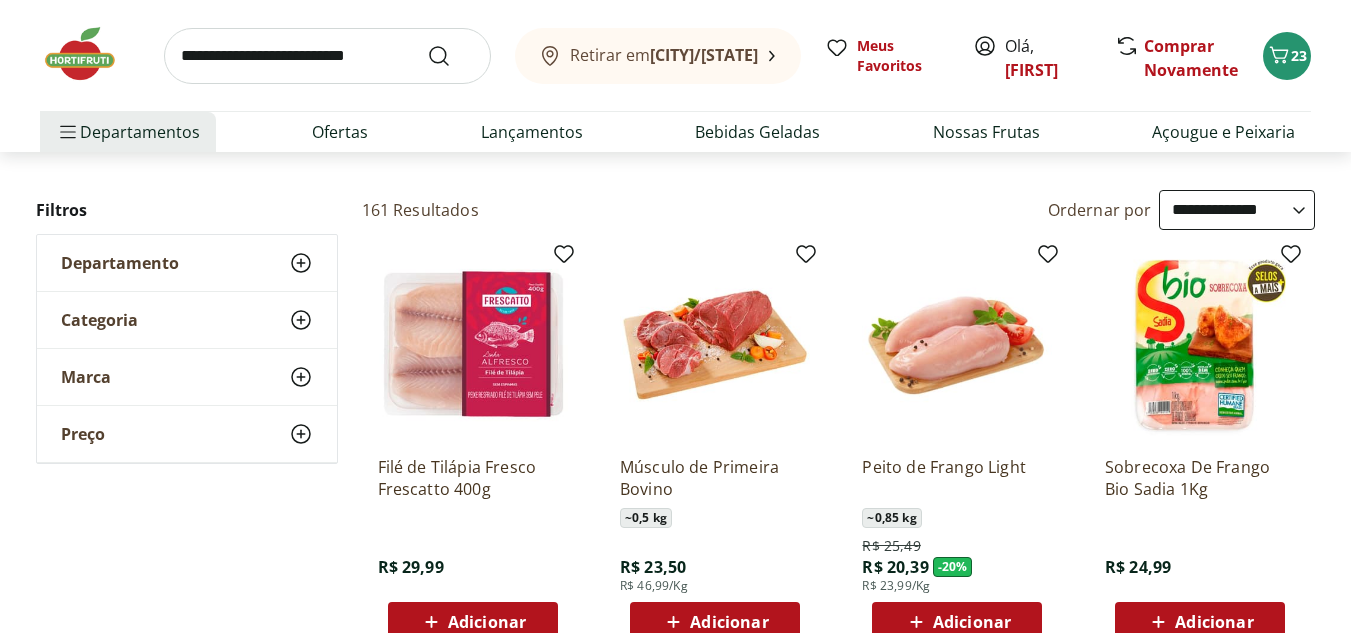 click on "Categoria" at bounding box center [187, 320] 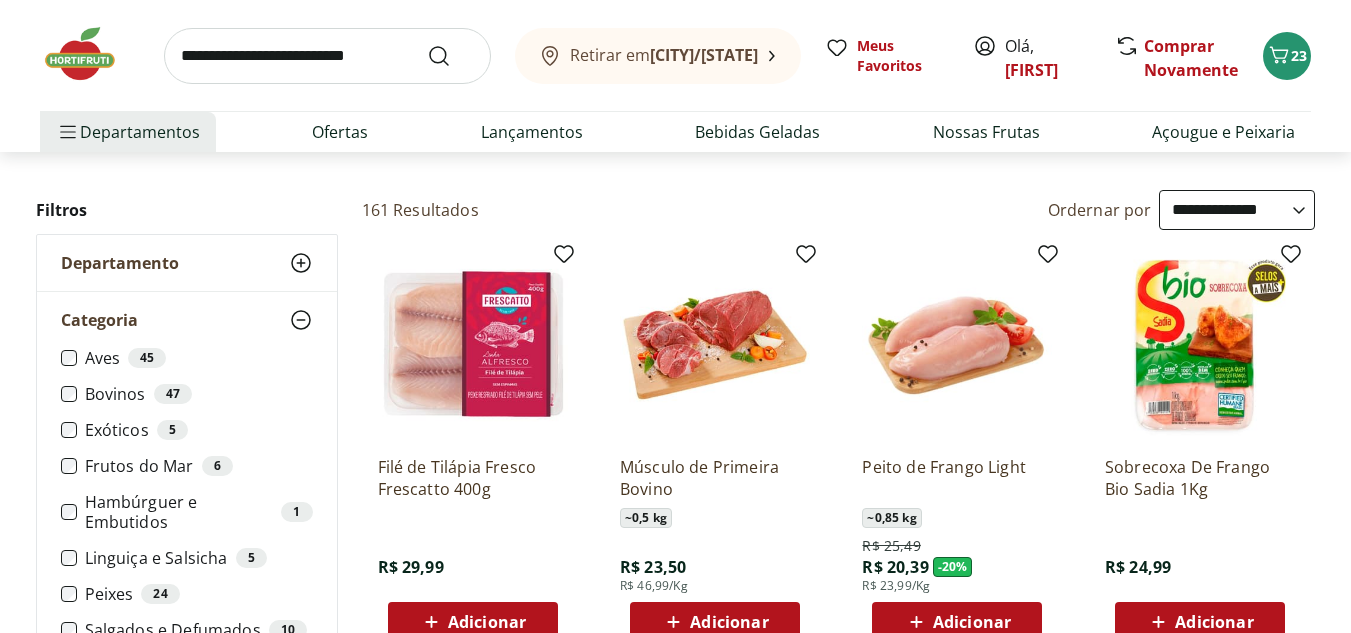 click on "Aves   45 Bovinos   47 Exóticos   5 Frutos do Mar   6 Hambúrguer e Embutidos   1 Linguiça e Salsicha   5 Peixes   24 Salgados e Defumados   10 Suínos   18" at bounding box center [187, 532] 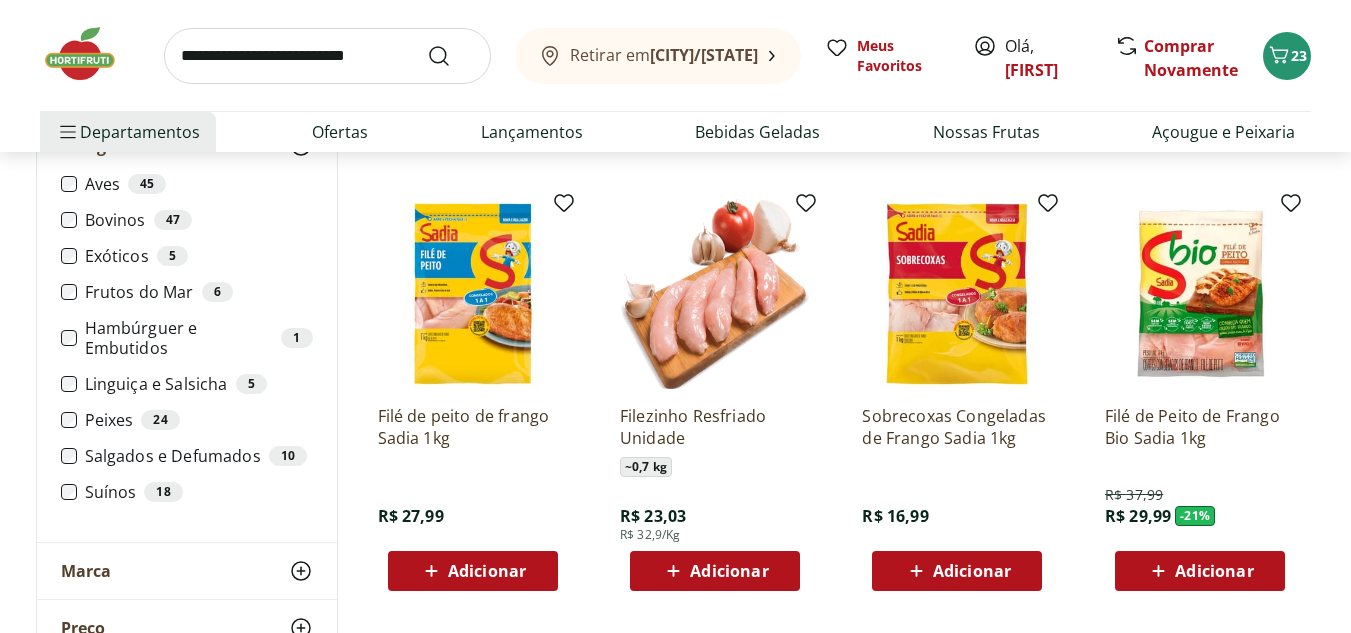 scroll, scrollTop: 600, scrollLeft: 0, axis: vertical 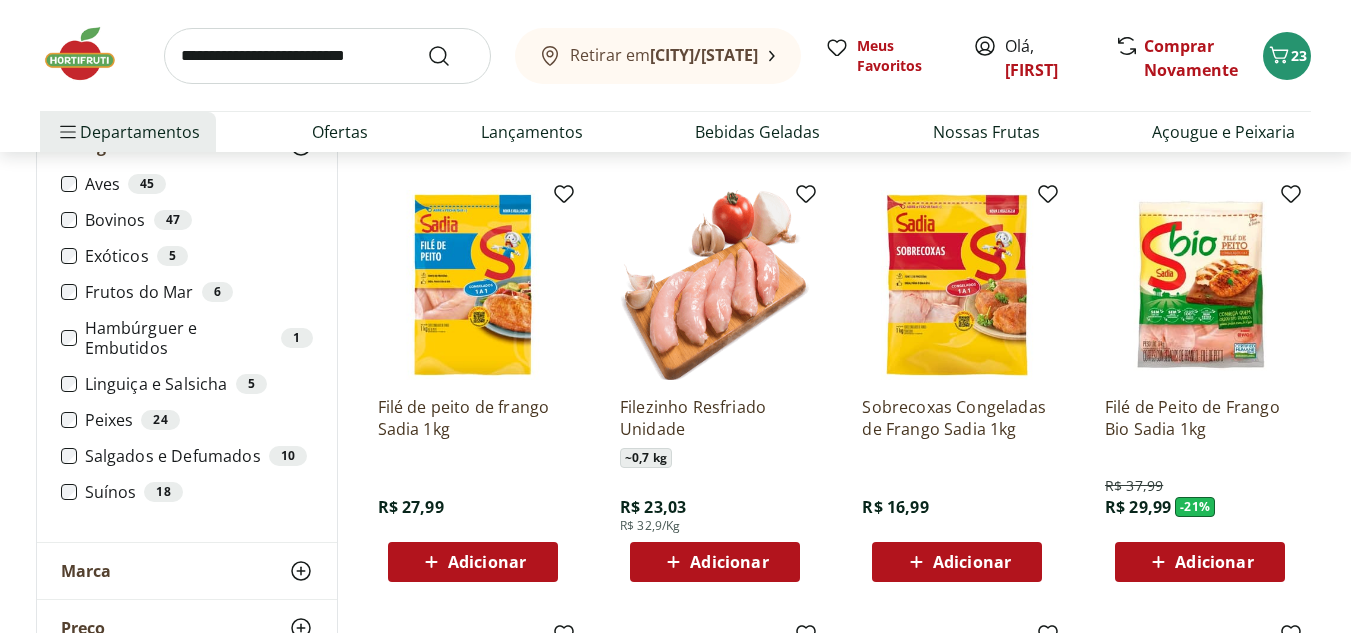 click on "Adicionar" at bounding box center (972, 562) 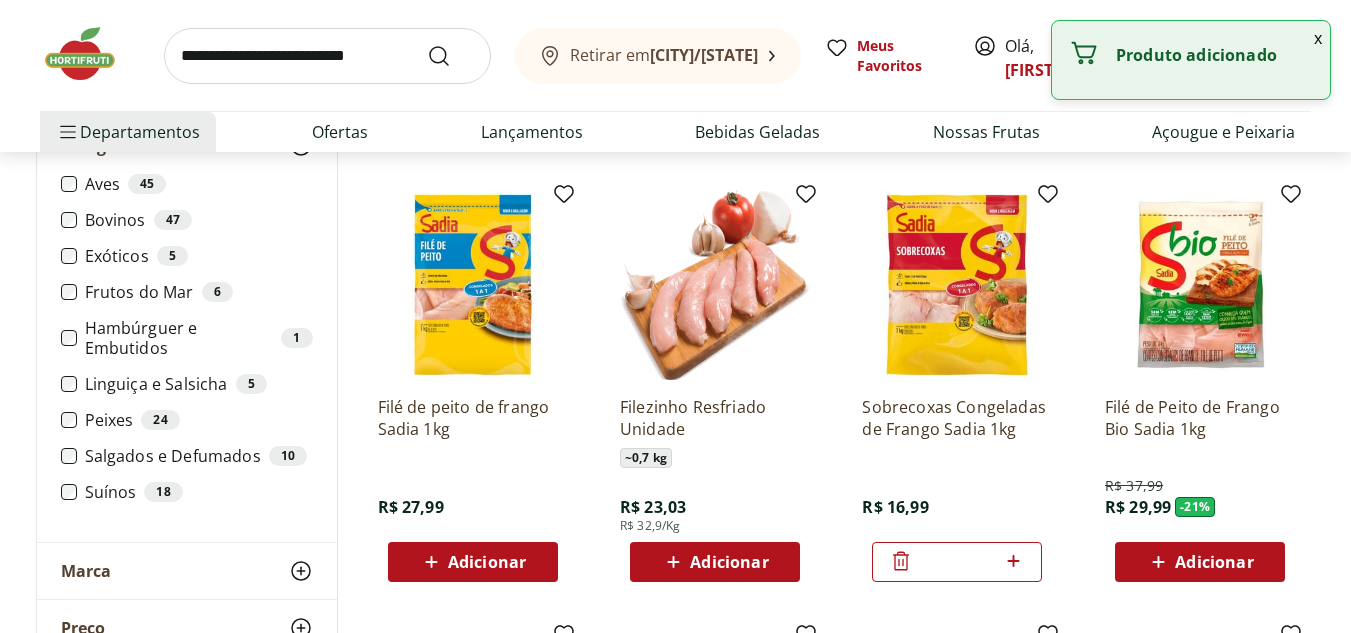 click on "x" at bounding box center (1318, 38) 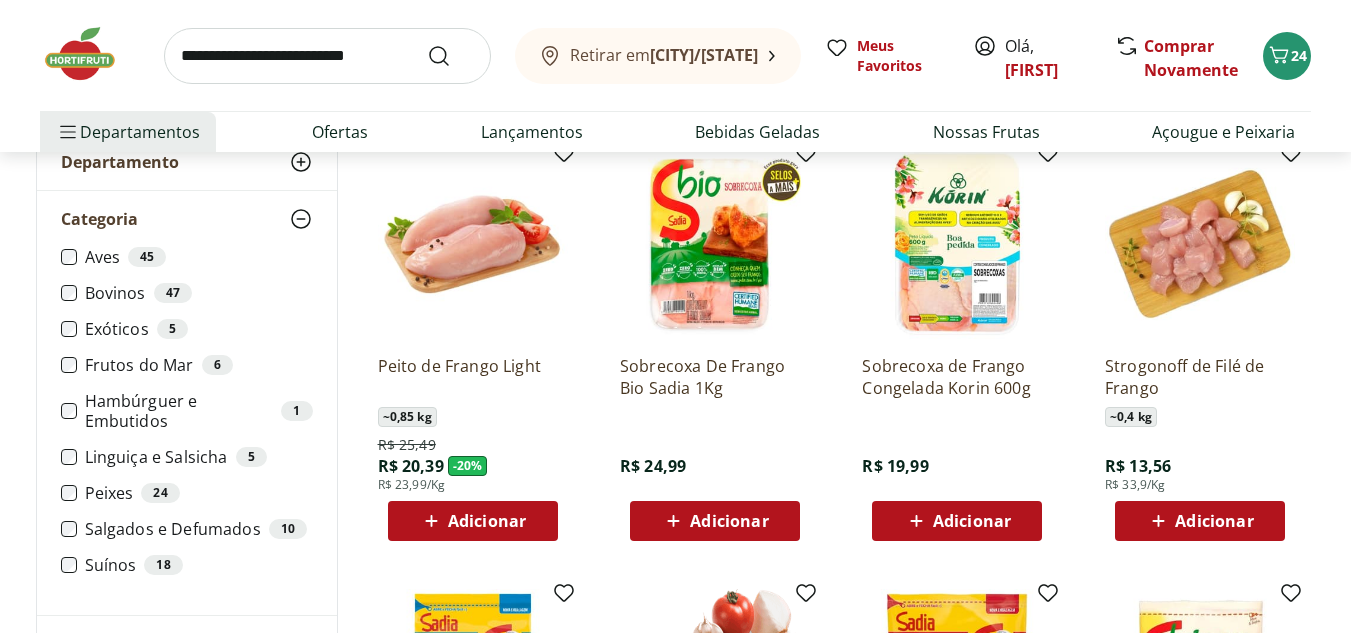 scroll, scrollTop: 200, scrollLeft: 0, axis: vertical 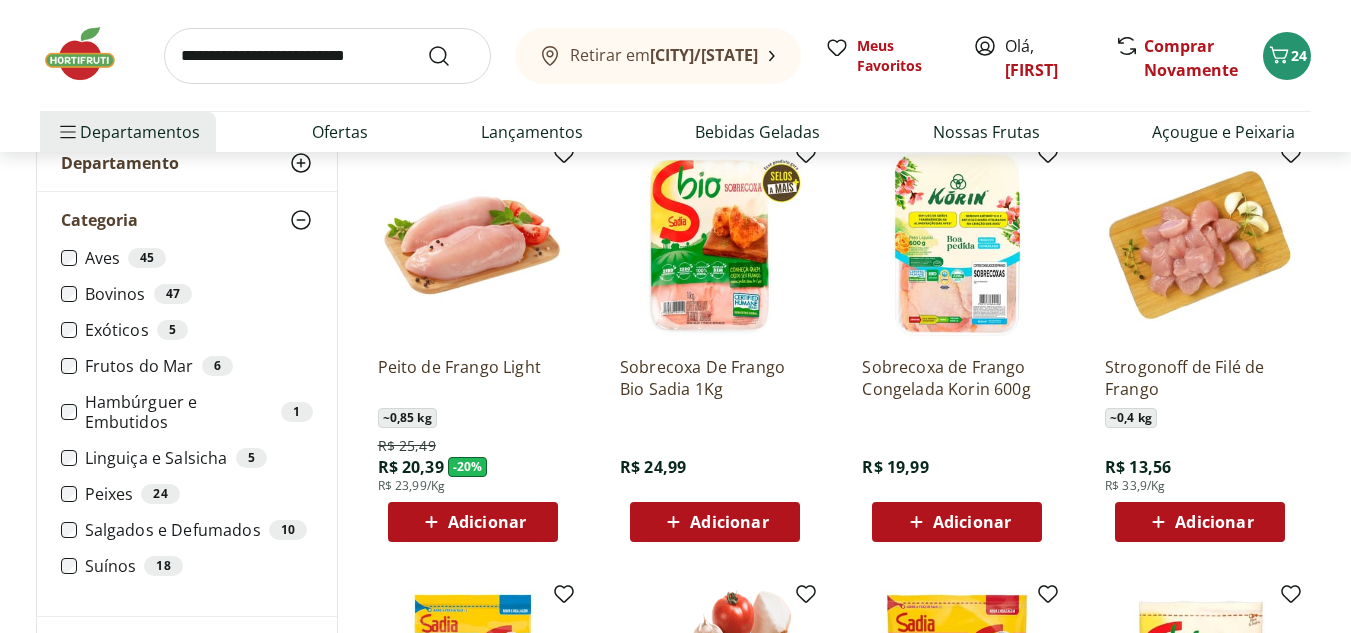 click on "Peito de Frango Light ~ 0,85 kg R$ 25,49 R$ 20,39 - 20 % R$ 23,99/Kg Adicionar" at bounding box center (473, 441) 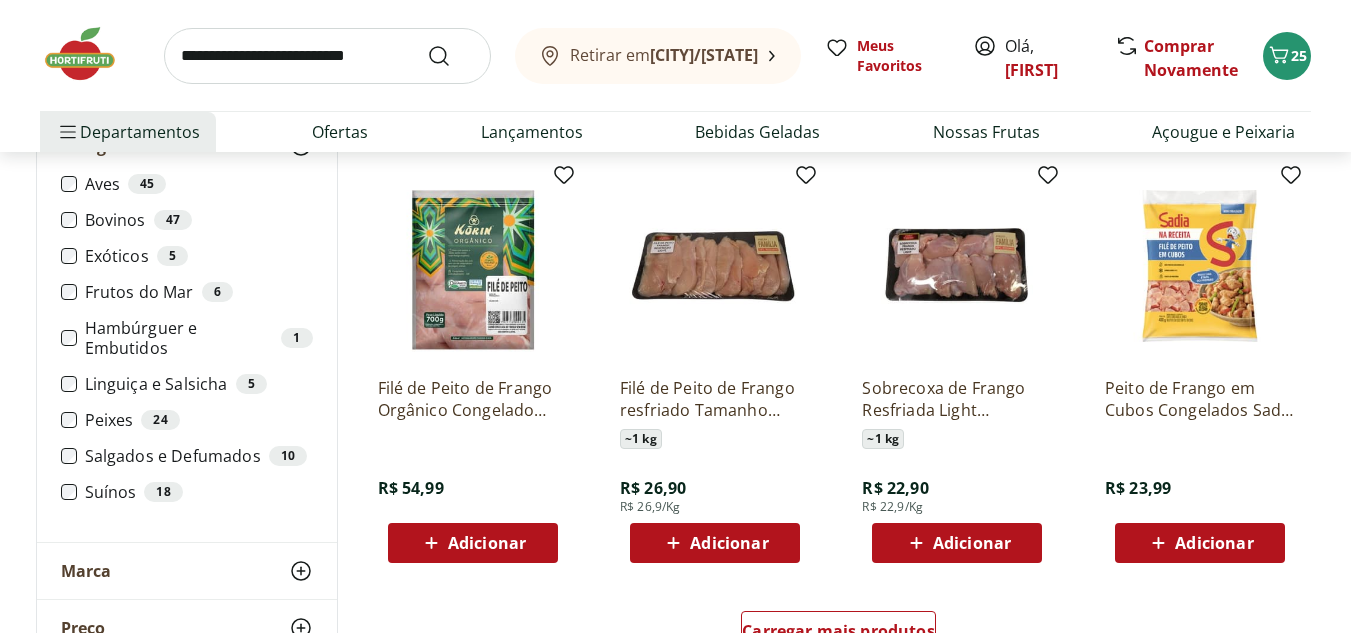 scroll, scrollTop: 1100, scrollLeft: 0, axis: vertical 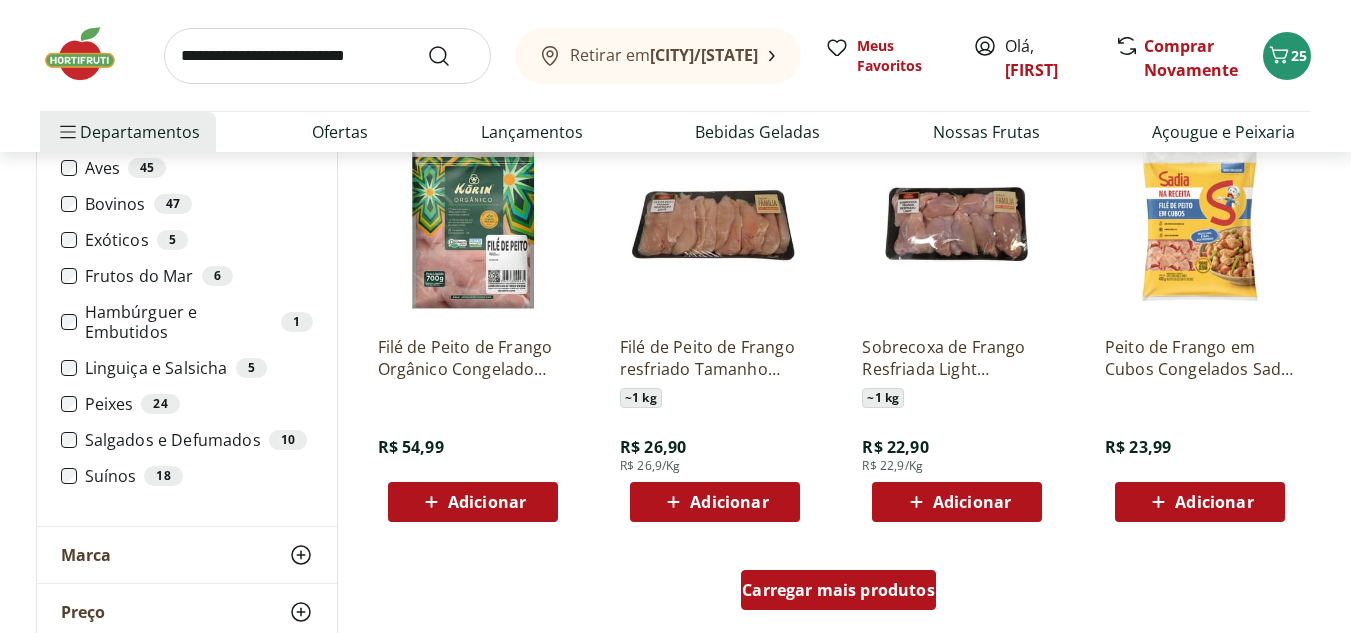 click on "Carregar mais produtos" at bounding box center (838, 590) 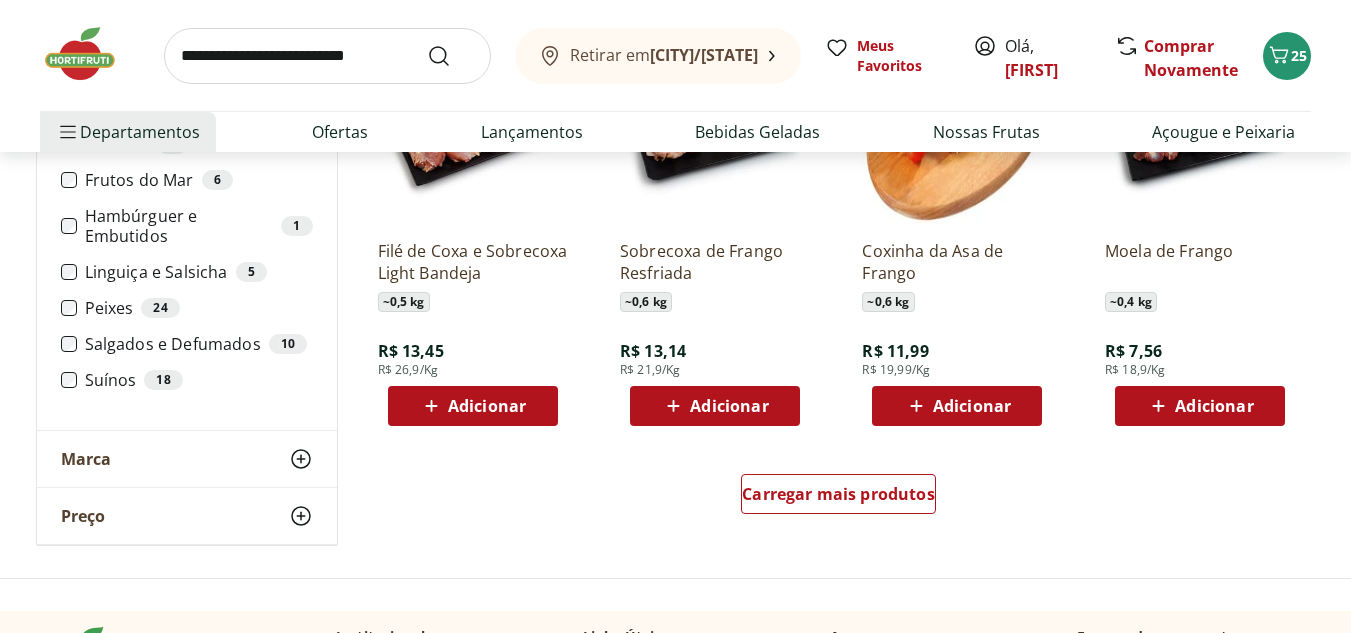 scroll, scrollTop: 2400, scrollLeft: 0, axis: vertical 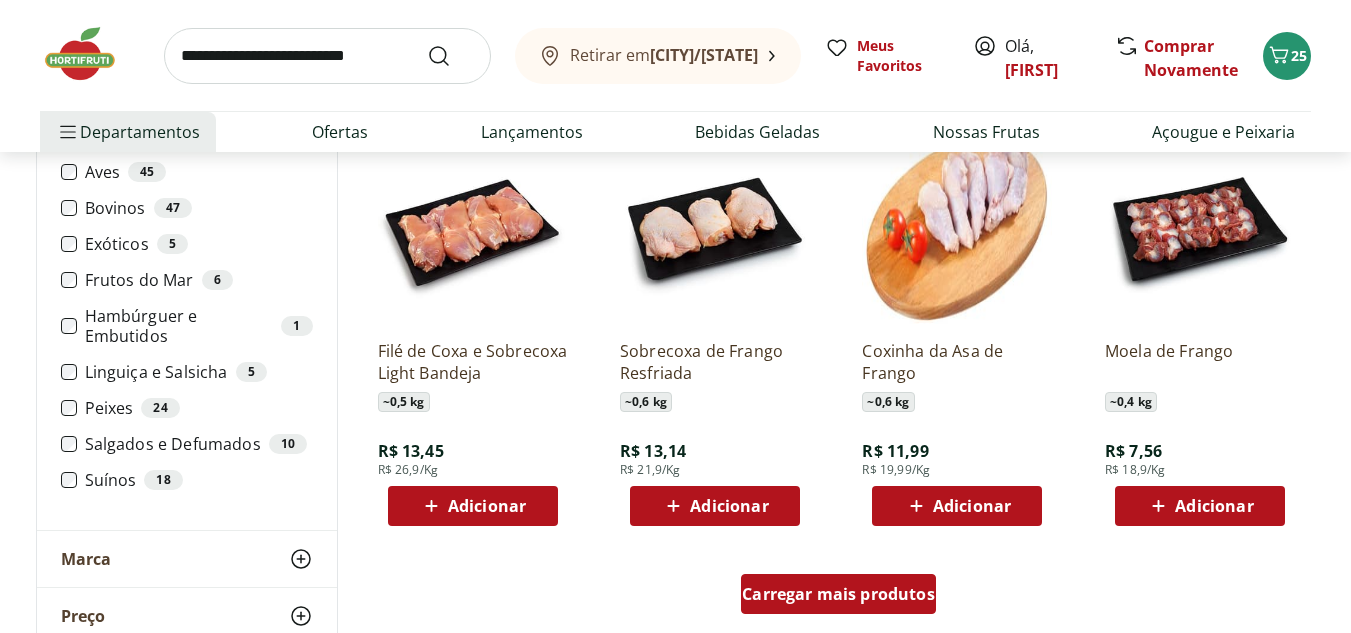 click on "Carregar mais produtos" at bounding box center (838, 594) 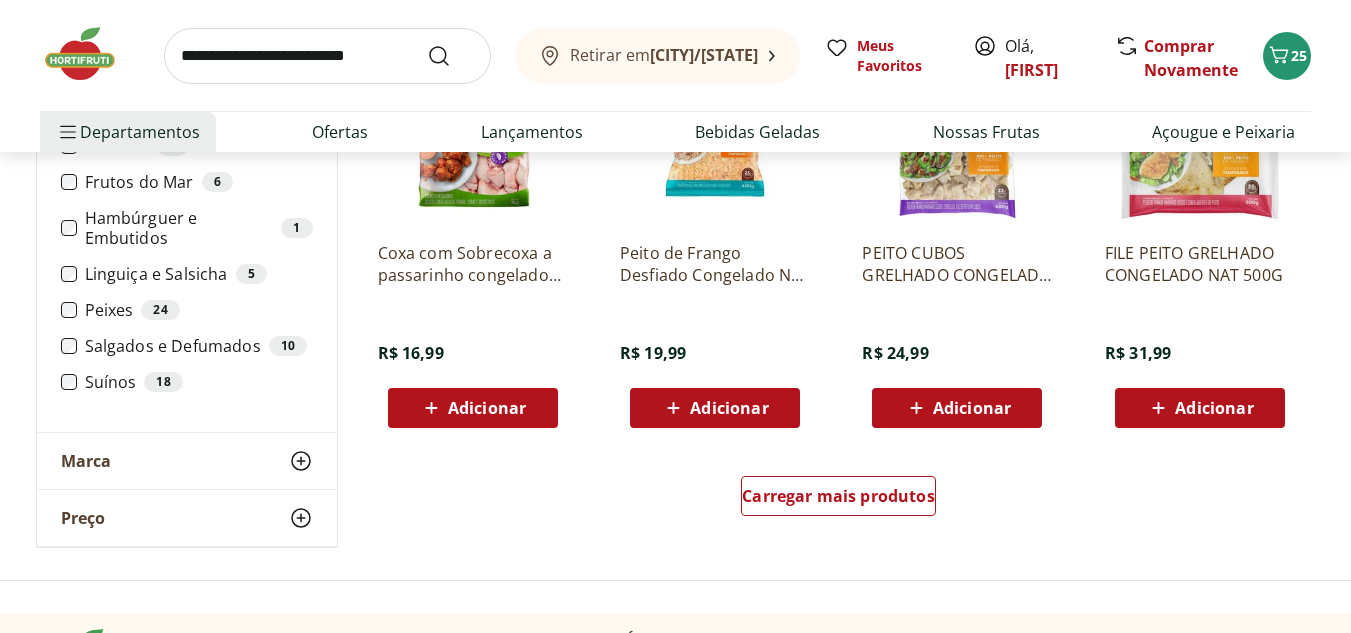 scroll, scrollTop: 4000, scrollLeft: 0, axis: vertical 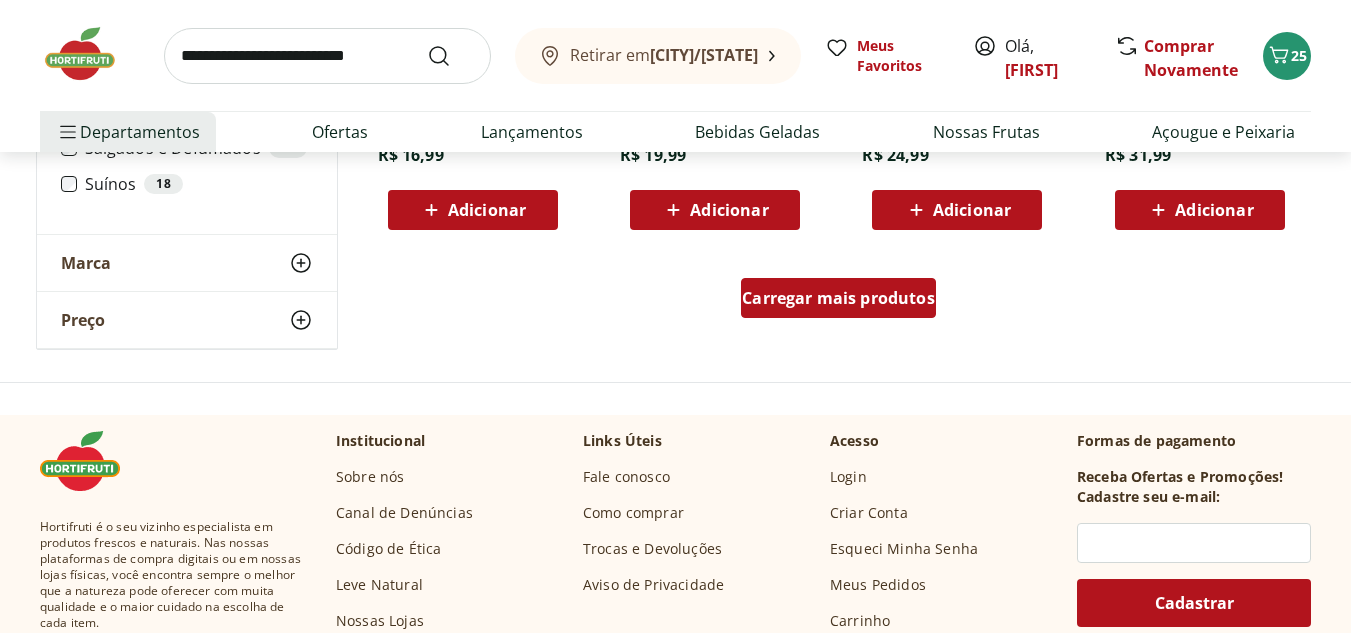 click on "Carregar mais produtos" at bounding box center [838, 298] 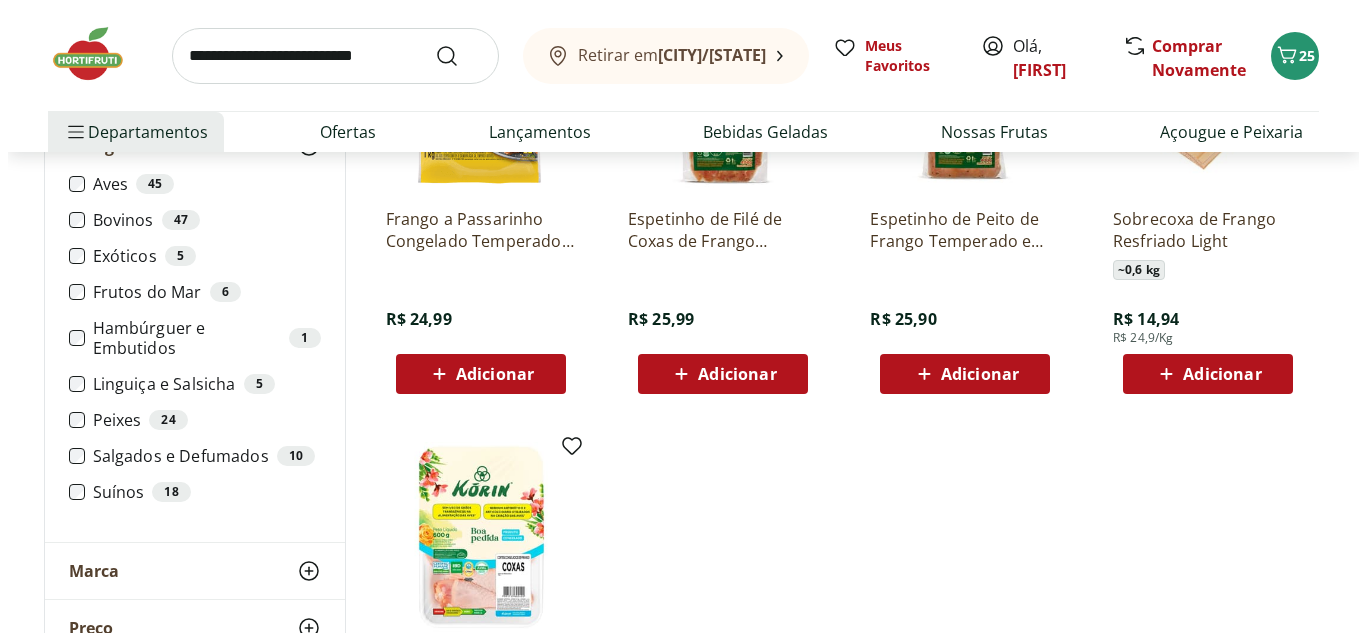 scroll, scrollTop: 4500, scrollLeft: 0, axis: vertical 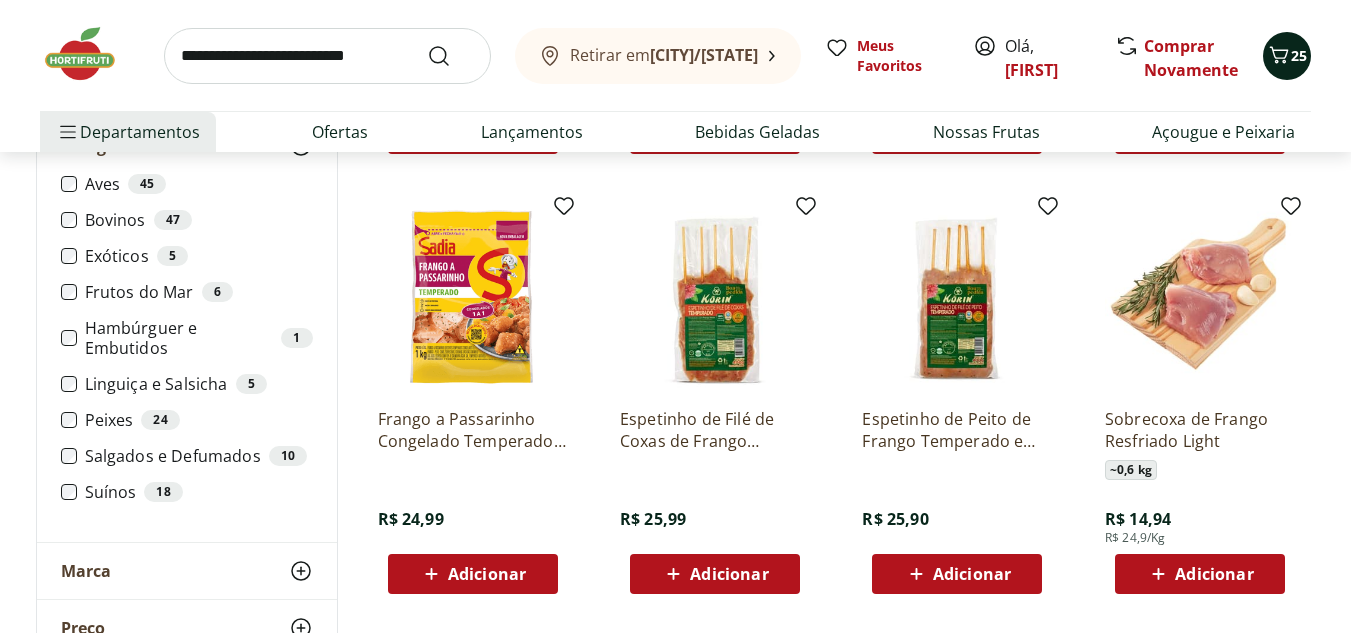 click 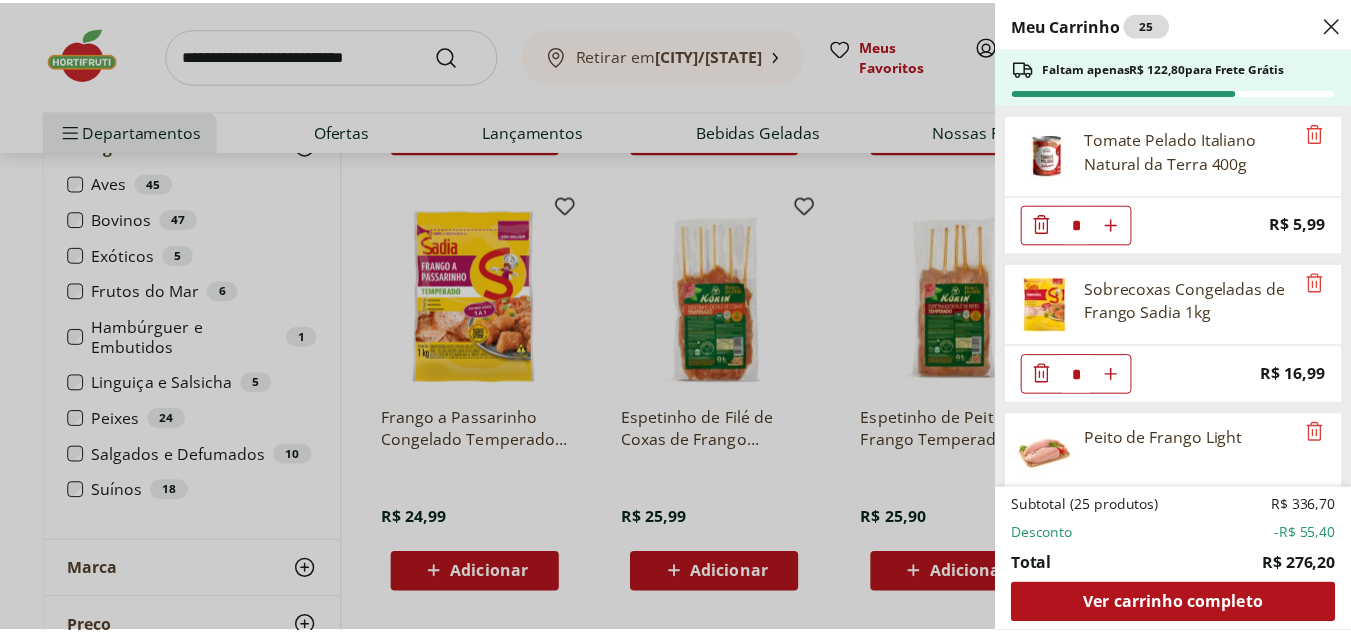 scroll, scrollTop: 2023, scrollLeft: 0, axis: vertical 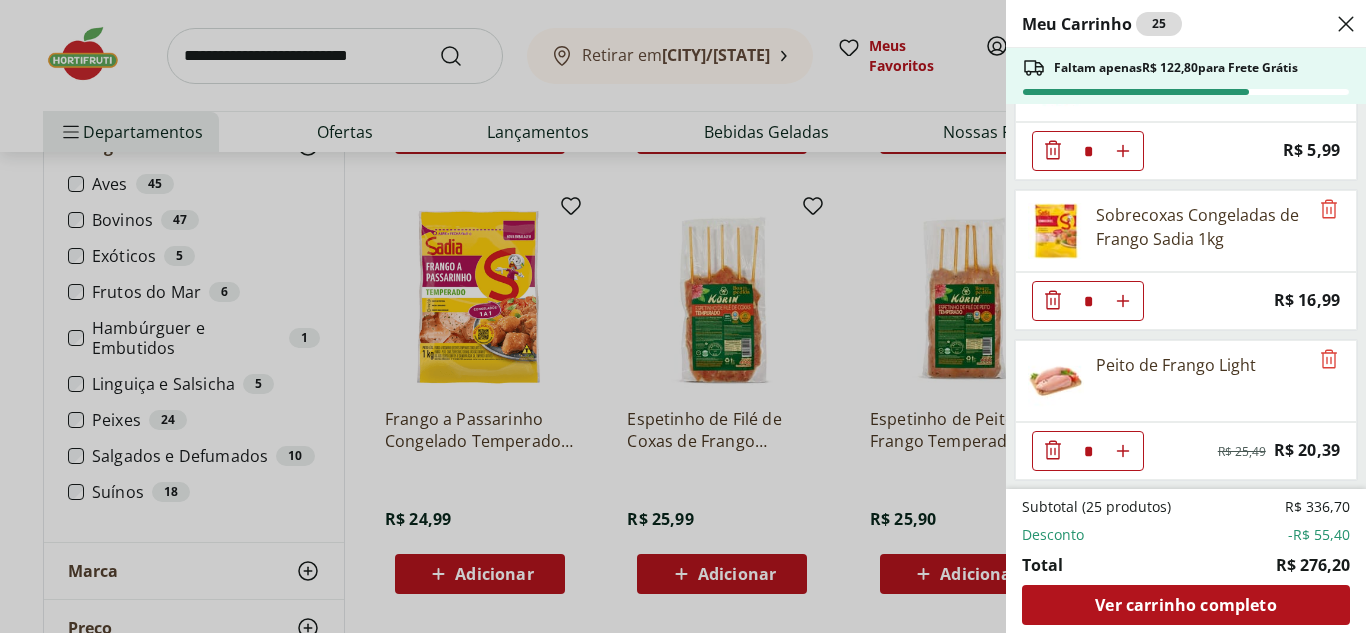click at bounding box center [1346, 24] 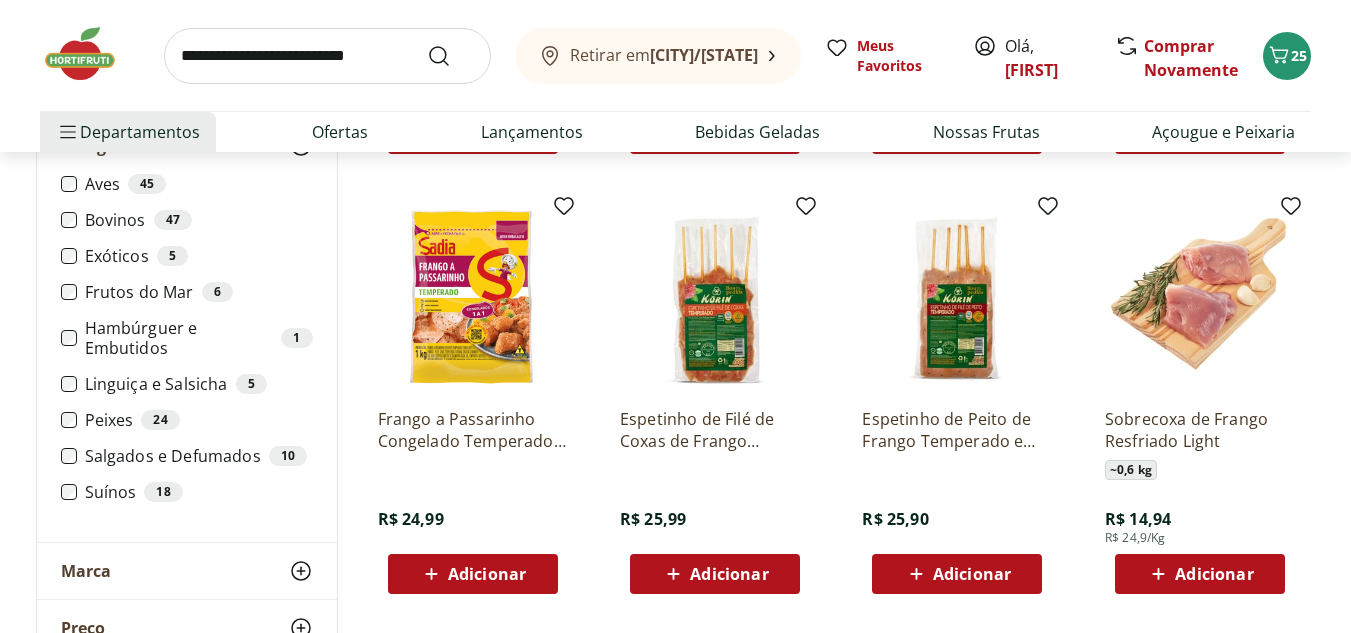 scroll, scrollTop: 0, scrollLeft: 0, axis: both 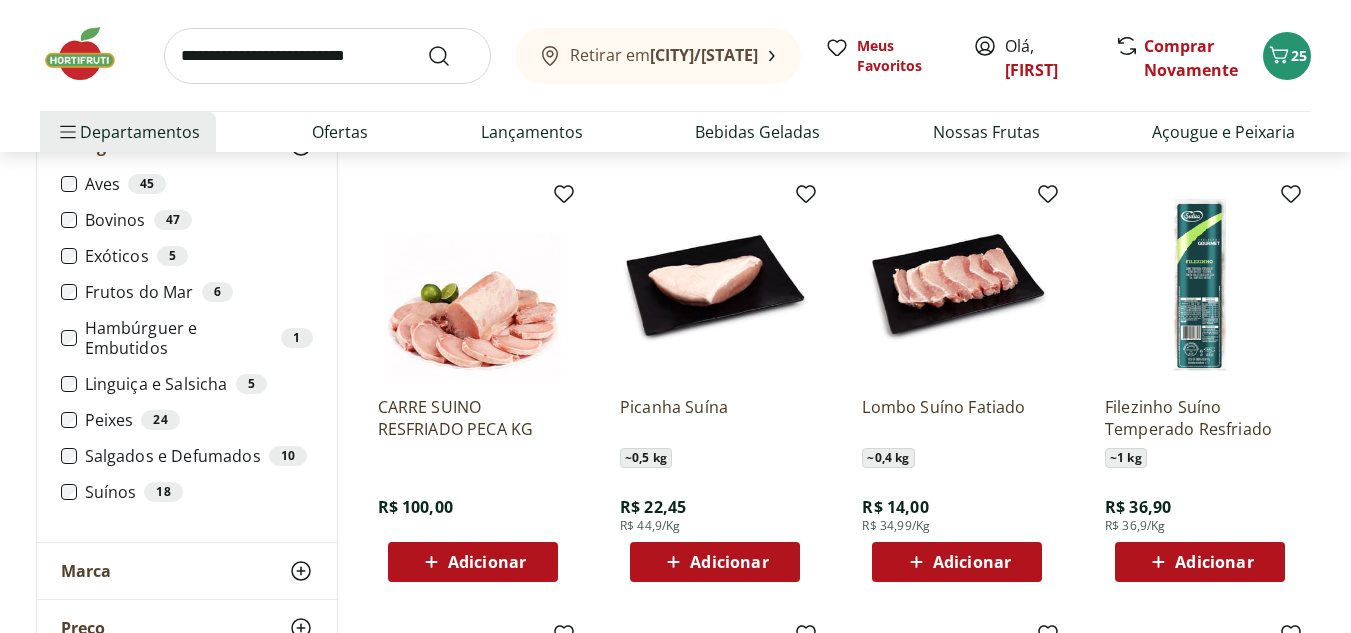 click on "Adicionar" at bounding box center (972, 562) 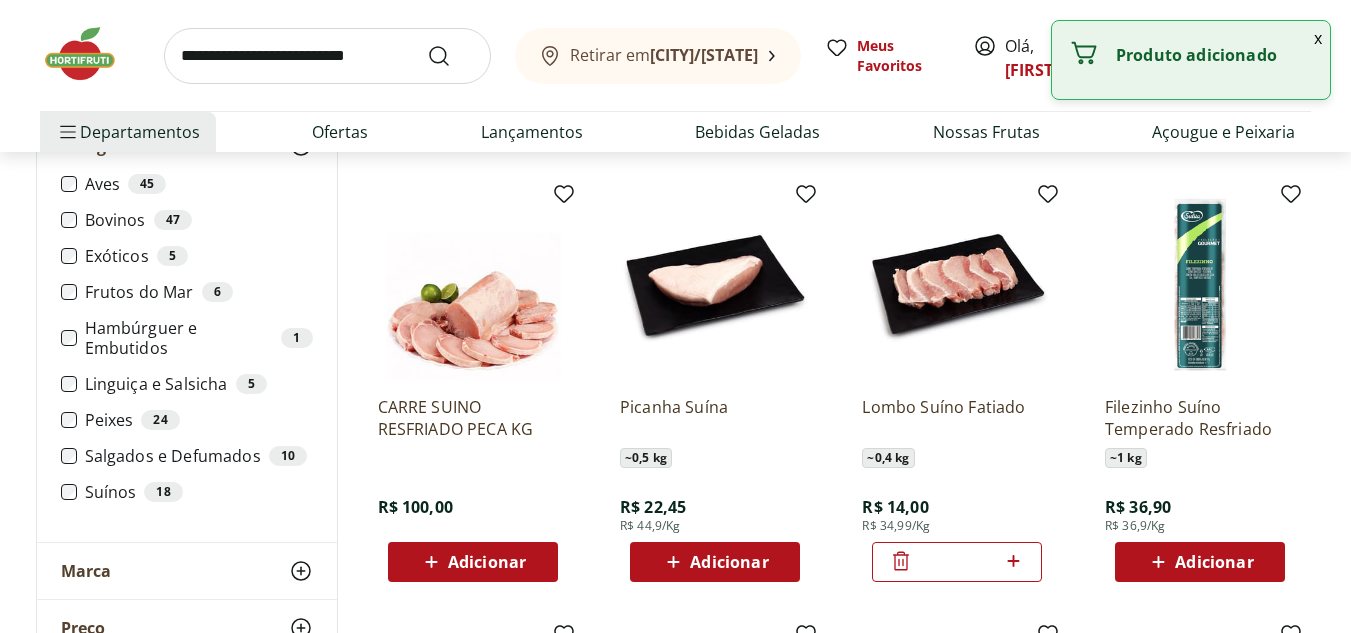click 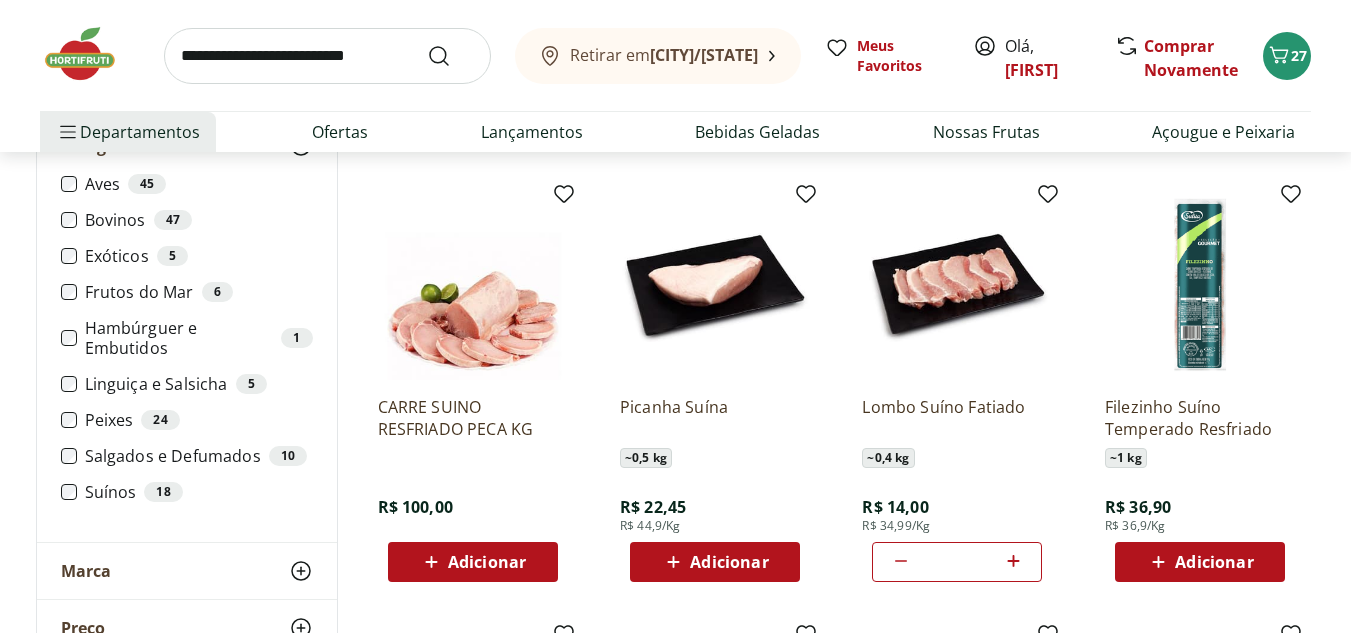 type 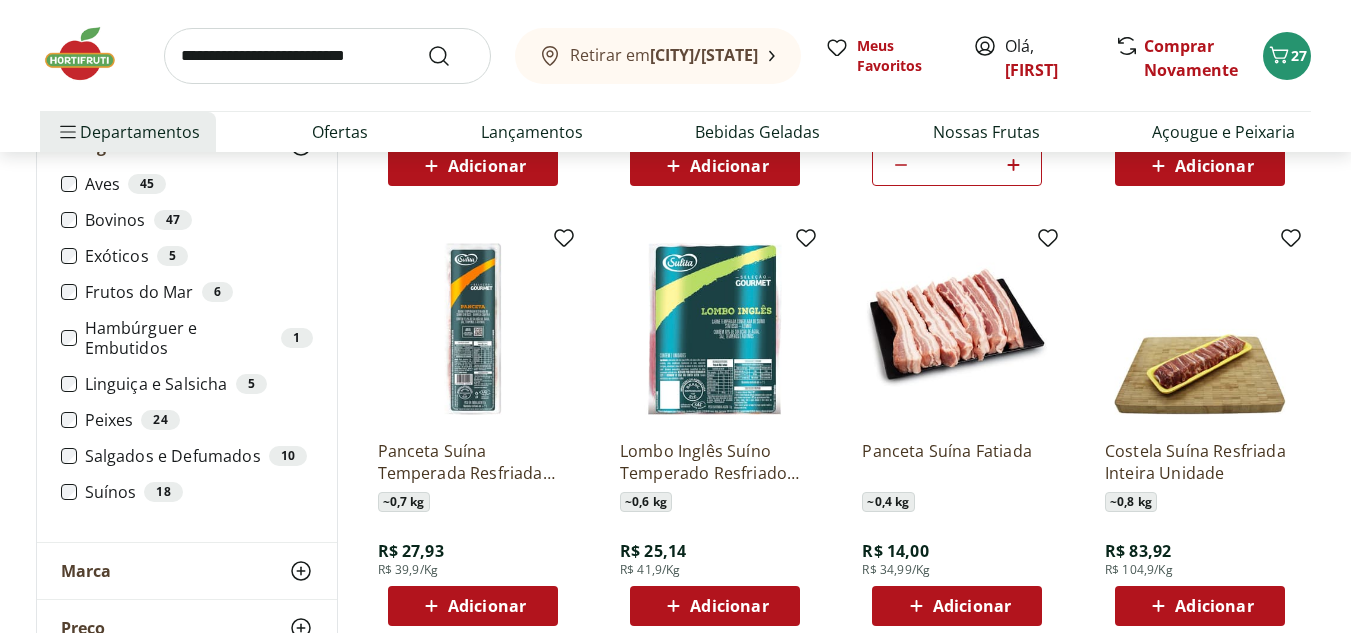 scroll, scrollTop: 1000, scrollLeft: 0, axis: vertical 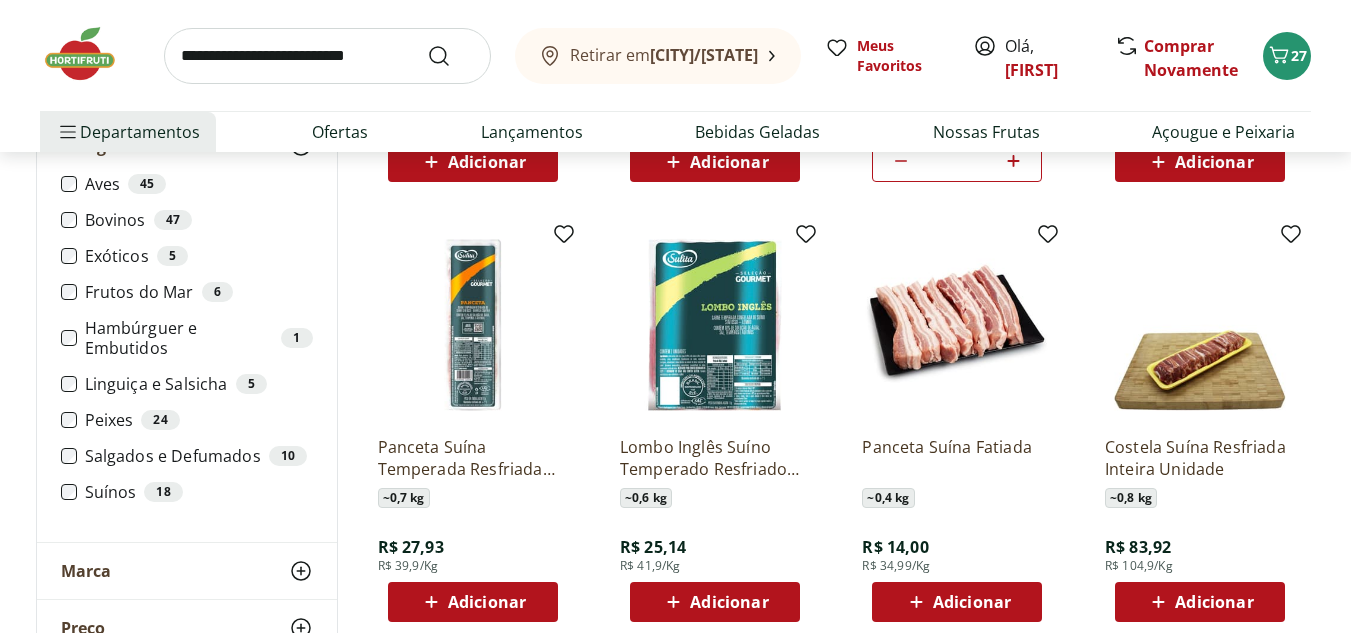click on "Adicionar" at bounding box center (487, 602) 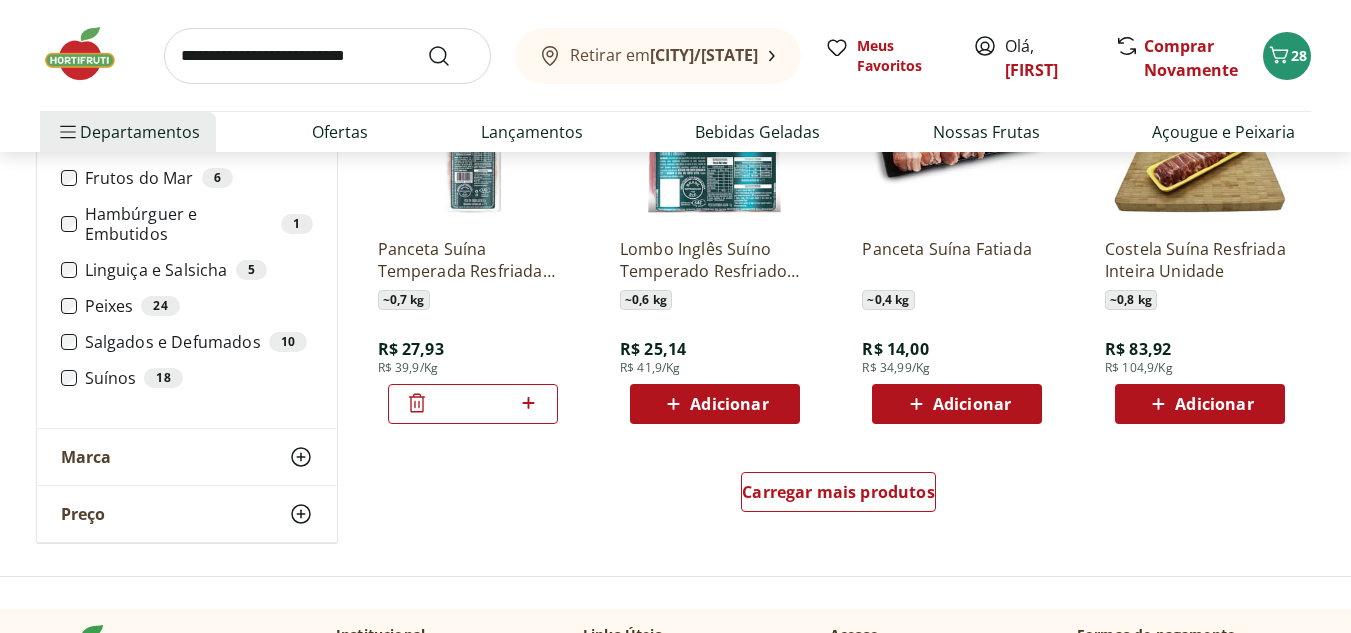 scroll, scrollTop: 1200, scrollLeft: 0, axis: vertical 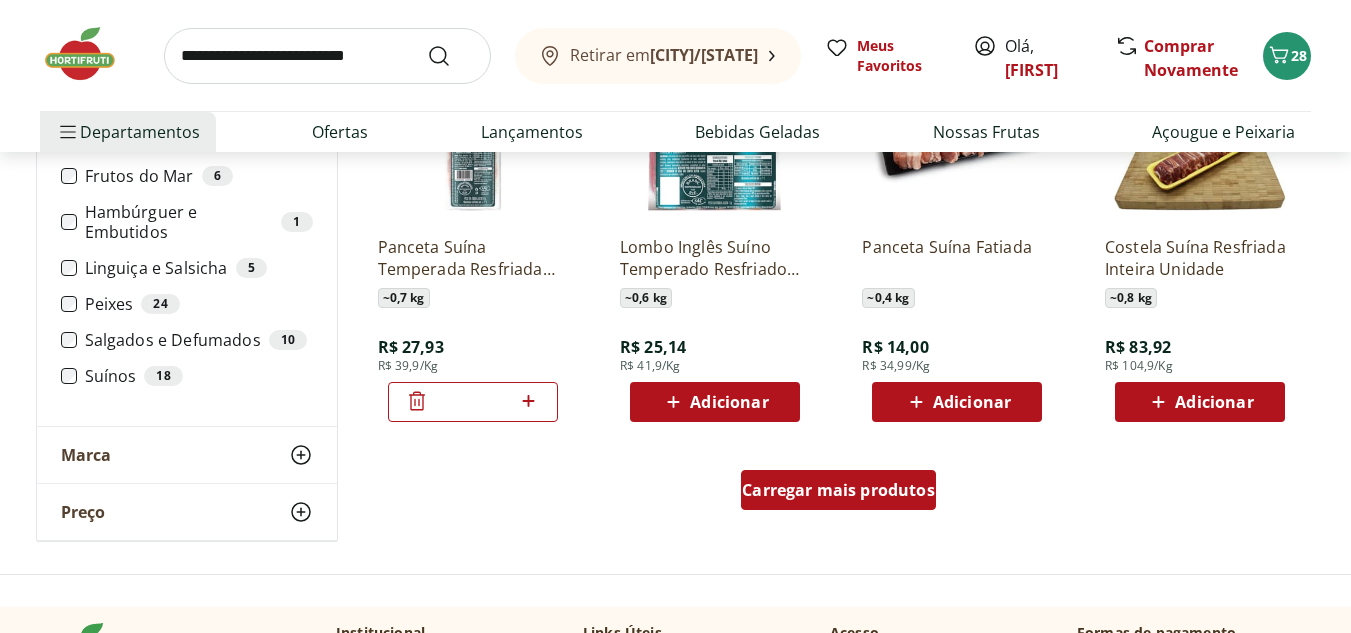 click on "Carregar mais produtos" at bounding box center [838, 490] 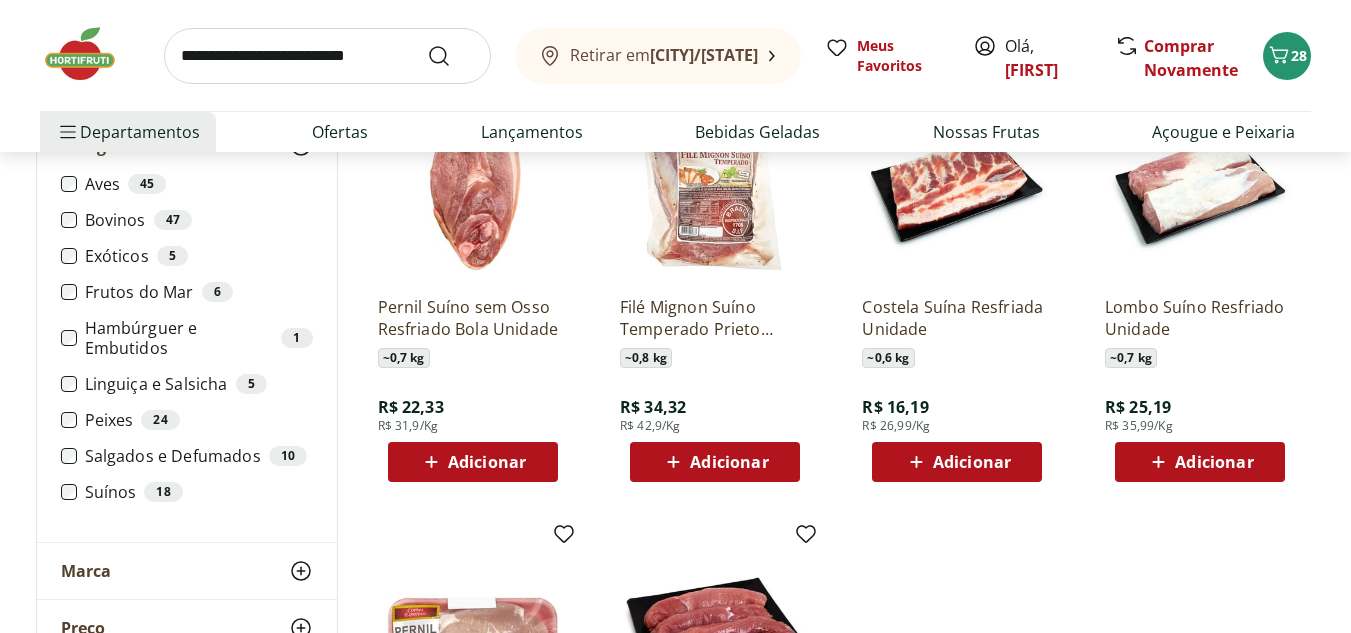 scroll, scrollTop: 1600, scrollLeft: 0, axis: vertical 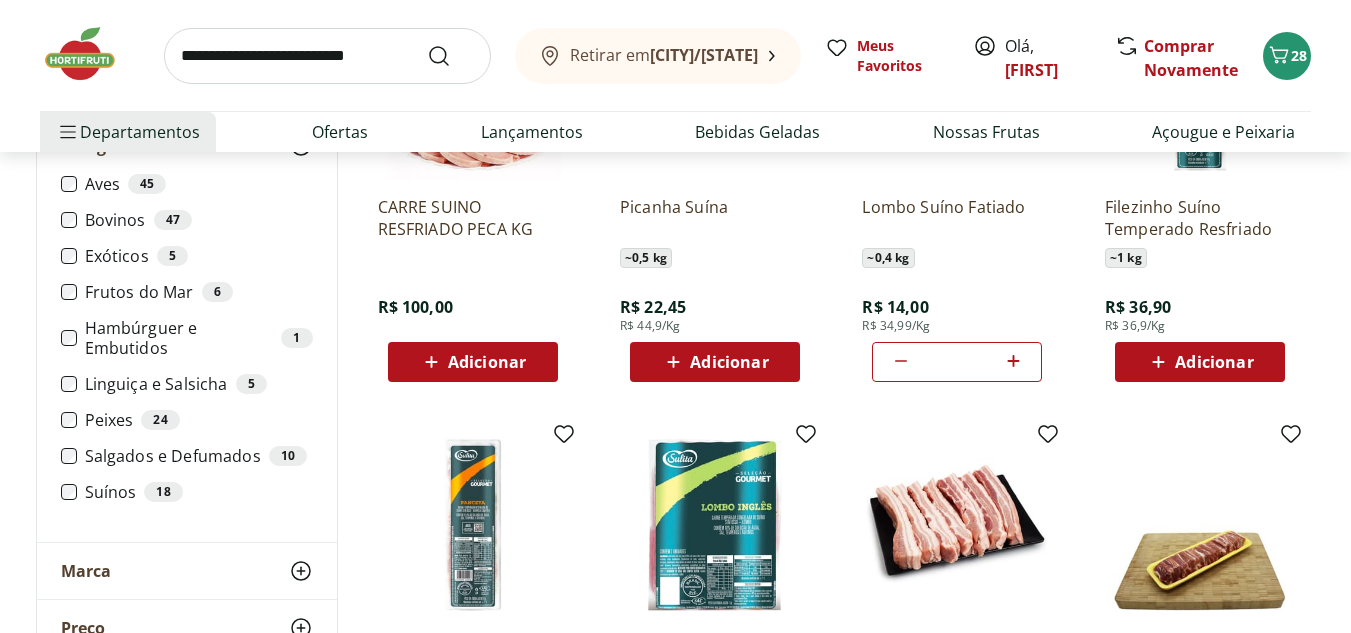 click on "Hambúrguer e Embutidos   1" at bounding box center [199, 338] 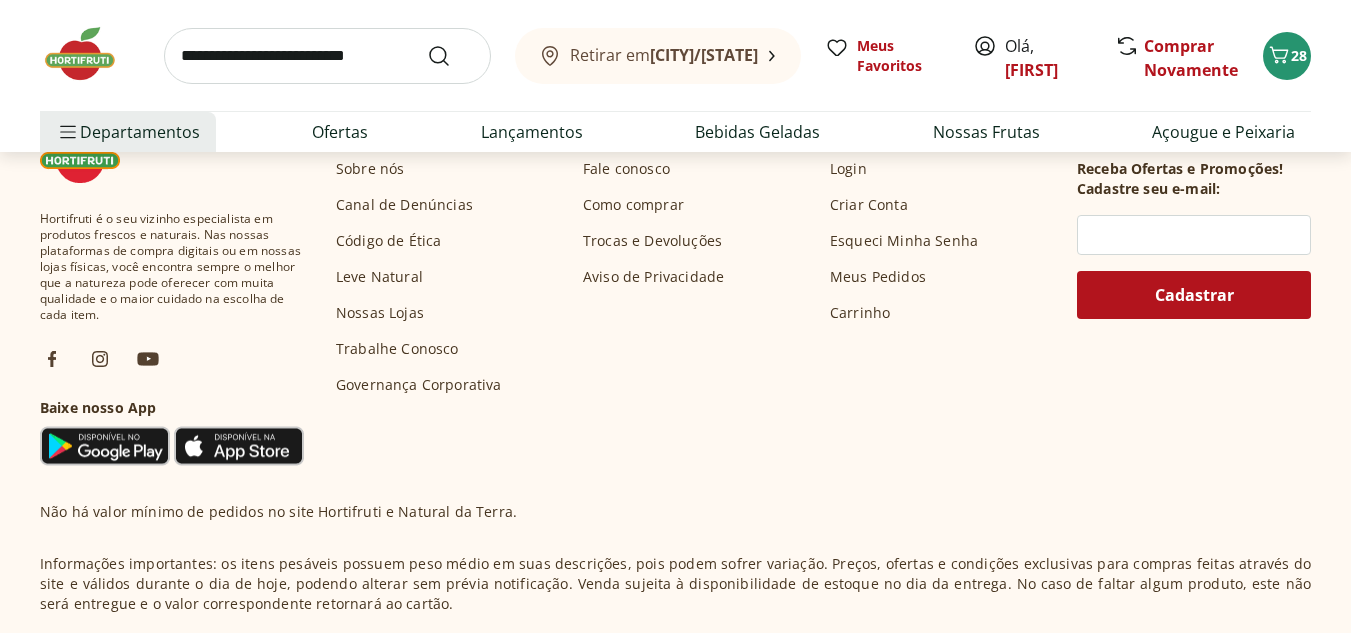 scroll, scrollTop: 1300, scrollLeft: 0, axis: vertical 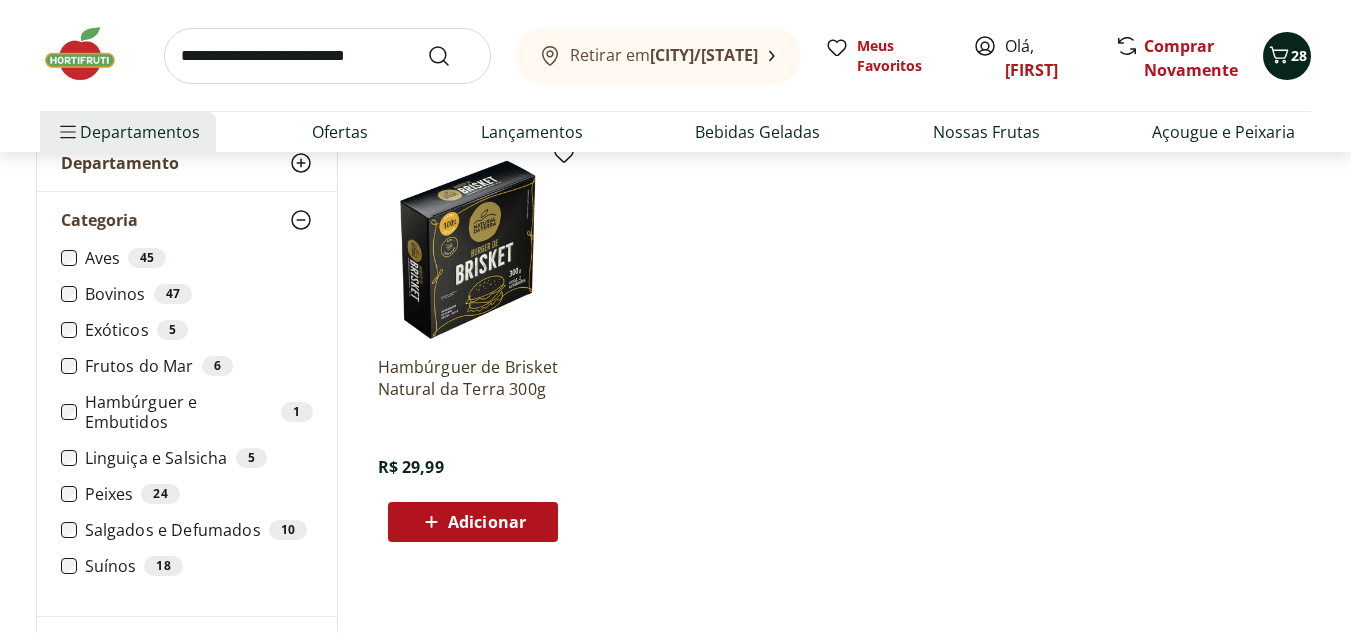 click 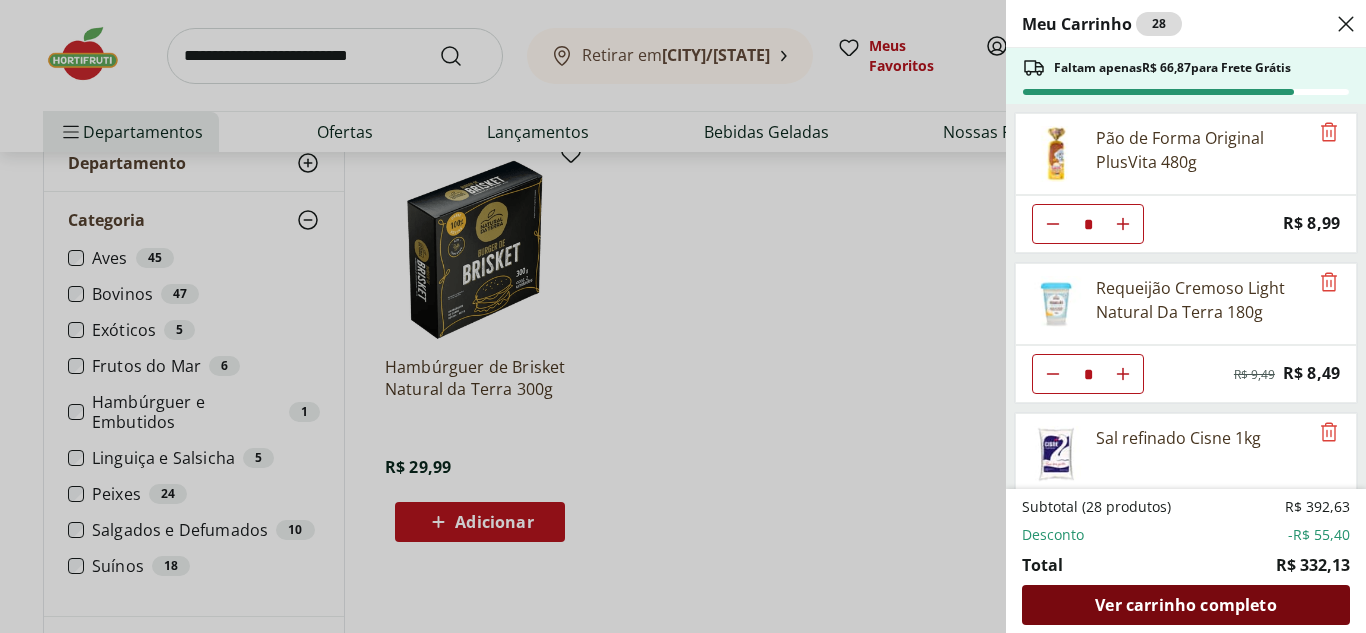 click on "Ver carrinho completo" at bounding box center (1185, 605) 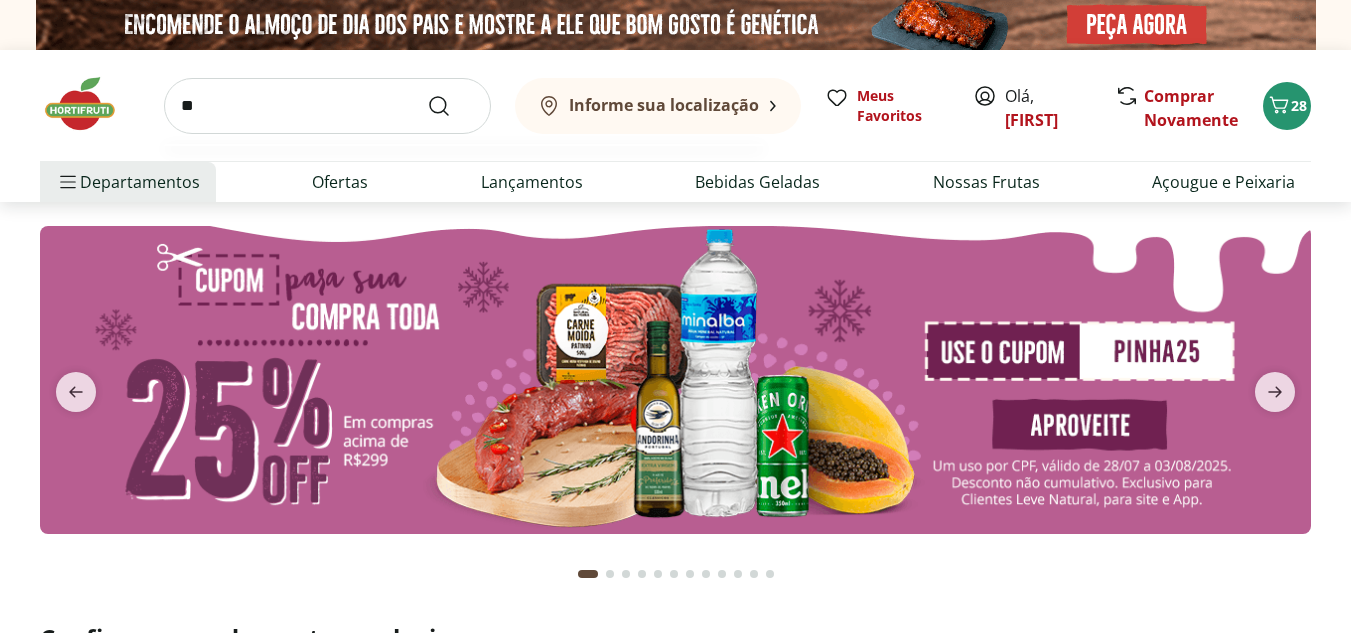scroll, scrollTop: 0, scrollLeft: 0, axis: both 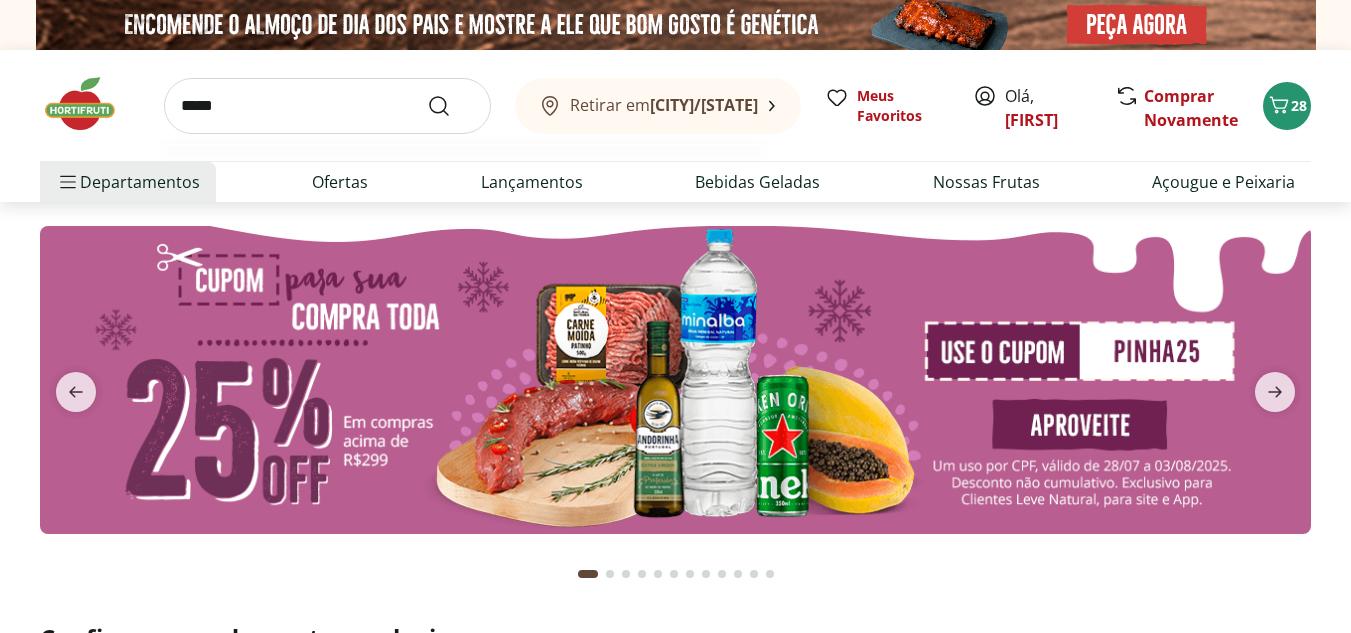 type on "*****" 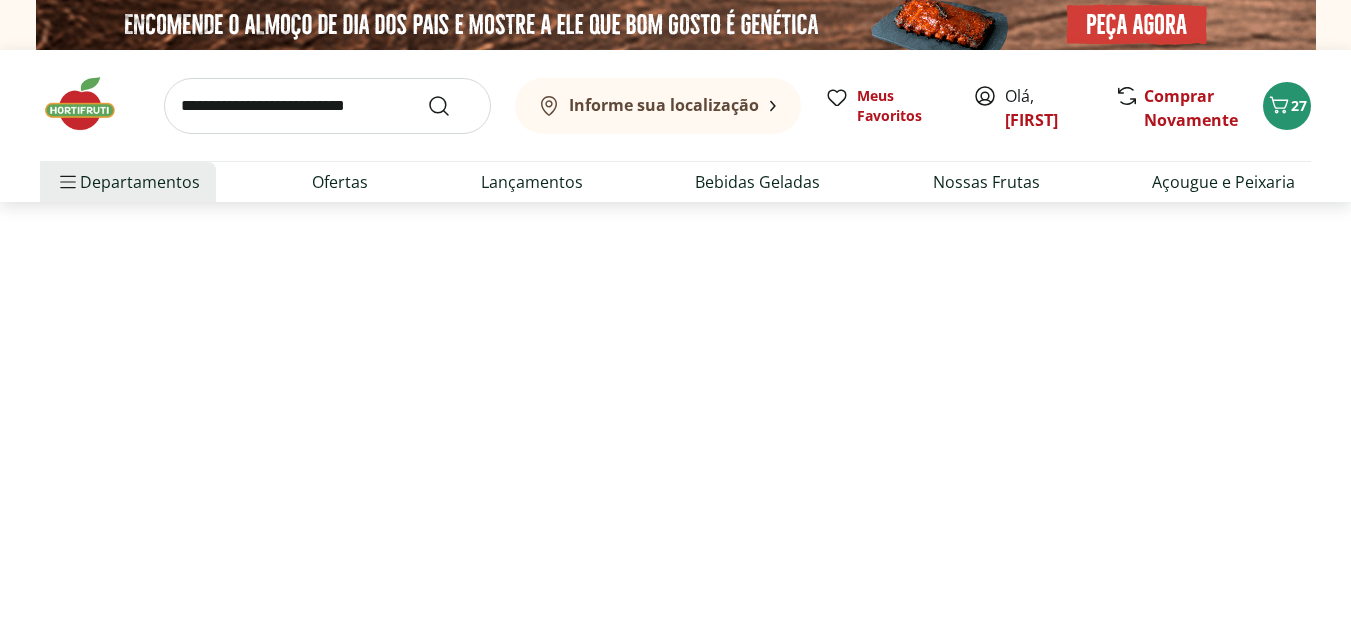 select on "**********" 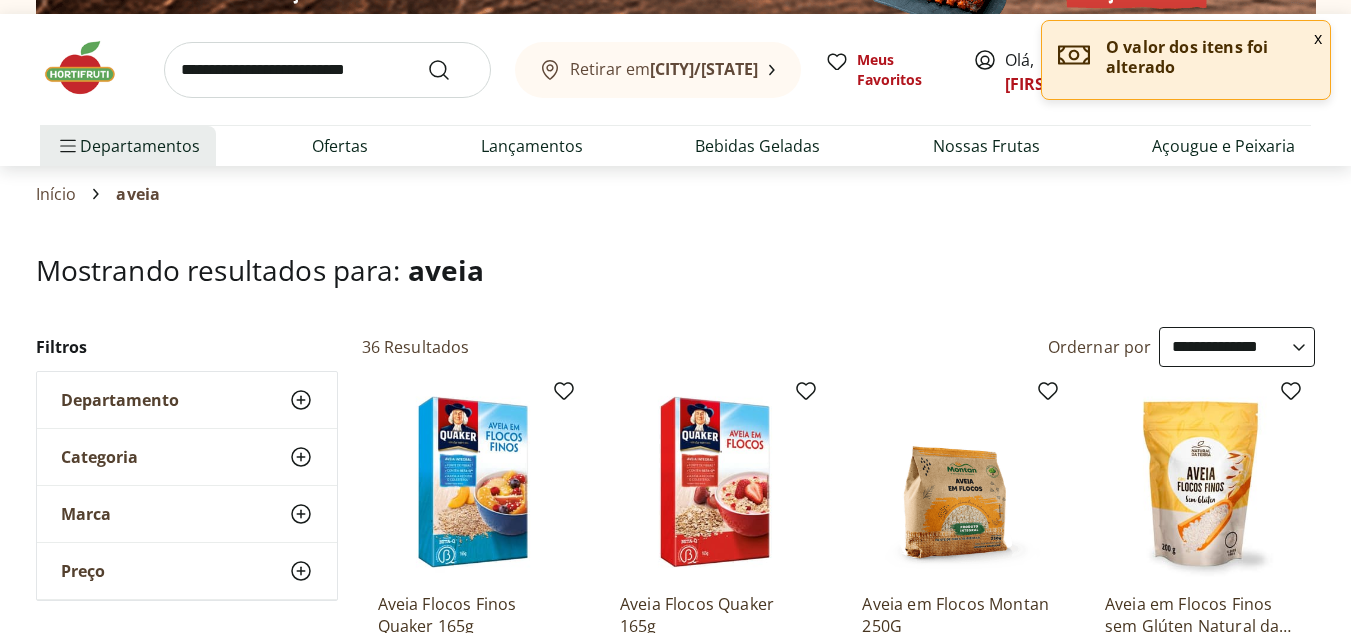 scroll, scrollTop: 0, scrollLeft: 0, axis: both 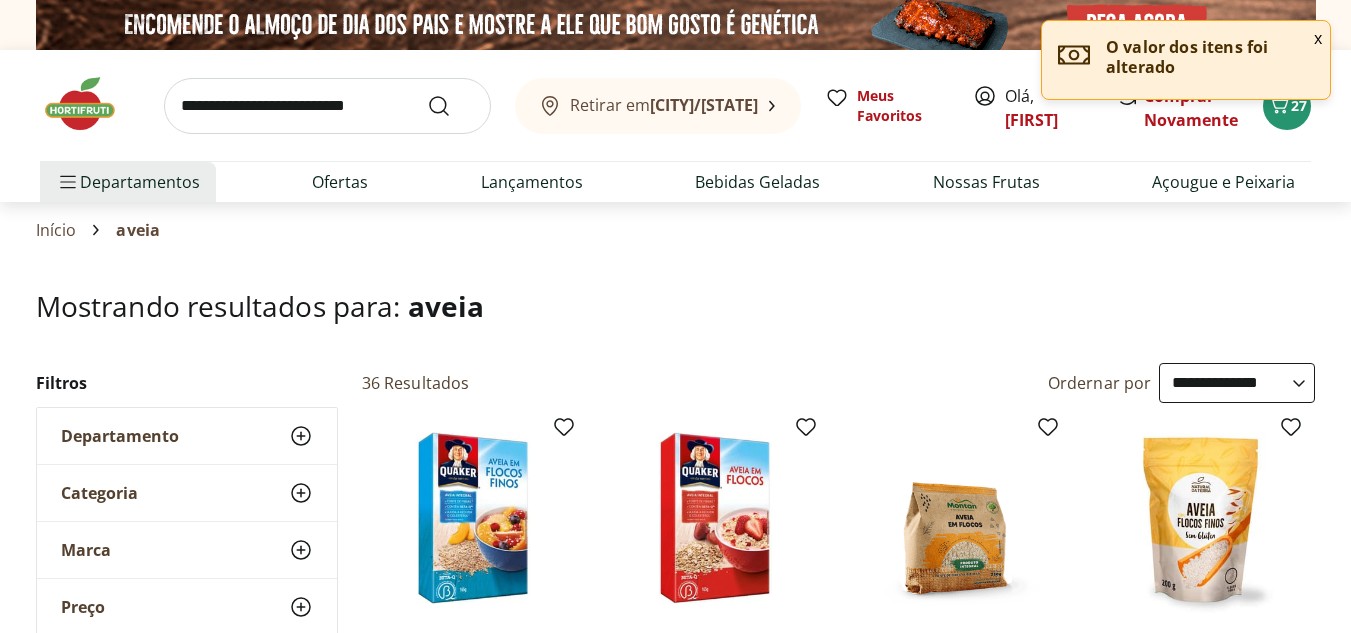 click on "x" at bounding box center [1318, 38] 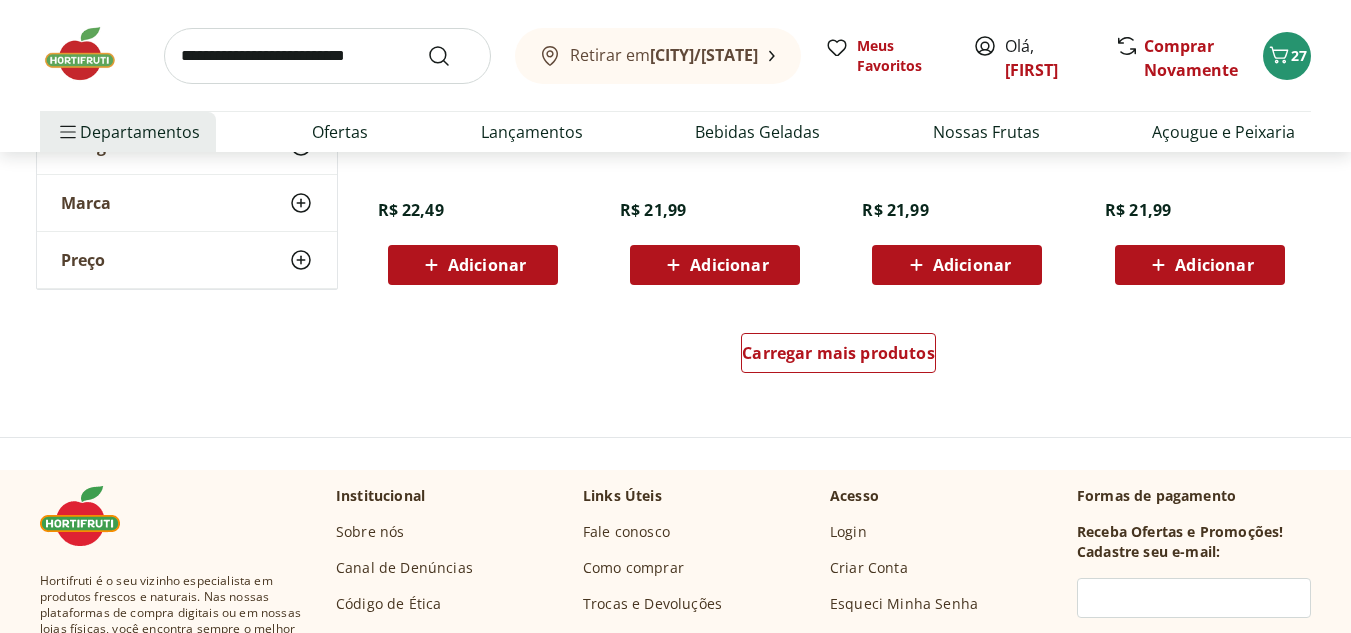 scroll, scrollTop: 1500, scrollLeft: 0, axis: vertical 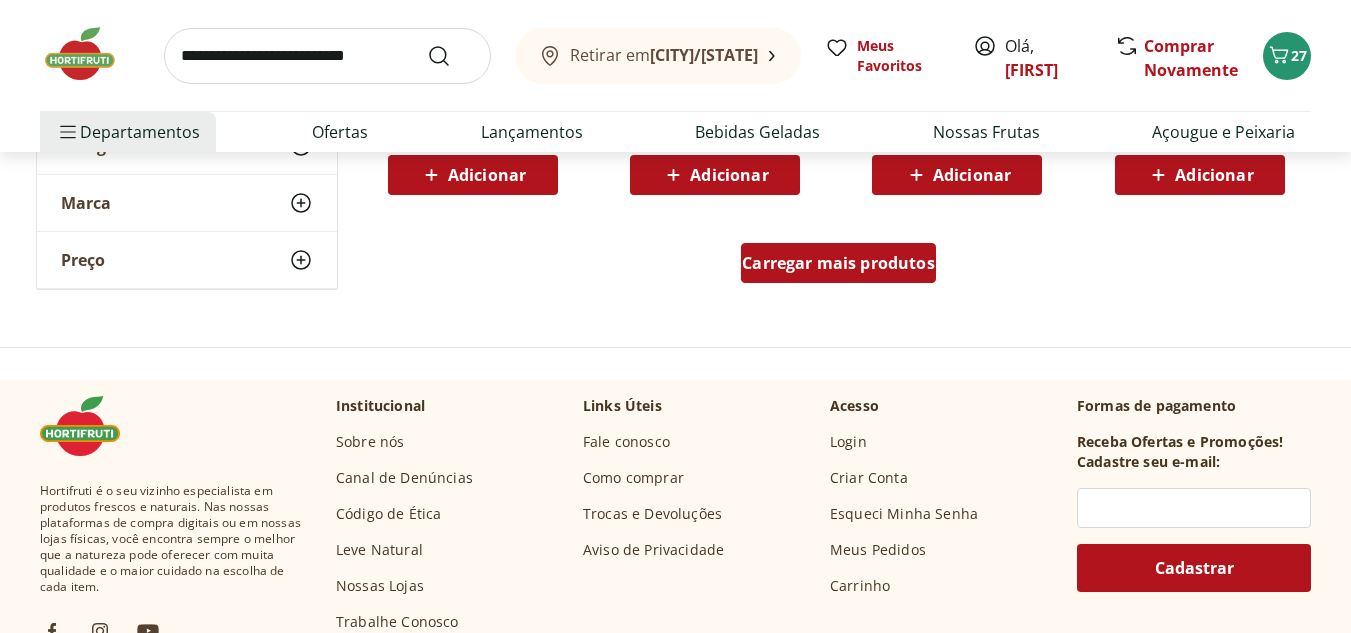 click on "Carregar mais produtos" at bounding box center [838, 263] 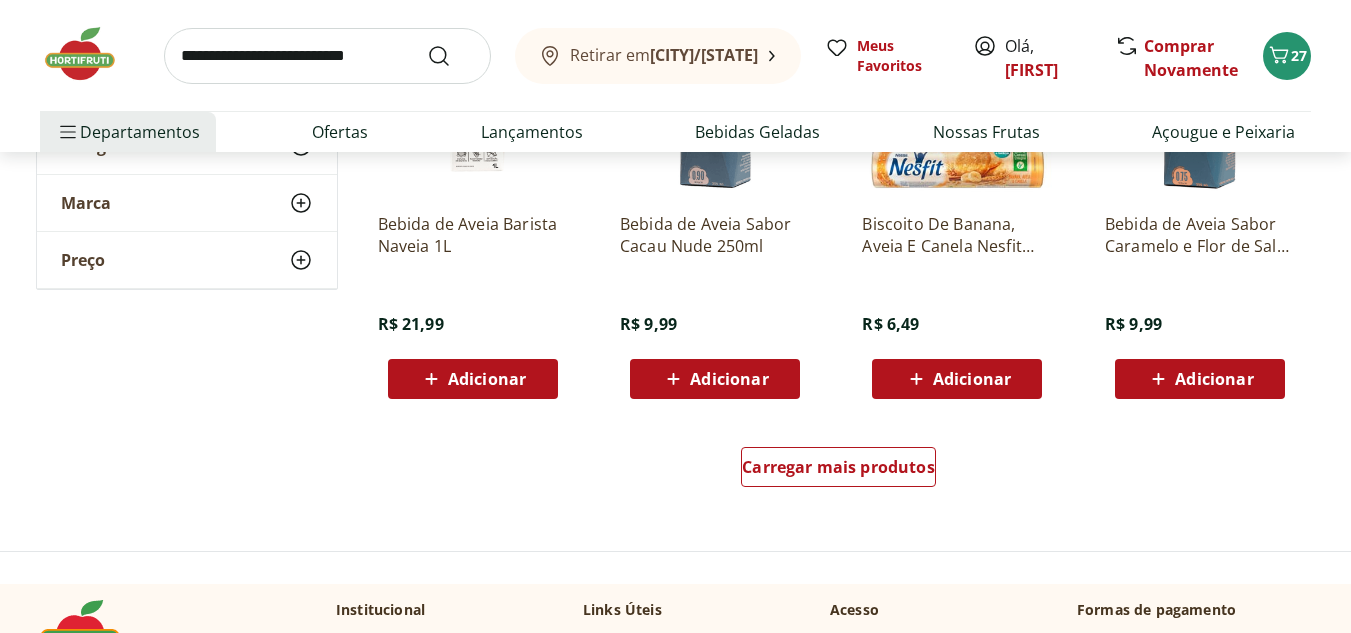 scroll, scrollTop: 2700, scrollLeft: 0, axis: vertical 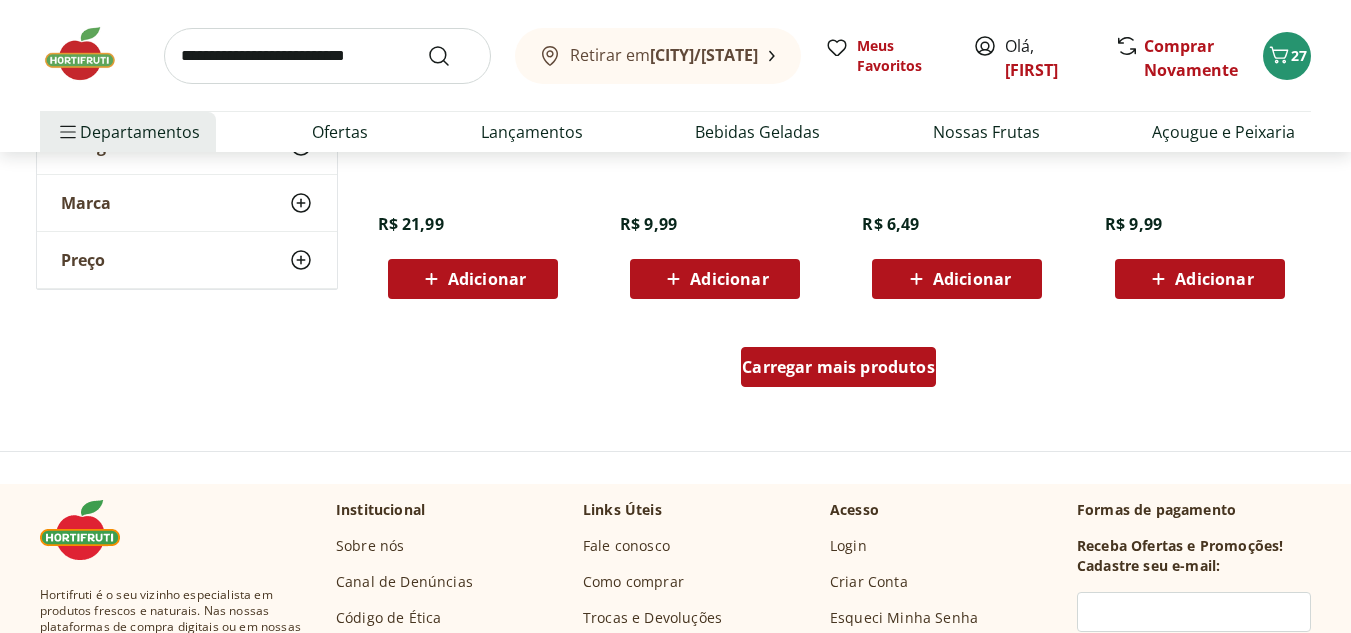 click on "Carregar mais produtos" at bounding box center (838, 367) 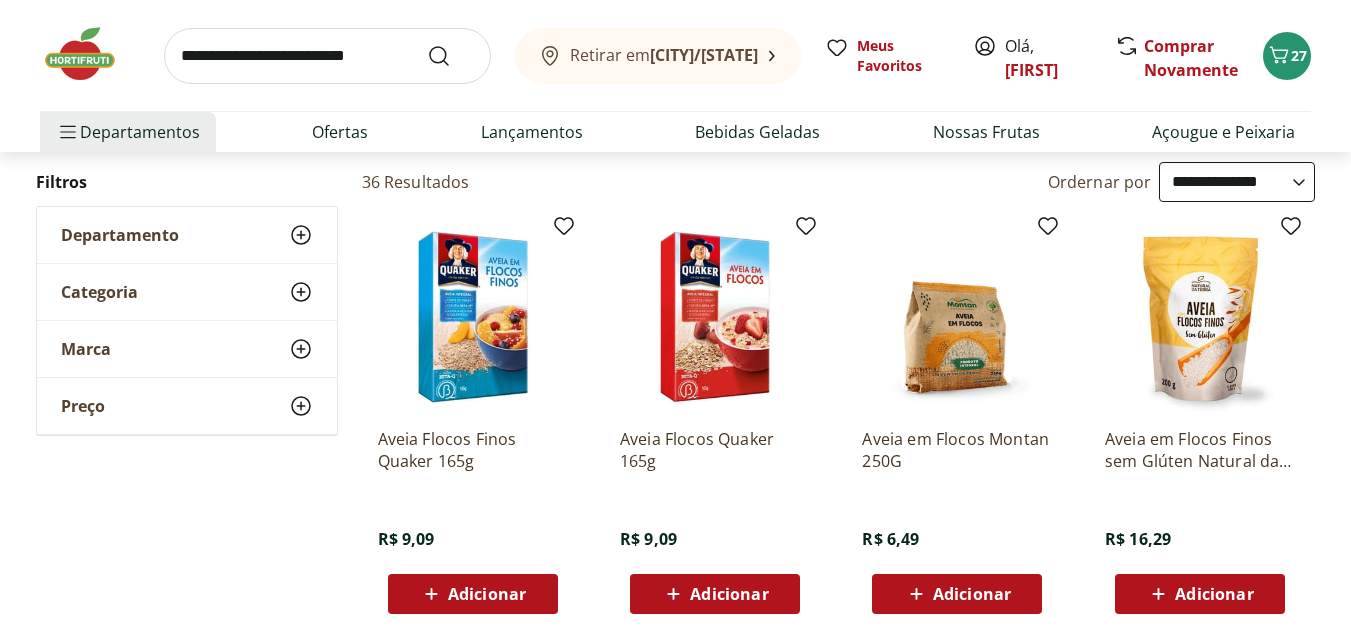 scroll, scrollTop: 0, scrollLeft: 0, axis: both 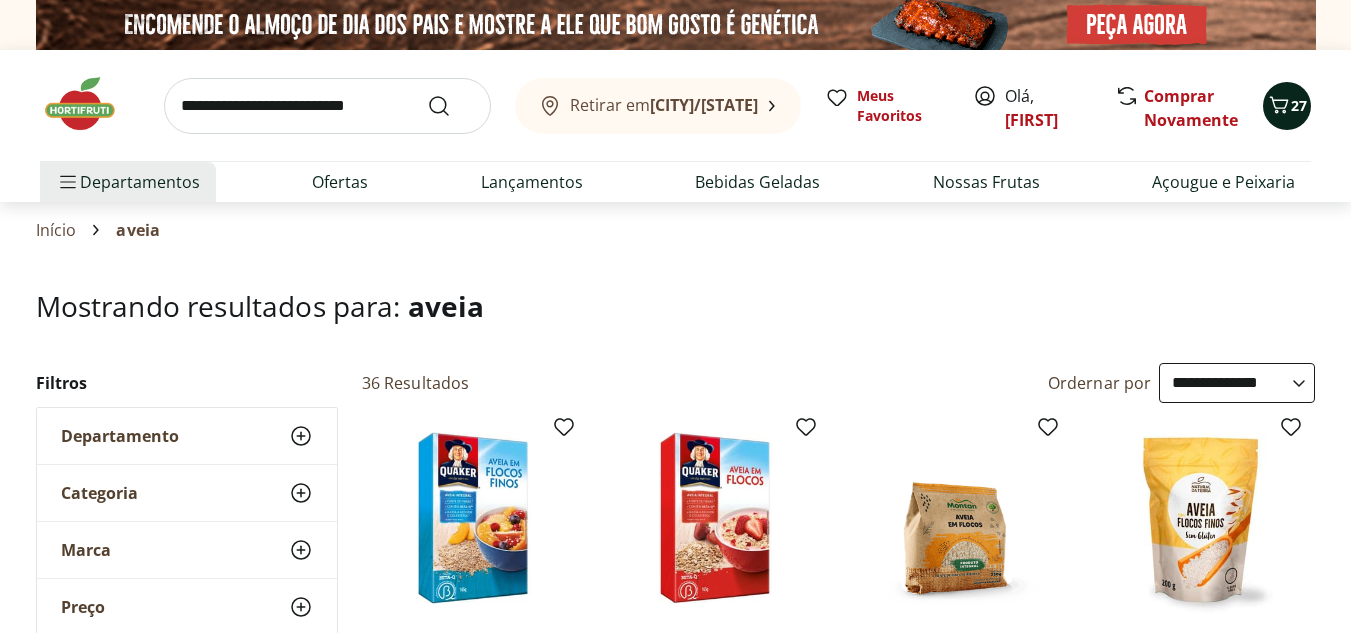 click on "27" at bounding box center [1287, 106] 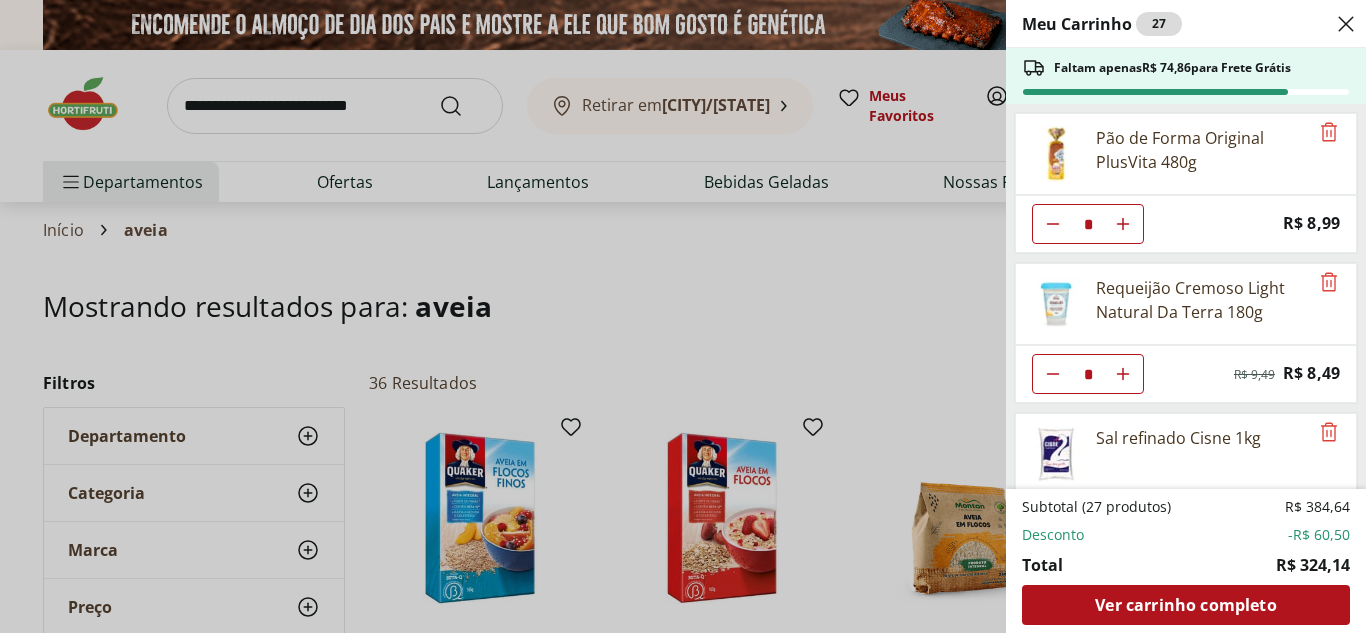 click on "R$ 74,86 para Frete Grátis Pão de Forma Original PlusVita 480g * Price: R$ 8,99 Requeijão Cremoso Light Natural Da Terra 180g * Original price: R$ 9,49 Price: R$ 8,49 Sal refinado Cisne 1kg * Price: R$ 6,29 Queijo Mussarela Fatiado * Price: R$ 5,99 Azeite Extra Virgem O Live 450ml * Original price: R$ 44,99 Price: R$ 34,99 Carne Moída Patinho Resfriada Natural da Terra 500g * Original price: R$ 29,99 Price: R$ 20,99 Almôndega Bovina Resfriada Best Beef 360g * Original price: R$ 23,99 Price: R$ 16,79 Batata Congelada Extra Crocante Airfryer Mccain 600g * Original price: R$ 21,99 Price: R$ 15,99 Morango Fruta Congelada Nechio 1,02kg * Original price: R$ 21,99 Price: R$ 16,99 Cebola Nacional Unidade * Price: R$ 1,00 Alho Nacional Unidade * Price: R$ 2,03 Pão De Hambúrguer Tipo Brioche Pullman 520G * Price: R$ 18,99 Tomate Pelado Italiano Natural da Terra 400g * Price: R$ 5,99 Sobrecoxas Congeladas de Frango Sadia 1kg * Price: R$ 16,99 * Original price:" at bounding box center [683, 316] 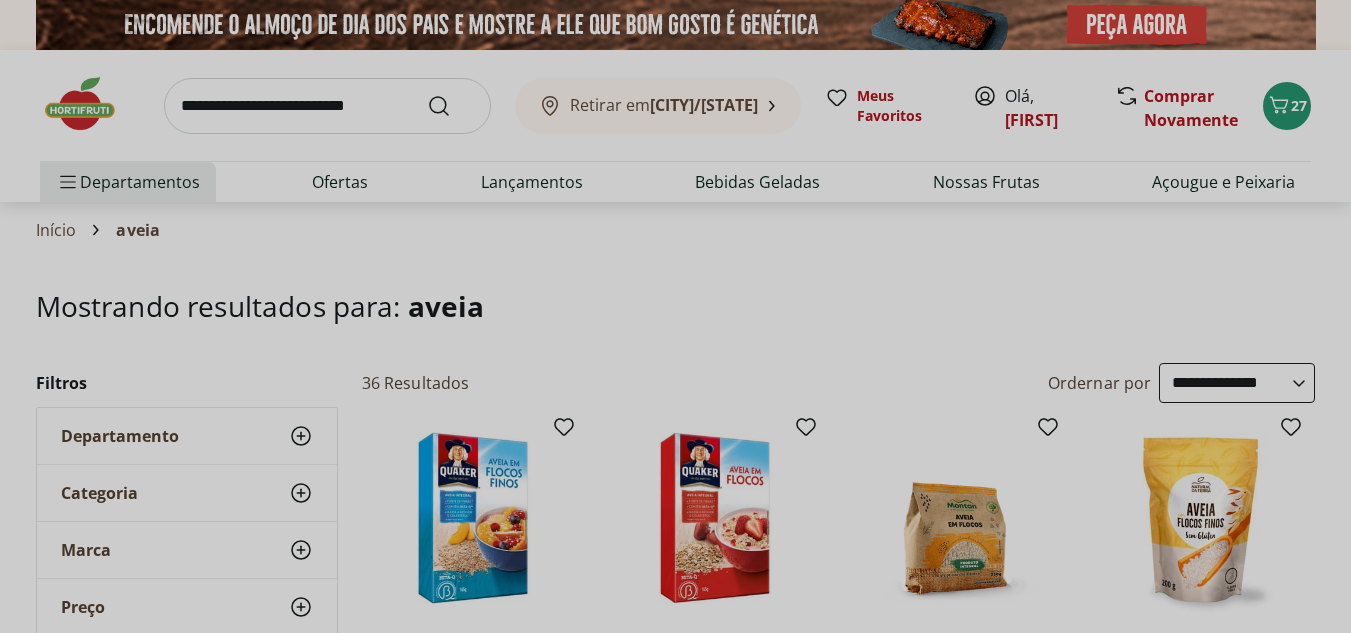click at bounding box center (327, 106) 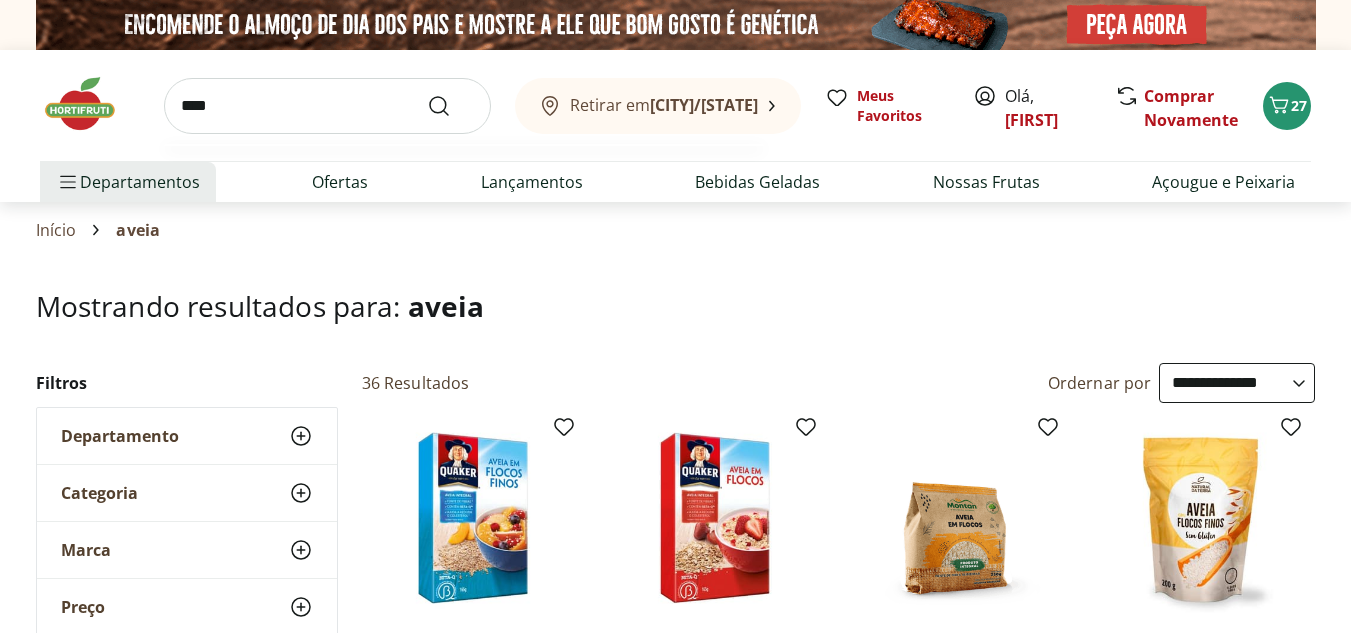 type on "****" 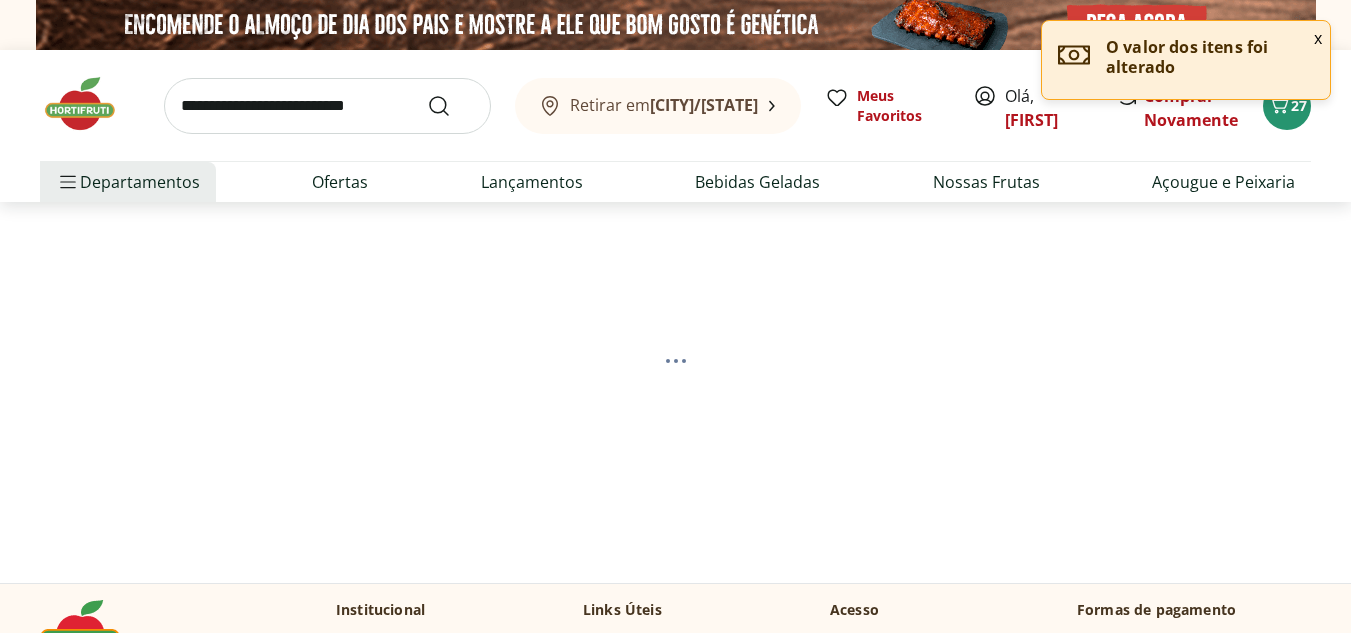 select on "**********" 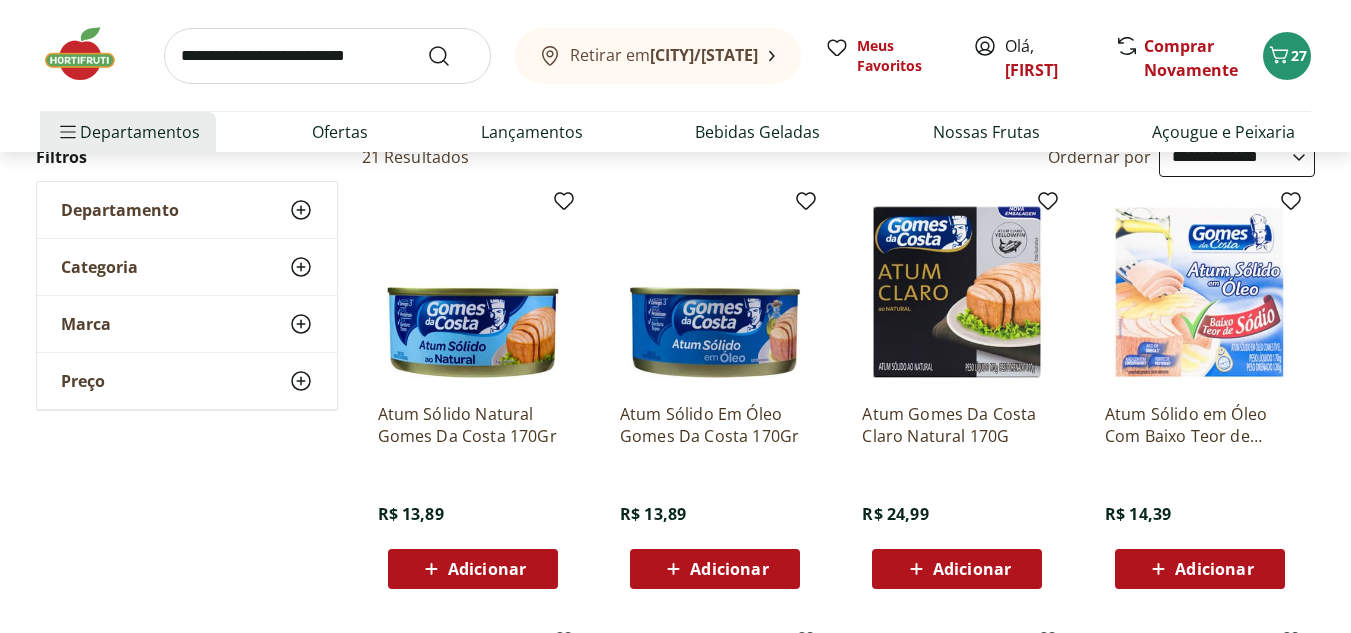 scroll, scrollTop: 400, scrollLeft: 0, axis: vertical 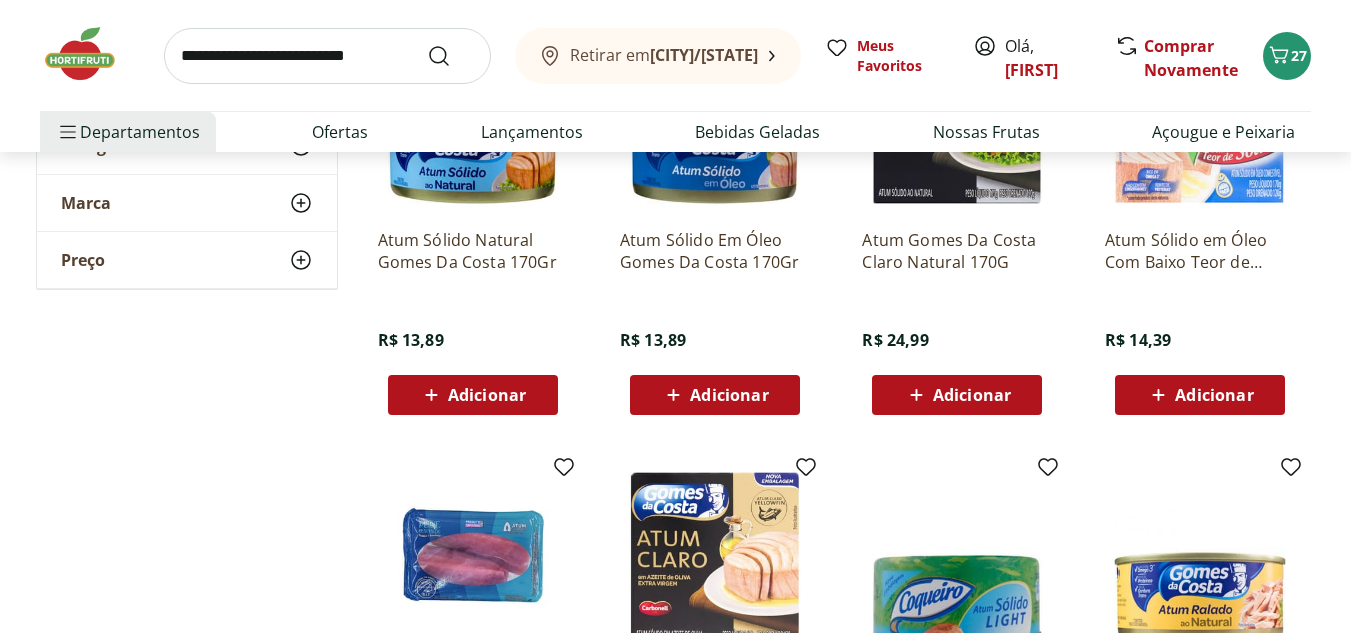 click on "Adicionar" at bounding box center (487, 395) 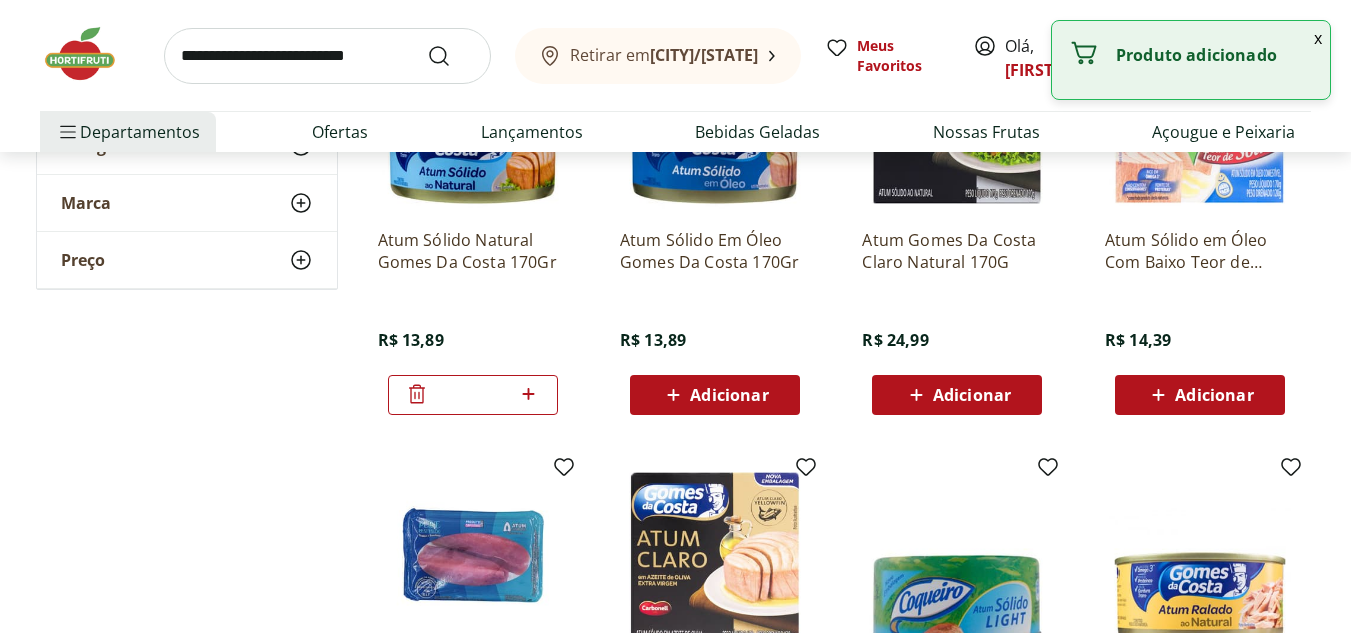 click 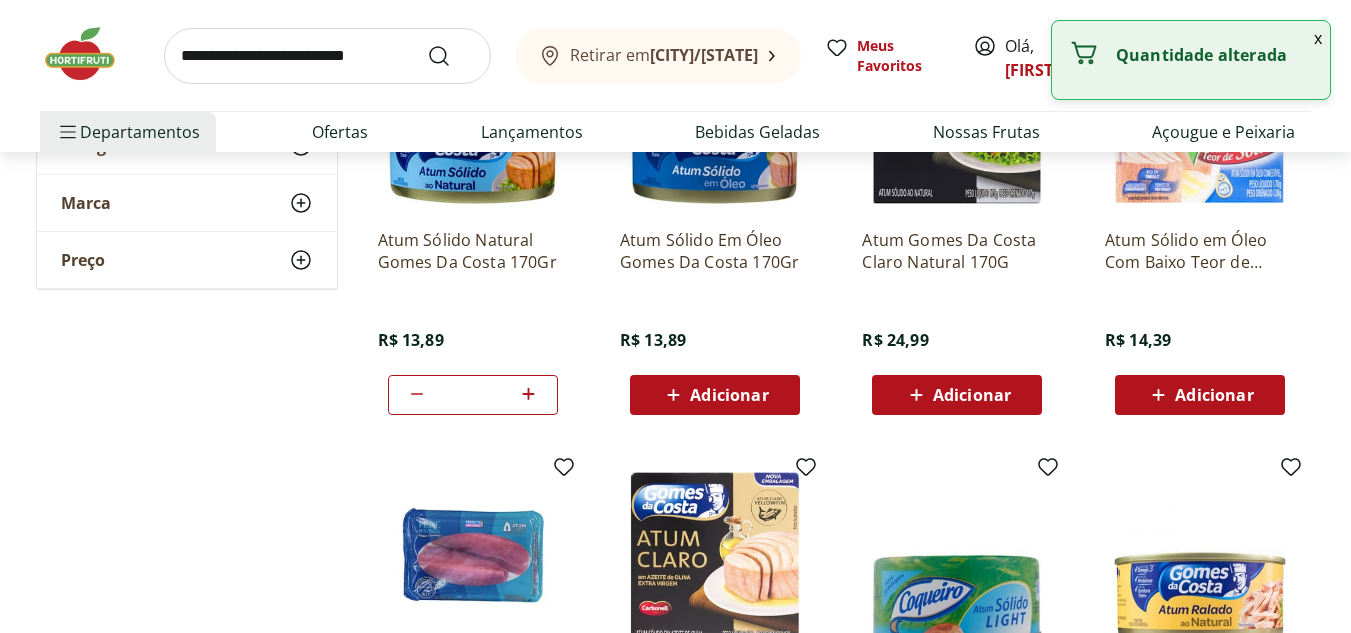 click on "x" at bounding box center [1318, 38] 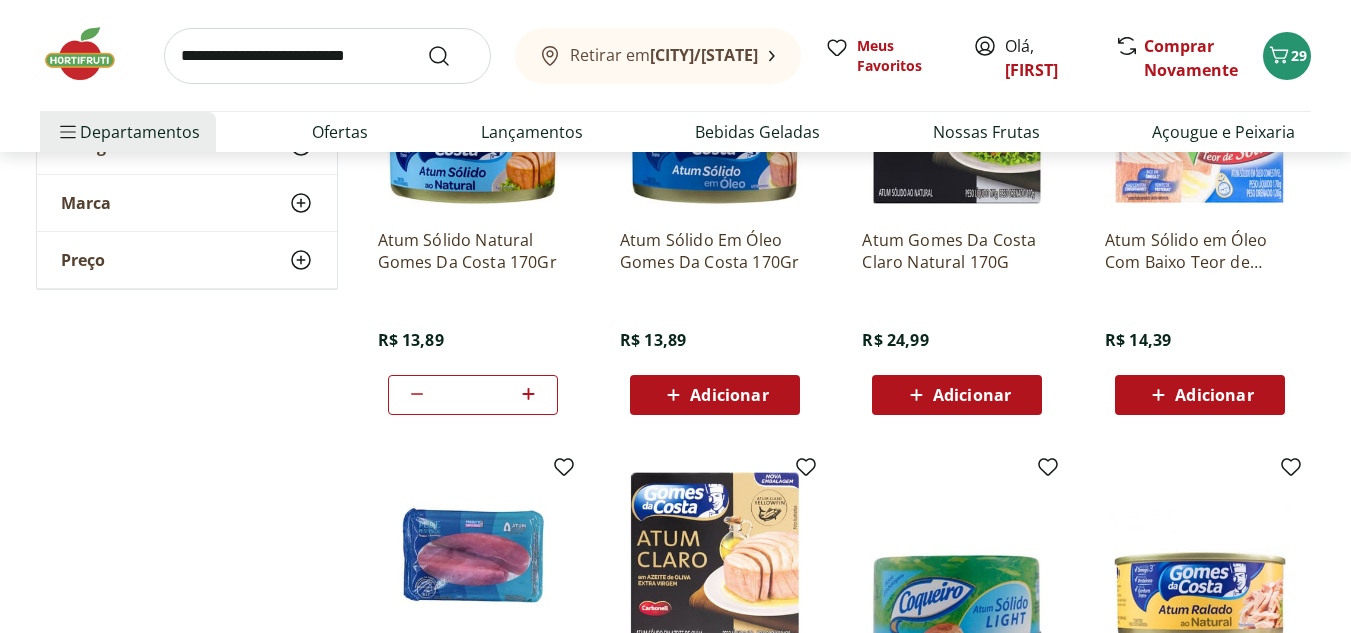 click on "Retirar em  Cabo Frio/RJ Meus Favoritos Olá,  Joao Comprar Novamente 29" at bounding box center (675, 55) 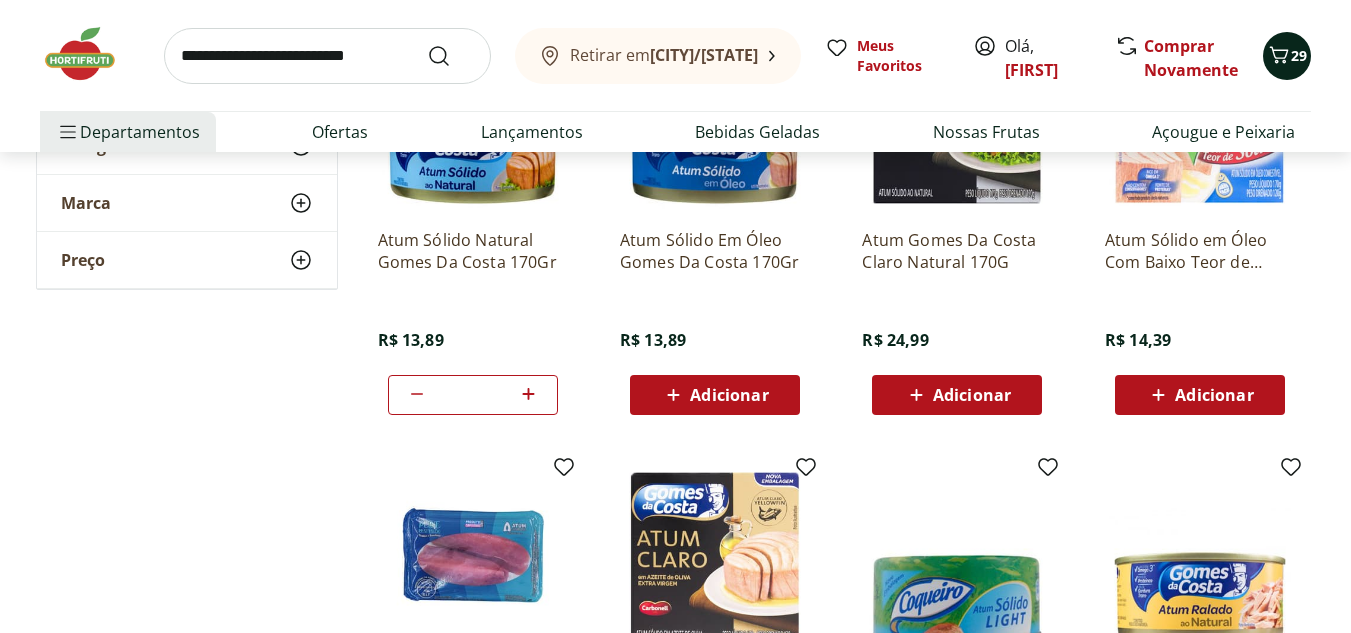 click 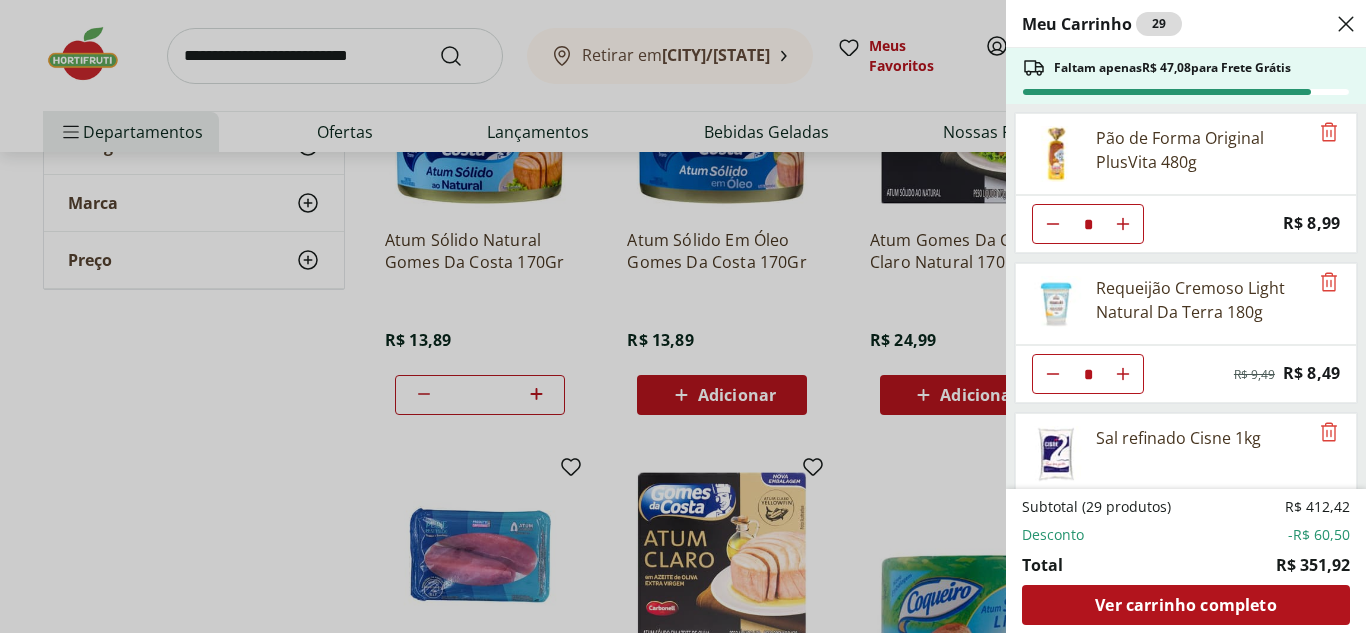 click 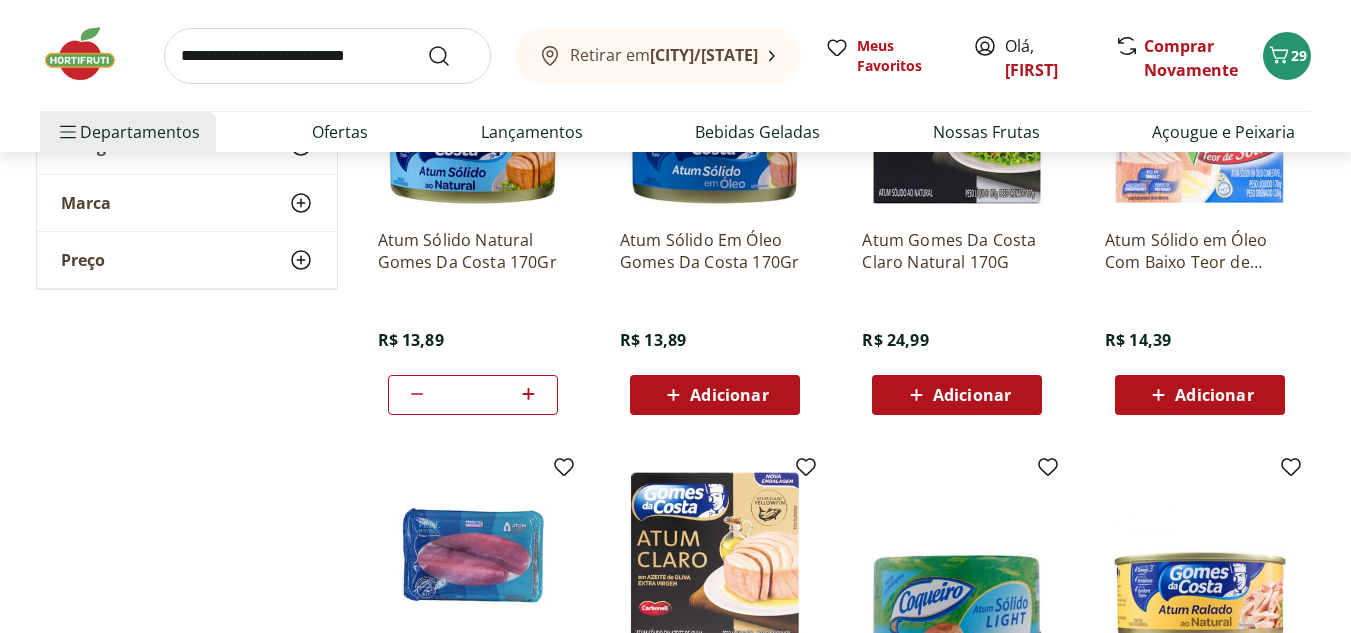 click at bounding box center (90, 54) 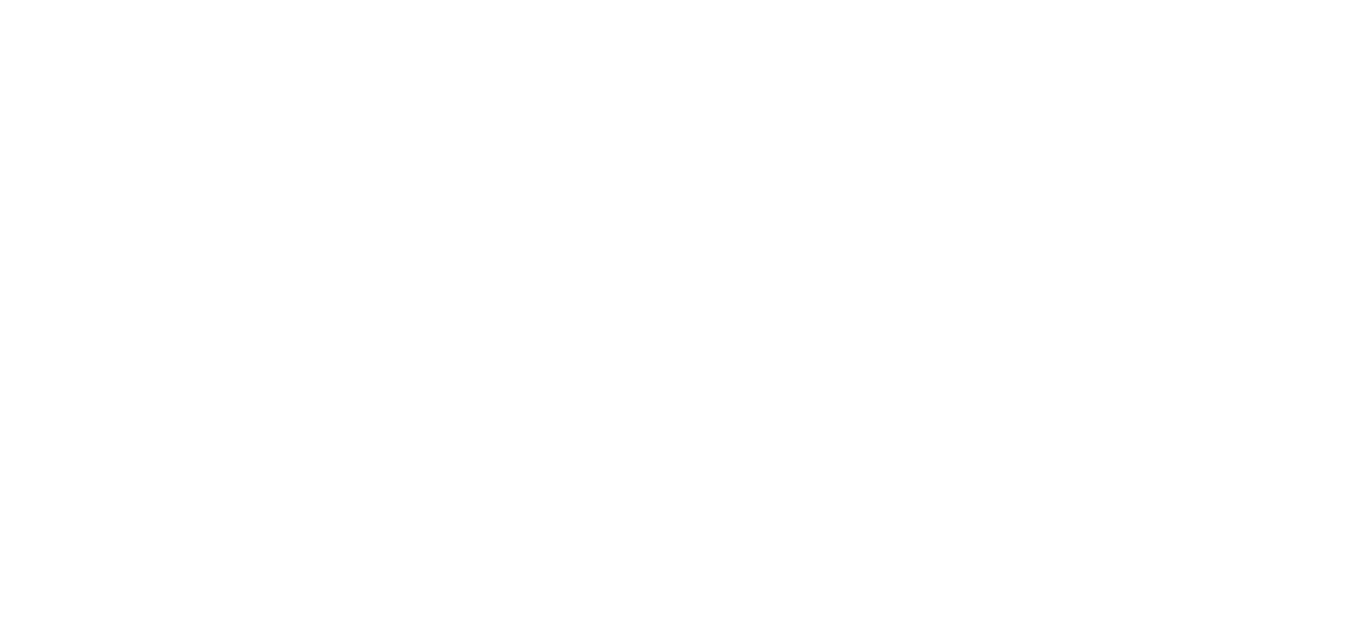 scroll, scrollTop: 0, scrollLeft: 0, axis: both 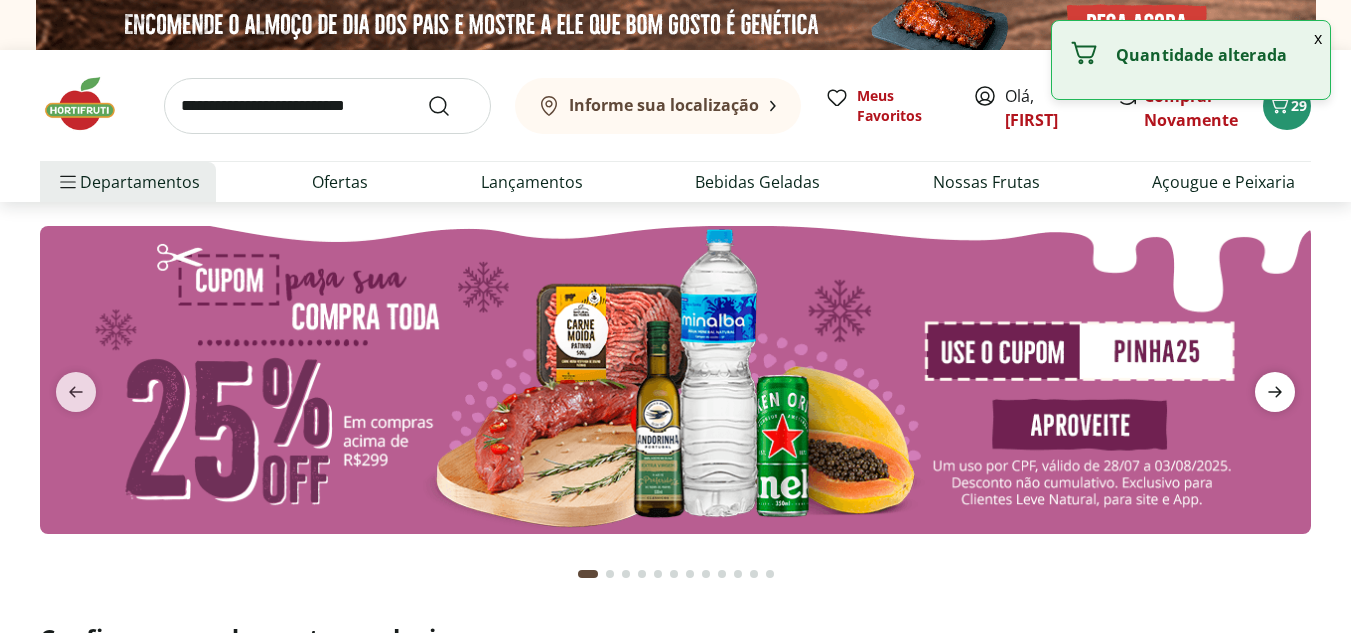 click 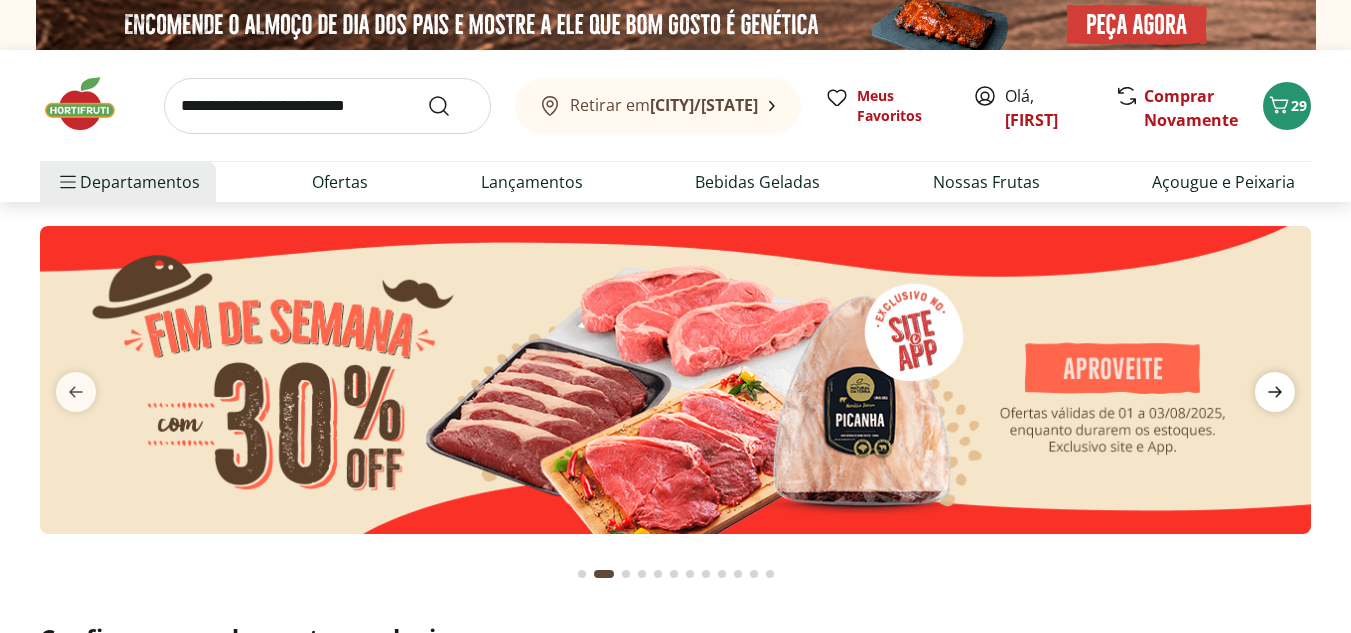 click 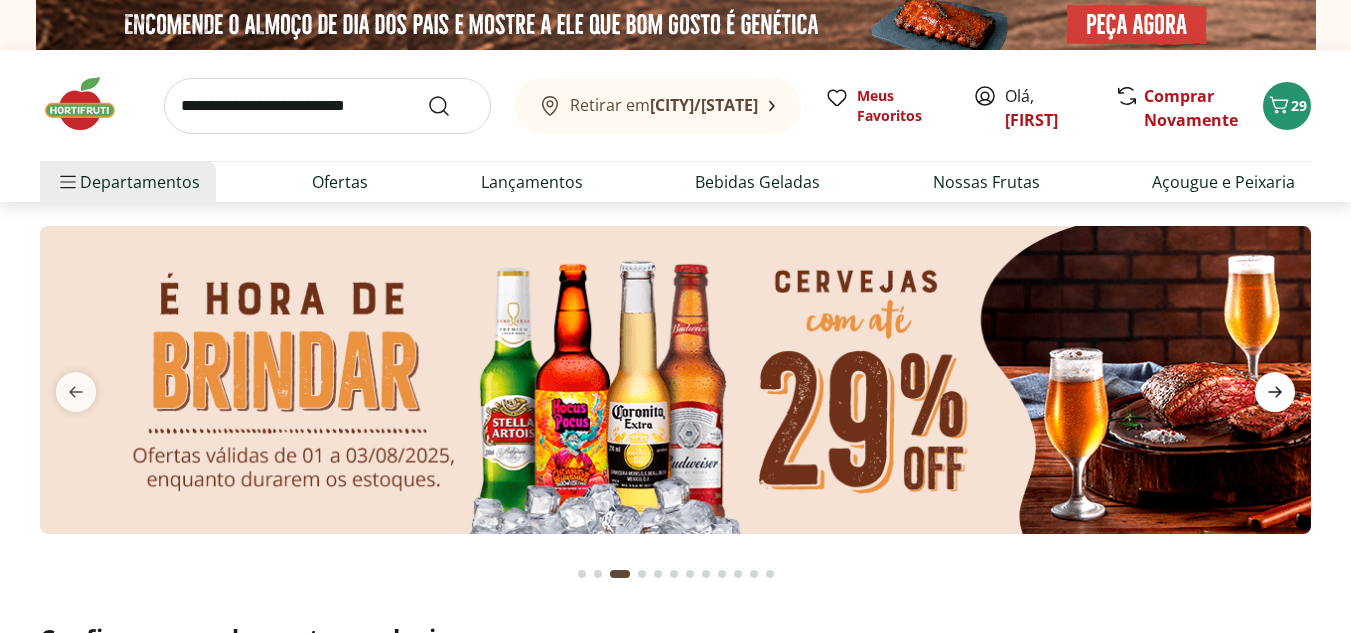 click 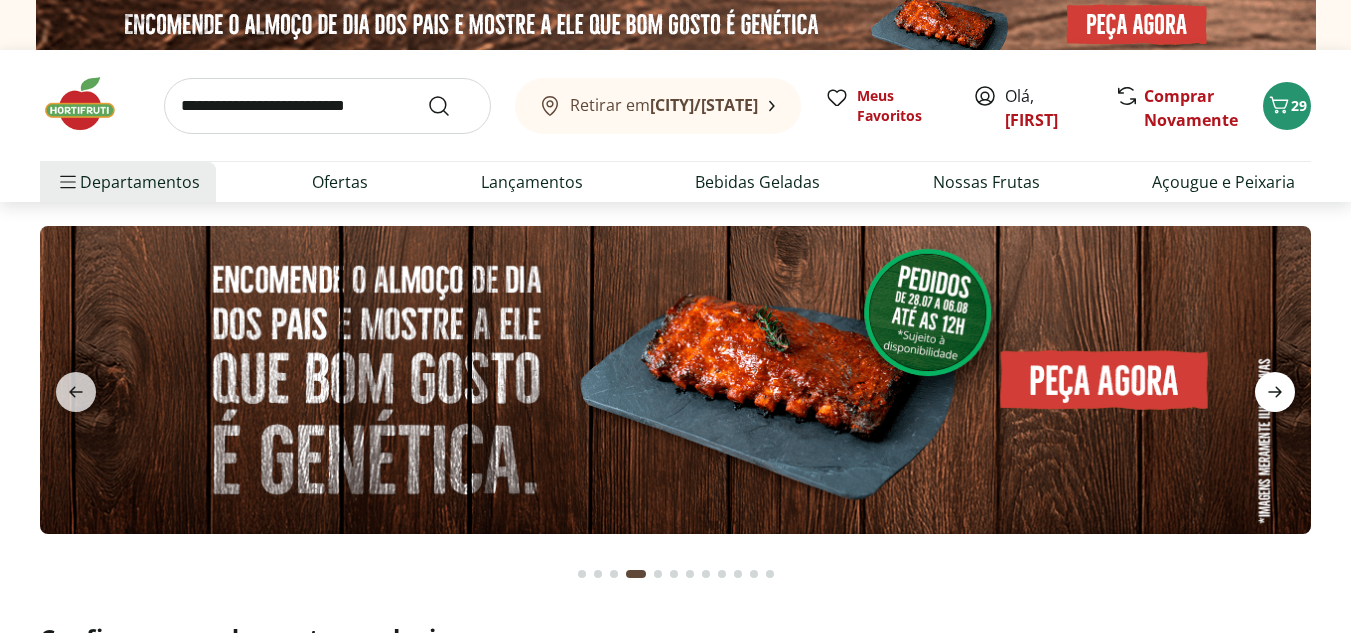 click 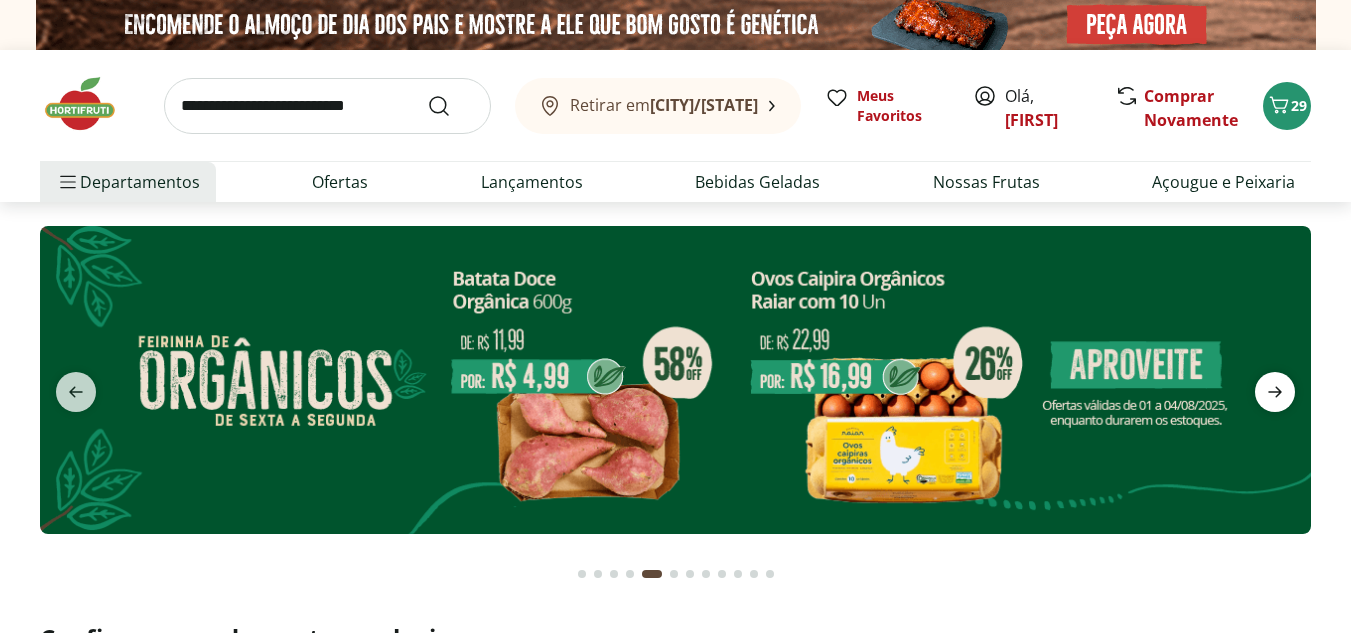 click 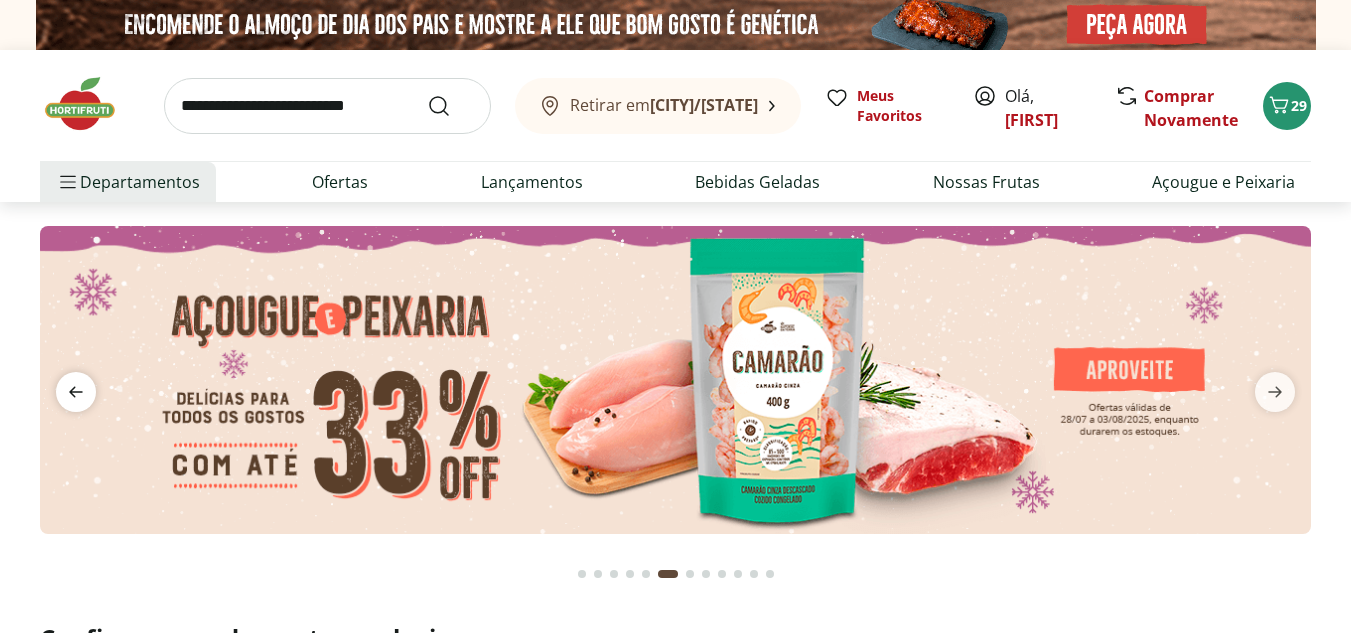 click 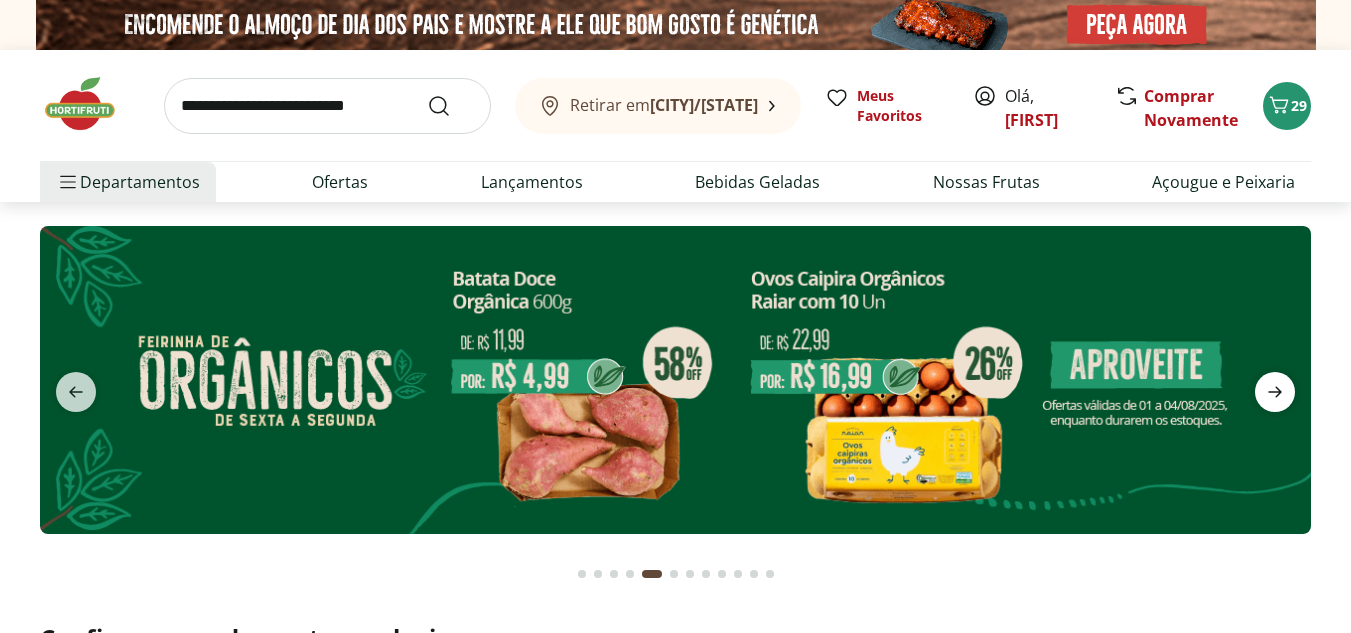 click 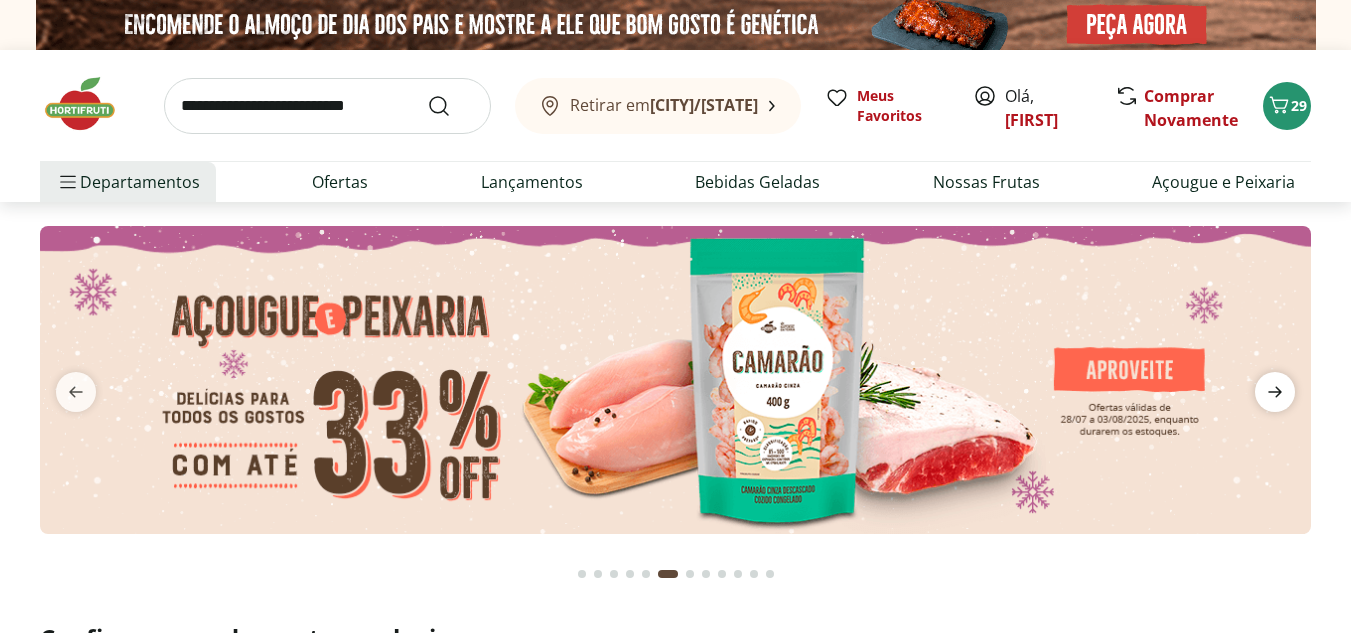 click 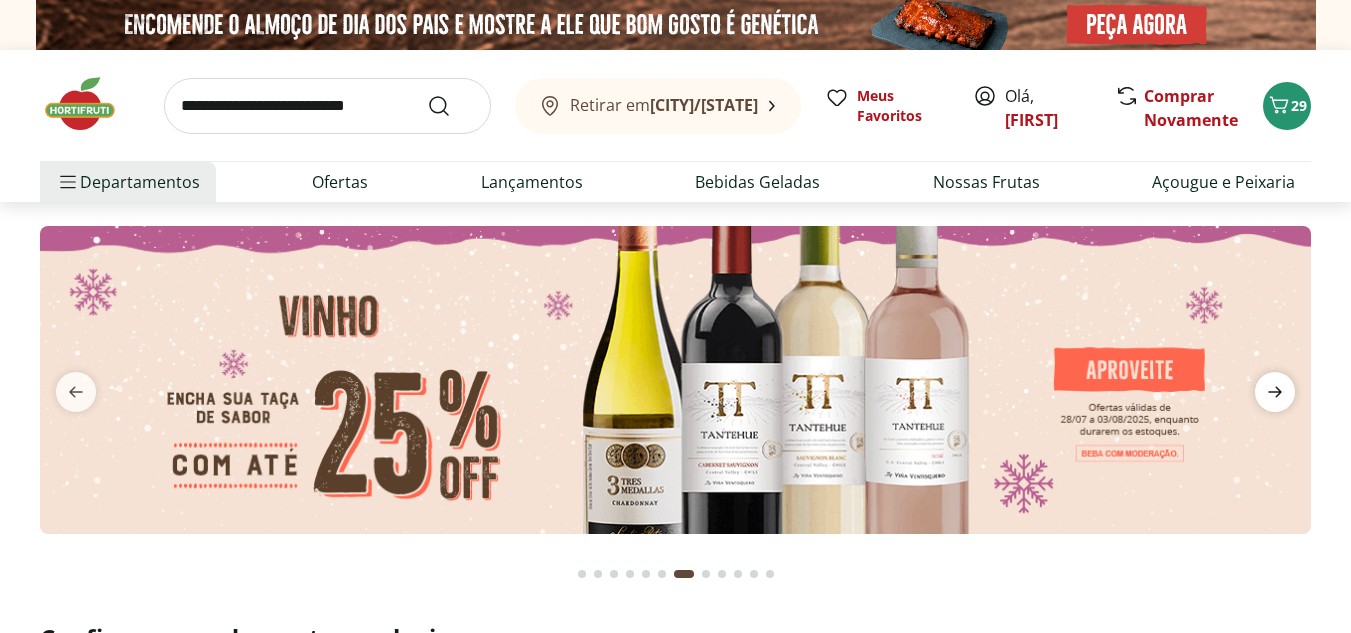 click 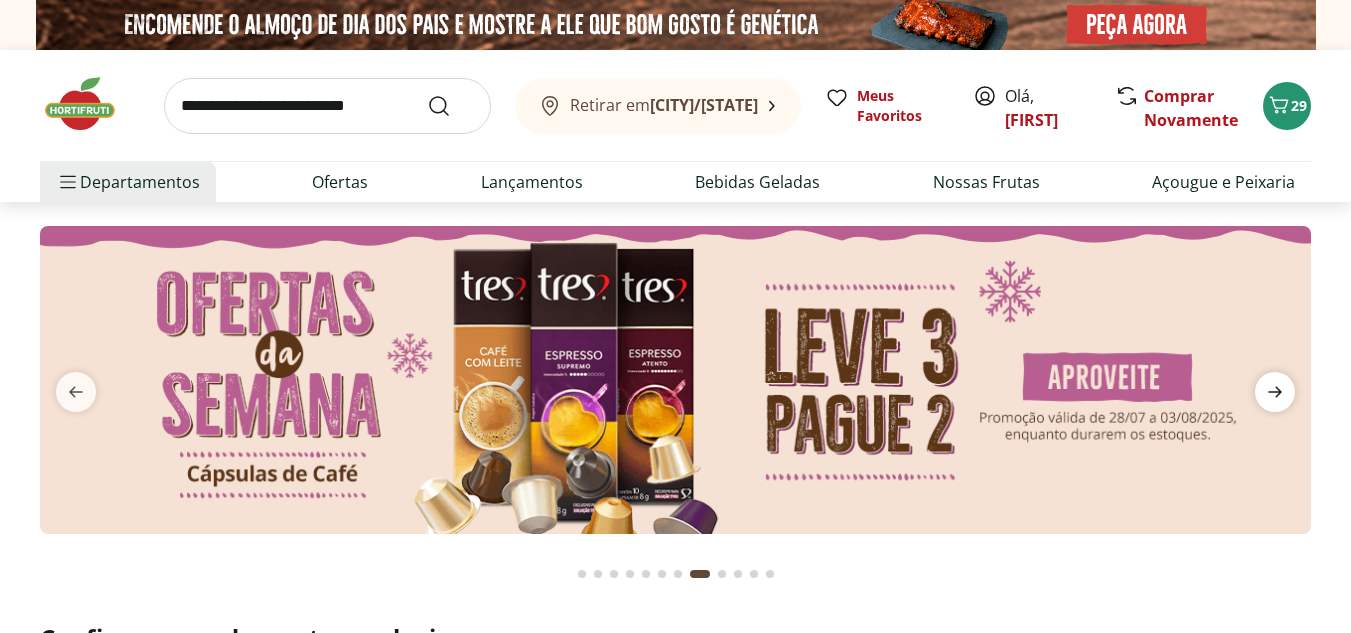 click 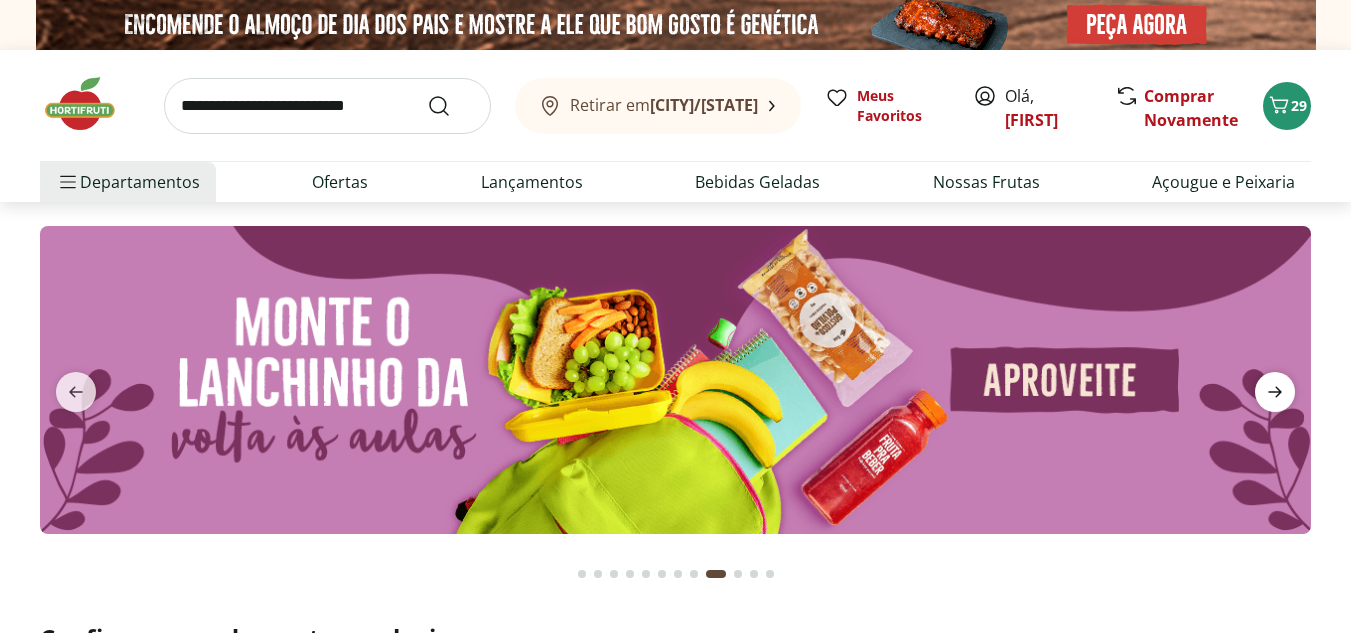 click 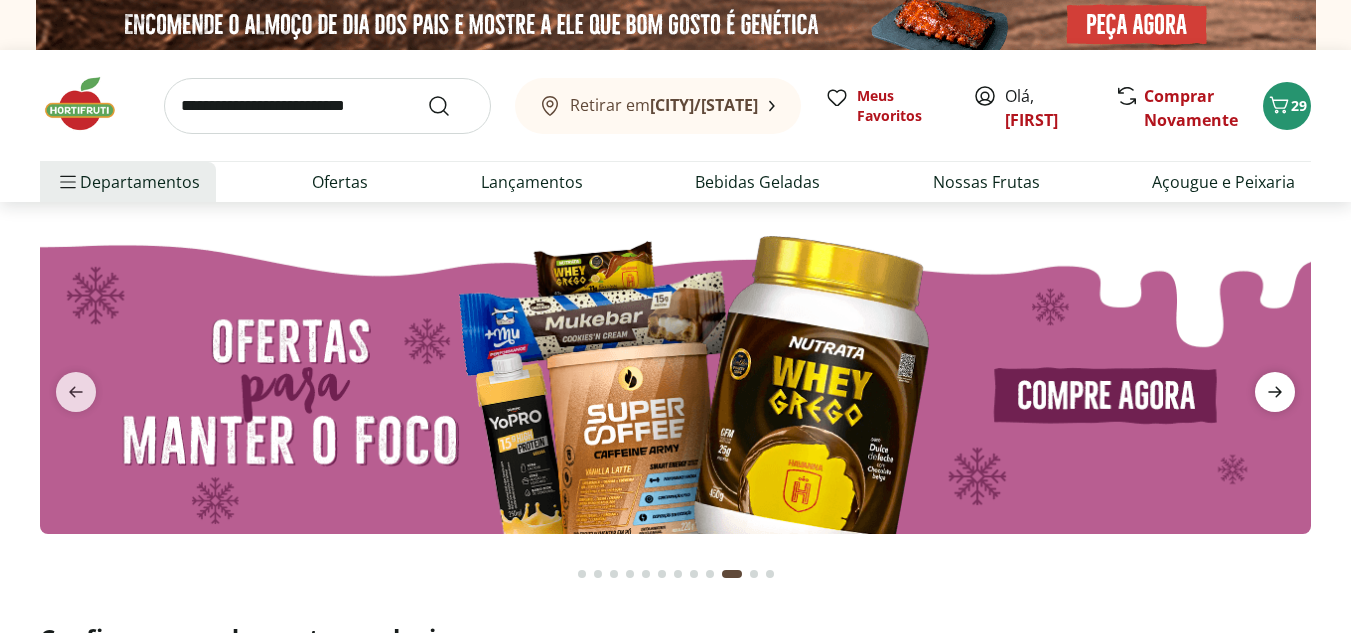 click 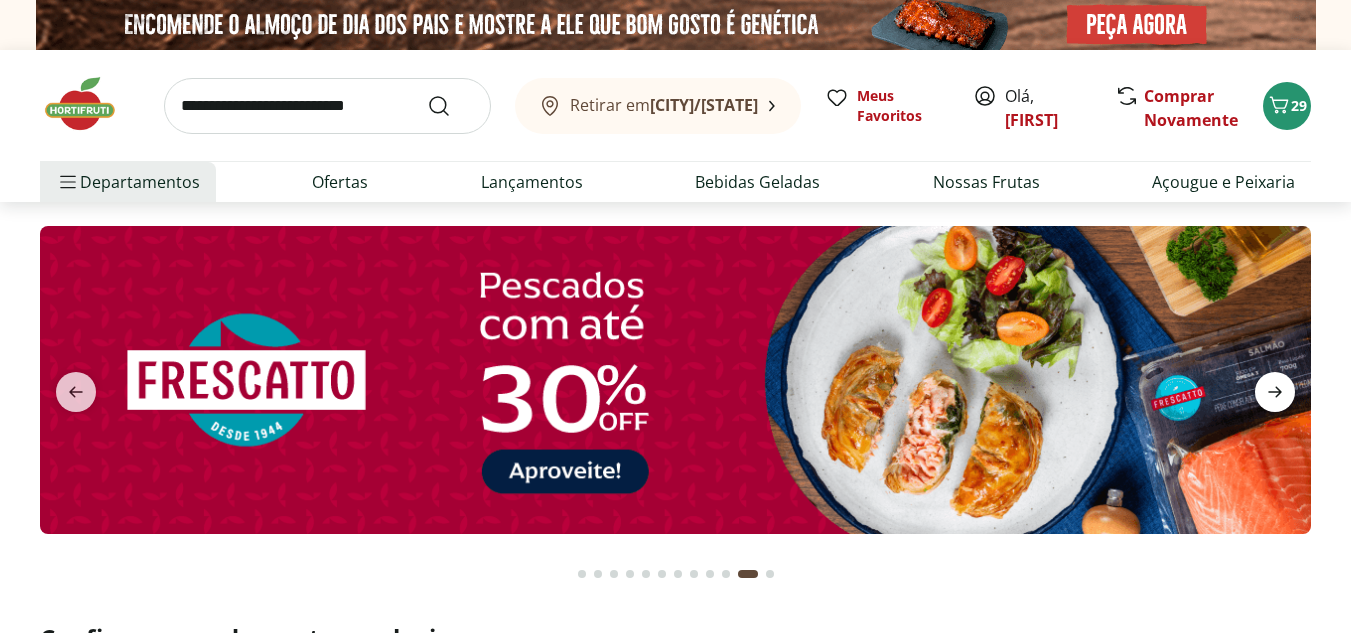 click 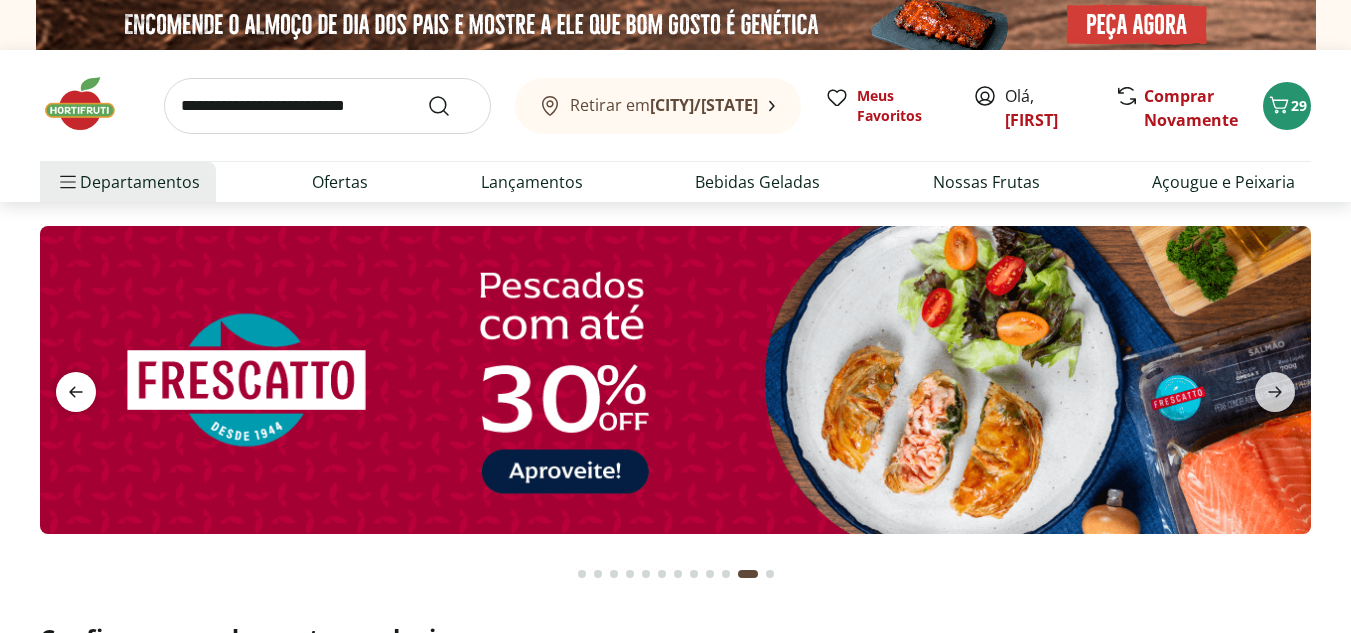 click 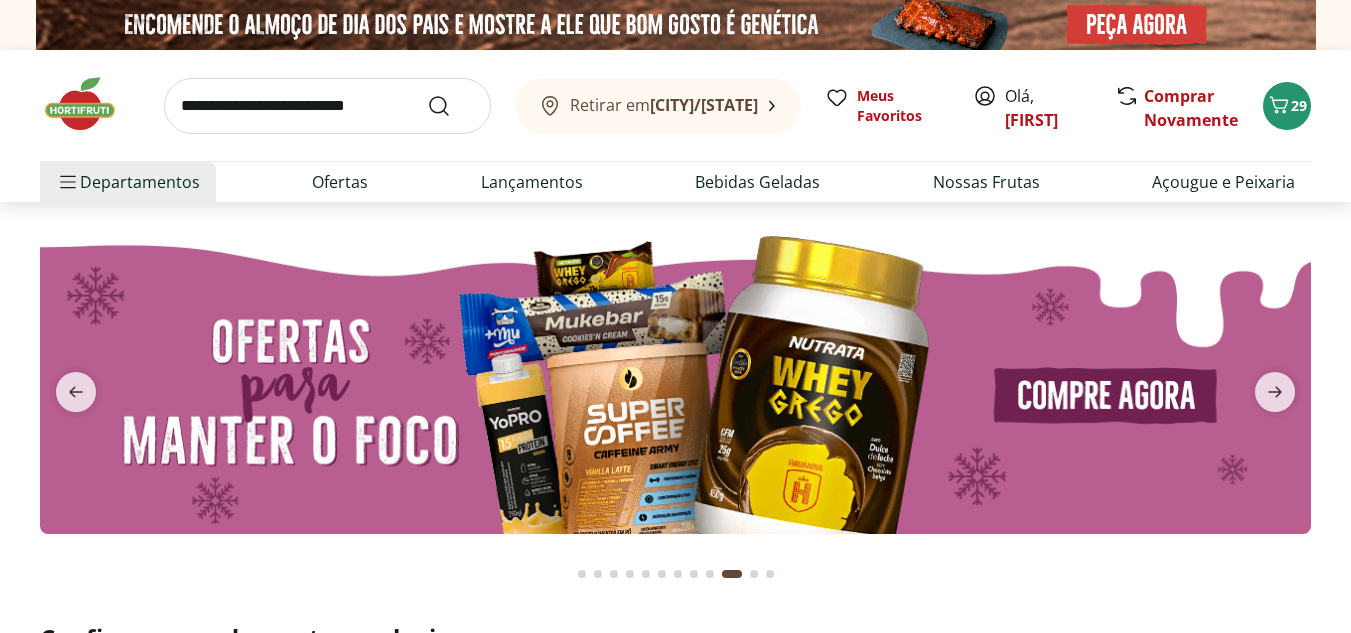 click at bounding box center [327, 106] 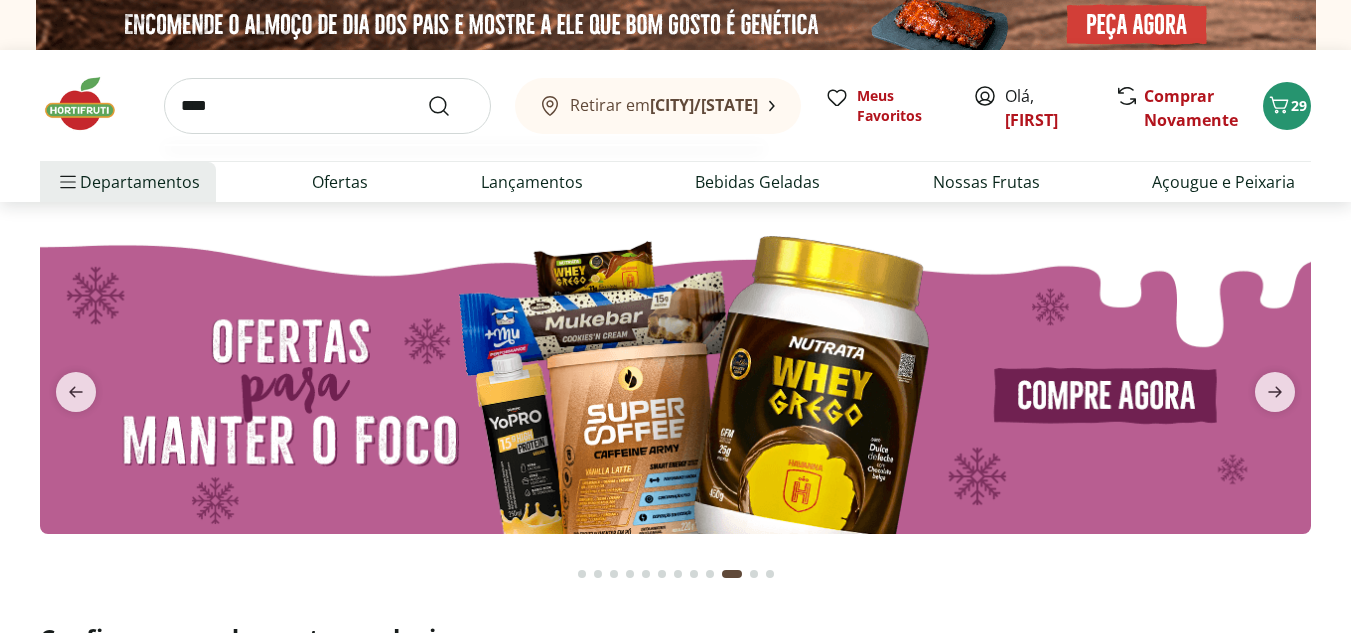type on "****" 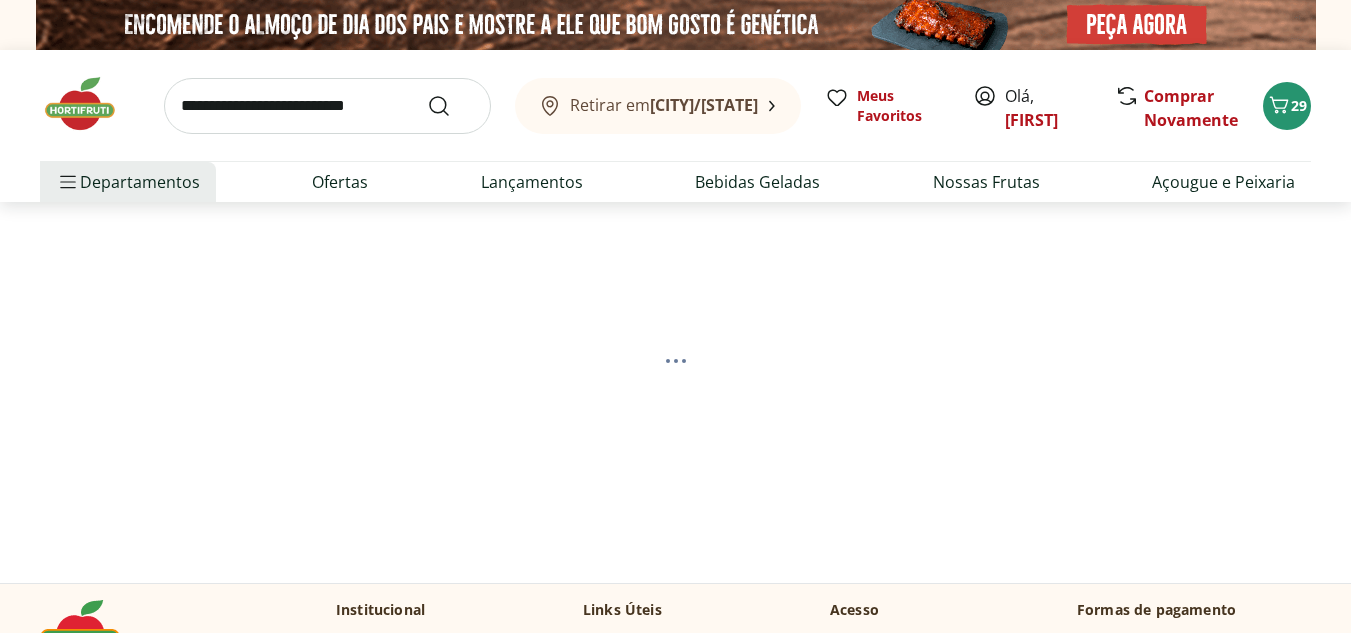 select on "**********" 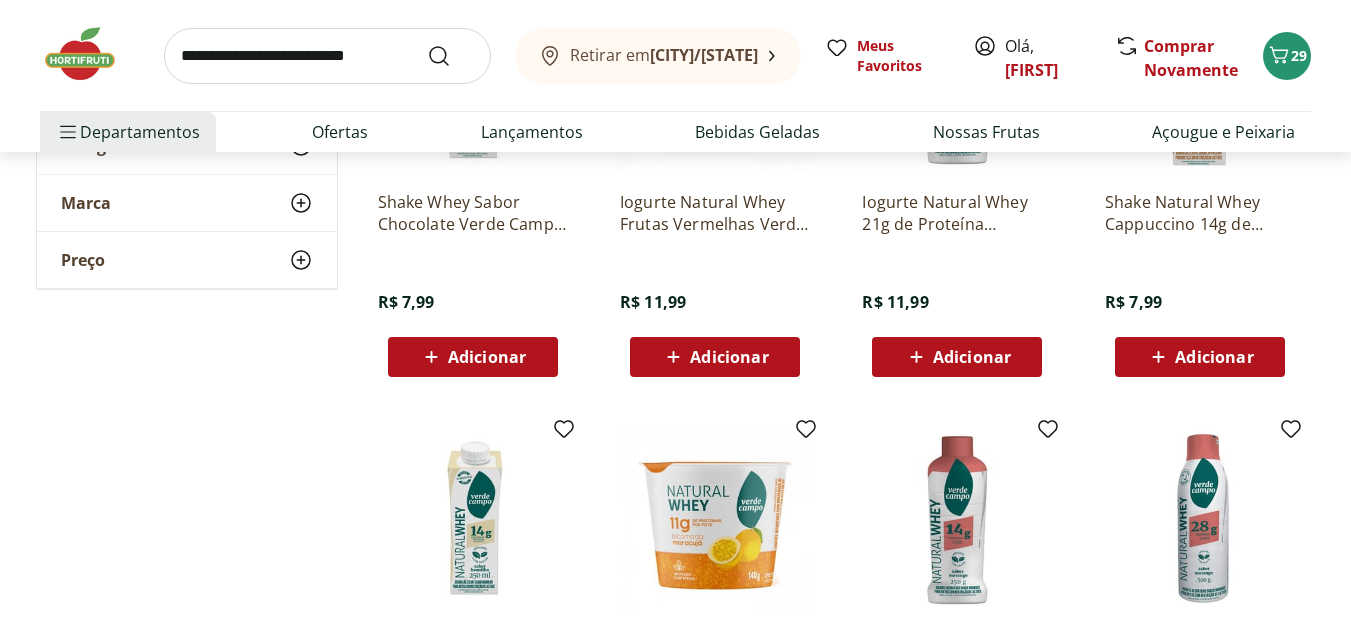 scroll, scrollTop: 700, scrollLeft: 0, axis: vertical 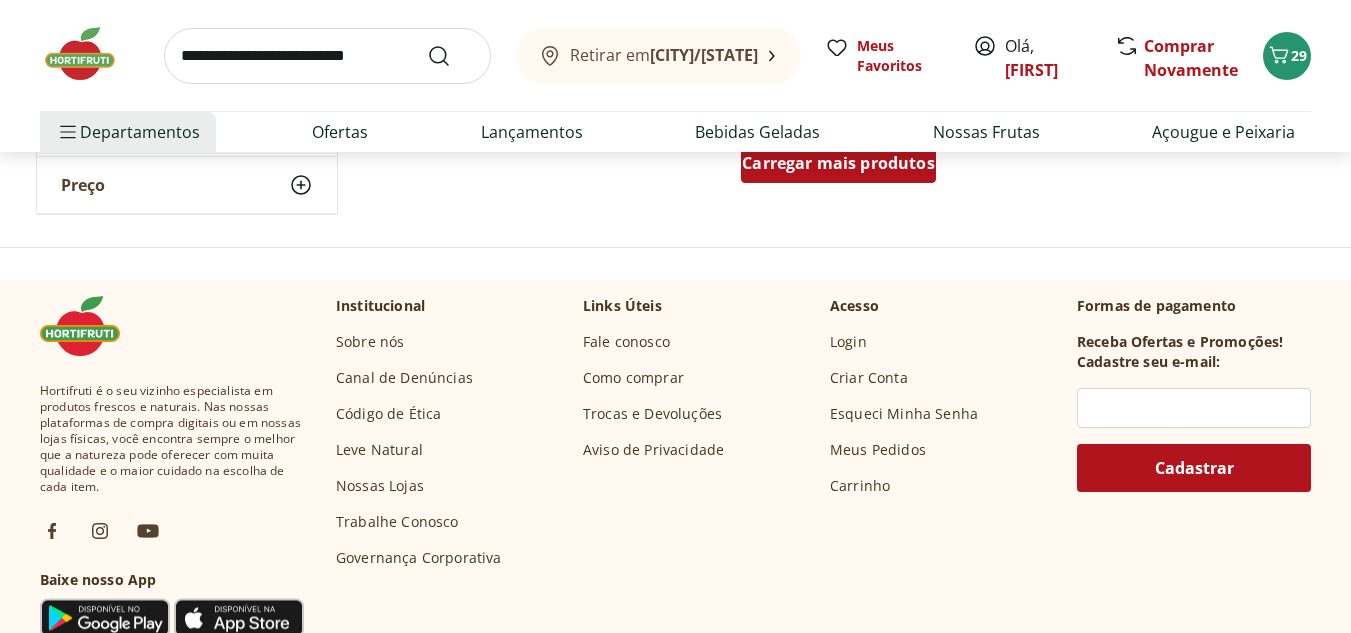 click on "Carregar mais produtos" at bounding box center [838, 163] 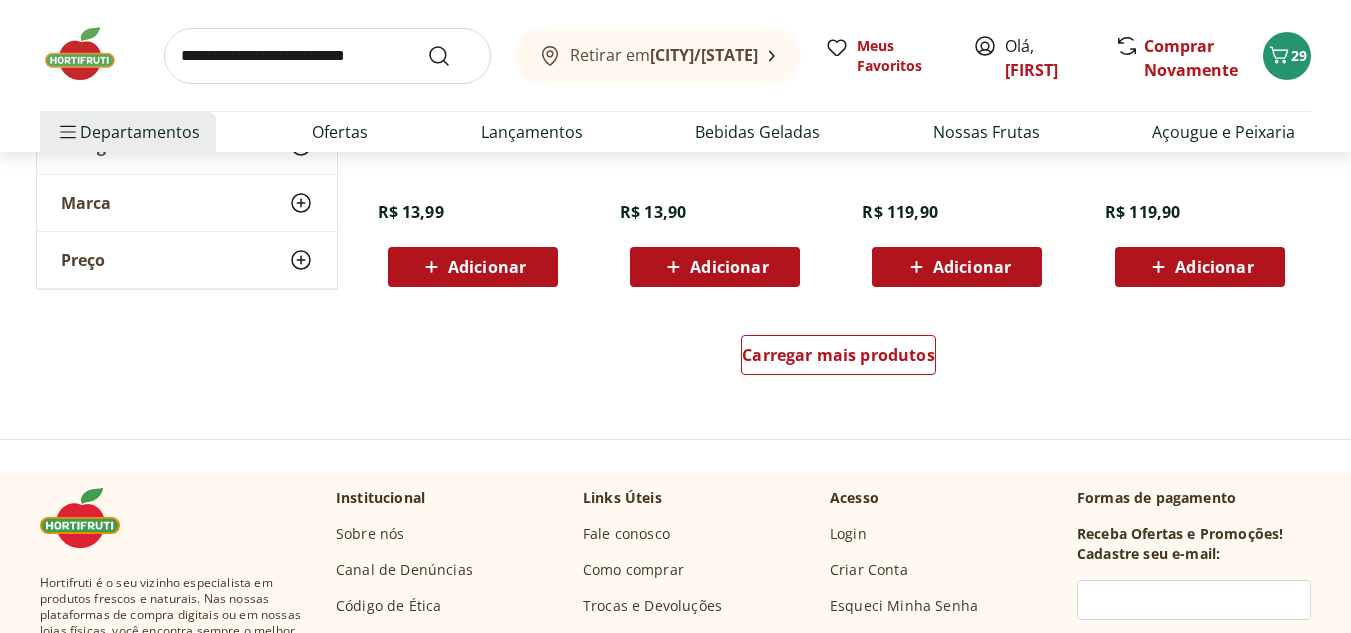 scroll, scrollTop: 2600, scrollLeft: 0, axis: vertical 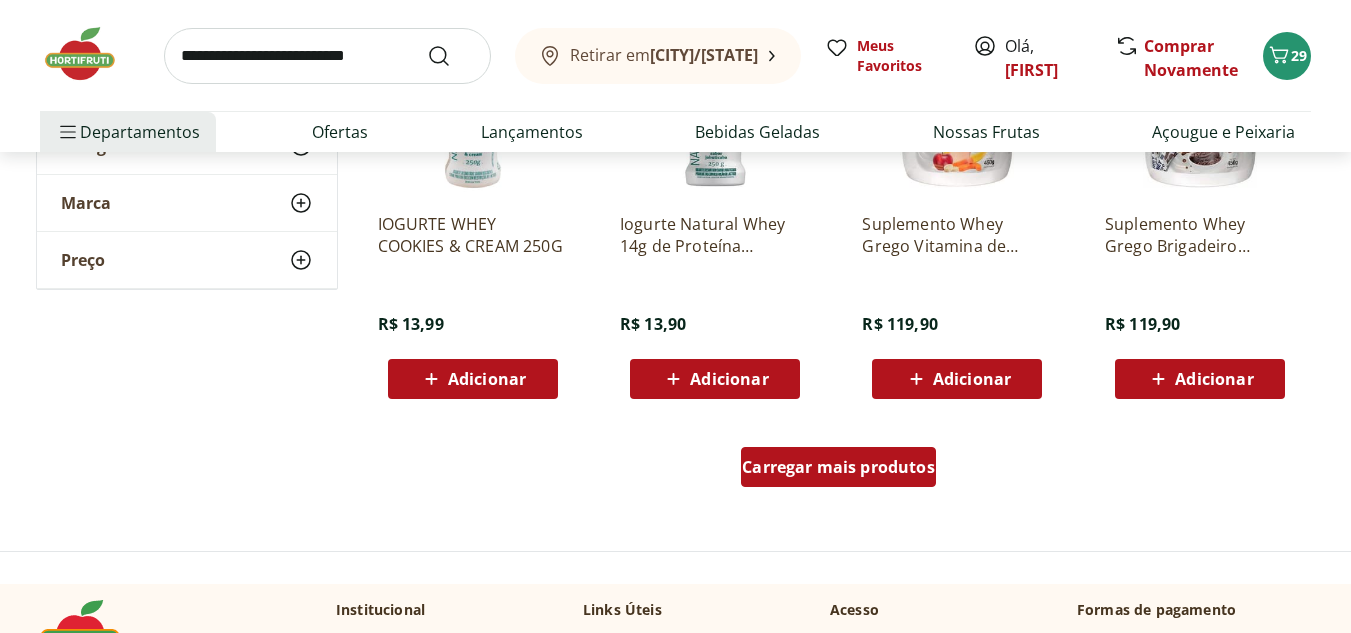 click on "Carregar mais produtos" at bounding box center (838, 467) 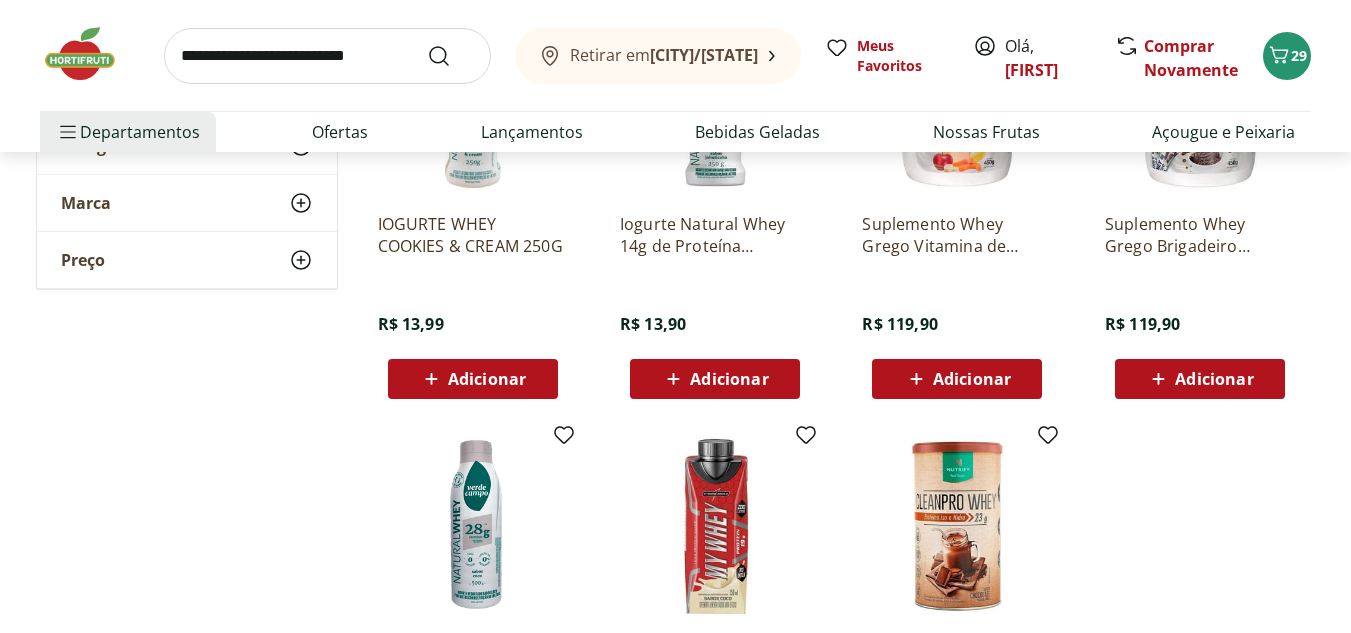 scroll, scrollTop: 2800, scrollLeft: 0, axis: vertical 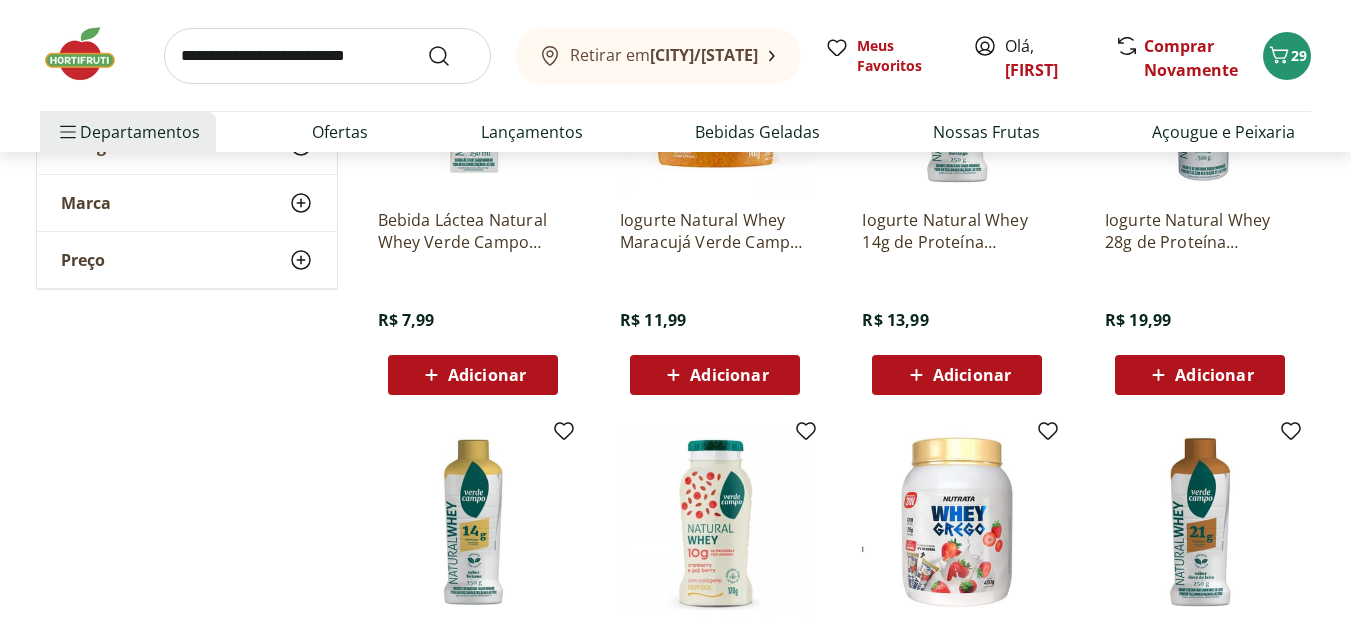 click at bounding box center (327, 56) 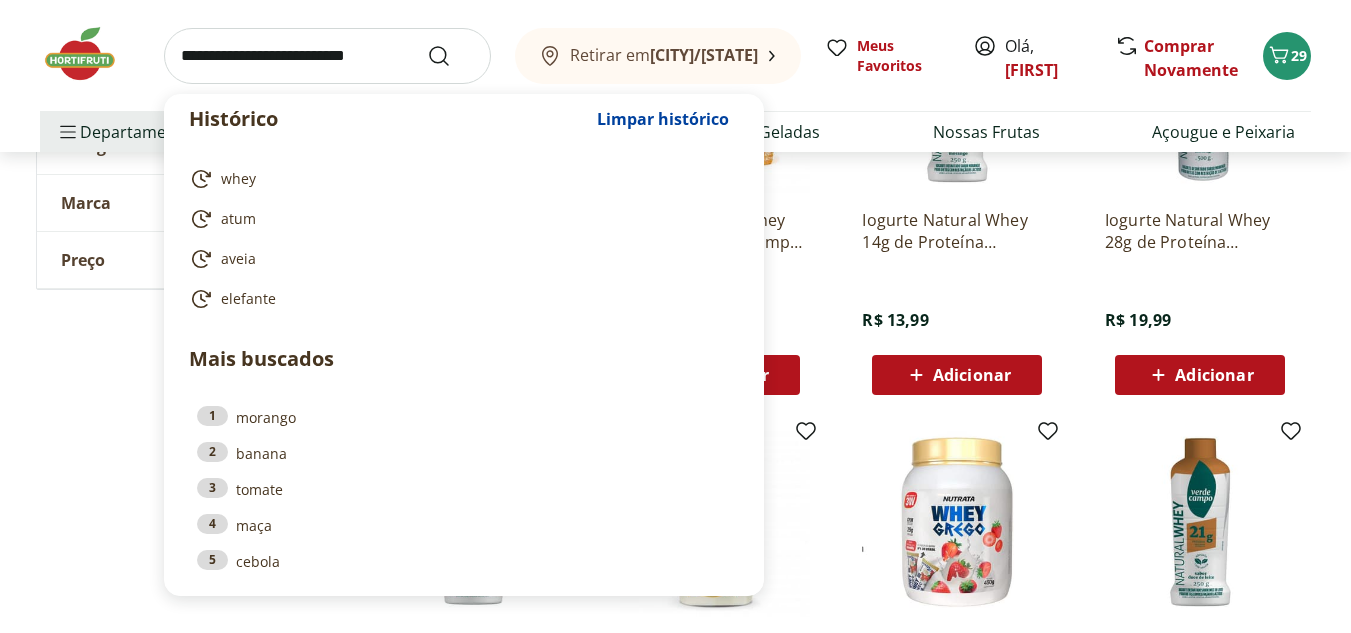 type on "*" 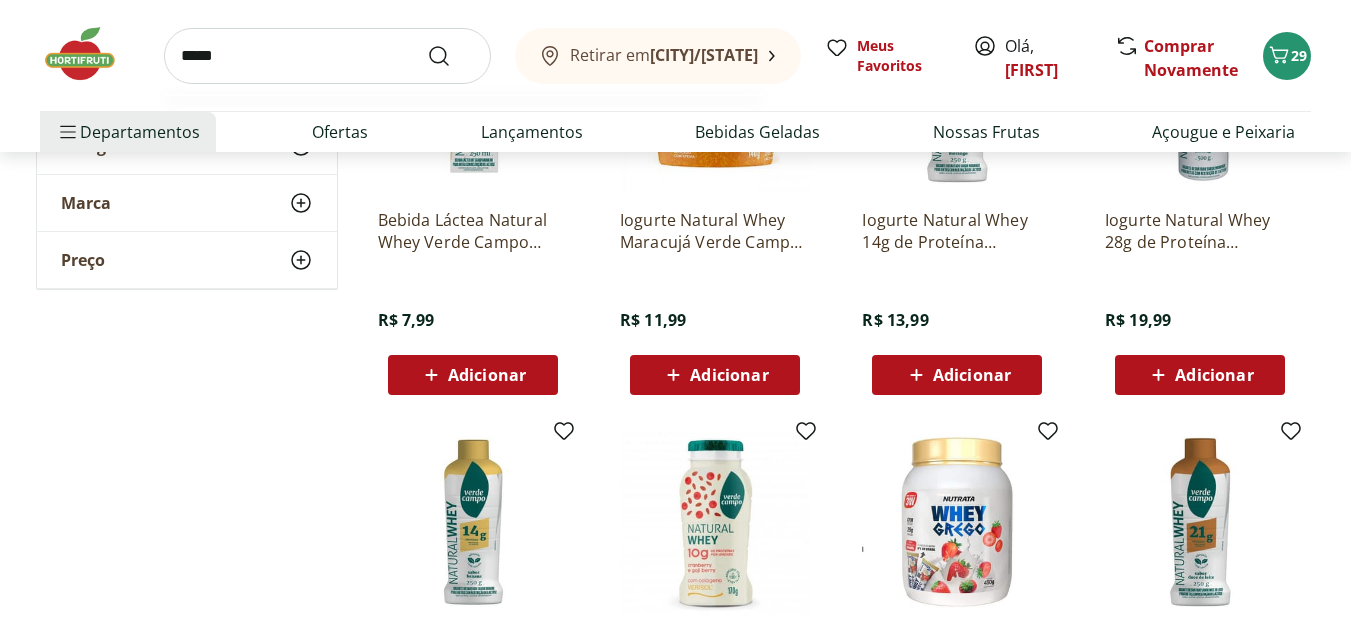 type on "*****" 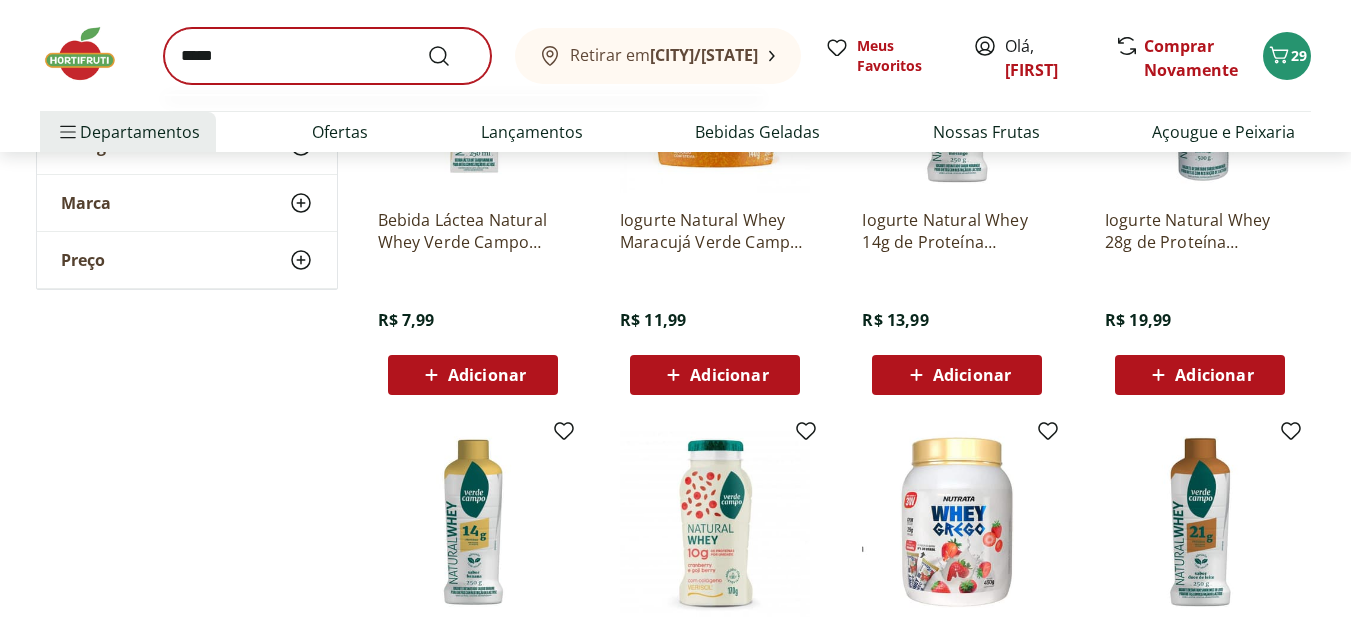 scroll, scrollTop: 0, scrollLeft: 0, axis: both 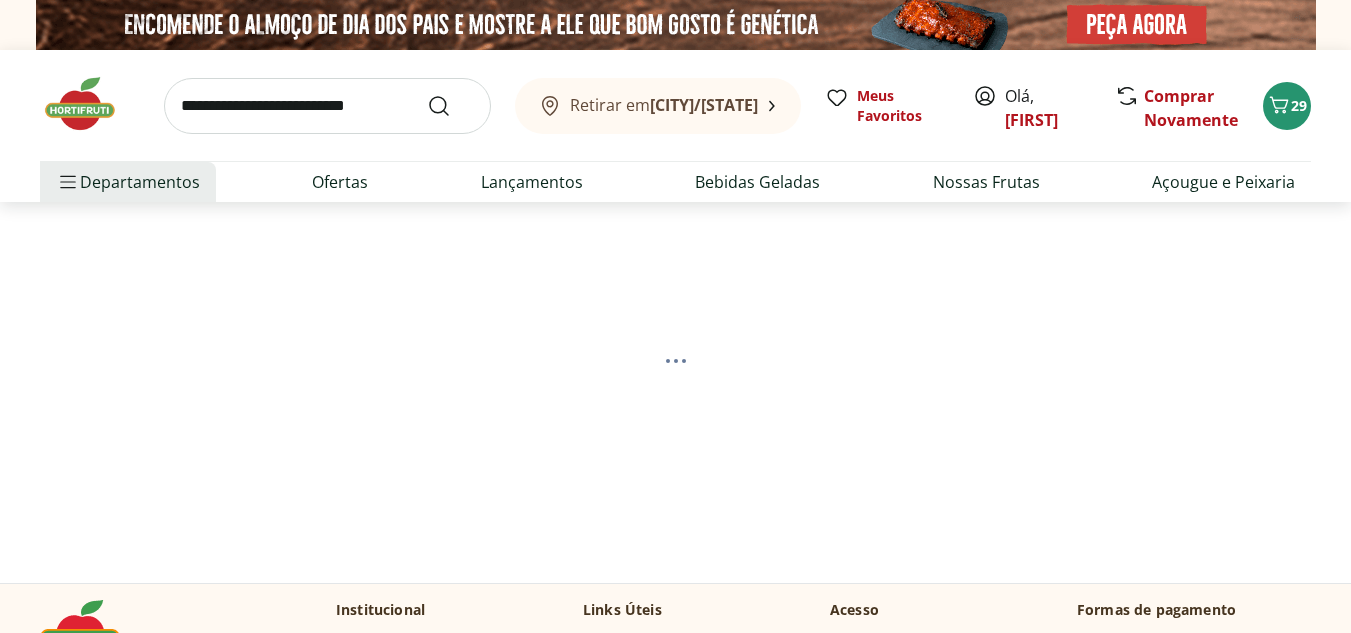 select on "**********" 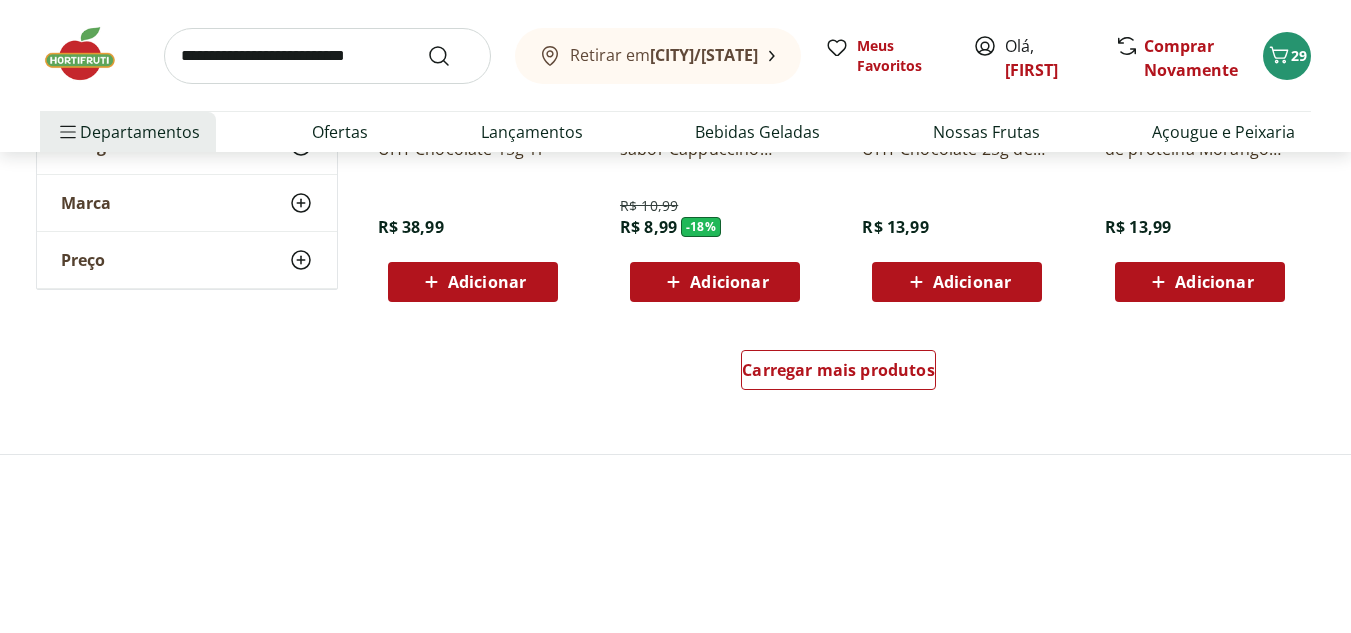 scroll, scrollTop: 1400, scrollLeft: 0, axis: vertical 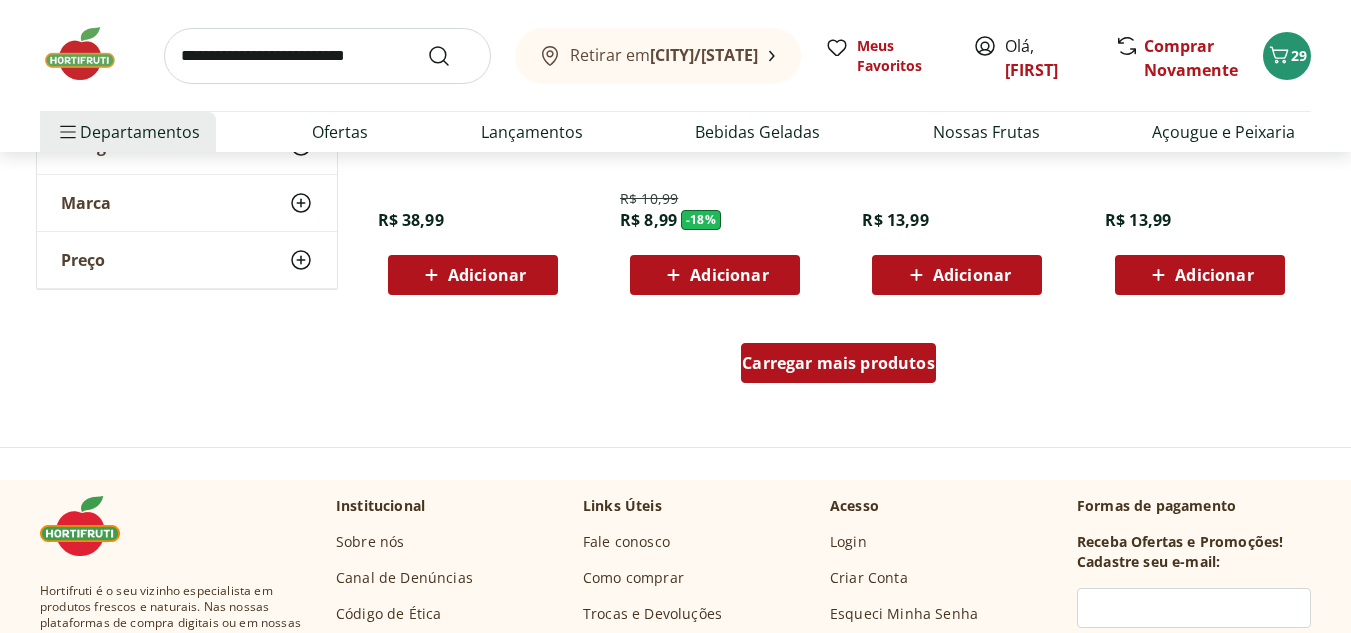 click on "Carregar mais produtos" at bounding box center (838, 363) 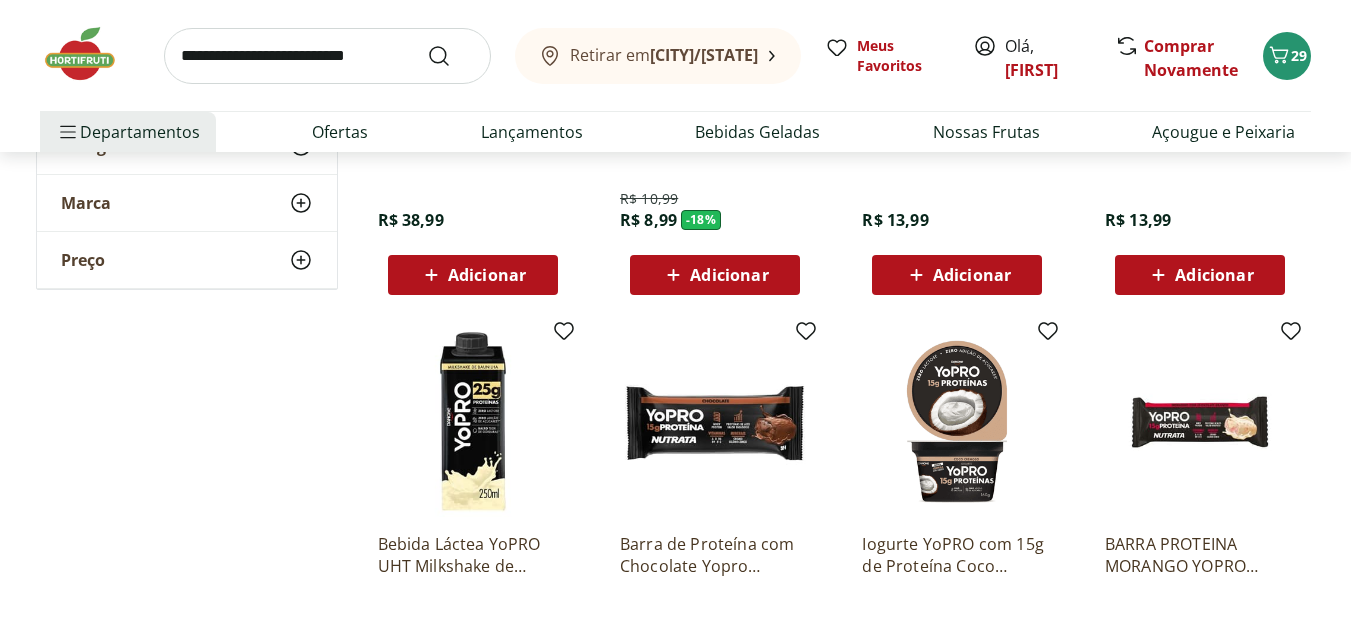 scroll, scrollTop: 1500, scrollLeft: 0, axis: vertical 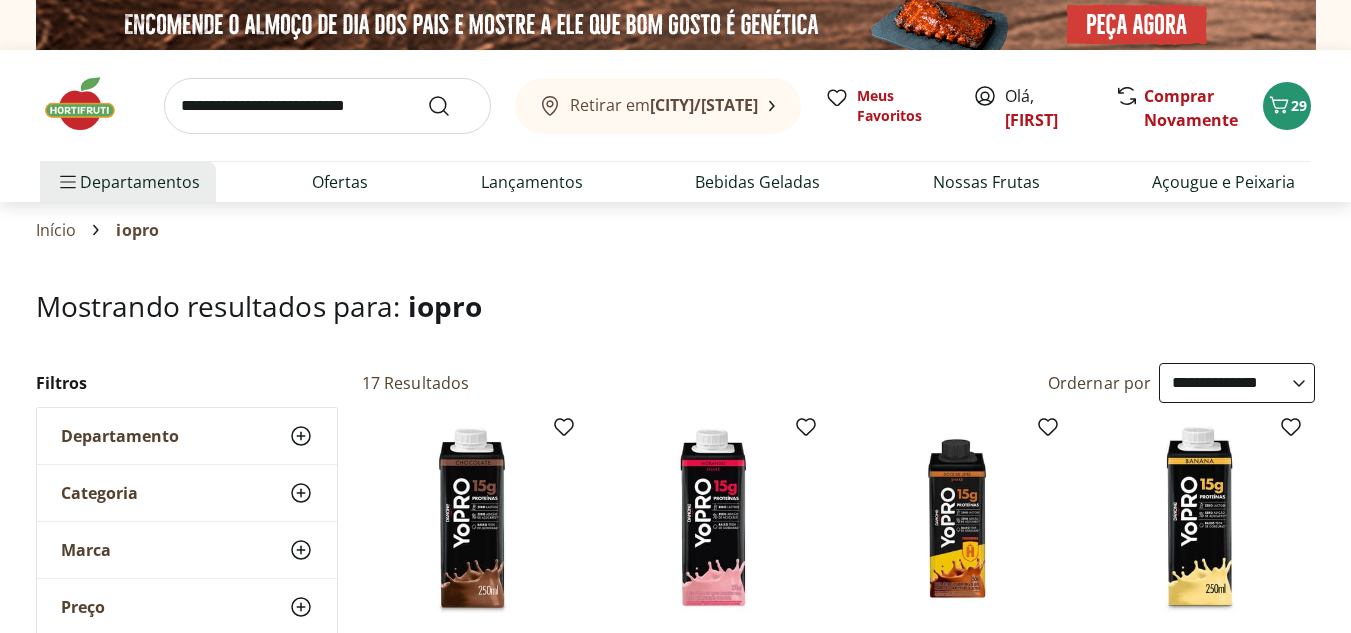 click at bounding box center (90, 104) 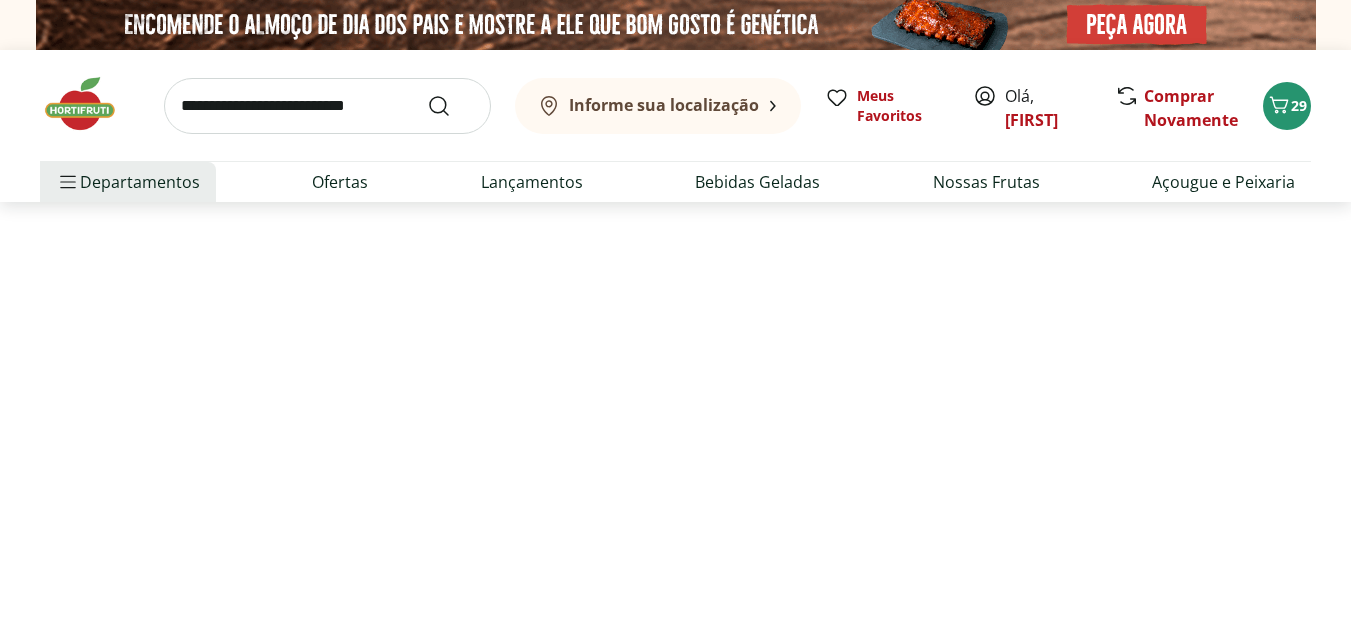 scroll, scrollTop: 0, scrollLeft: 0, axis: both 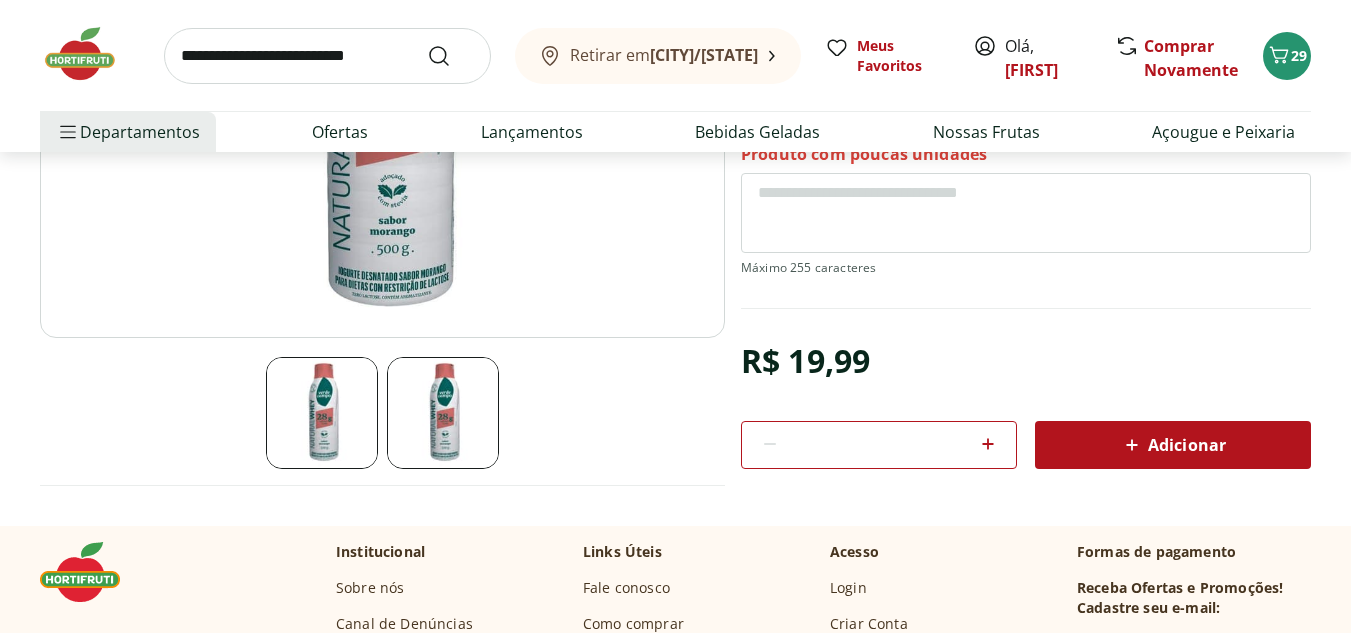 click at bounding box center [443, 413] 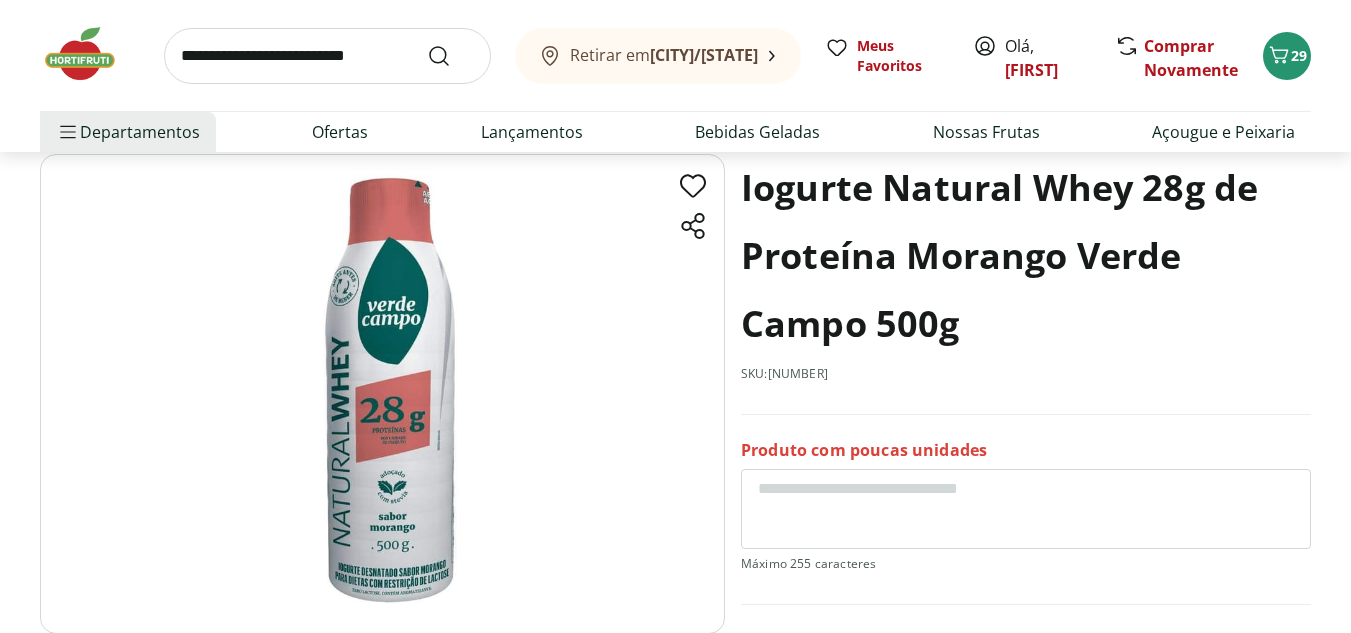 scroll, scrollTop: 100, scrollLeft: 0, axis: vertical 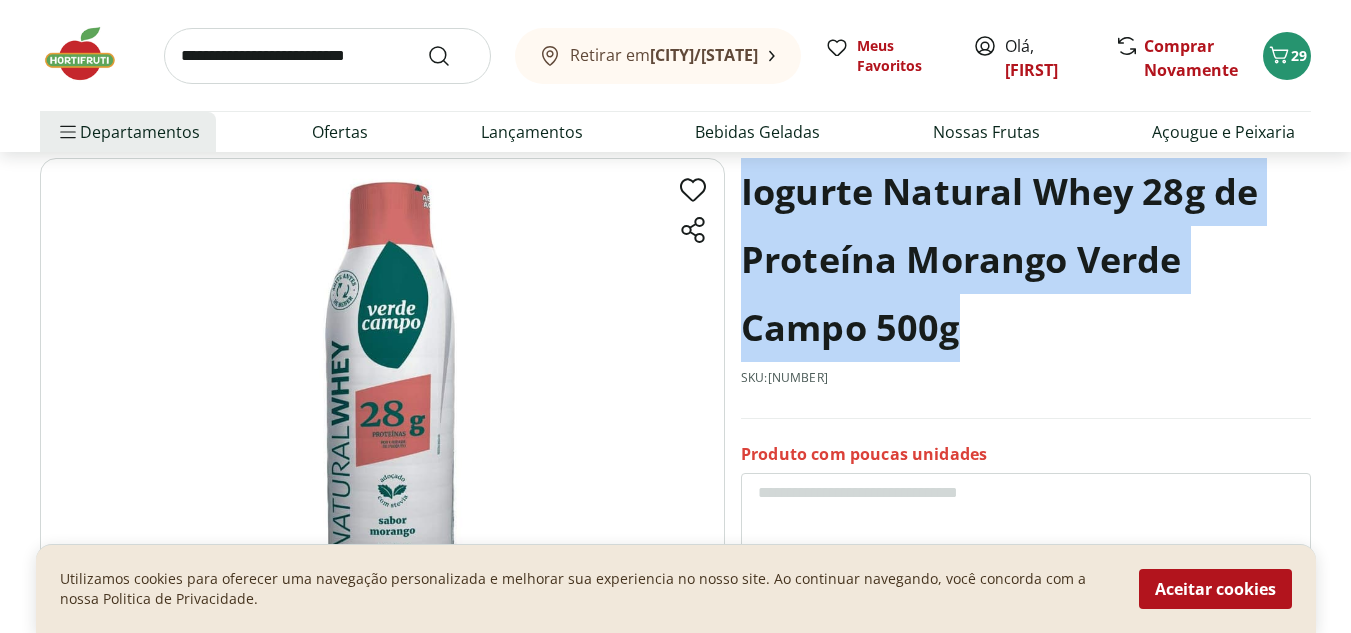 drag, startPoint x: 742, startPoint y: 191, endPoint x: 1014, endPoint y: 314, distance: 298.518 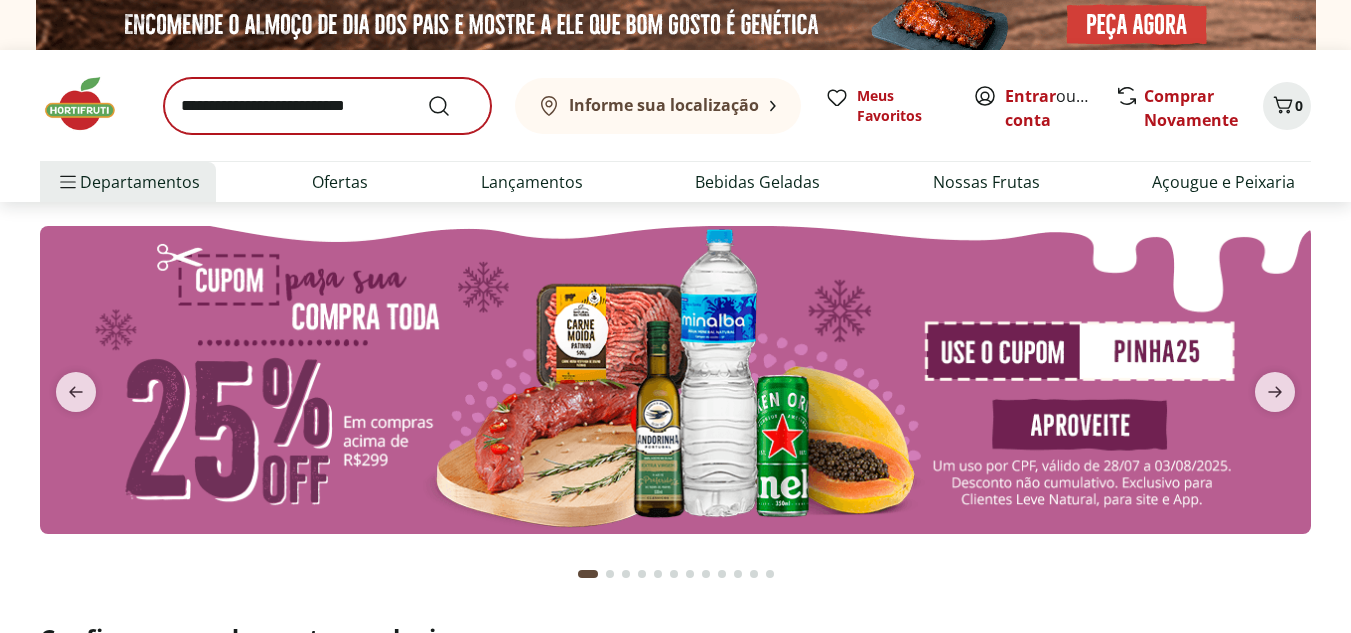 scroll, scrollTop: 0, scrollLeft: 0, axis: both 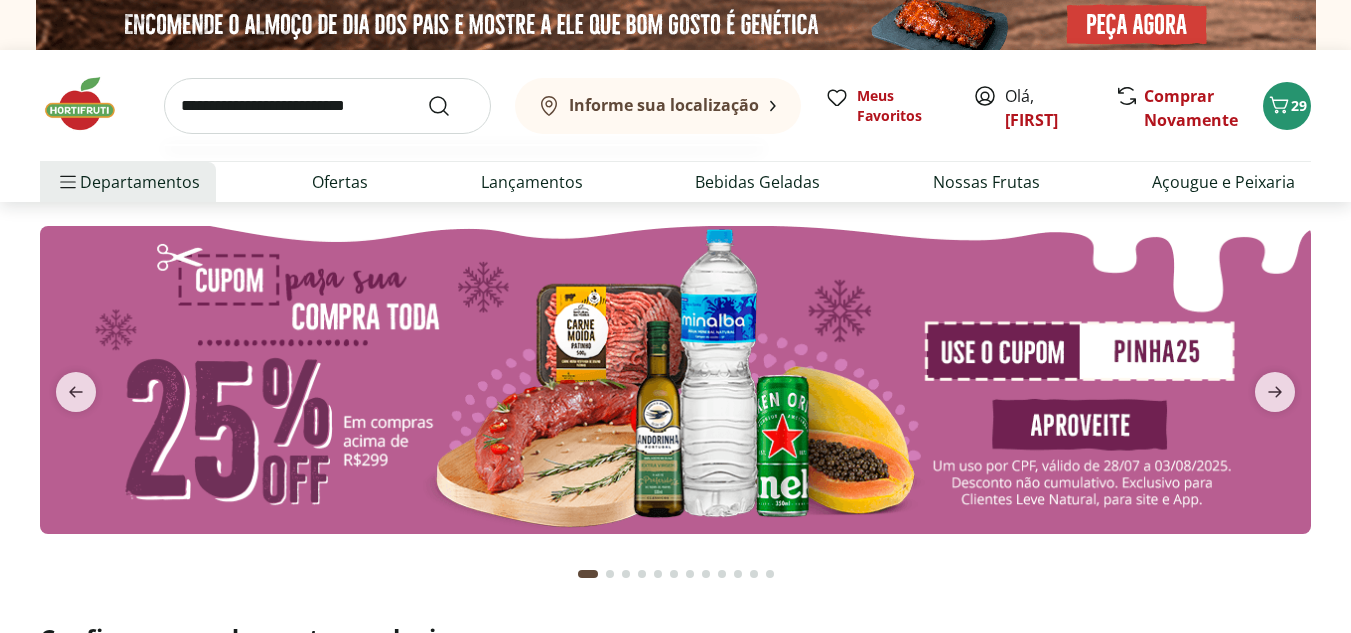click at bounding box center [327, 106] 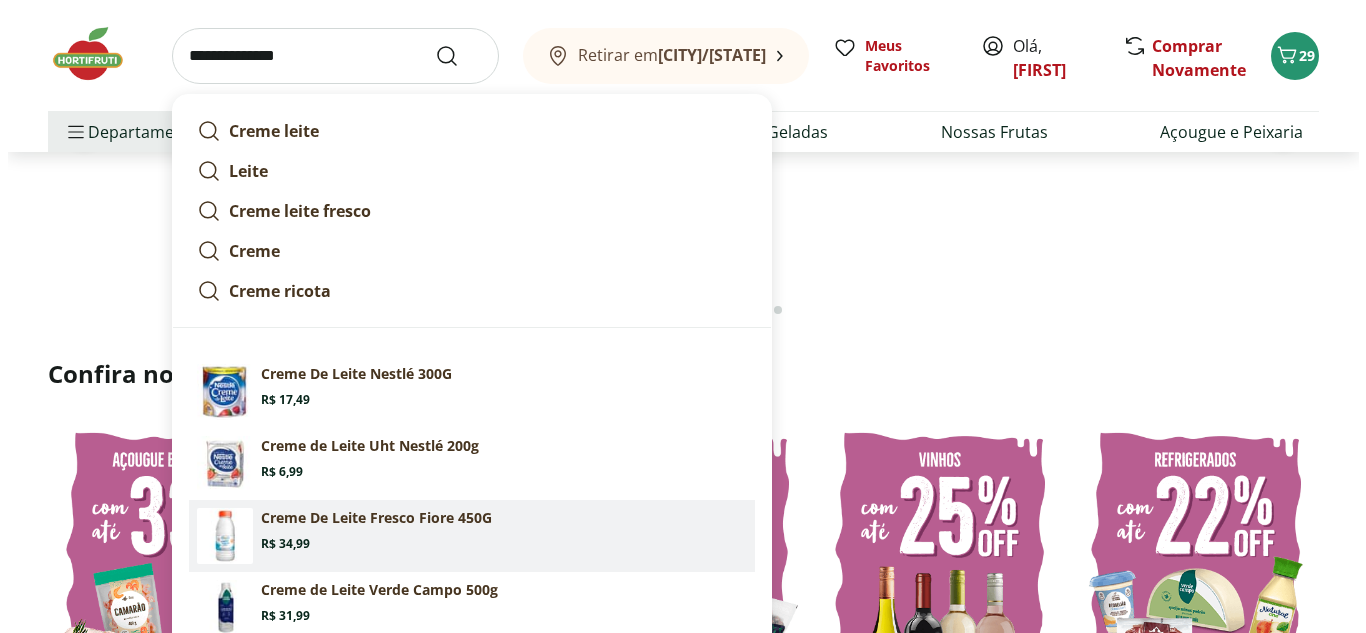 scroll, scrollTop: 300, scrollLeft: 0, axis: vertical 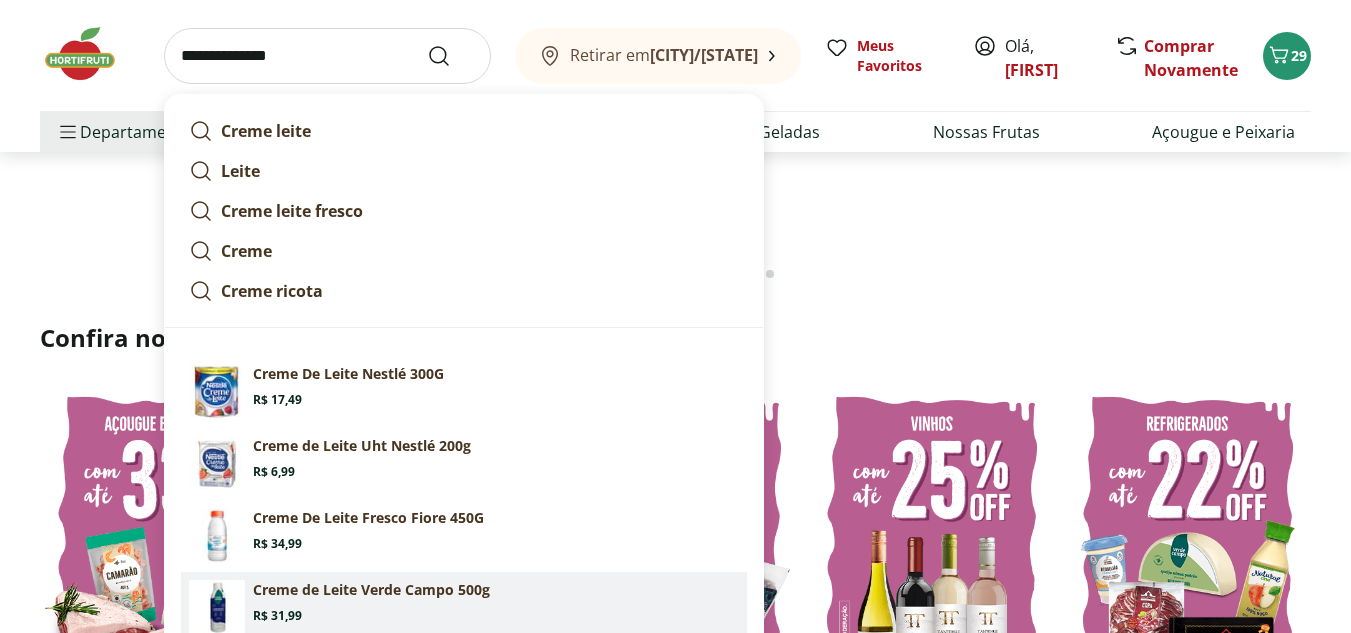 type on "**********" 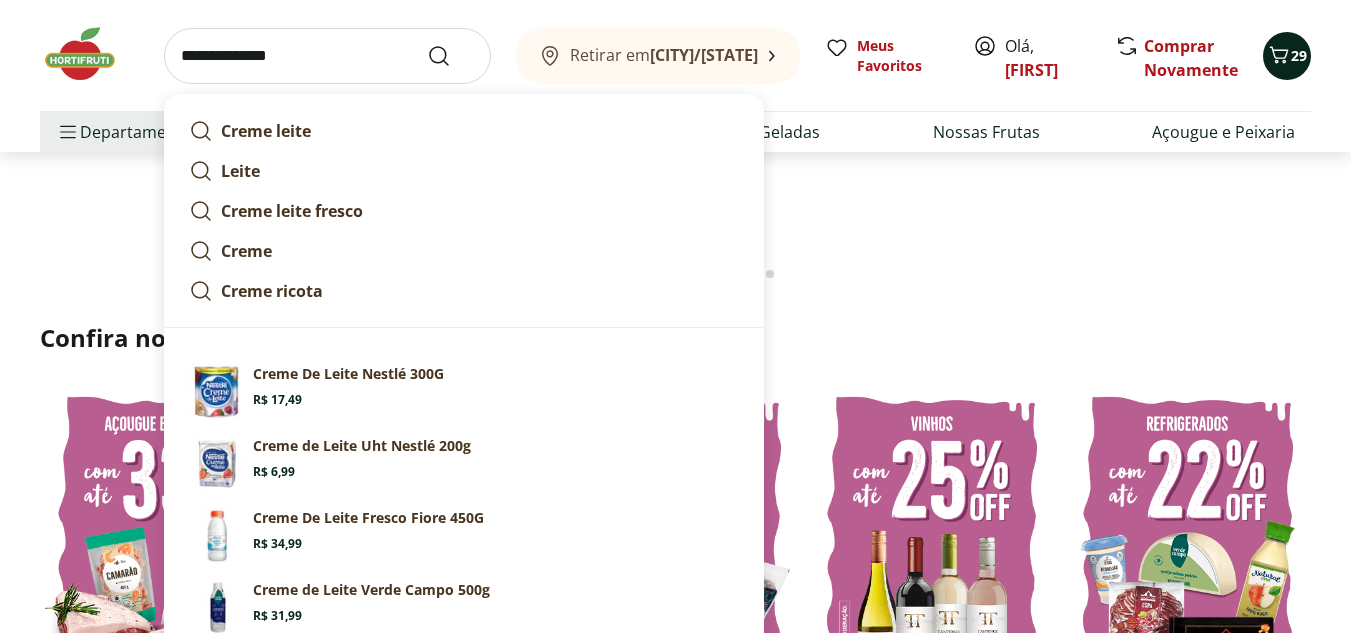 click at bounding box center (1279, 56) 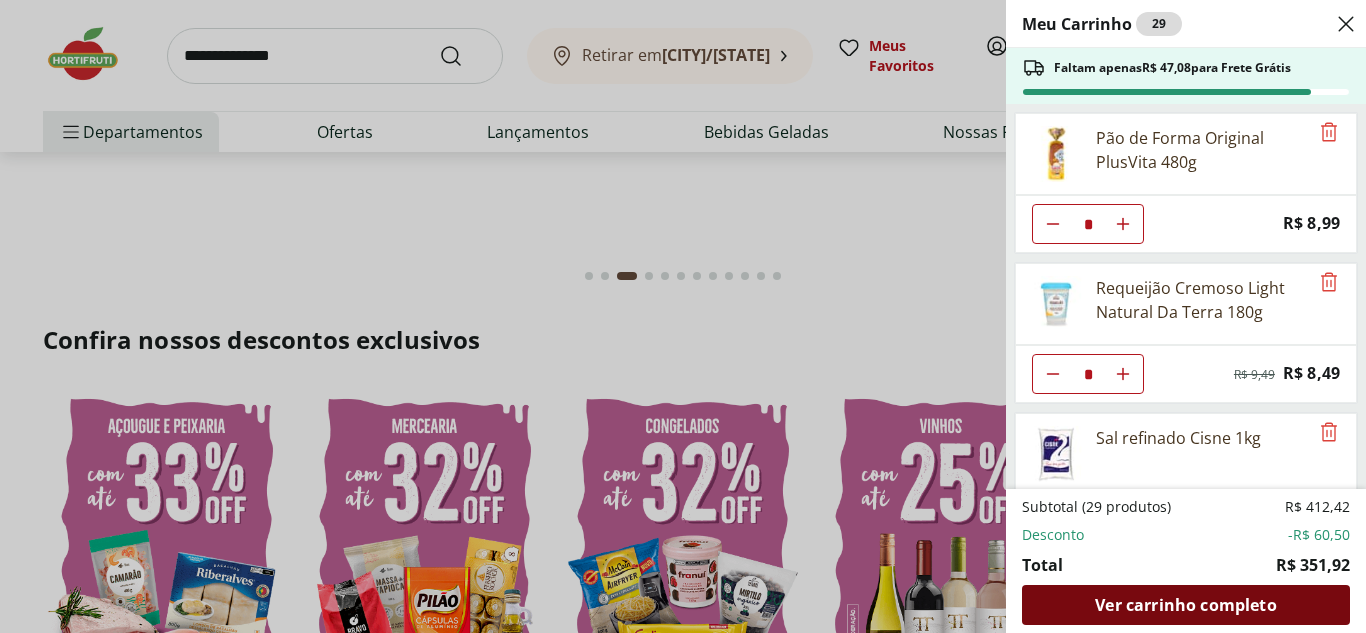 click on "Ver carrinho completo" at bounding box center [1185, 605] 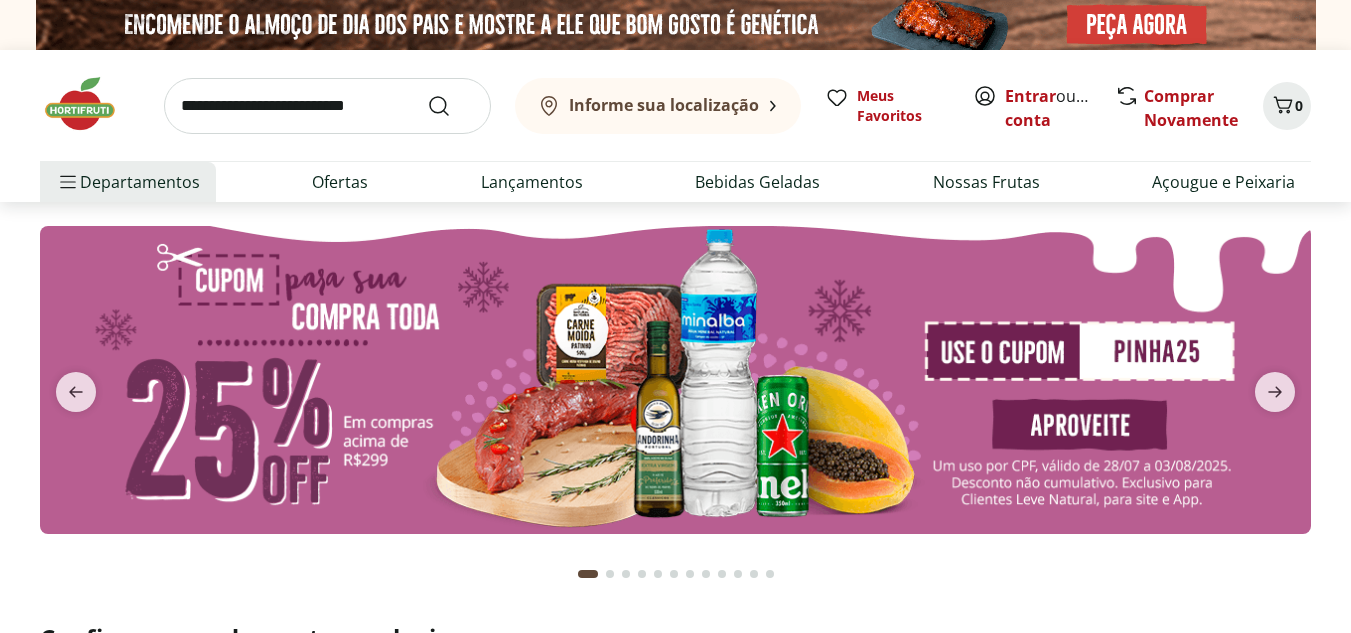 scroll, scrollTop: 0, scrollLeft: 0, axis: both 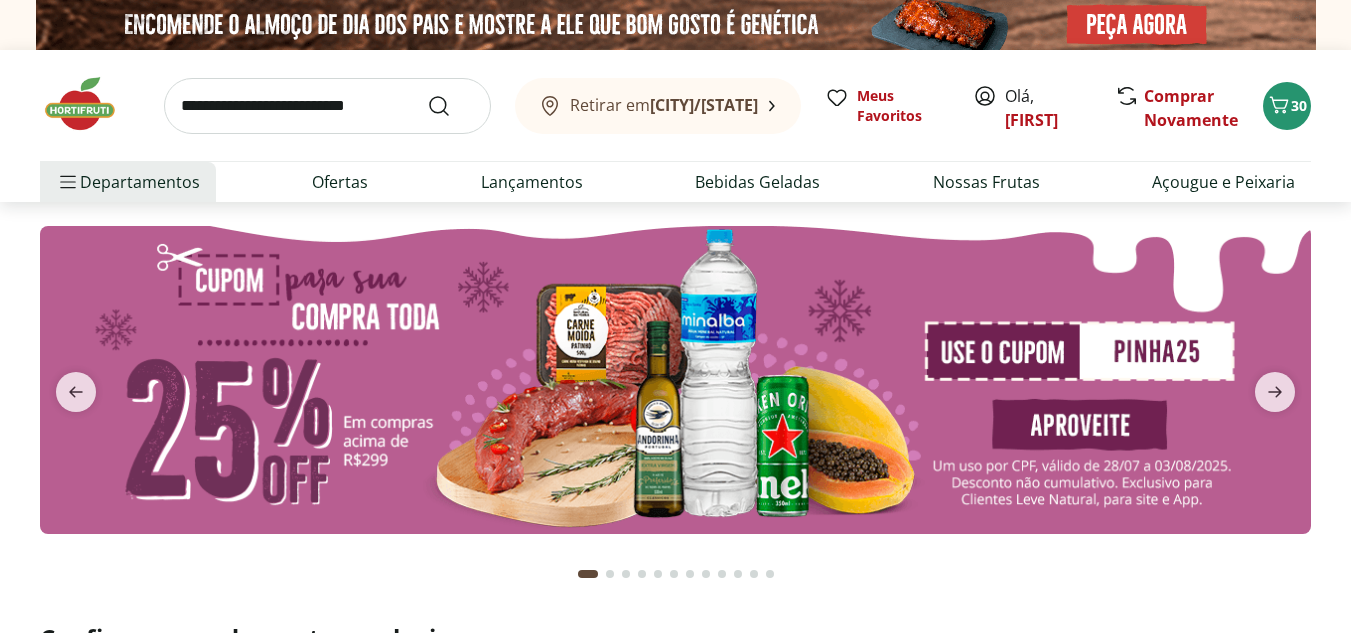 click at bounding box center (327, 106) 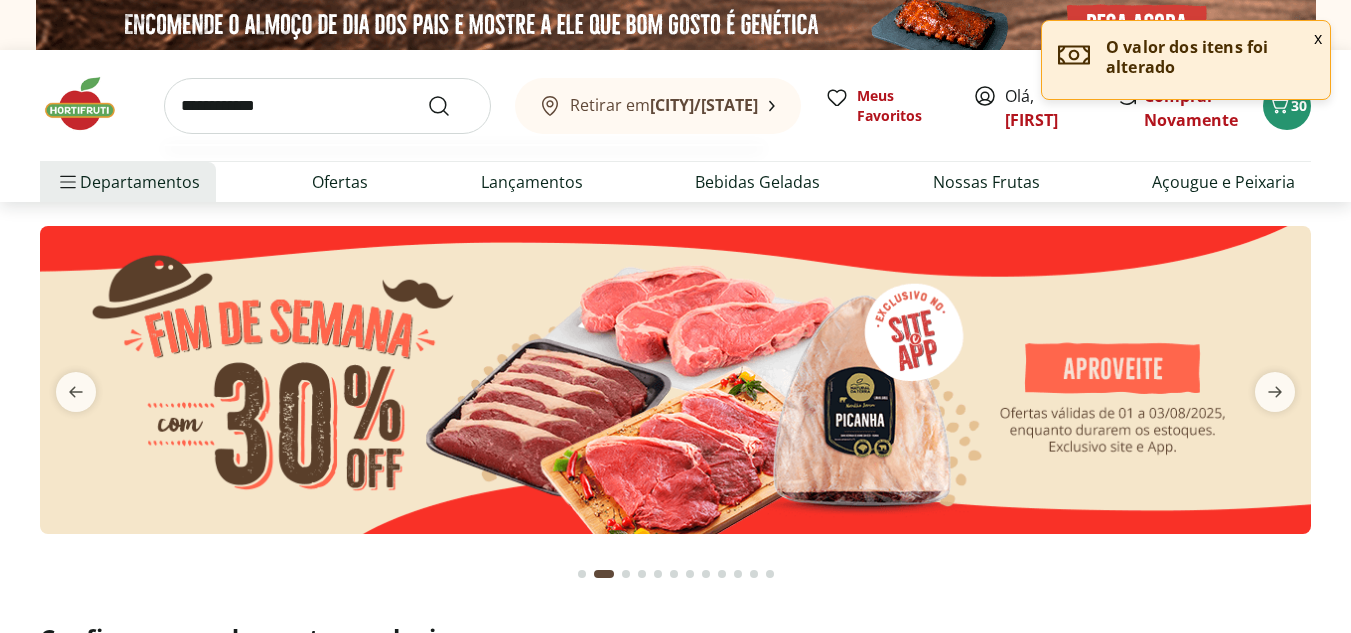 type on "**********" 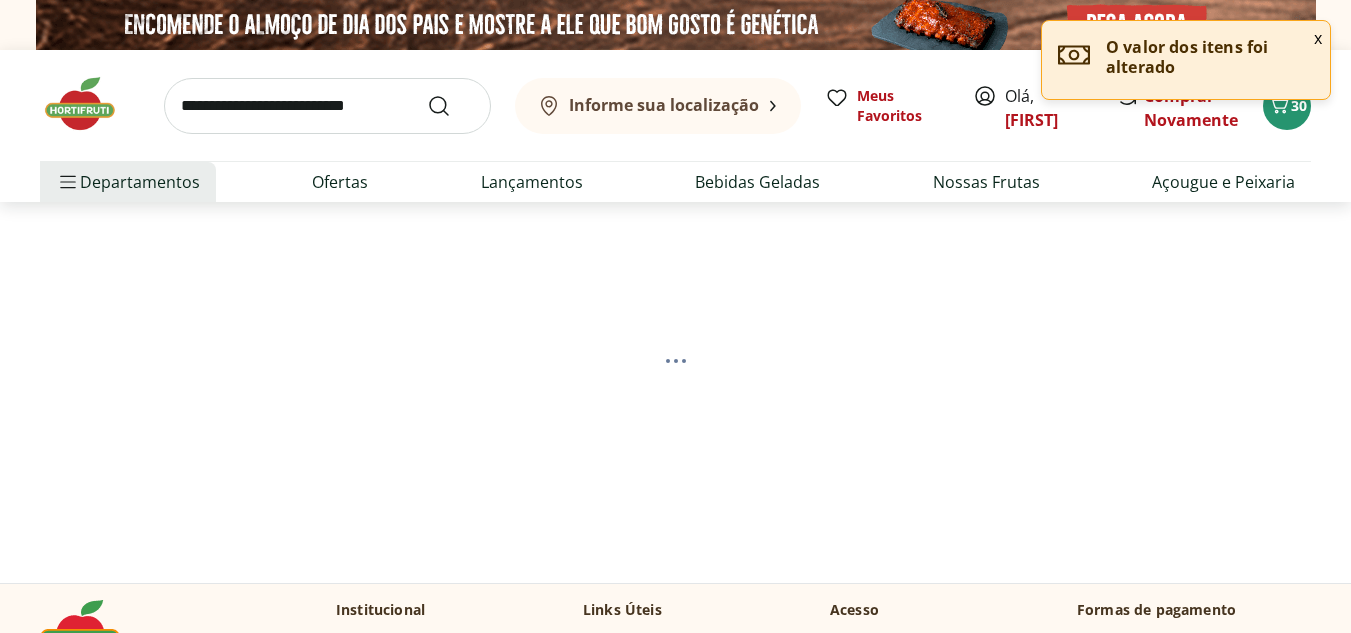 select on "**********" 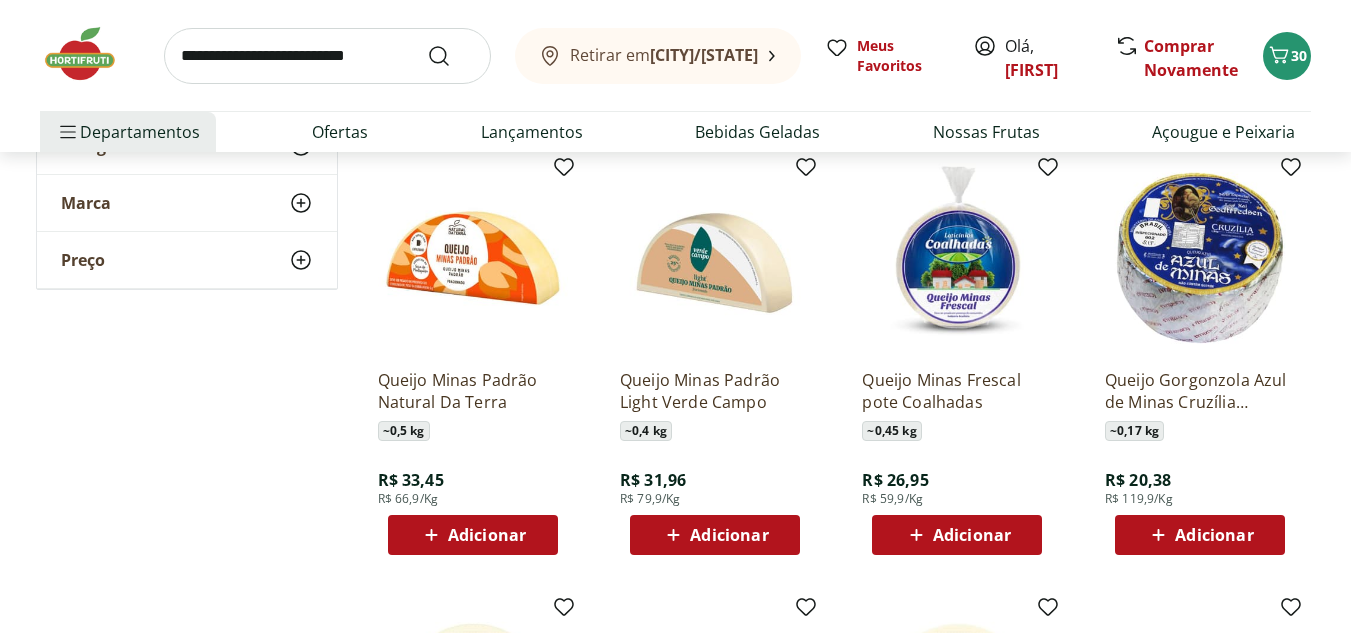 scroll, scrollTop: 1100, scrollLeft: 0, axis: vertical 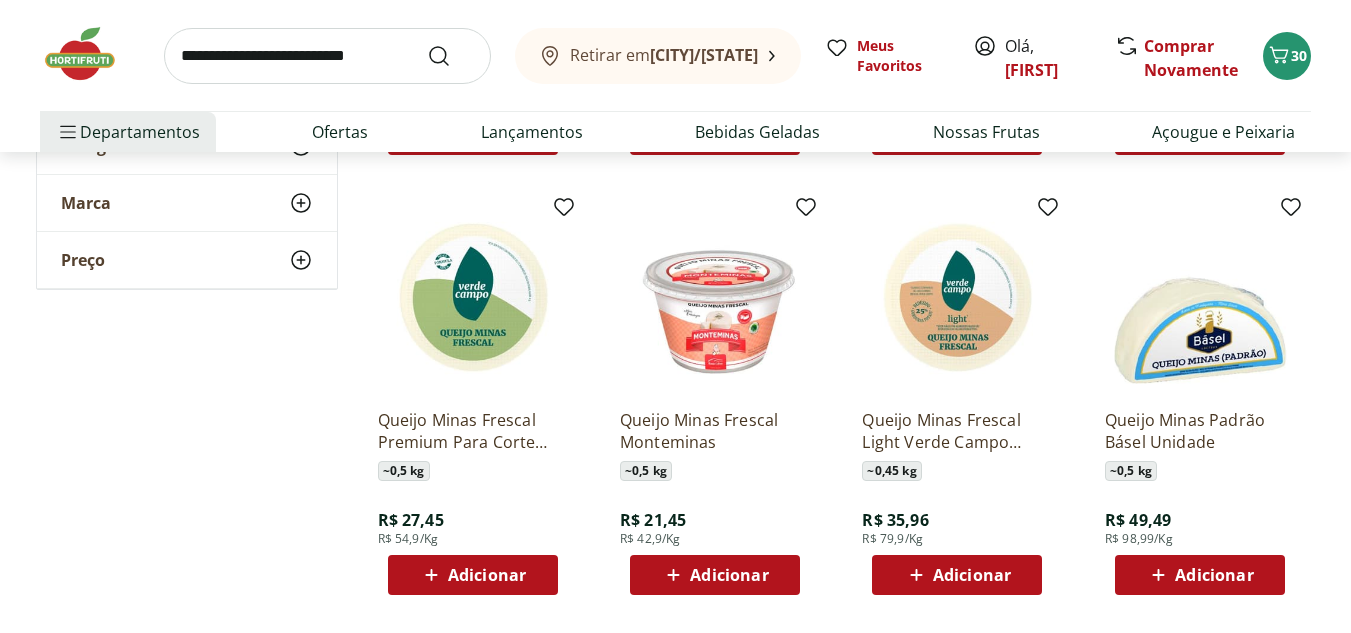 click at bounding box center (90, 54) 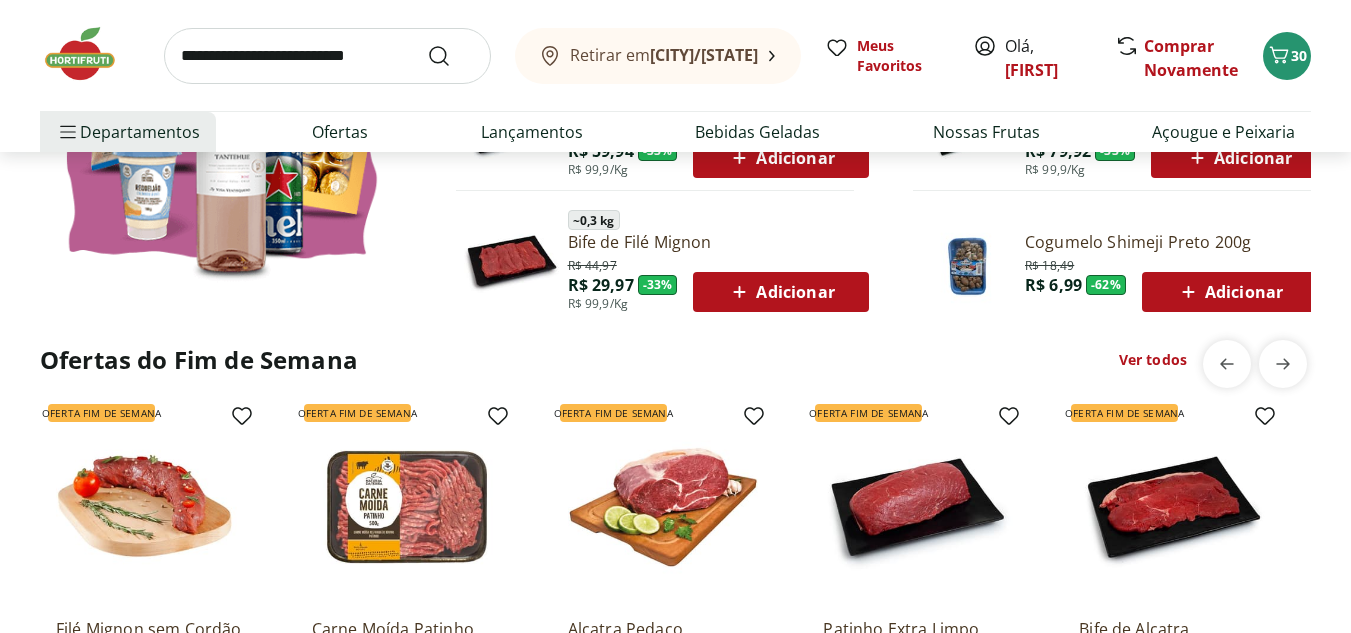 scroll, scrollTop: 1600, scrollLeft: 0, axis: vertical 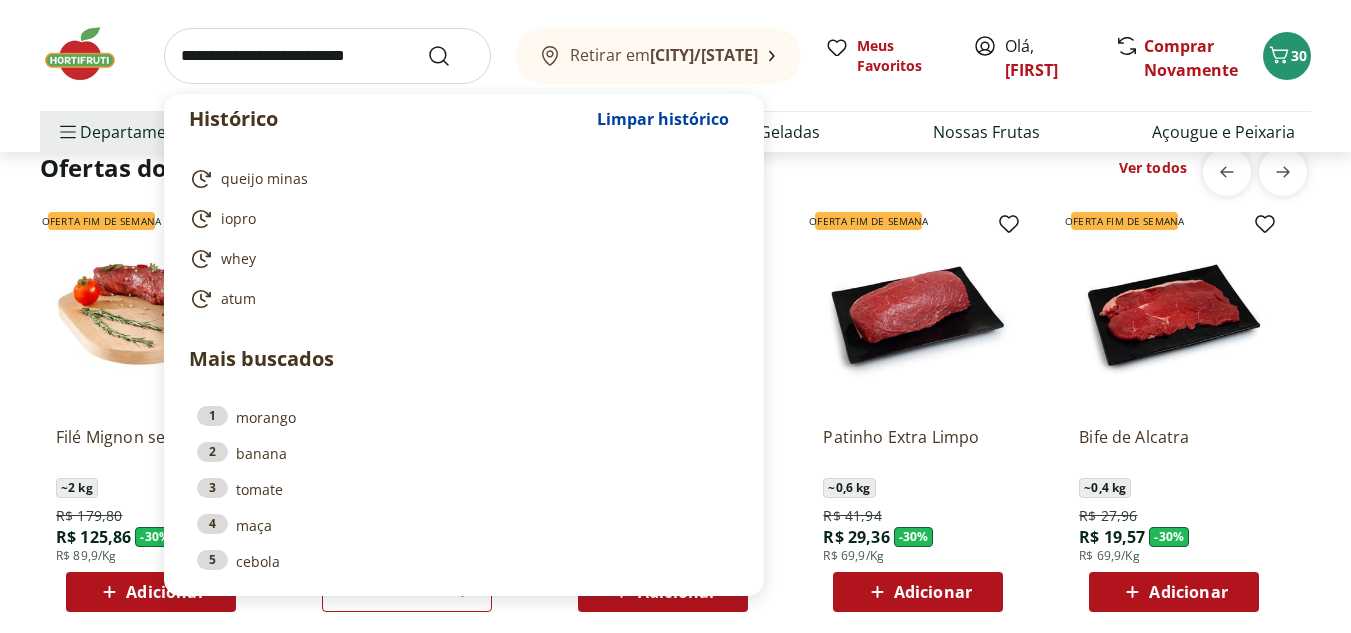 click at bounding box center [327, 56] 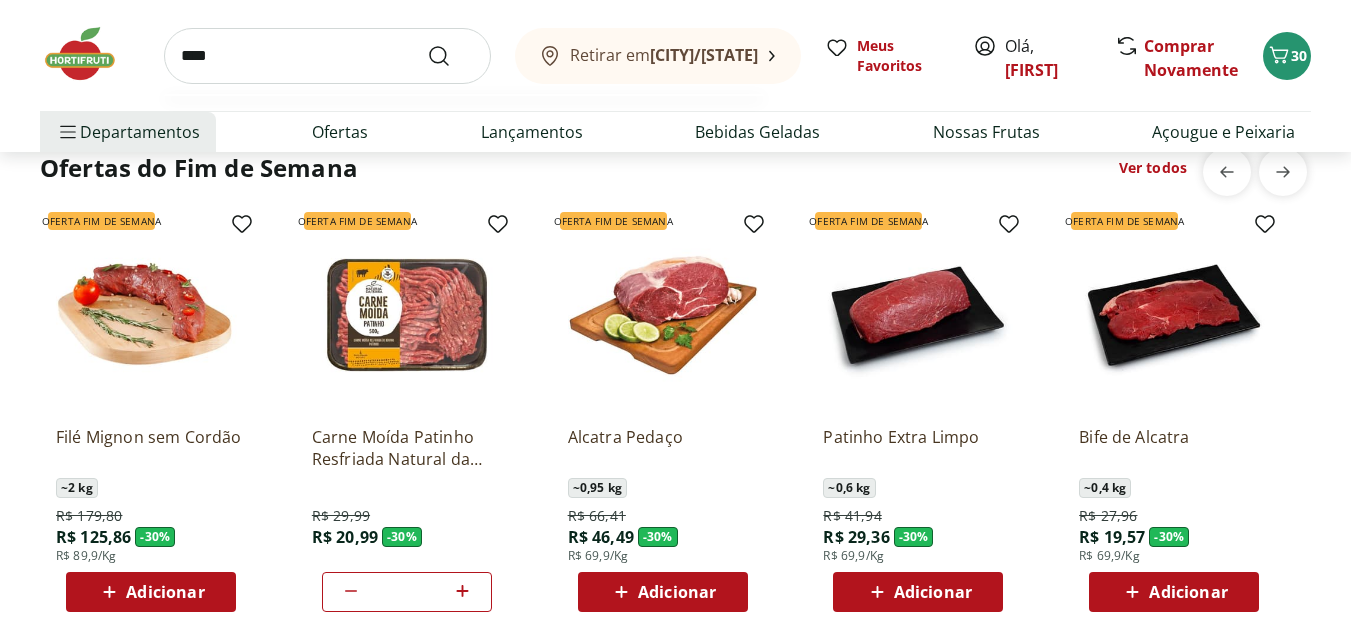 type on "*****" 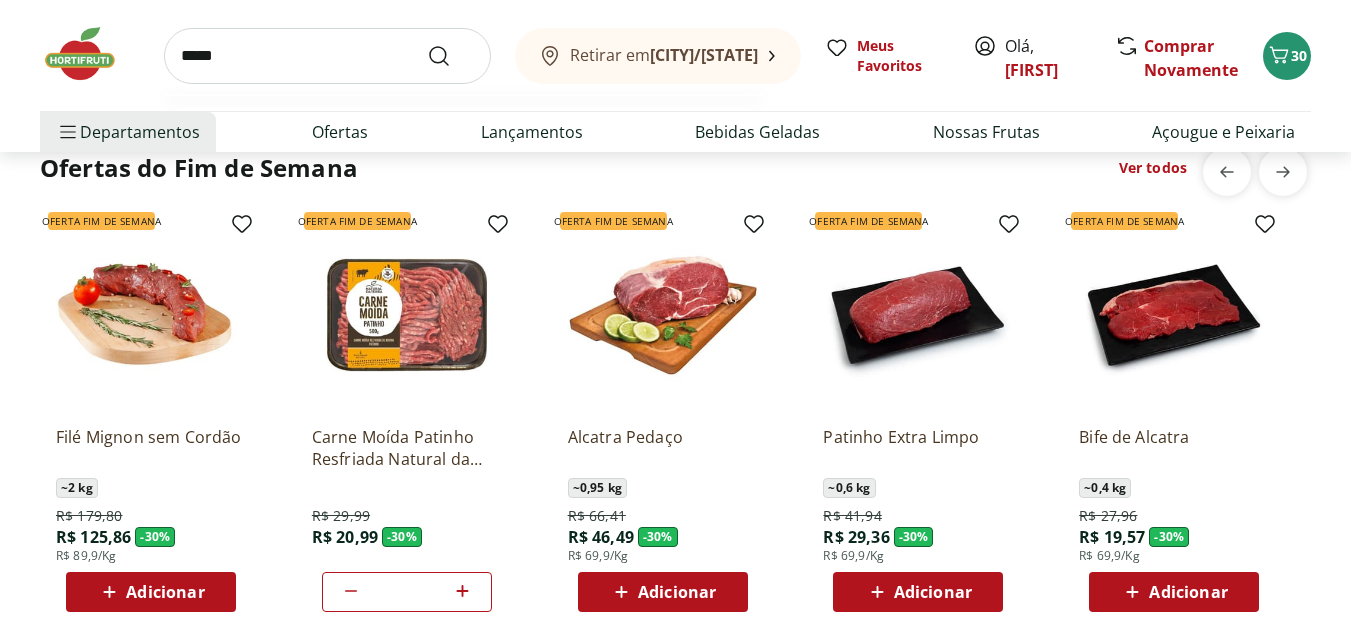 click at bounding box center (451, 56) 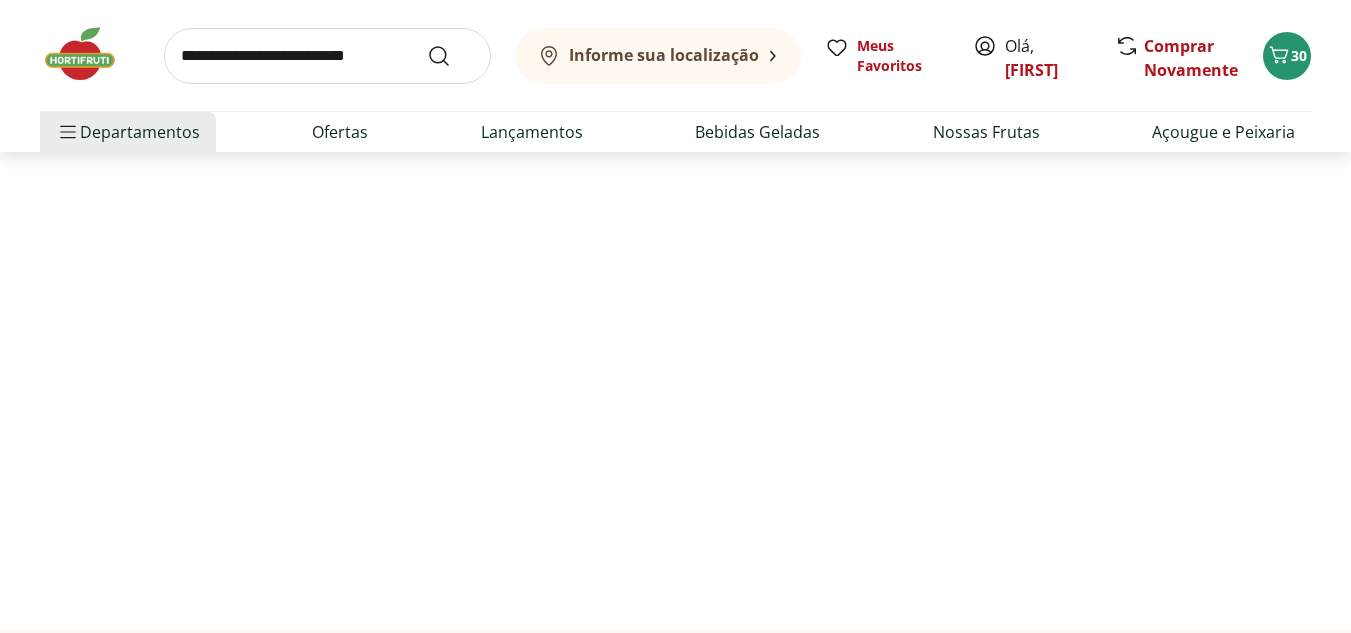 scroll, scrollTop: 0, scrollLeft: 0, axis: both 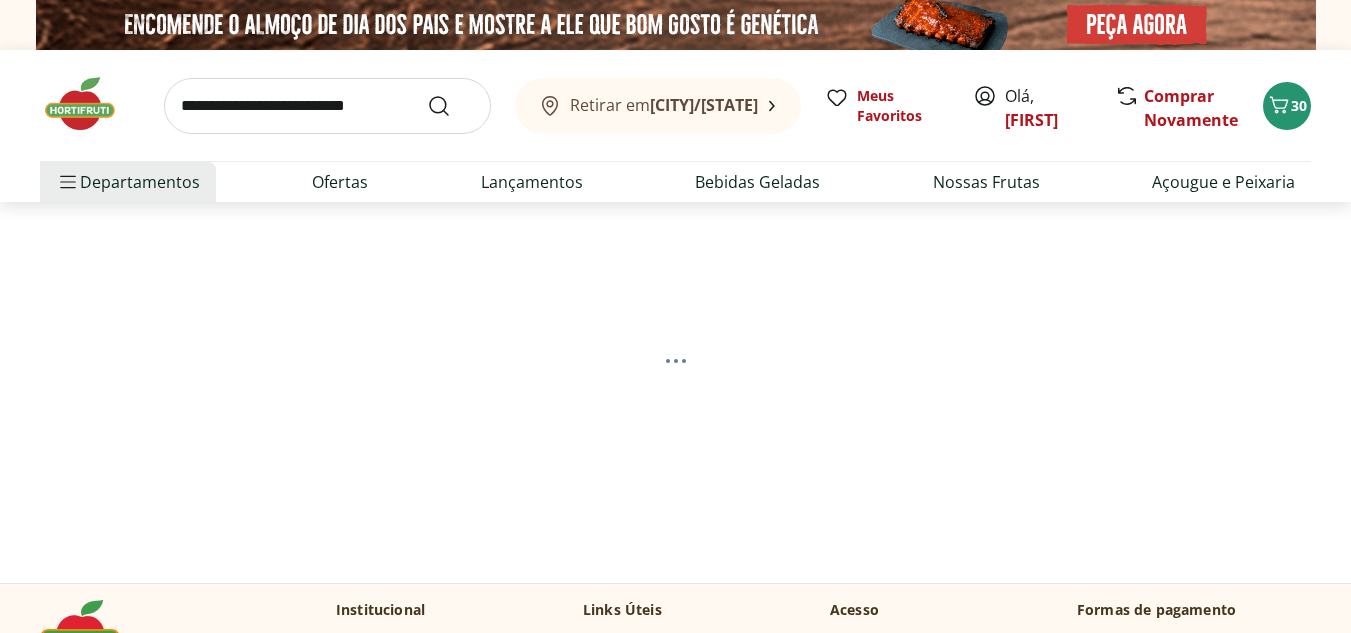 select on "**********" 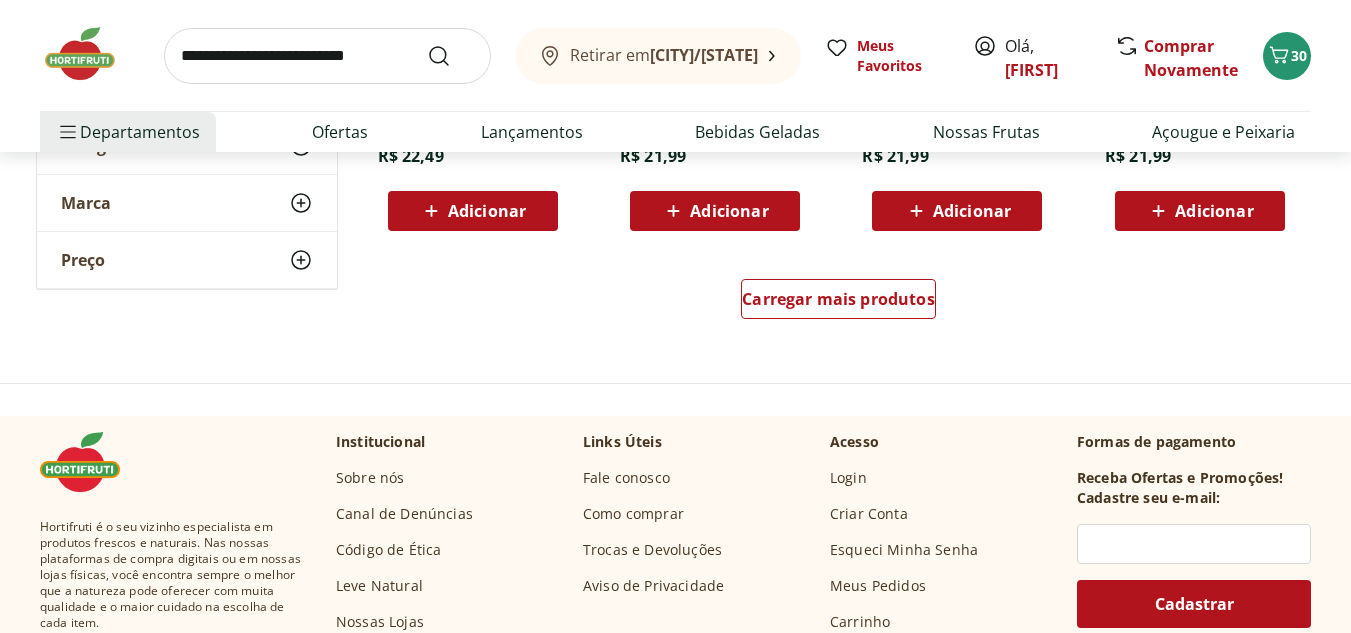 scroll, scrollTop: 1500, scrollLeft: 0, axis: vertical 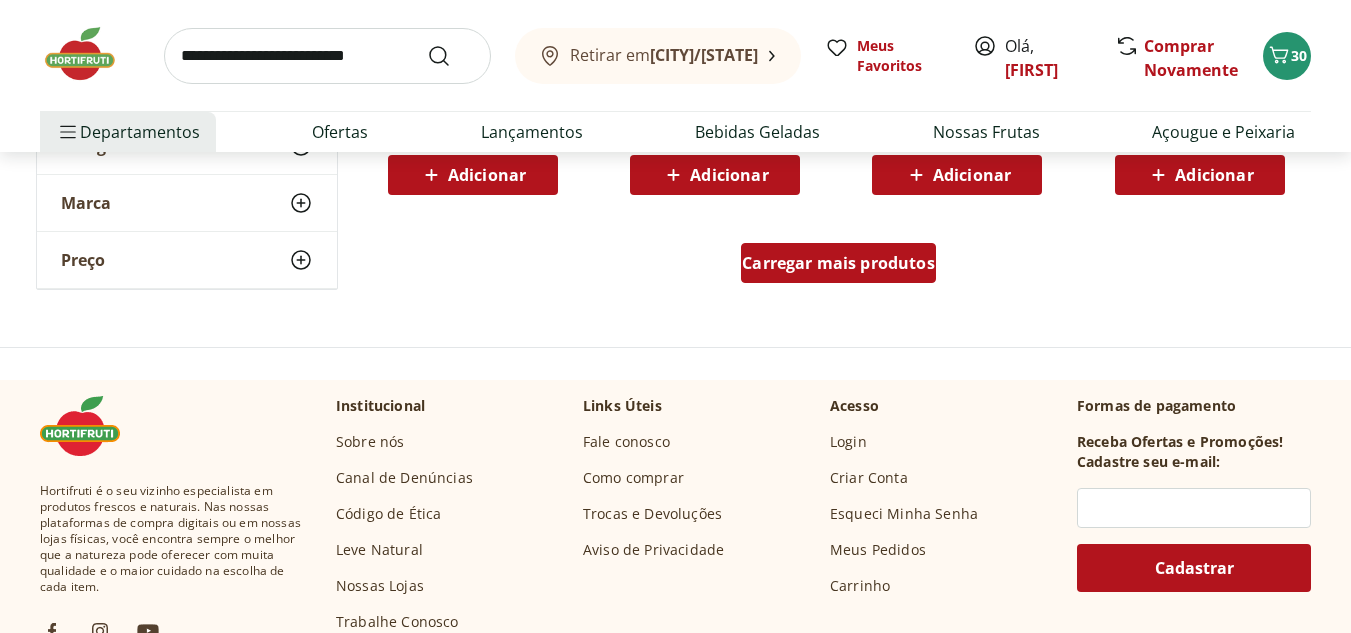 click on "Carregar mais produtos" at bounding box center [838, 263] 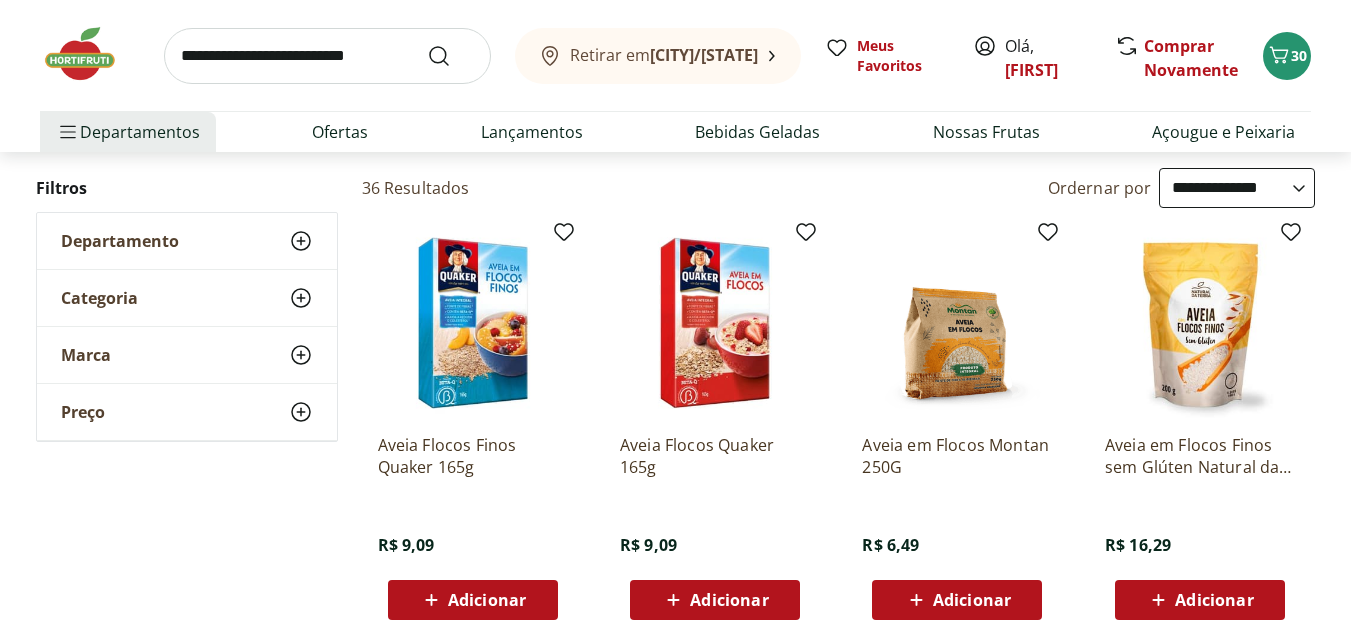 scroll, scrollTop: 300, scrollLeft: 0, axis: vertical 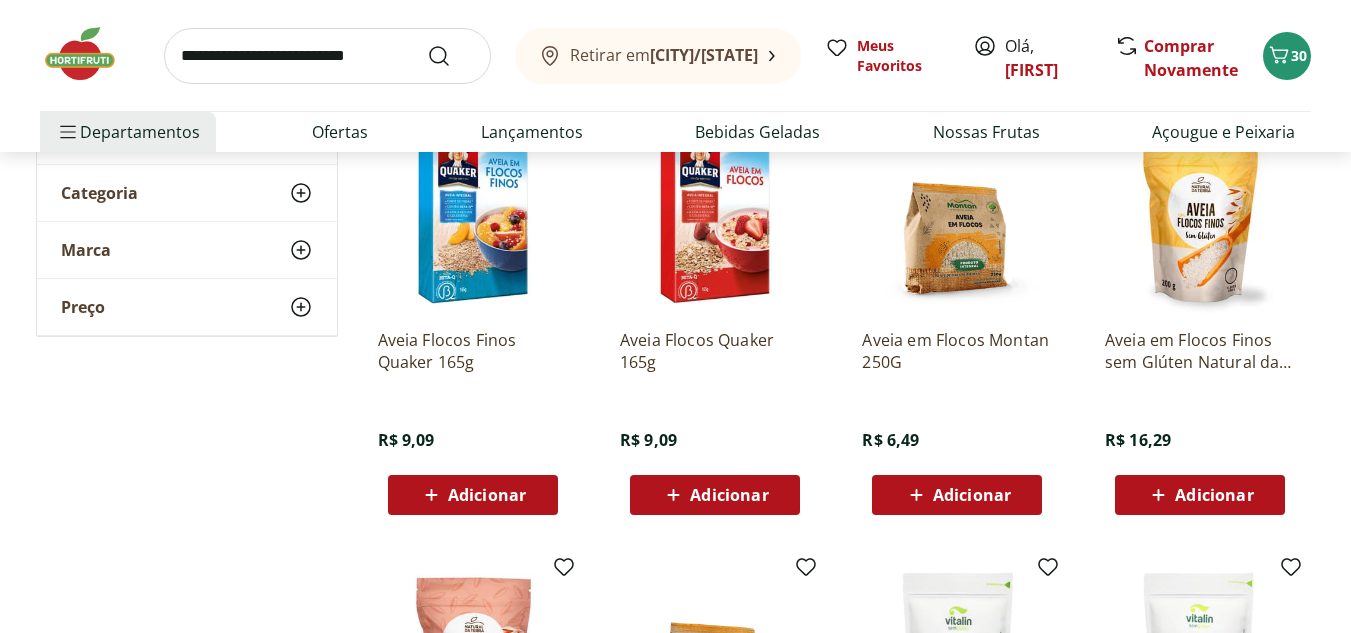 click on "Adicionar" at bounding box center [957, 495] 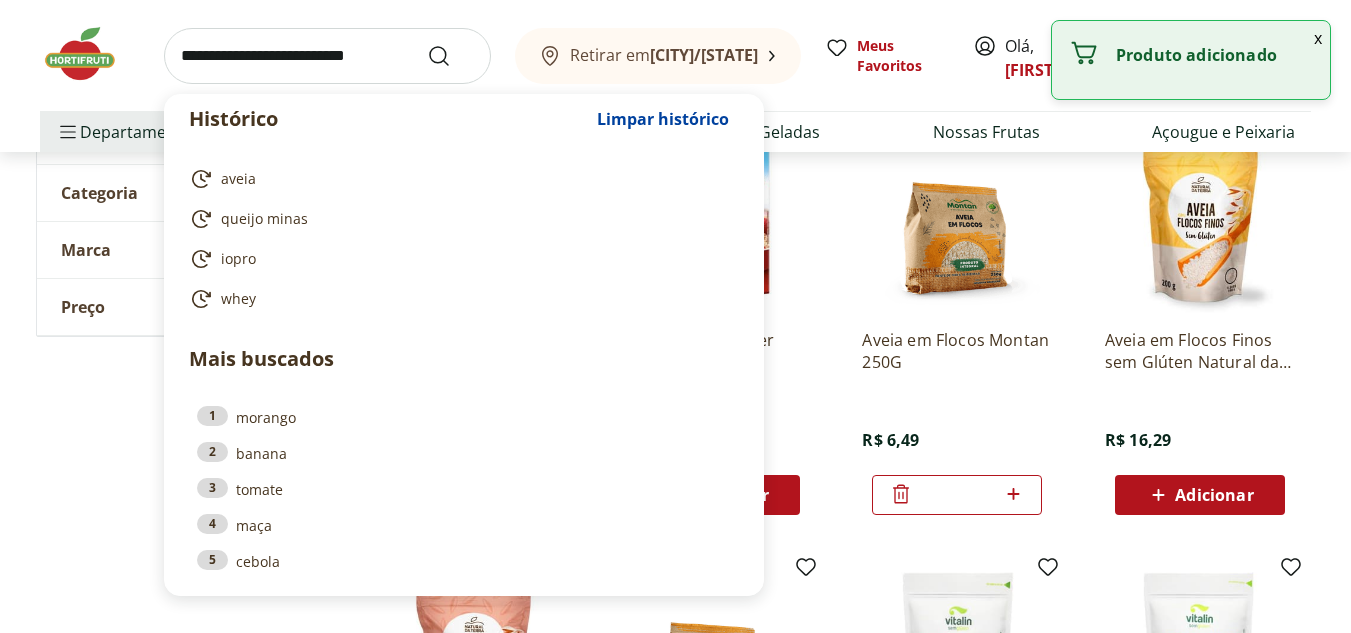 click at bounding box center (327, 56) 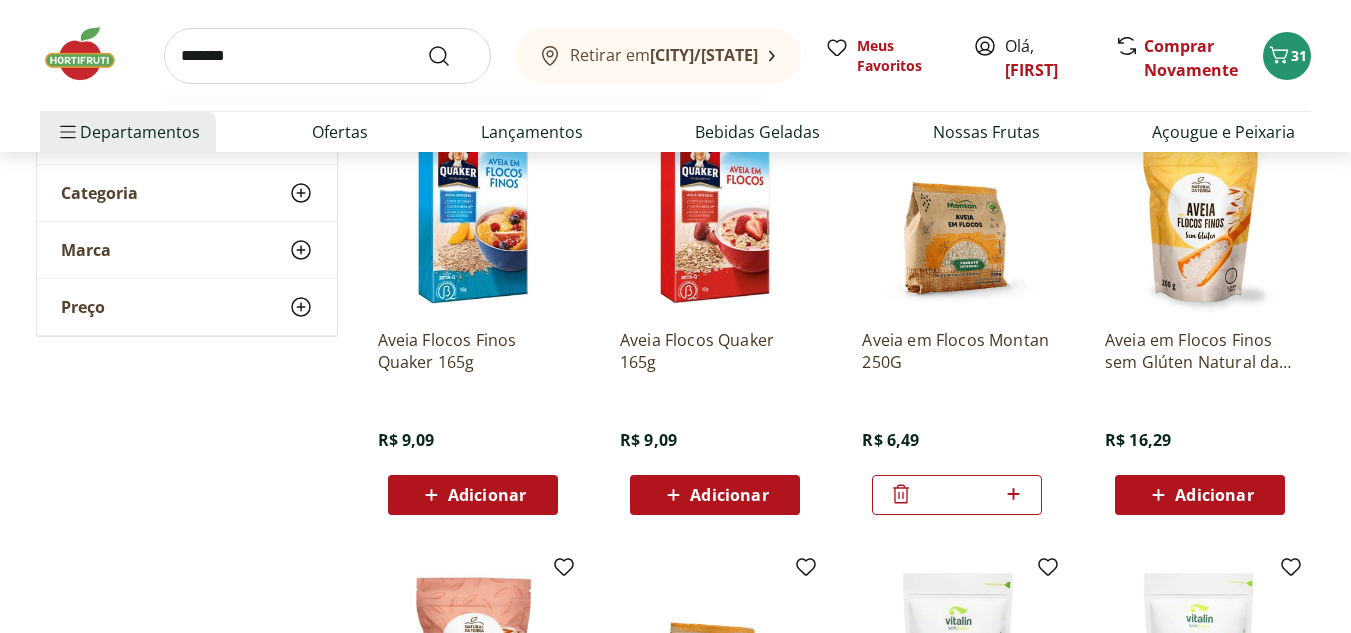 type on "*******" 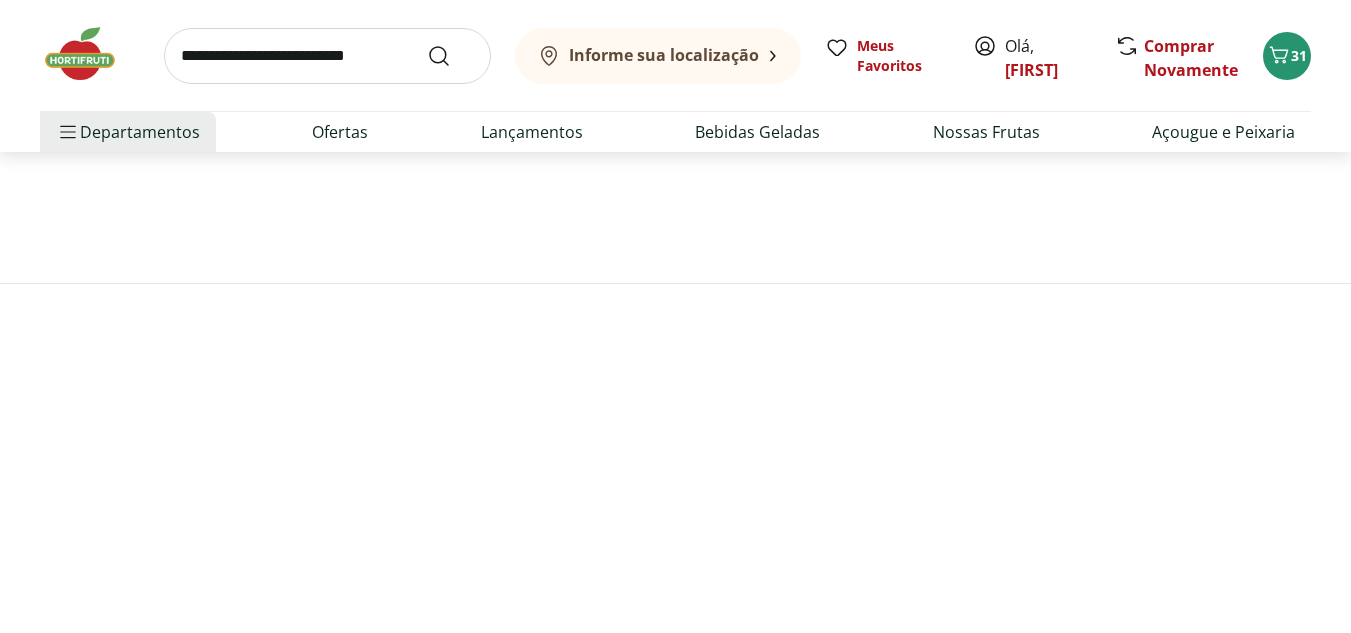 scroll, scrollTop: 0, scrollLeft: 0, axis: both 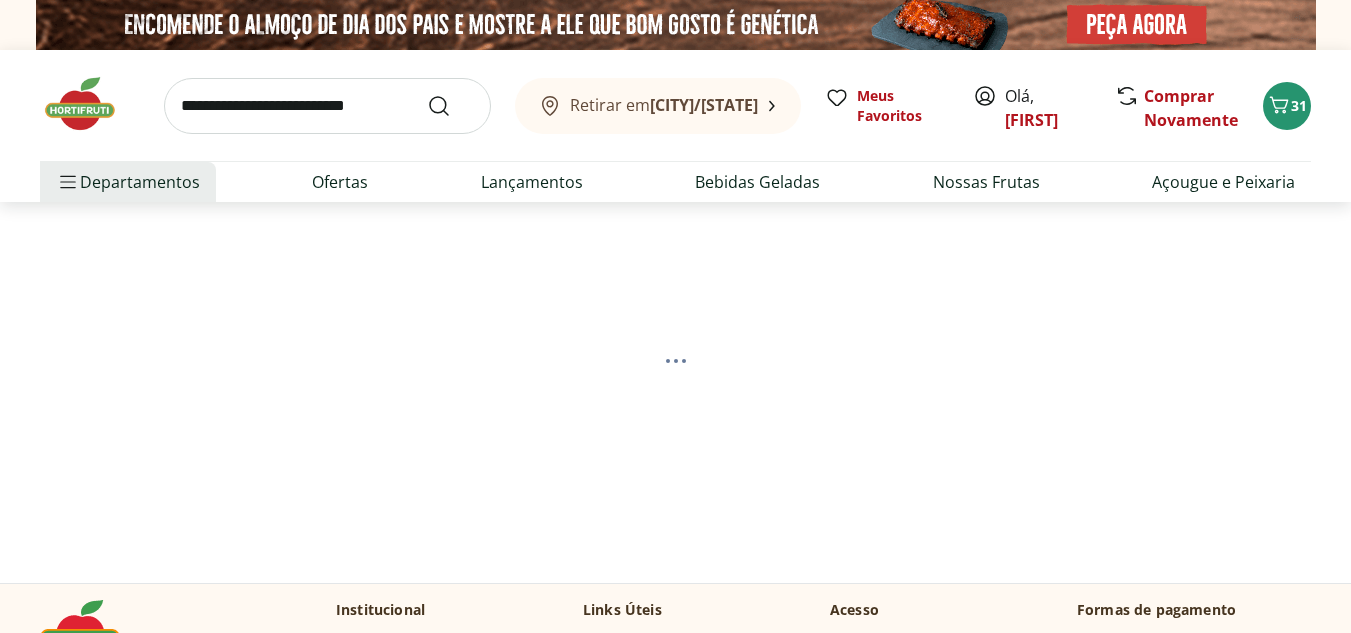 select on "**********" 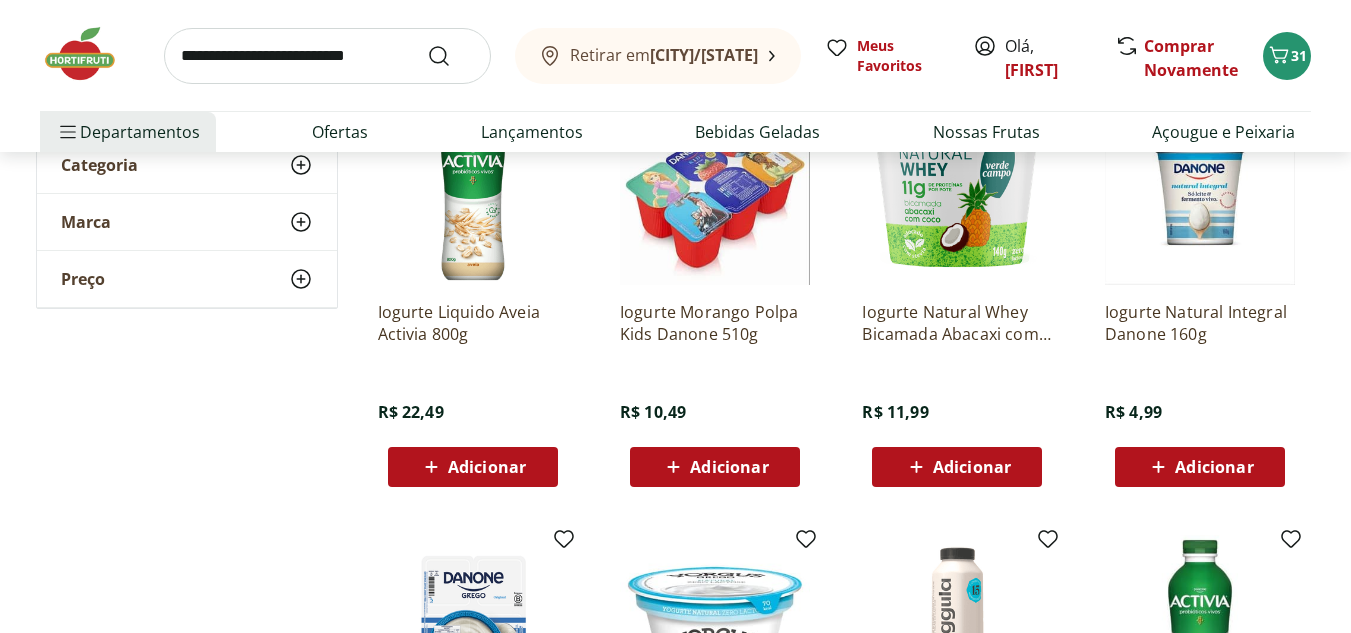 scroll, scrollTop: 500, scrollLeft: 0, axis: vertical 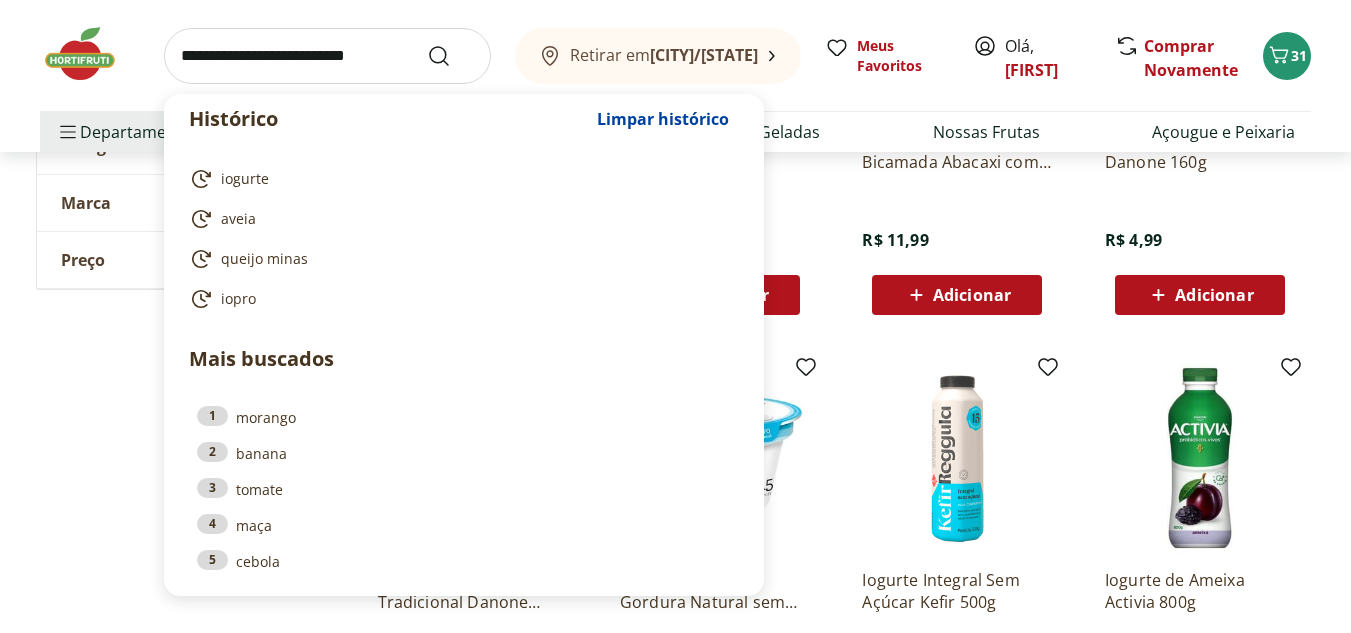 click at bounding box center [327, 56] 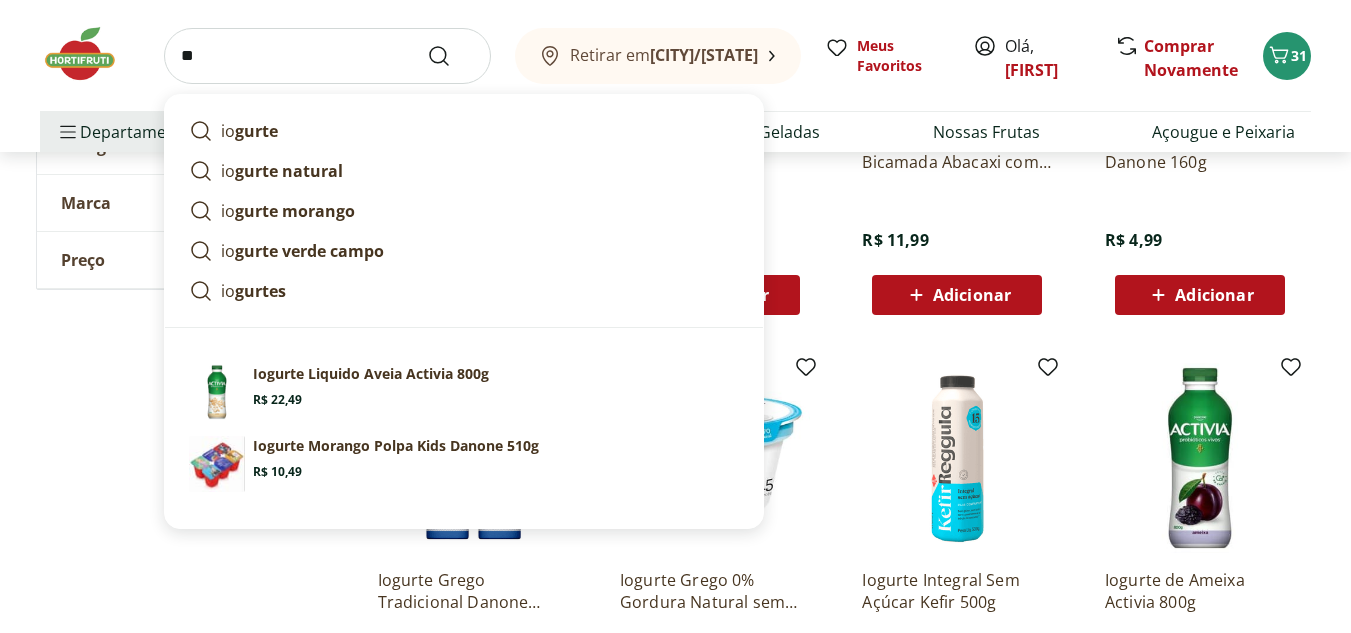 type on "*" 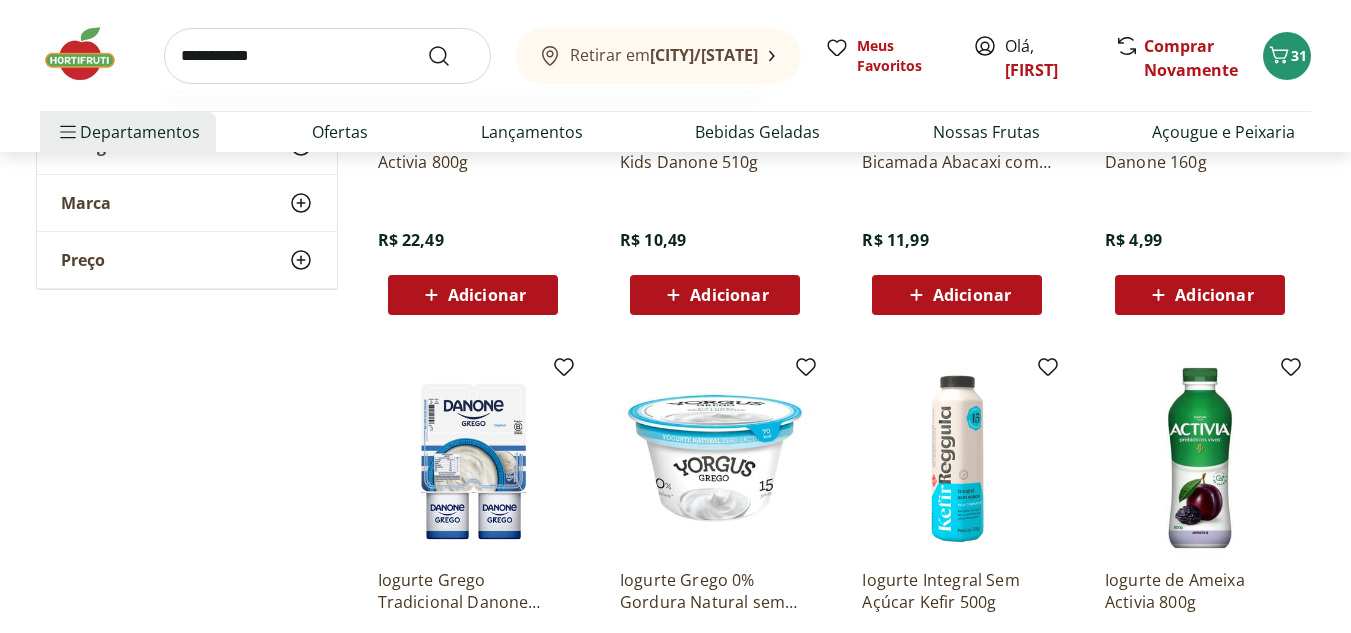 type on "**********" 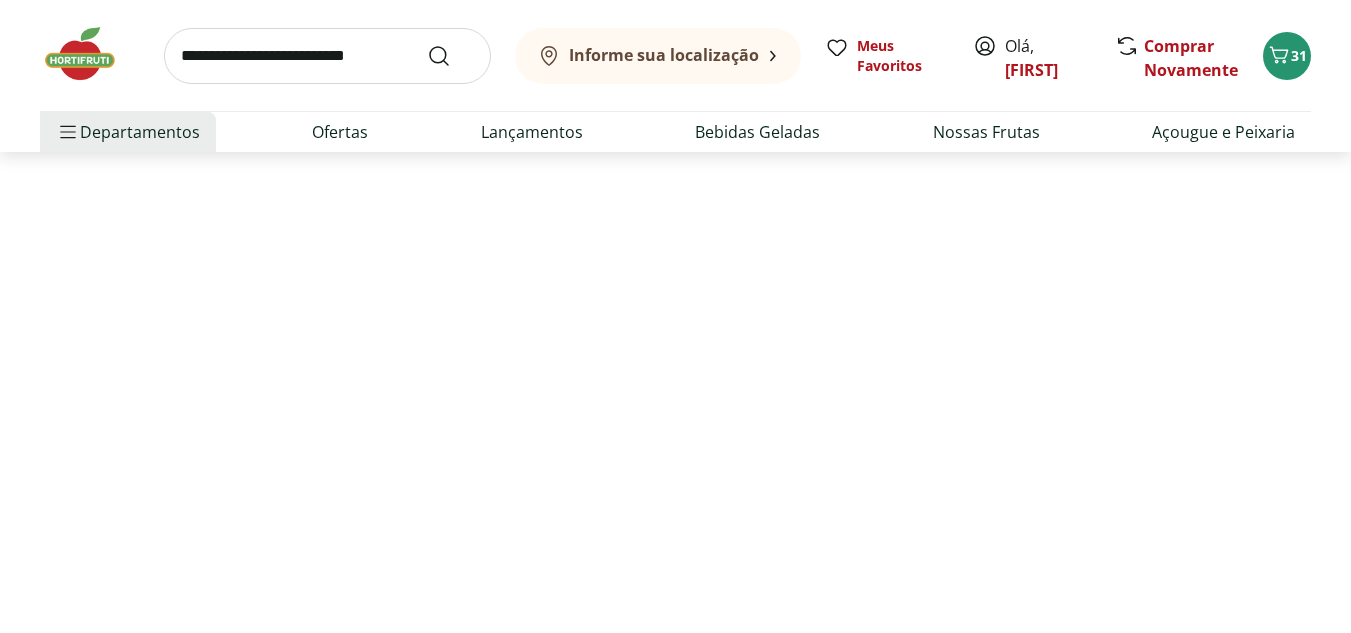 scroll, scrollTop: 0, scrollLeft: 0, axis: both 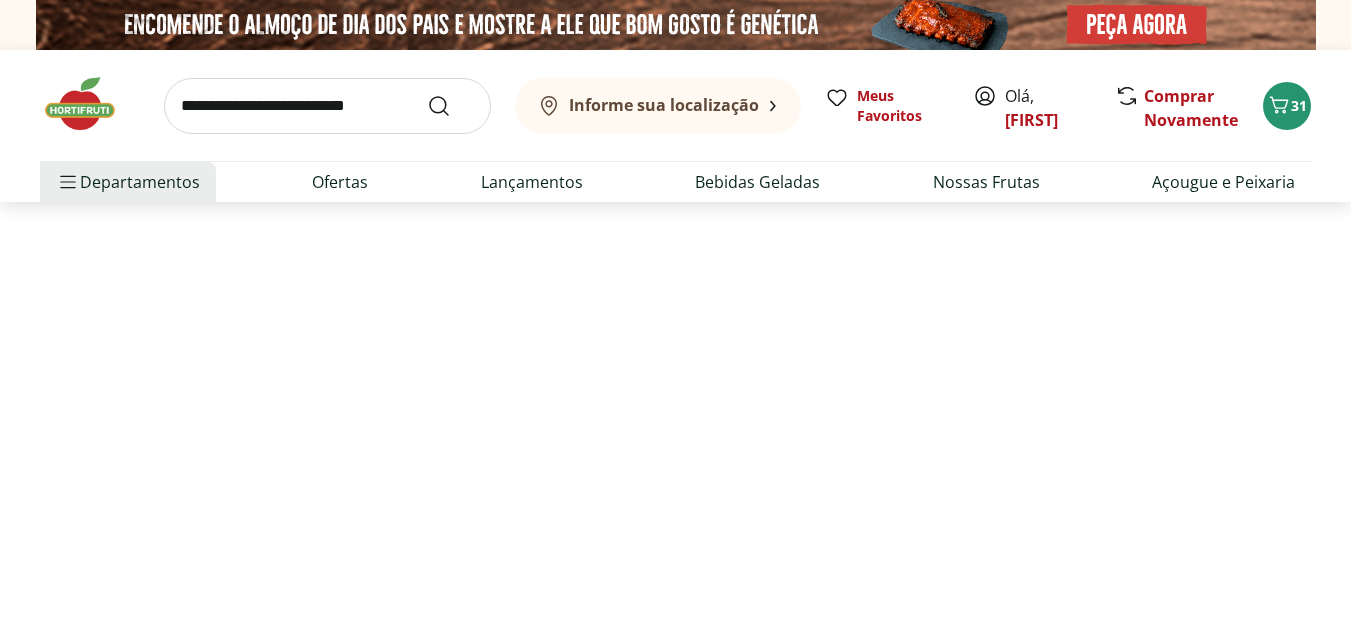 select on "**********" 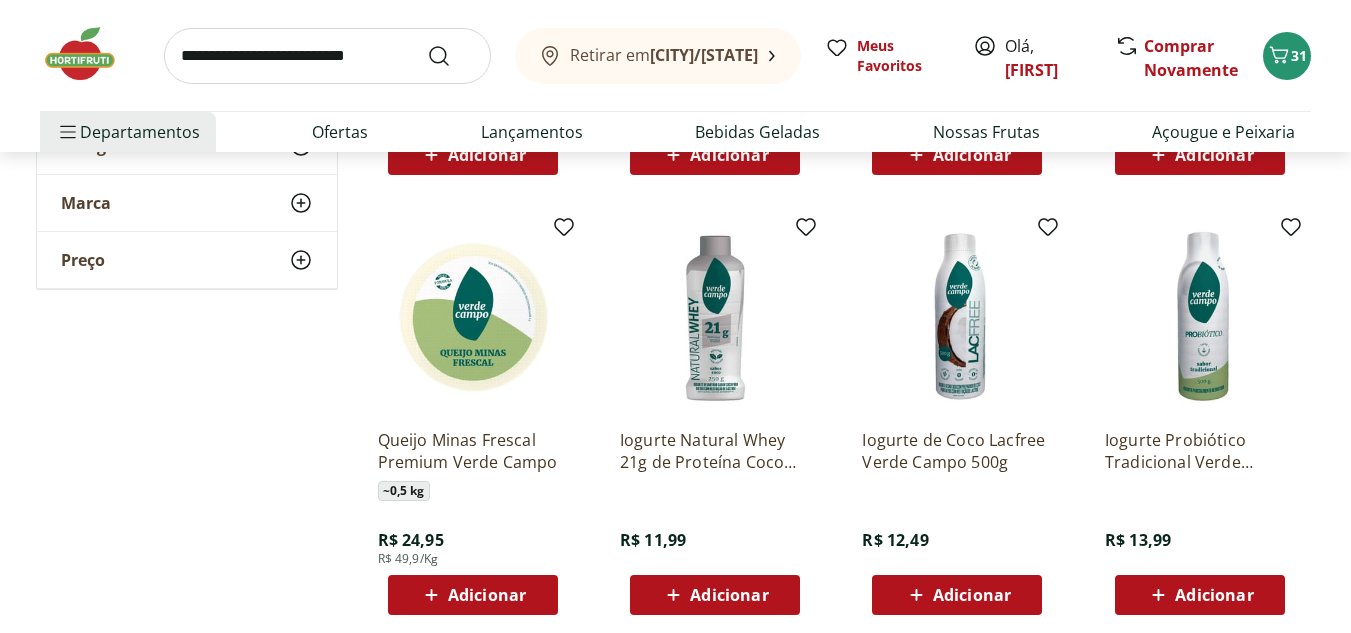 scroll, scrollTop: 2400, scrollLeft: 0, axis: vertical 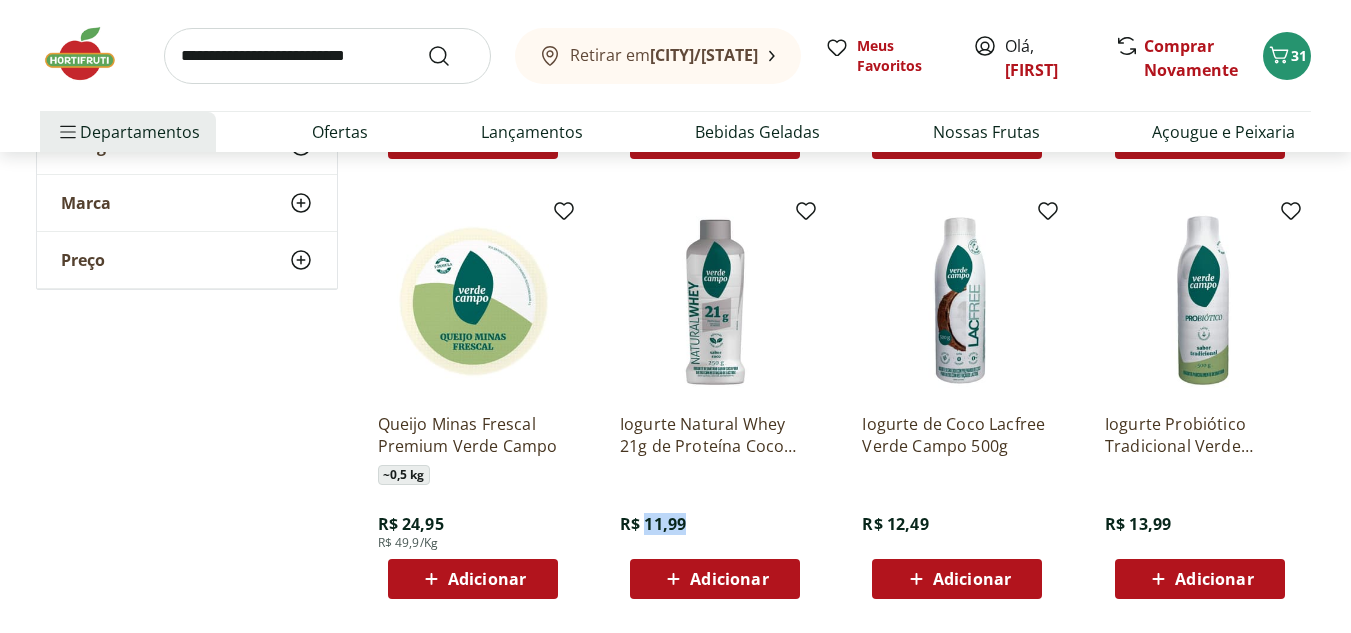 drag, startPoint x: 691, startPoint y: 528, endPoint x: 644, endPoint y: 527, distance: 47.010635 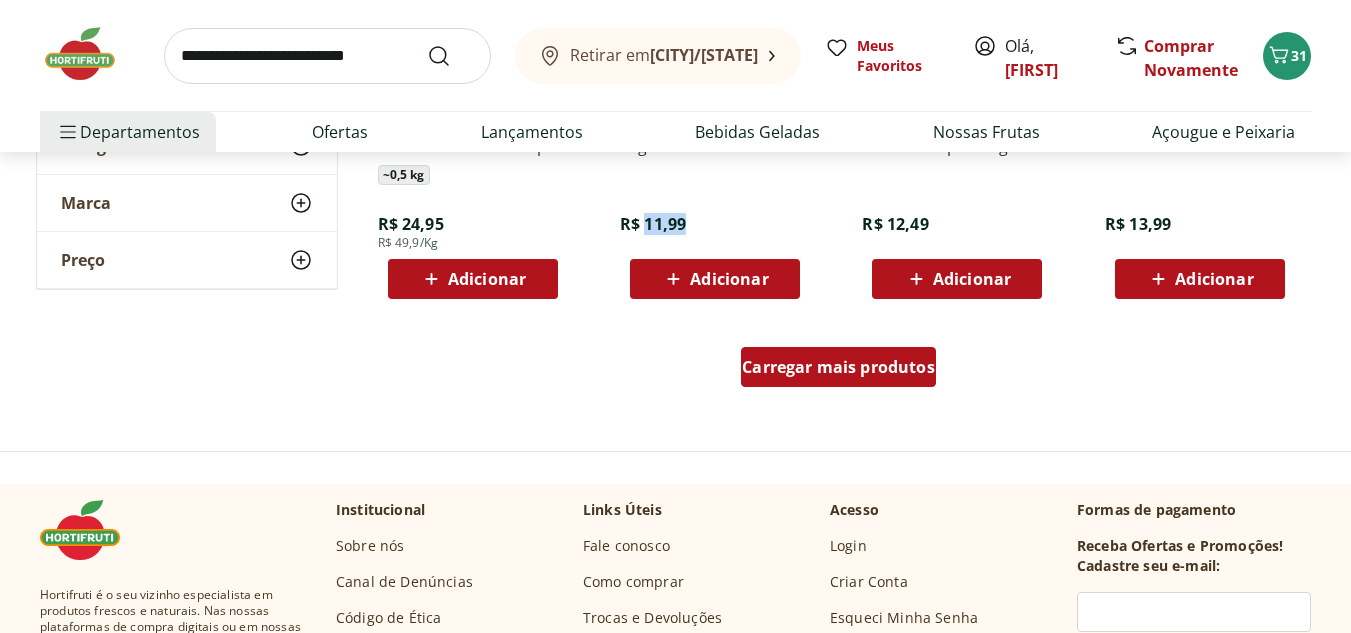click on "Carregar mais produtos" at bounding box center [838, 367] 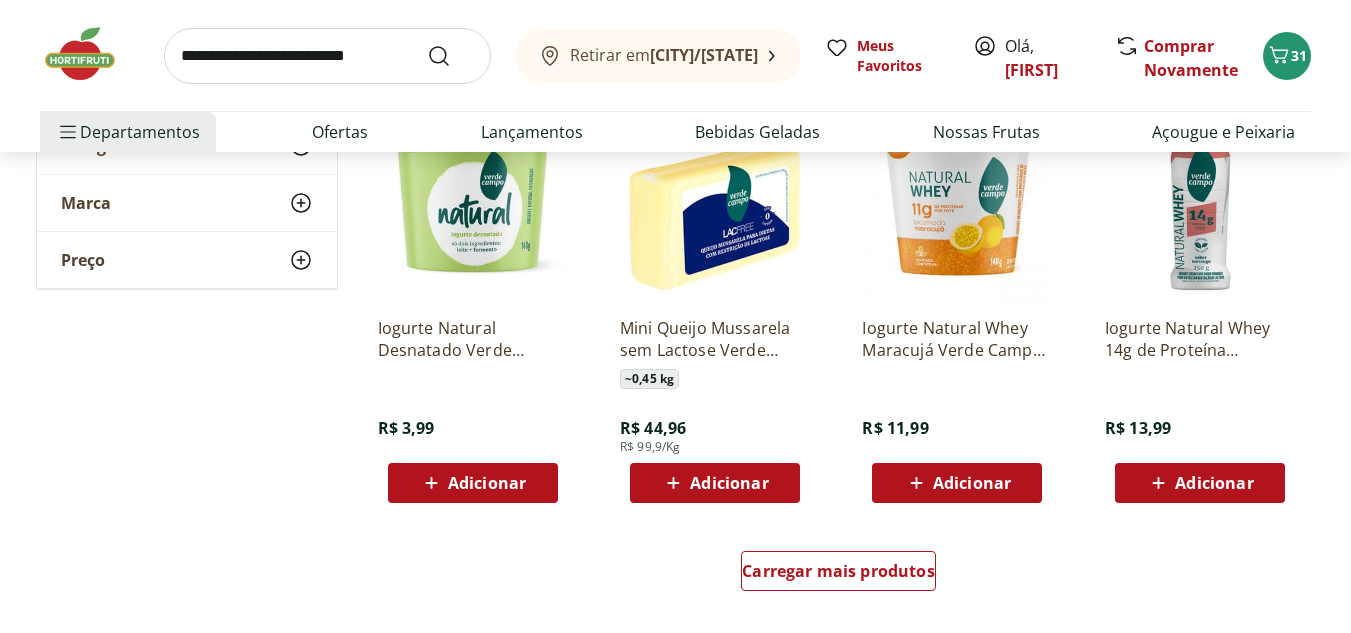 scroll, scrollTop: 4000, scrollLeft: 0, axis: vertical 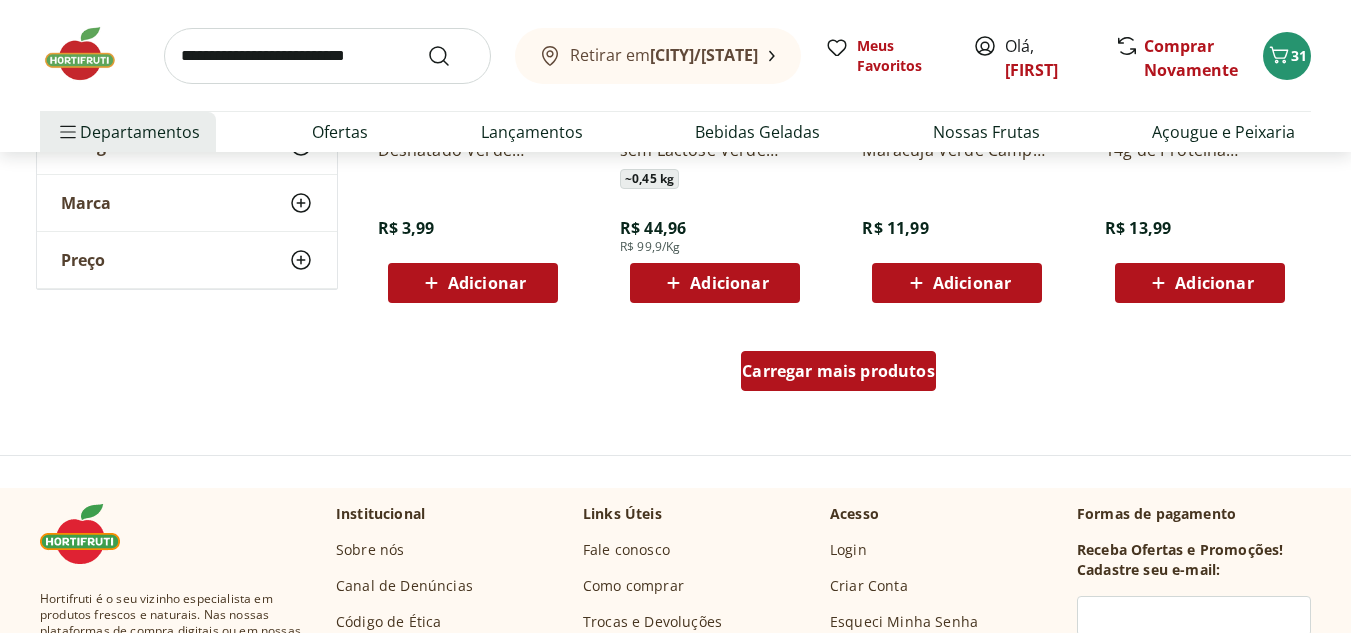click on "Carregar mais produtos" at bounding box center (838, 371) 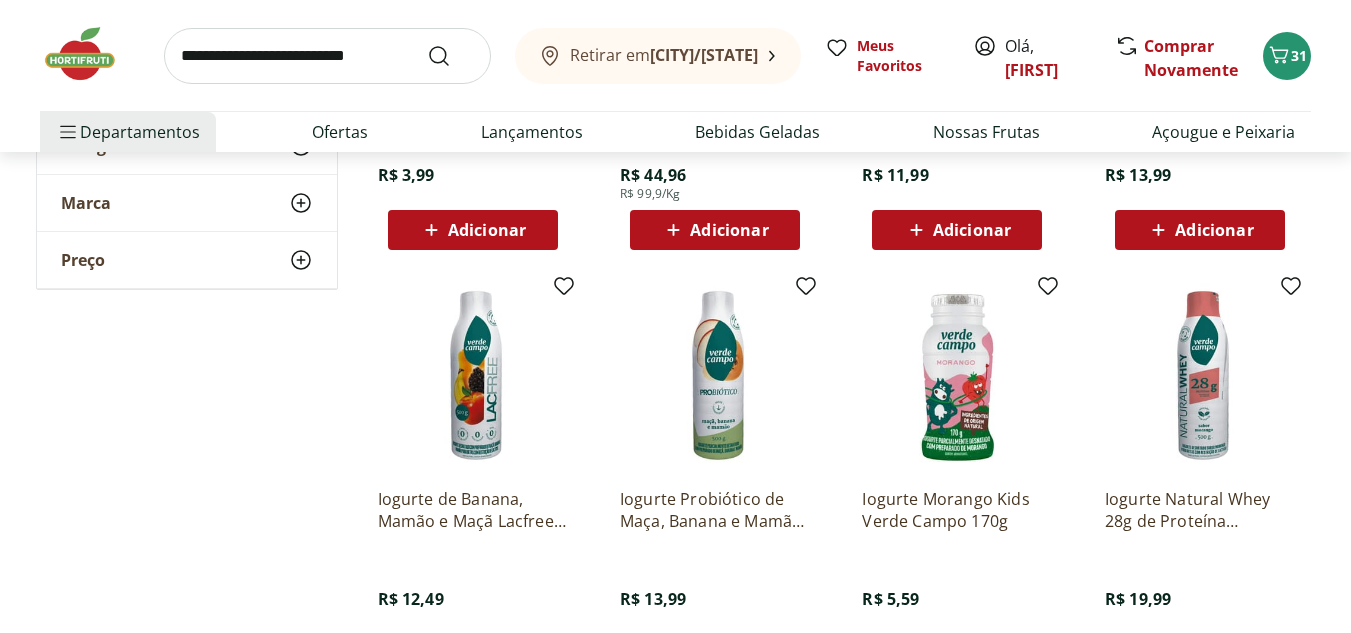 scroll, scrollTop: 4100, scrollLeft: 0, axis: vertical 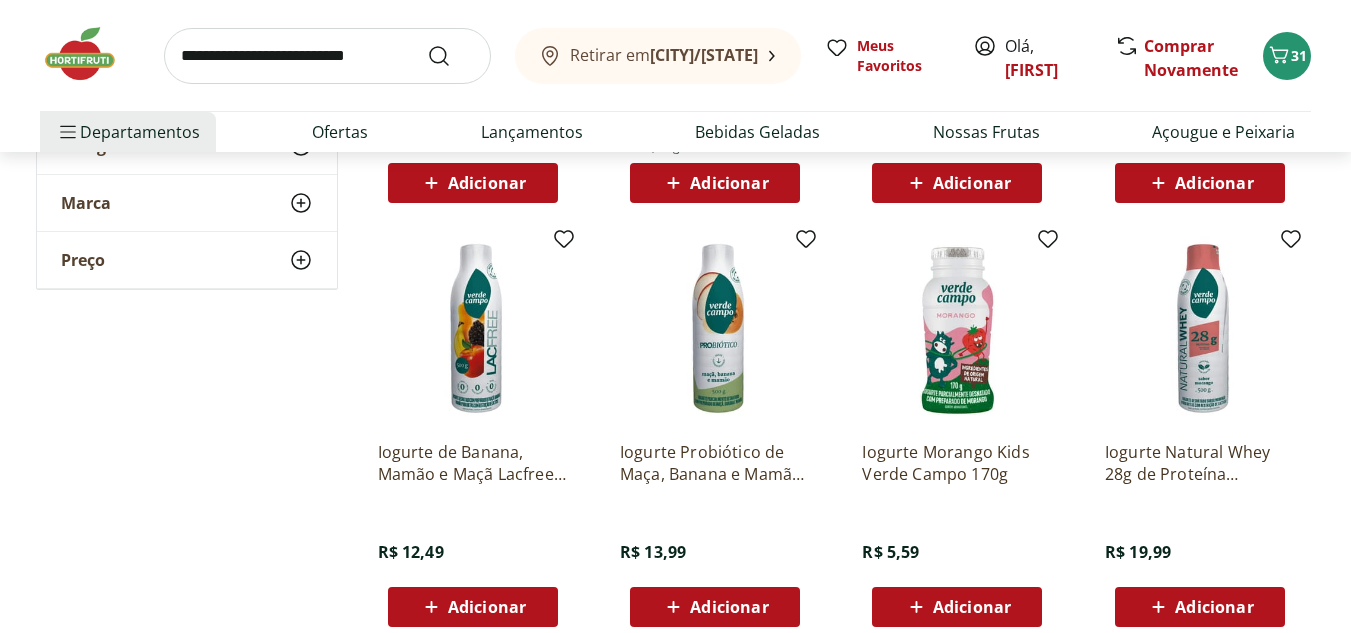 click on "Iogurte de Banana, Mamão e Maçã Lacfree Verde Campo 500g" at bounding box center (473, 463) 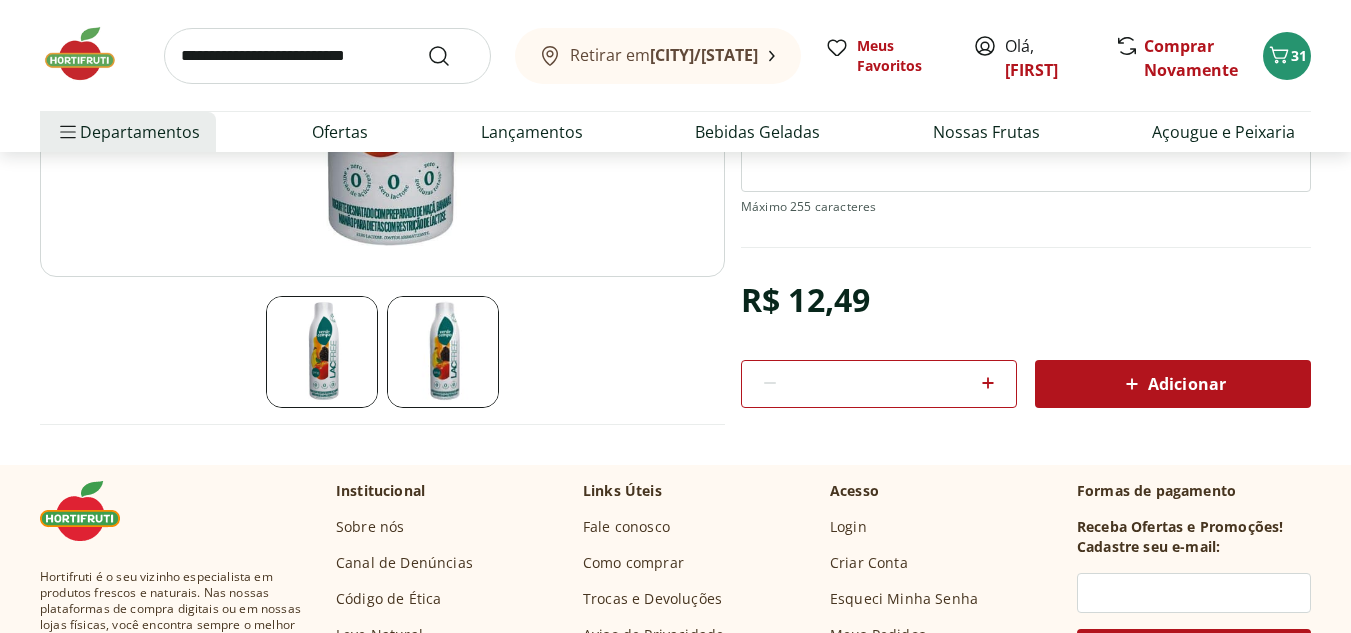 scroll, scrollTop: 500, scrollLeft: 0, axis: vertical 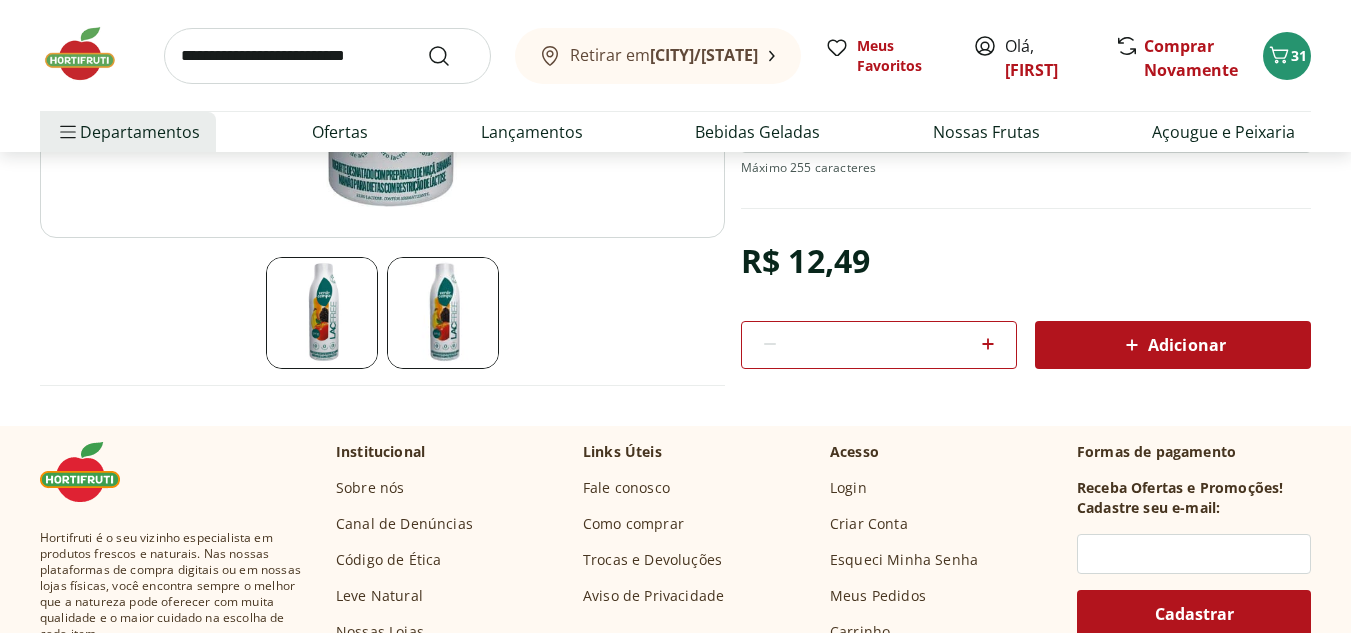 click on "Adicionar" at bounding box center (1173, 345) 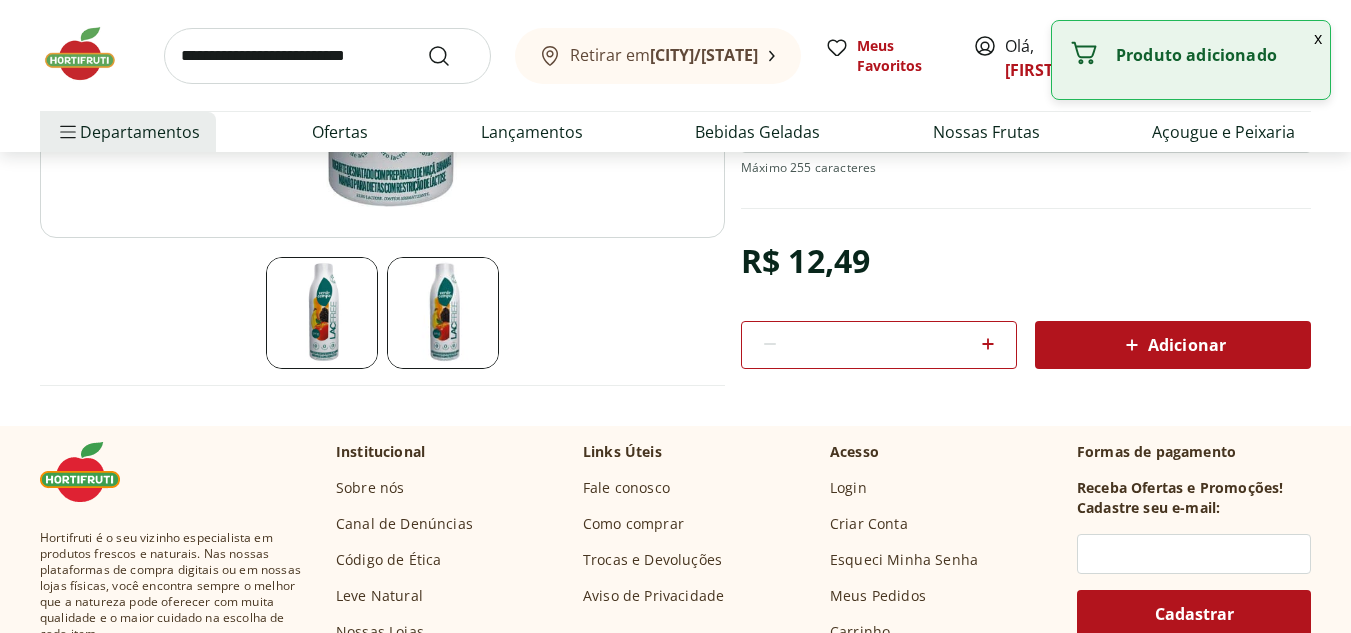 click on "x" at bounding box center (1318, 38) 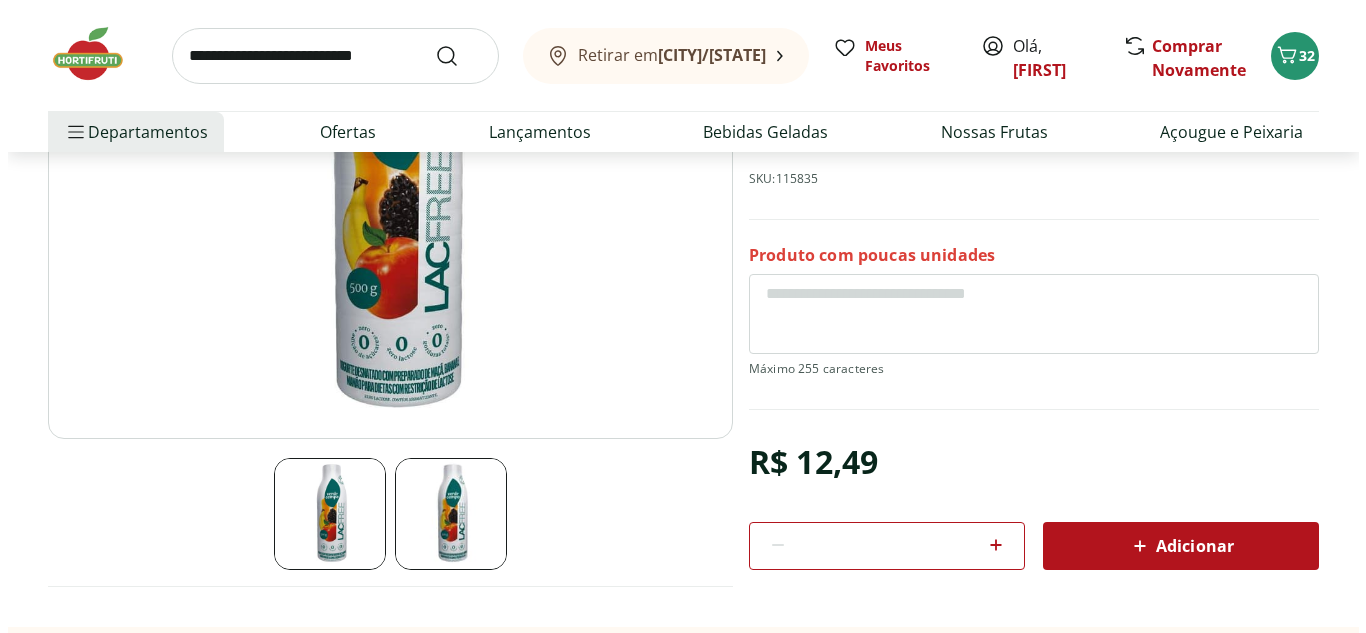 scroll, scrollTop: 100, scrollLeft: 0, axis: vertical 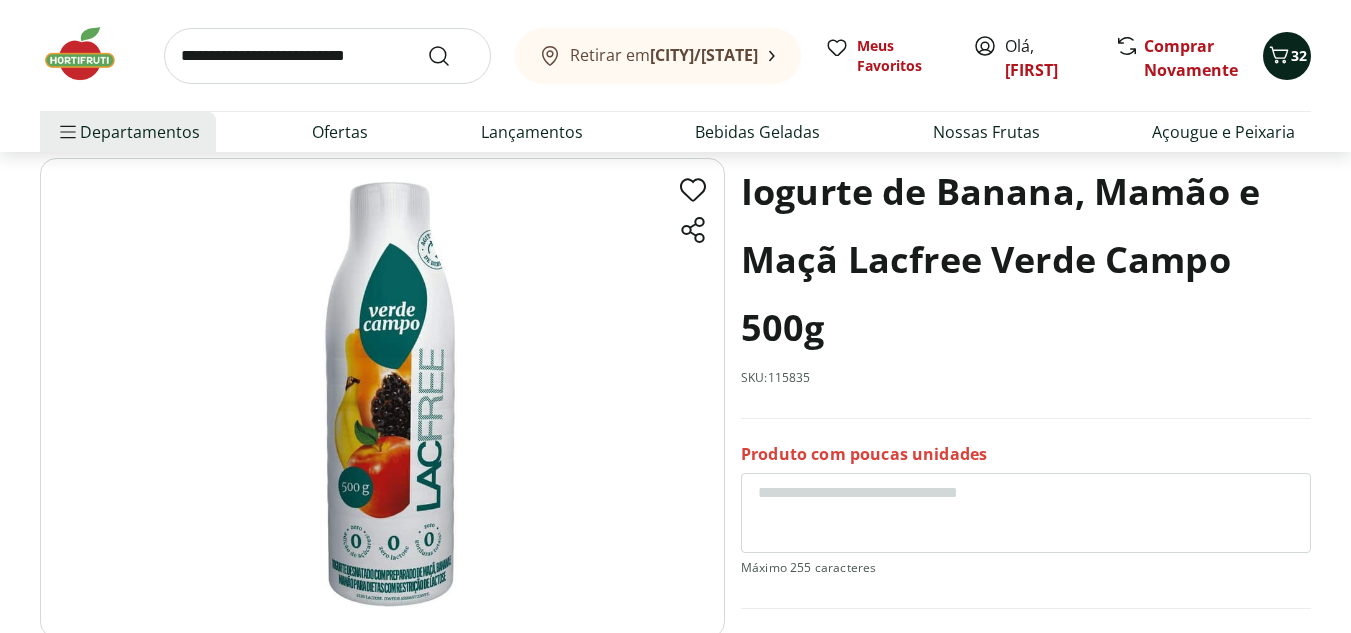 click on "32" at bounding box center (1299, 55) 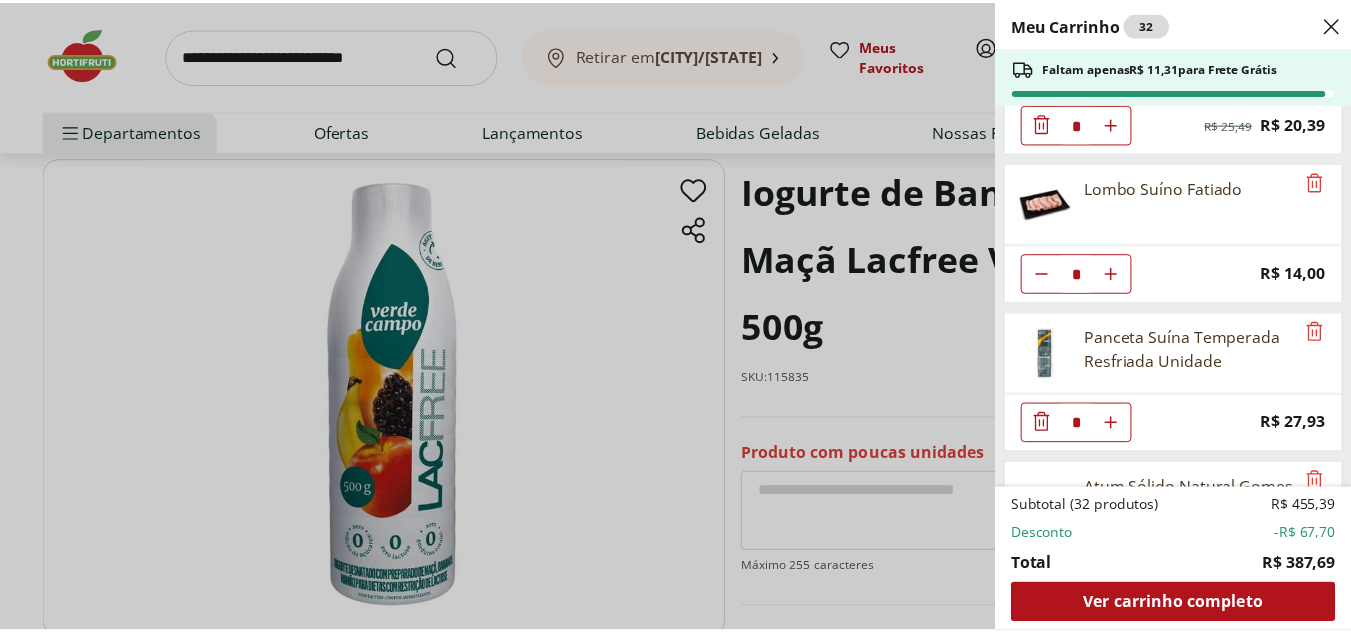 scroll, scrollTop: 2623, scrollLeft: 0, axis: vertical 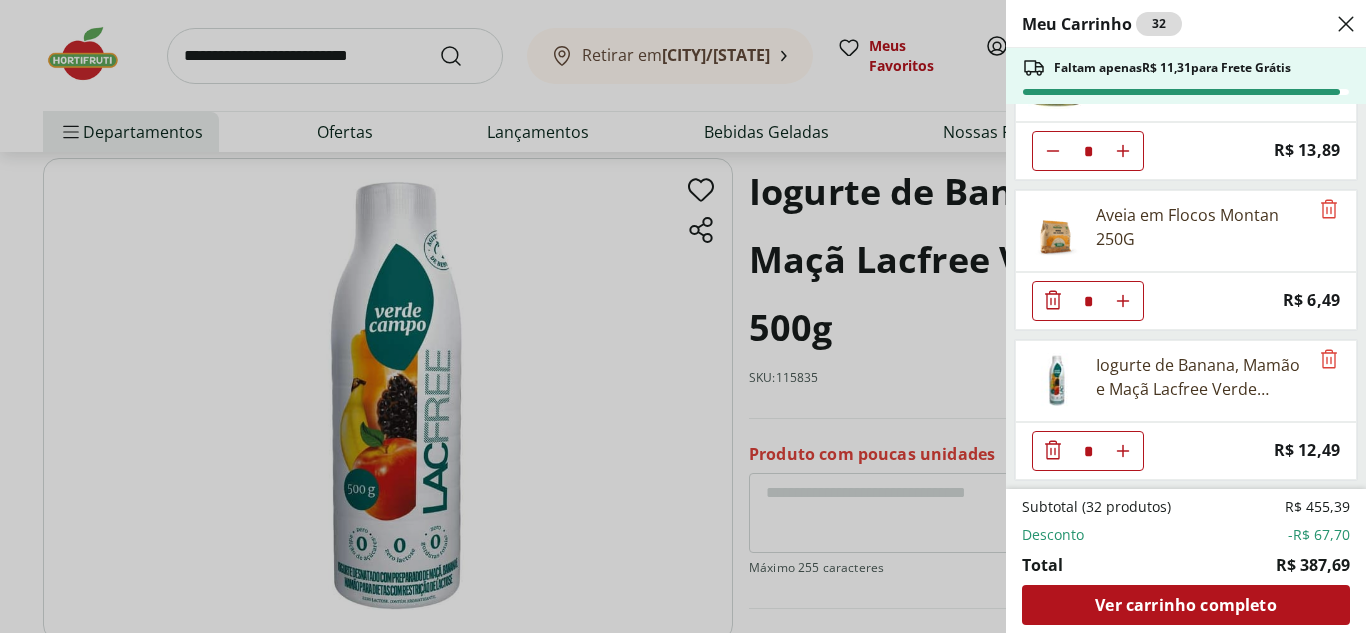 click on "Meu Carrinho 32 Faltam apenas  R$ 11,31  para Frete Grátis Pão de Forma Original PlusVita 480g * Price: R$ 8,99 Requeijão Cremoso Light Natural Da Terra 180g * Original price: R$ 9,49 Price: R$ 8,49 Sal refinado Cisne 1kg * Price: R$ 6,29 Queijo Mussarela Fatiado * Price: R$ 5,99 Azeite Extra Virgem O Live 450ml * Original price: R$ 44,99 Price: R$ 34,99 Carne Moída Patinho Resfriada Natural da Terra 500g * Original price: R$ 29,99 Price: R$ 20,99 Almôndega Bovina Resfriada Best Beef 360g * Original price: R$ 23,99 Price: R$ 16,79 Batata Congelada Extra Crocante Airfryer Mccain 600g * Original price: R$ 21,99 Price: R$ 15,99 Morango Fruta Congelada Nechio 1,02kg * Original price: R$ 21,99 Price: R$ 16,99 Cebola Nacional Unidade * Price: R$ 1,00 Alho Nacional Unidade * Price: R$ 2,03 Pão De Hambúrguer Tipo Brioche Pullman 520G * Price: R$ 18,99 Tomate Pelado Italiano Natural da Terra 400g * Price: R$ 5,99 Sobrecoxas Congeladas de Frango Sadia 1kg * Price: R$ 16,99 * Original price:" at bounding box center (683, 316) 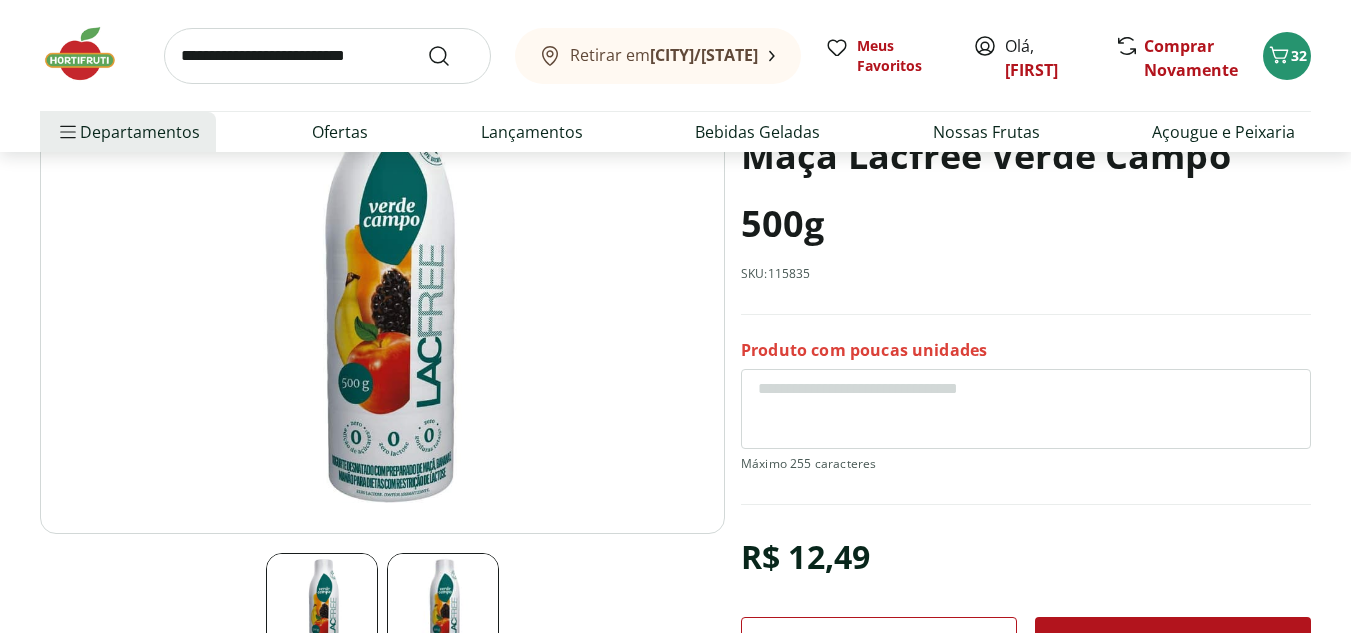 scroll, scrollTop: 400, scrollLeft: 0, axis: vertical 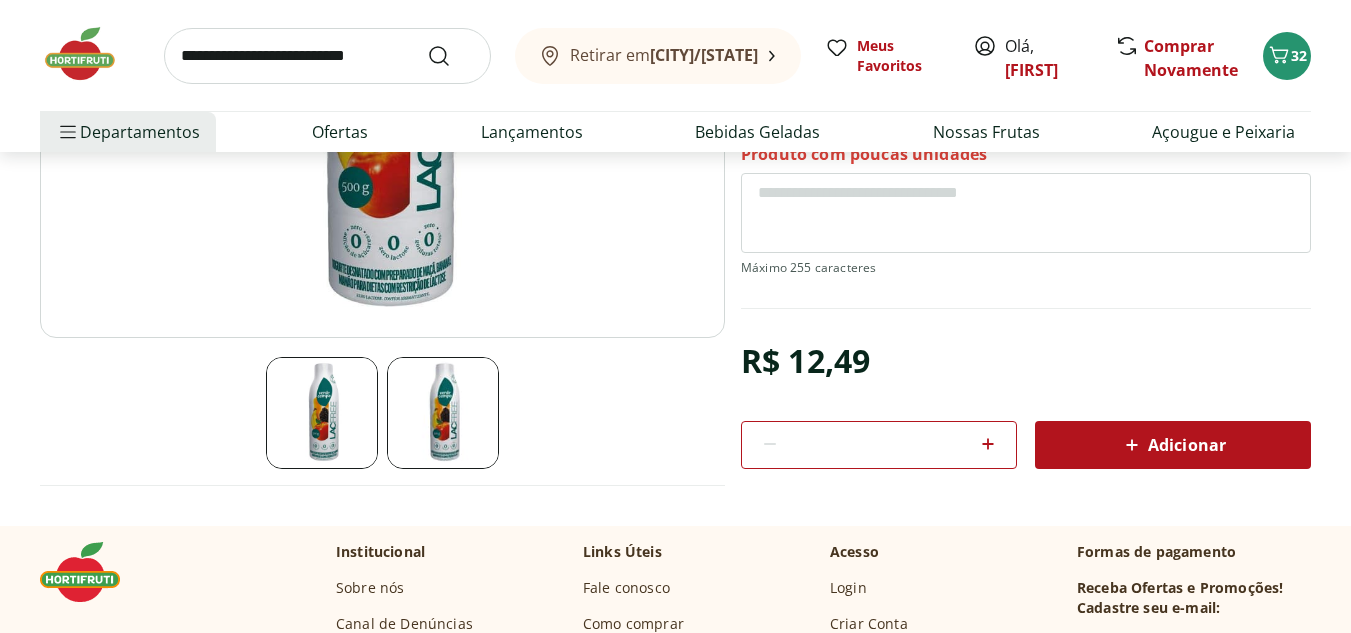 click at bounding box center (90, 54) 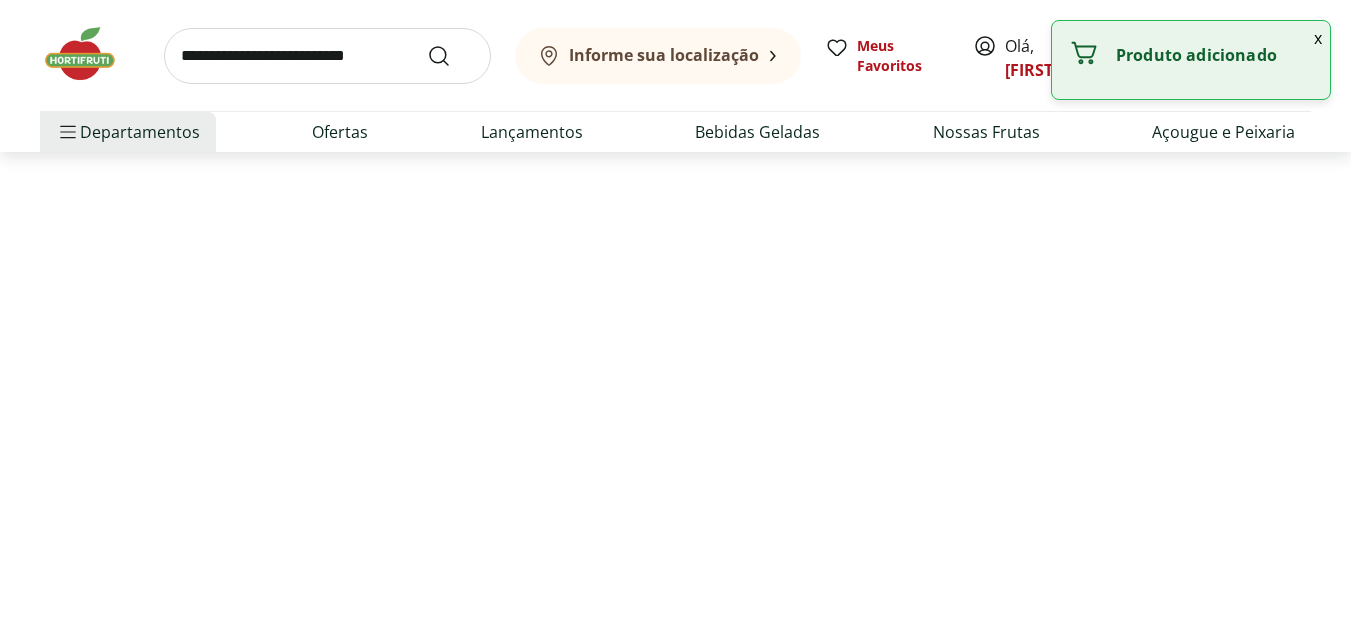 type on "*" 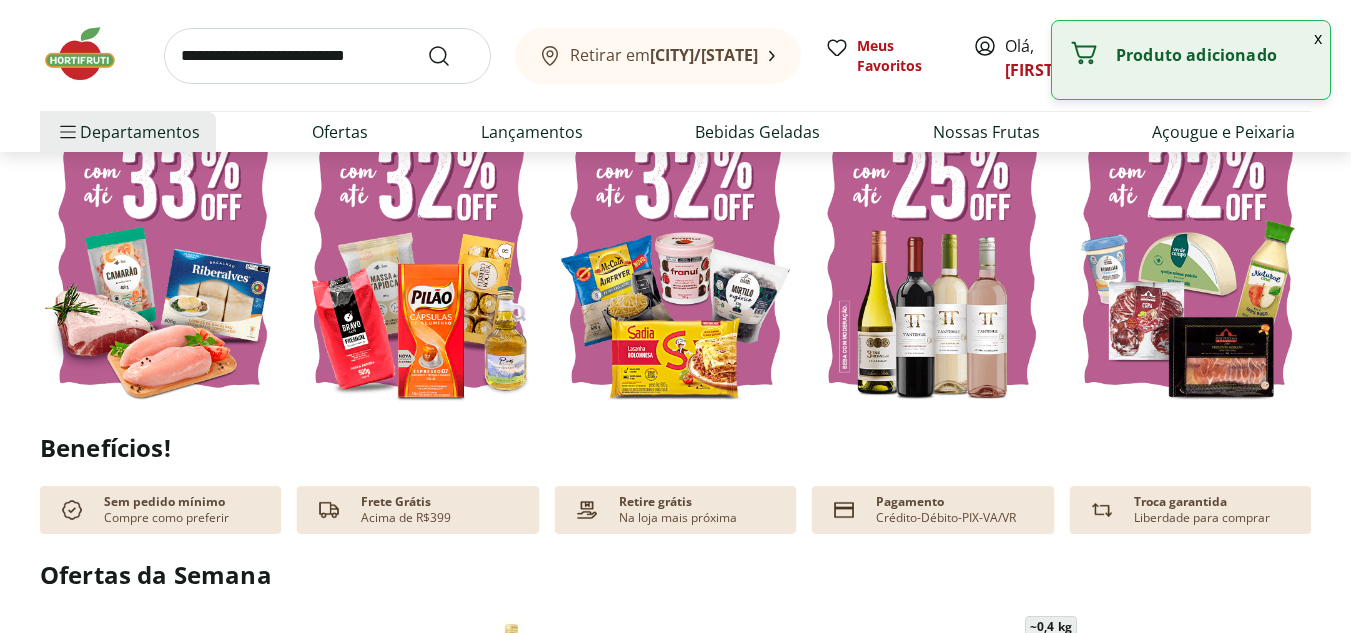 scroll, scrollTop: 500, scrollLeft: 0, axis: vertical 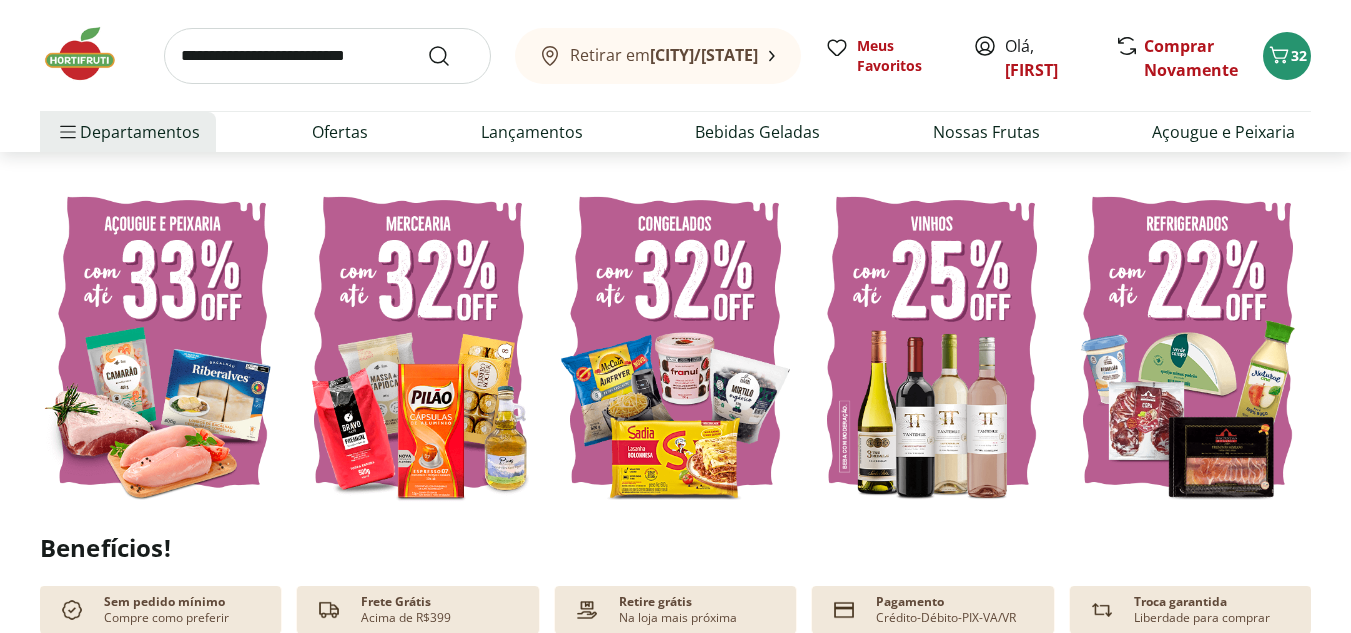 click at bounding box center [675, 342] 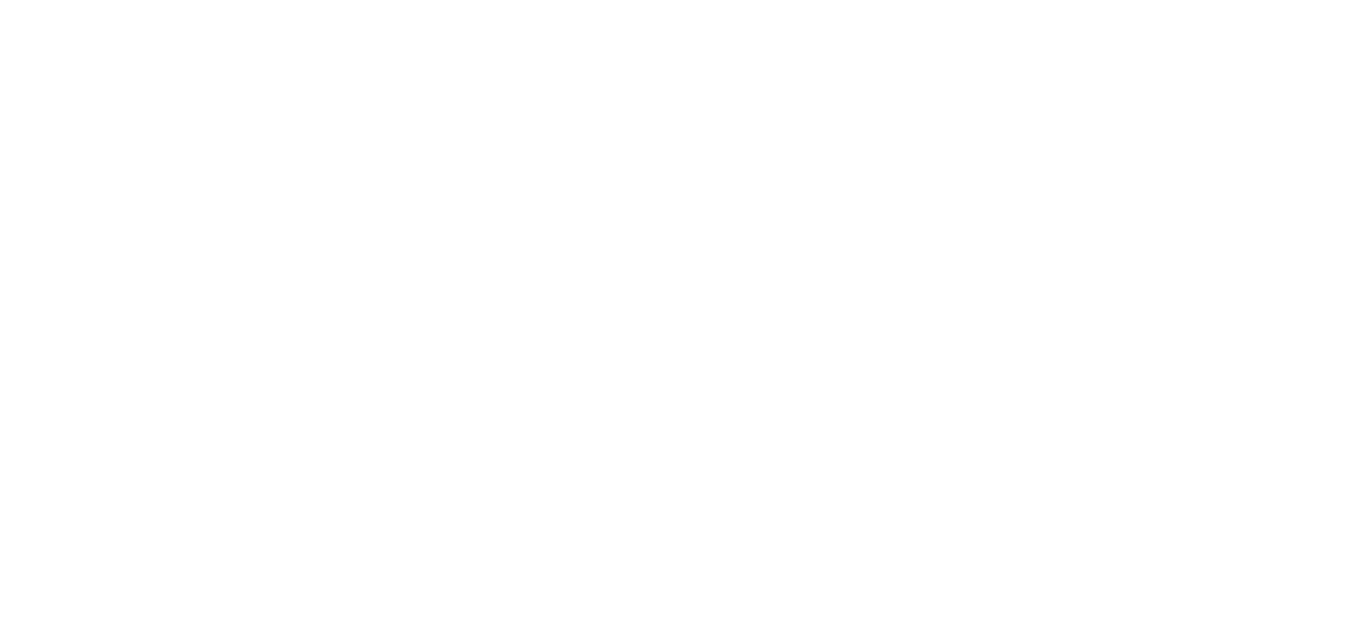 scroll, scrollTop: 0, scrollLeft: 0, axis: both 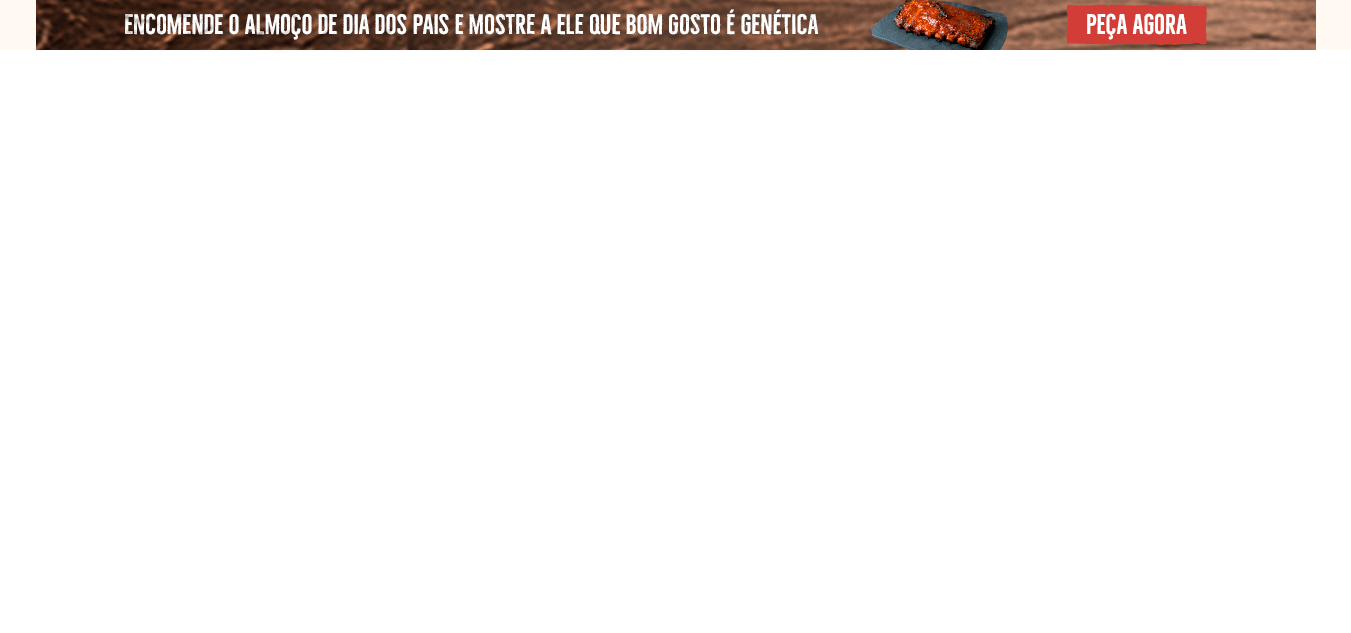 select on "**********" 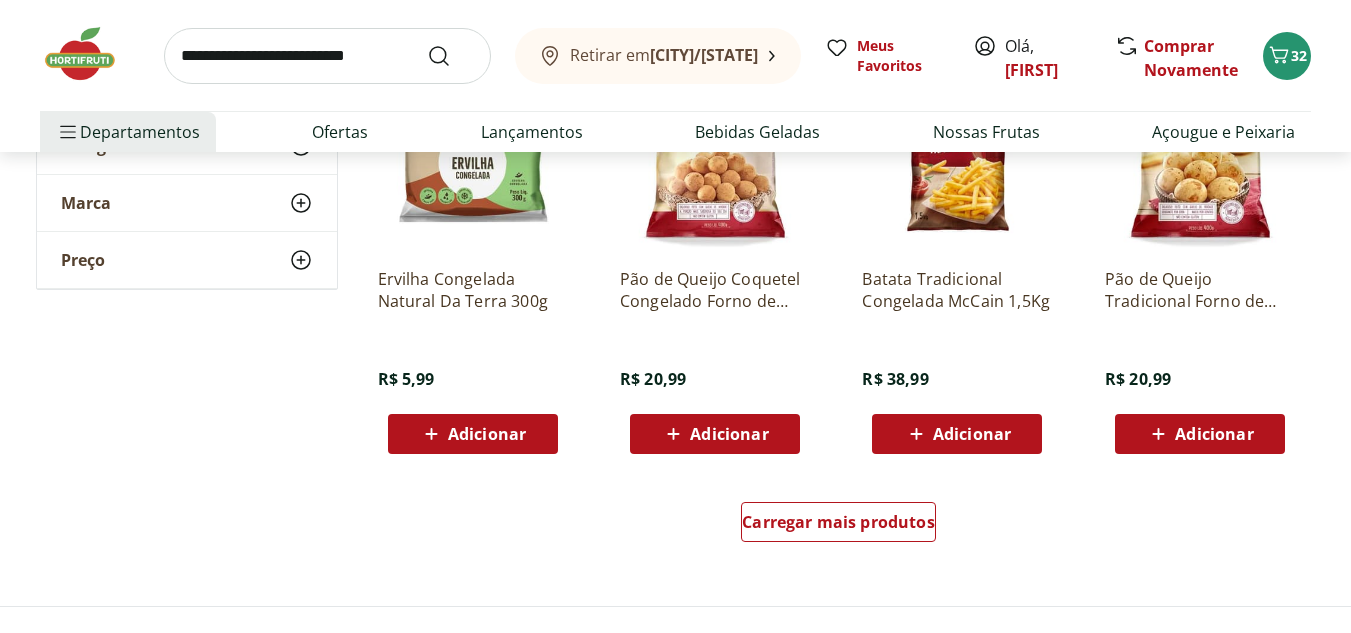 scroll, scrollTop: 1300, scrollLeft: 0, axis: vertical 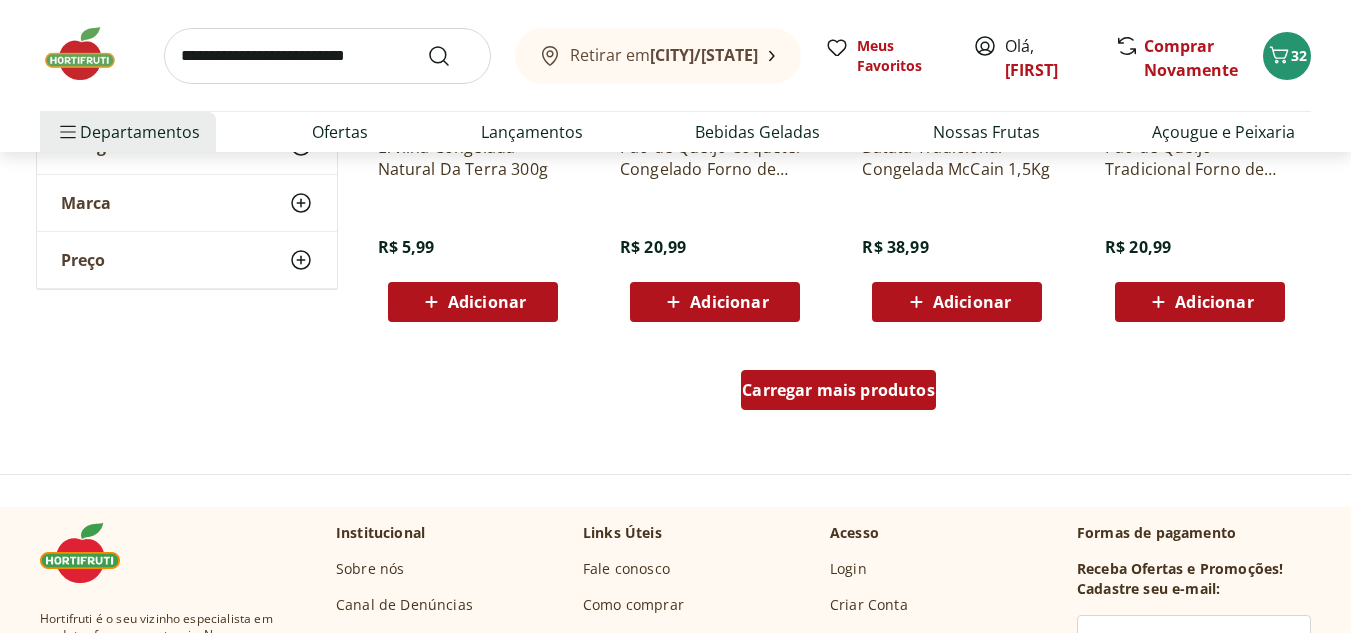 click on "Carregar mais produtos" at bounding box center [838, 390] 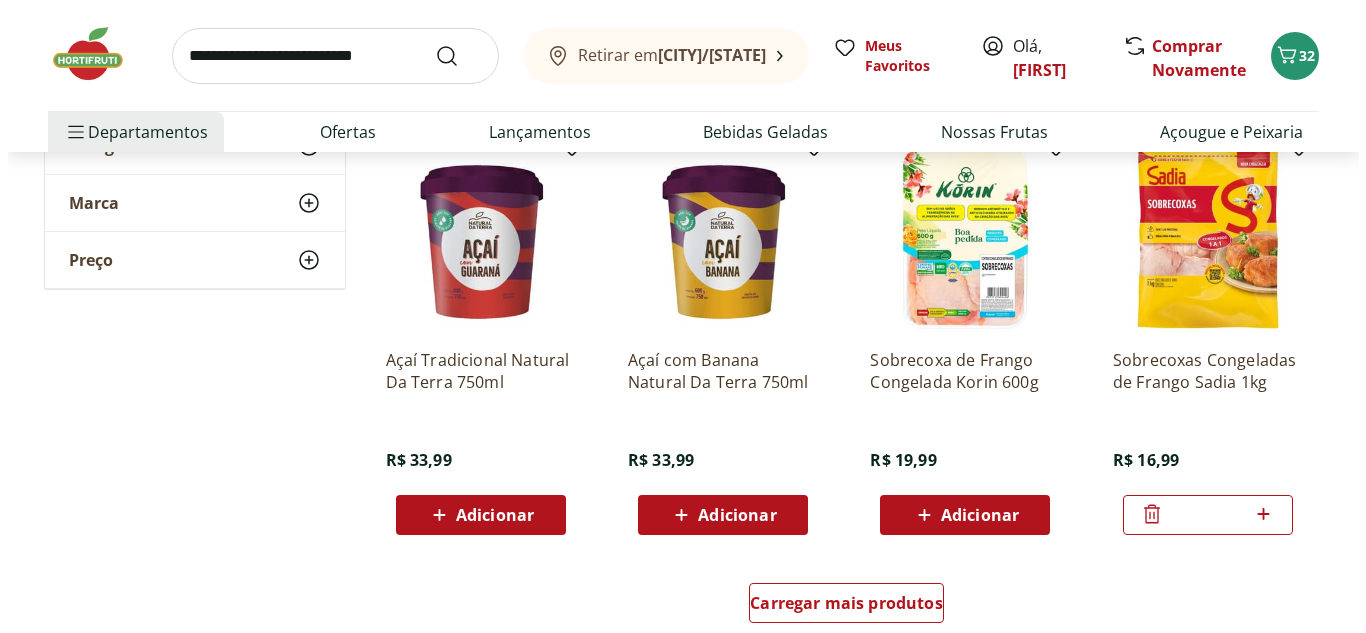 scroll, scrollTop: 2500, scrollLeft: 0, axis: vertical 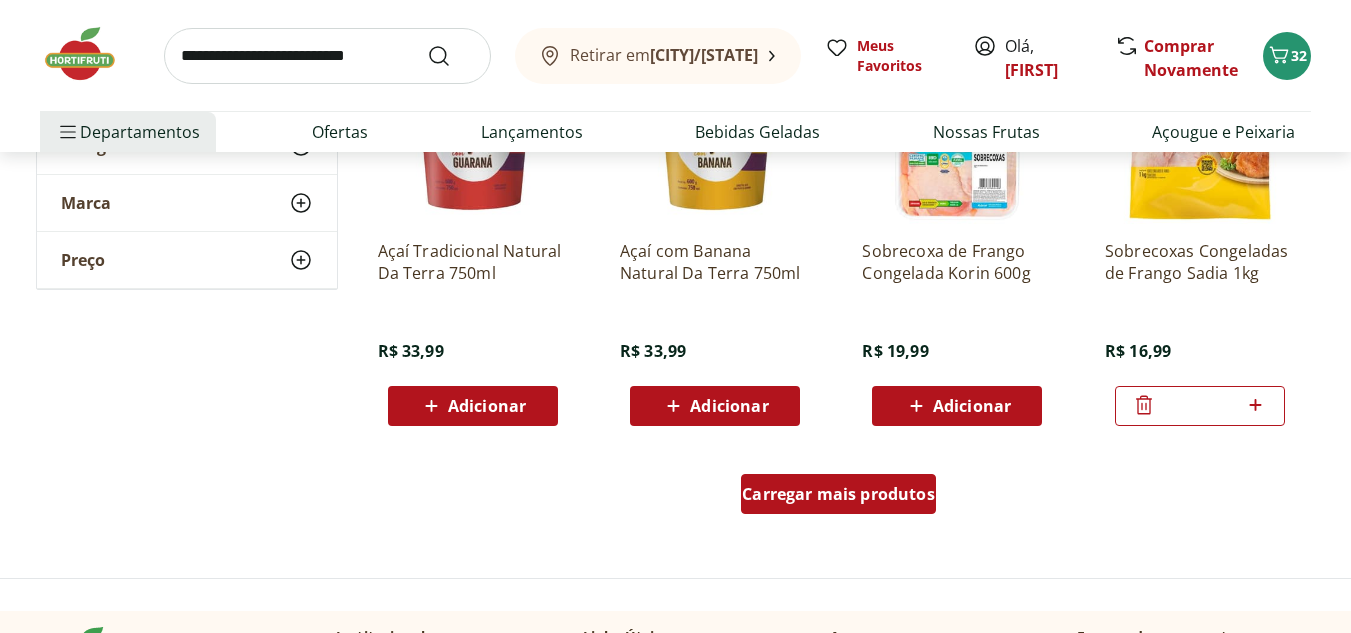 click on "Carregar mais produtos" at bounding box center (838, 494) 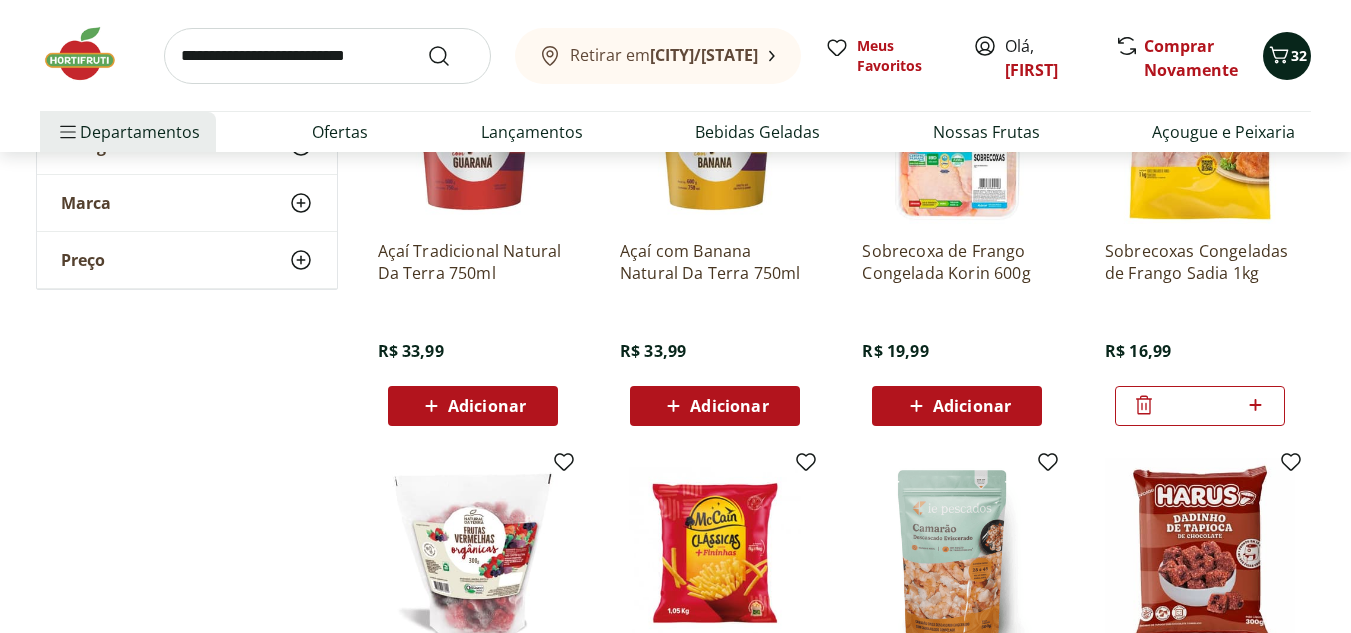click 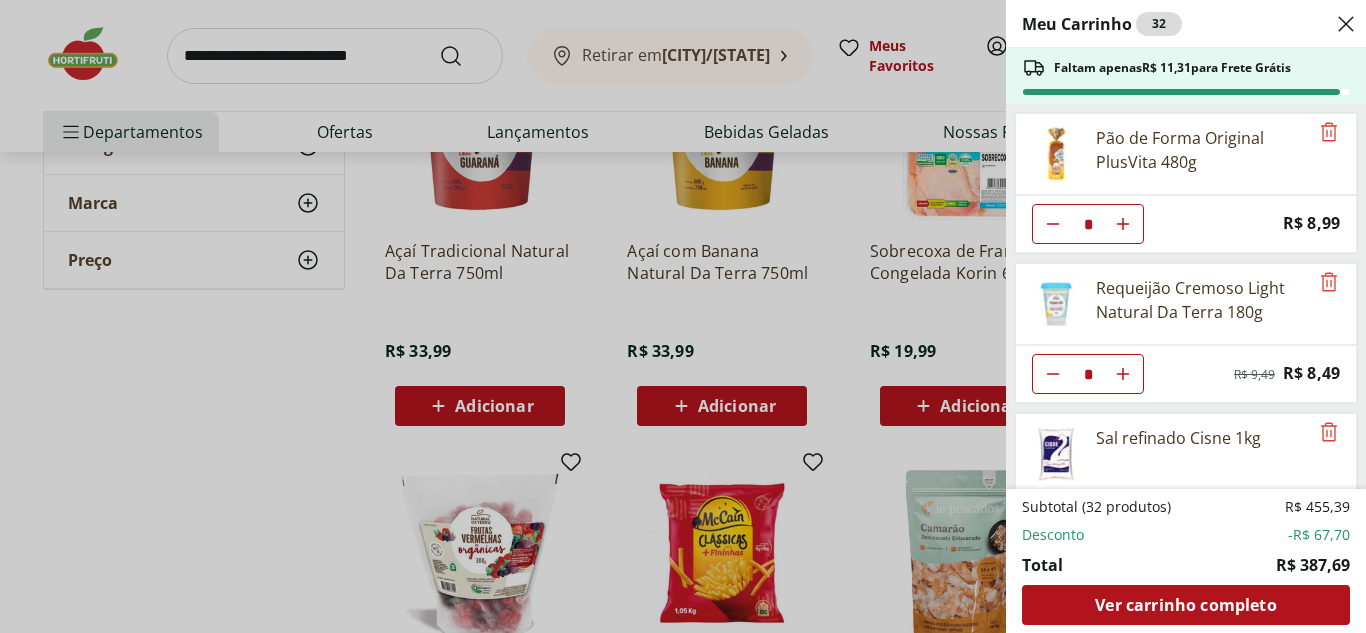 click on "Meu Carrinho 32 Faltam apenas  R$ 11,31  para Frete Grátis Pão de Forma Original PlusVita 480g * Price: R$ 8,99 Requeijão Cremoso Light Natural Da Terra 180g * Original price: R$ 9,49 Price: R$ 8,49 Sal refinado Cisne 1kg * Price: R$ 6,29 Queijo Mussarela Fatiado * Price: R$ 5,99 Azeite Extra Virgem O Live 450ml * Original price: R$ 44,99 Price: R$ 34,99 Carne Moída Patinho Resfriada Natural da Terra 500g * Original price: R$ 29,99 Price: R$ 20,99 Almôndega Bovina Resfriada Best Beef 360g * Original price: R$ 23,99 Price: R$ 16,79 Batata Congelada Extra Crocante Airfryer Mccain 600g * Original price: R$ 21,99 Price: R$ 15,99 Morango Fruta Congelada Nechio 1,02kg * Original price: R$ 21,99 Price: R$ 16,99 Cebola Nacional Unidade * Price: R$ 1,00 Alho Nacional Unidade * Price: R$ 2,03 Pão De Hambúrguer Tipo Brioche Pullman 520G * Price: R$ 18,99 Tomate Pelado Italiano Natural da Terra 400g * Price: R$ 5,99 Sobrecoxas Congeladas de Frango Sadia 1kg * Price: R$ 16,99 * Original price:" at bounding box center (683, 316) 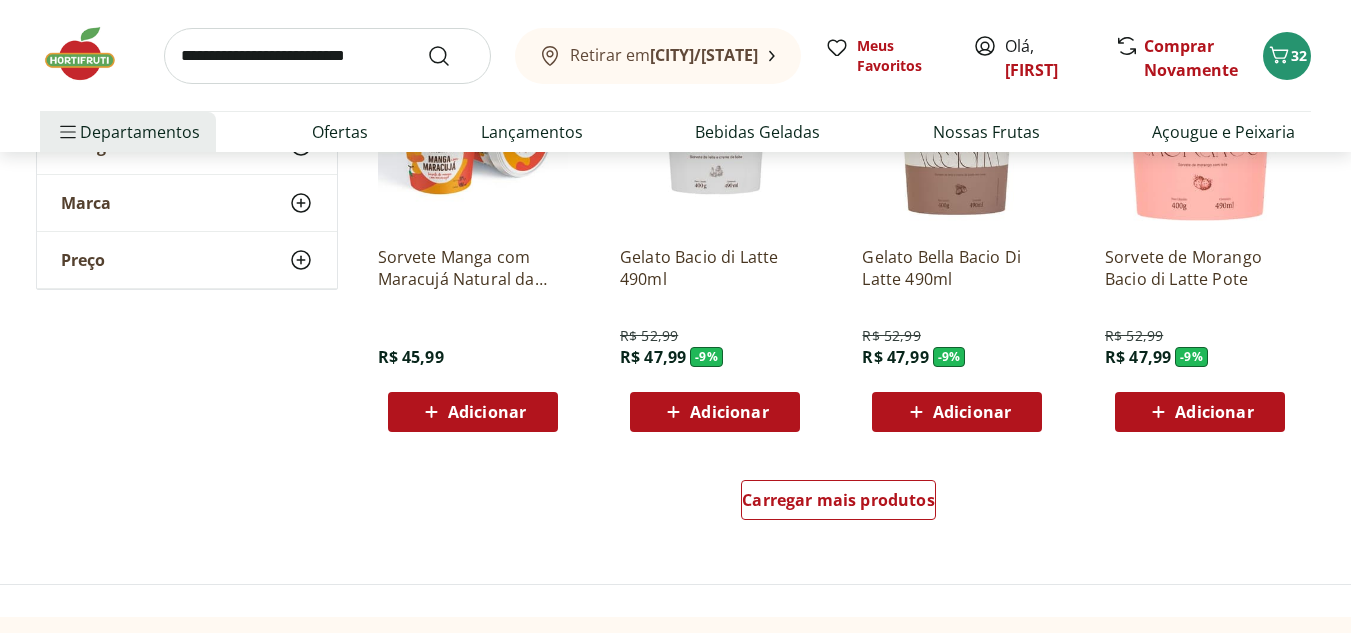 scroll, scrollTop: 3800, scrollLeft: 0, axis: vertical 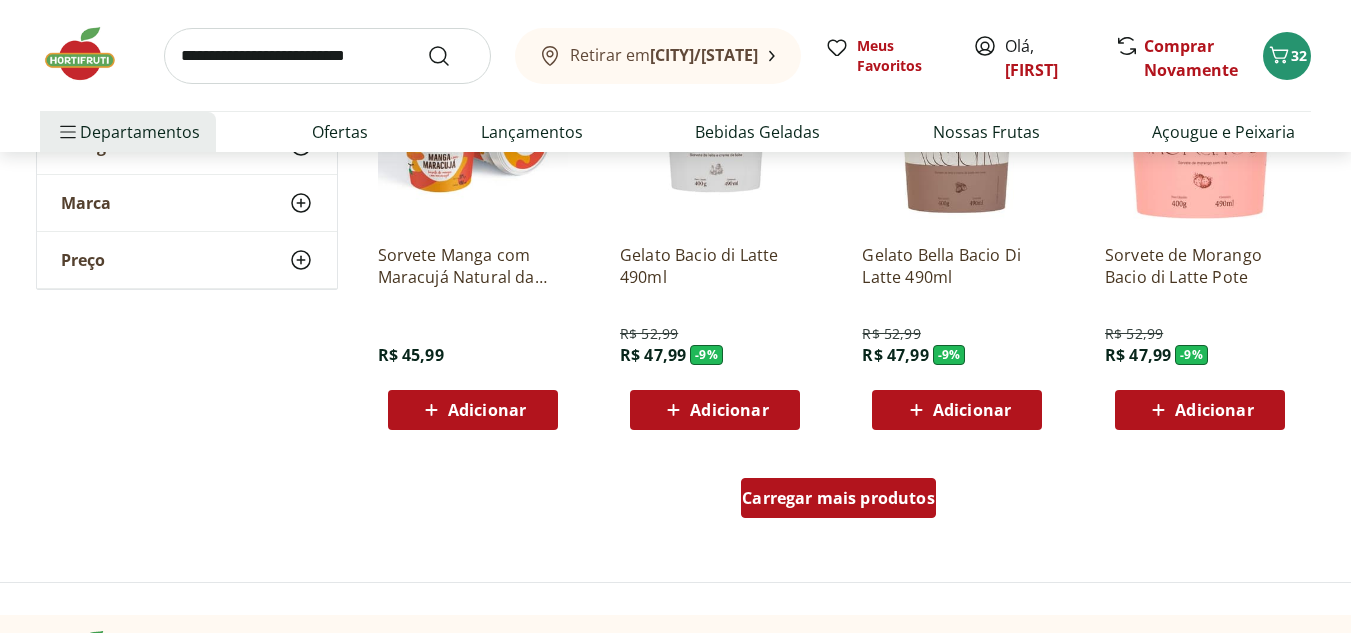drag, startPoint x: 875, startPoint y: 487, endPoint x: 881, endPoint y: 402, distance: 85.2115 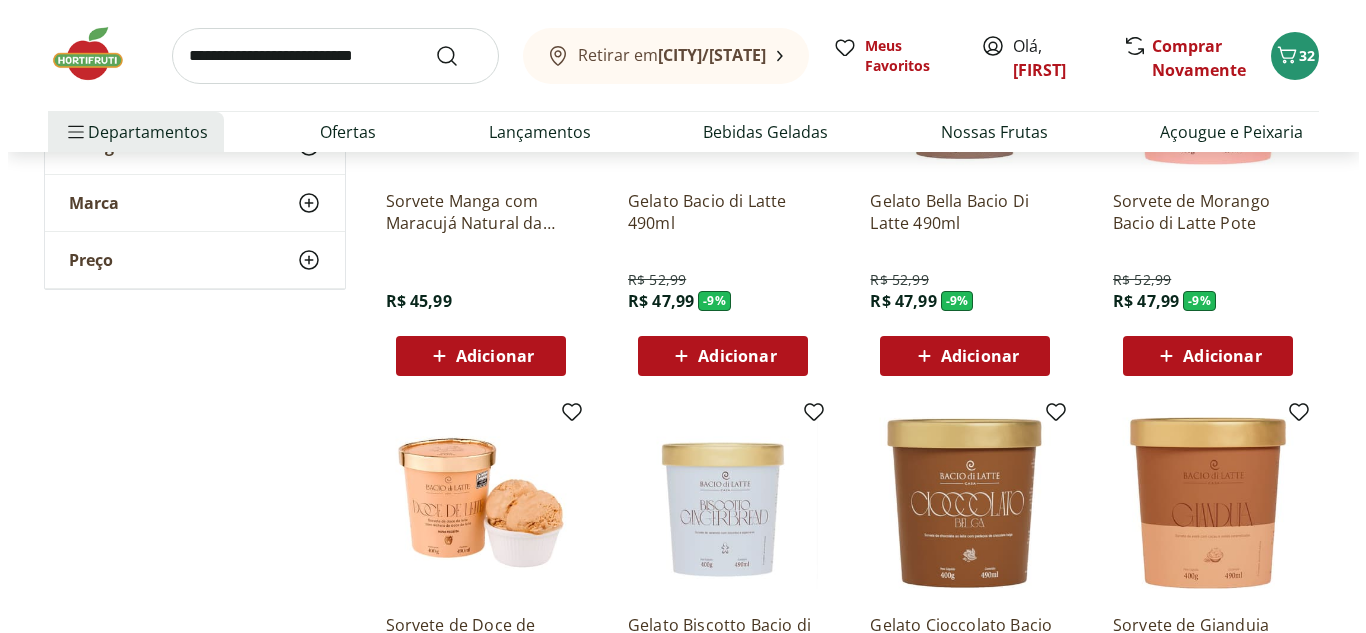 scroll, scrollTop: 4000, scrollLeft: 0, axis: vertical 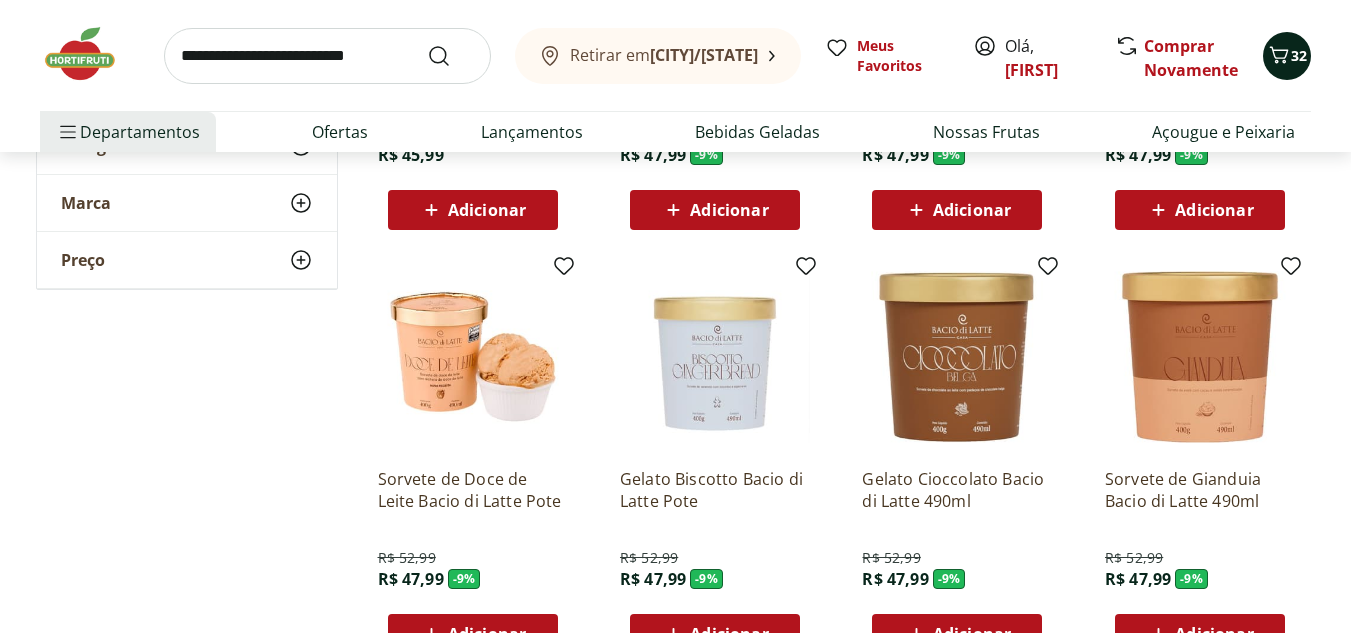 click on "32" at bounding box center [1299, 55] 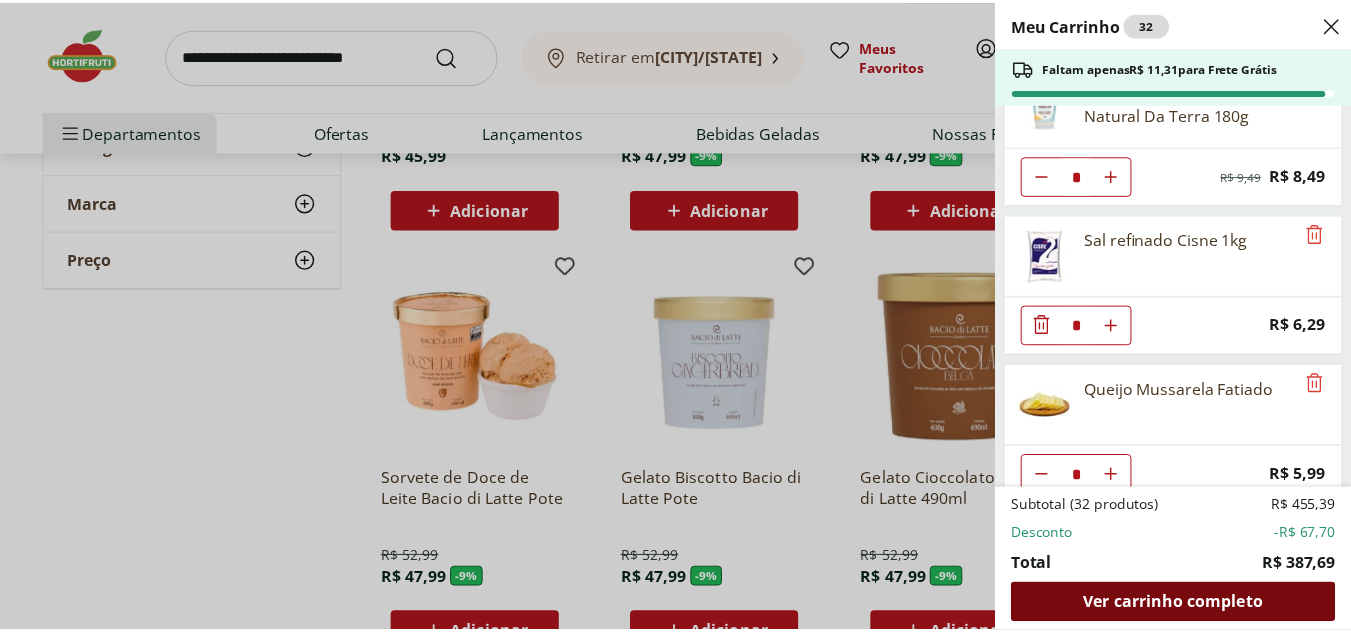scroll, scrollTop: 200, scrollLeft: 0, axis: vertical 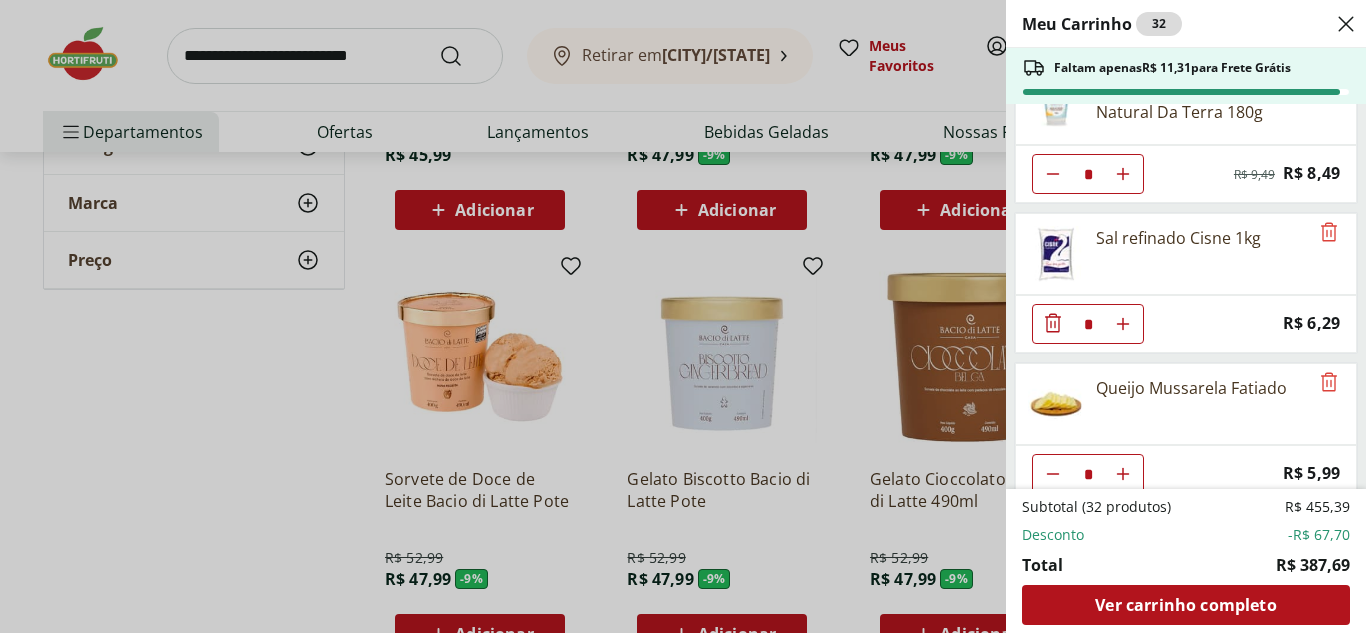 click on "Meu Carrinho 32 Faltam apenas  R$ 11,31  para Frete Grátis Pão de Forma Original PlusVita 480g * Price: R$ 8,99 Requeijão Cremoso Light Natural Da Terra 180g * Original price: R$ 9,49 Price: R$ 8,49 Sal refinado Cisne 1kg * Price: R$ 6,29 Queijo Mussarela Fatiado * Price: R$ 5,99 Azeite Extra Virgem O Live 450ml * Original price: R$ 44,99 Price: R$ 34,99 Carne Moída Patinho Resfriada Natural da Terra 500g * Original price: R$ 29,99 Price: R$ 20,99 Almôndega Bovina Resfriada Best Beef 360g * Original price: R$ 23,99 Price: R$ 16,79 Batata Congelada Extra Crocante Airfryer Mccain 600g * Original price: R$ 21,99 Price: R$ 15,99 Morango Fruta Congelada Nechio 1,02kg * Original price: R$ 21,99 Price: R$ 16,99 Cebola Nacional Unidade * Price: R$ 1,00 Alho Nacional Unidade * Price: R$ 2,03 Pão De Hambúrguer Tipo Brioche Pullman 520G * Price: R$ 18,99 Tomate Pelado Italiano Natural da Terra 400g * Price: R$ 5,99 Sobrecoxas Congeladas de Frango Sadia 1kg * Price: R$ 16,99 * Original price:" at bounding box center (683, 316) 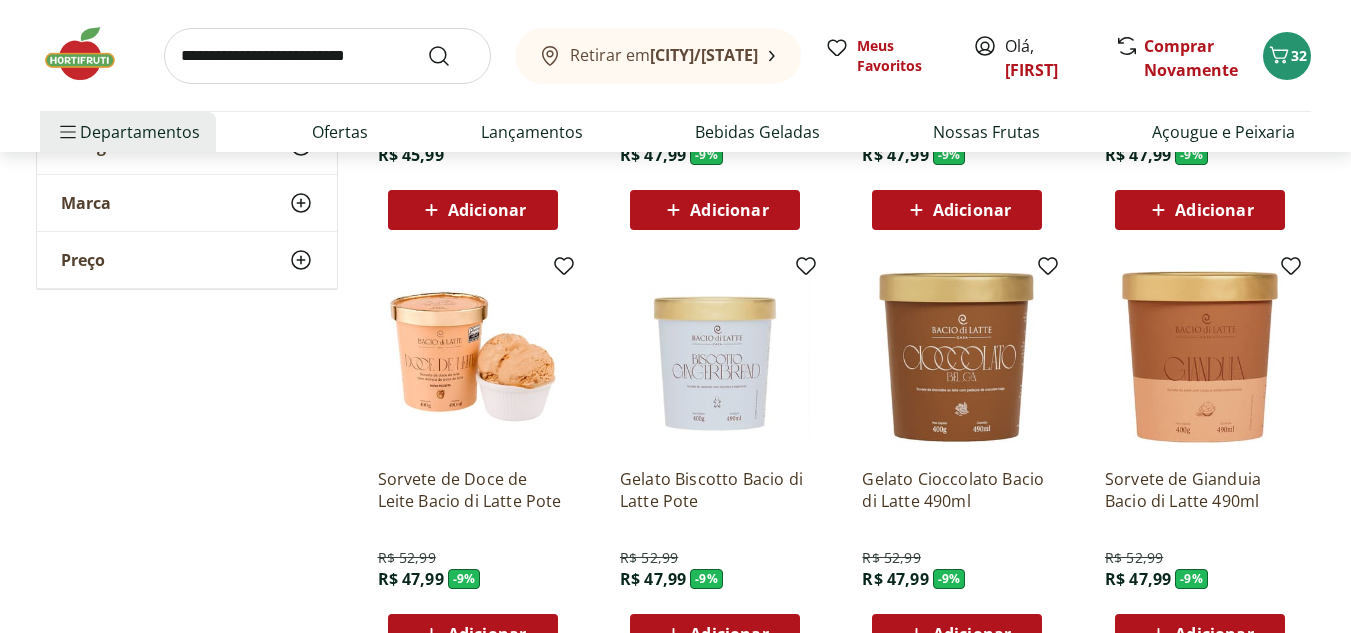 click at bounding box center (327, 56) 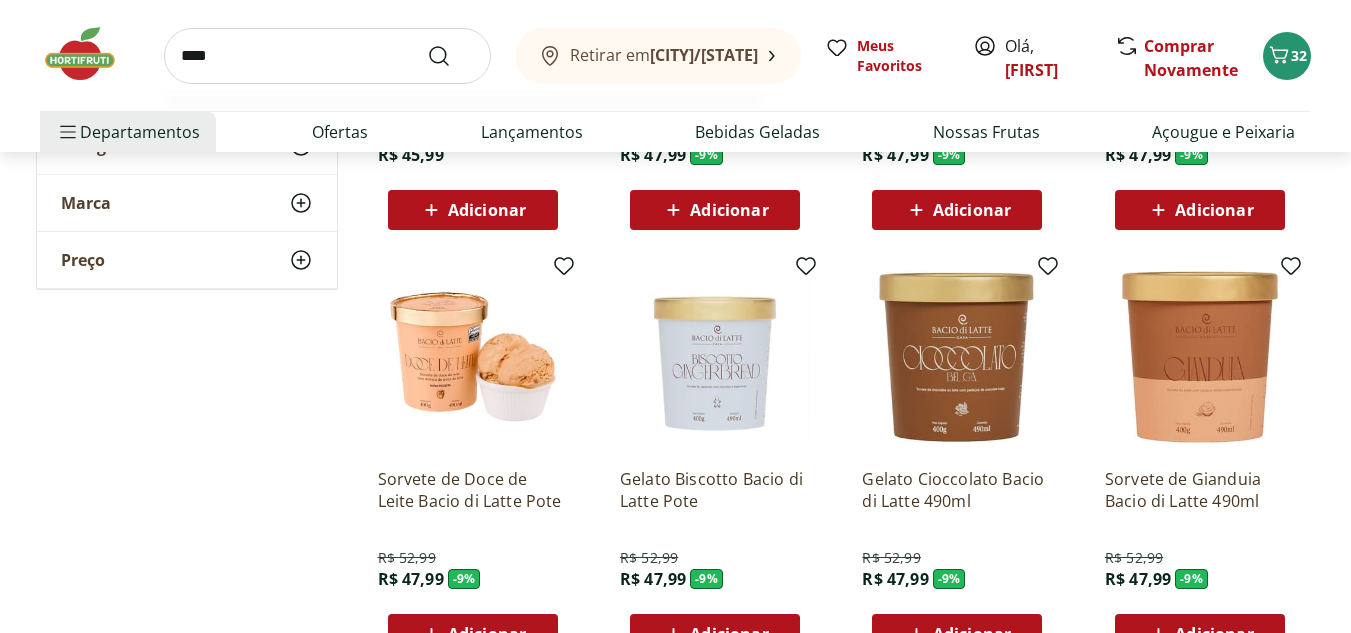 type on "*****" 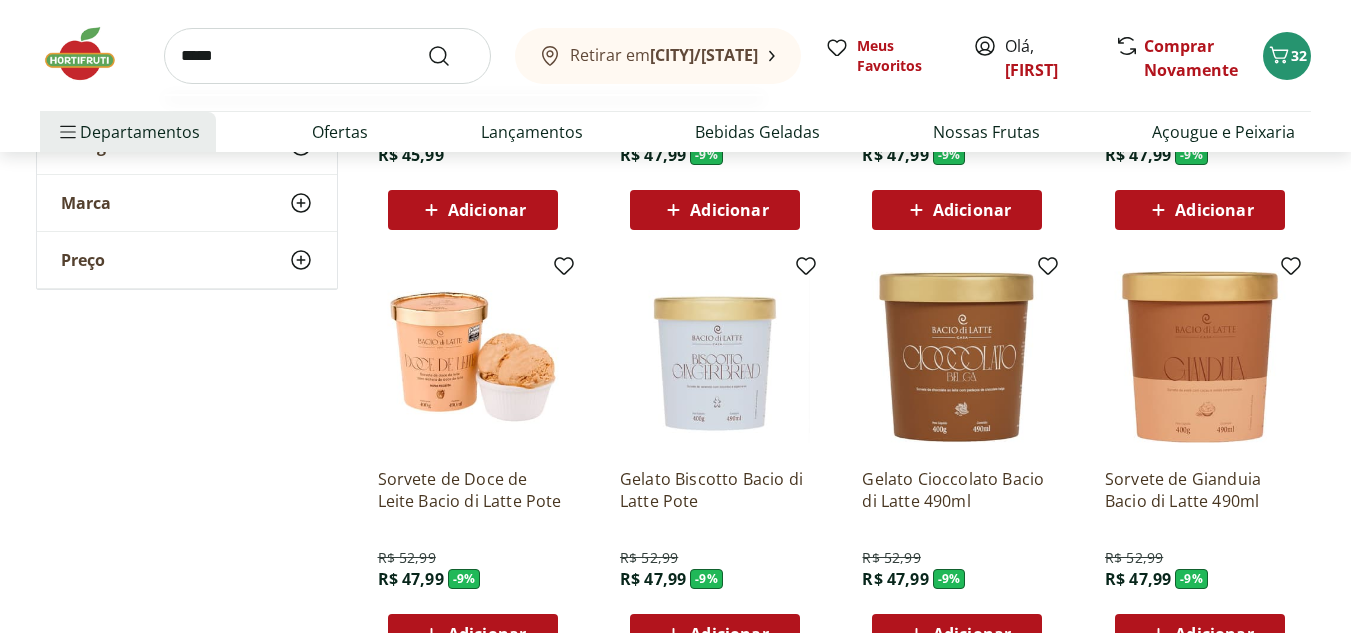 click at bounding box center [451, 56] 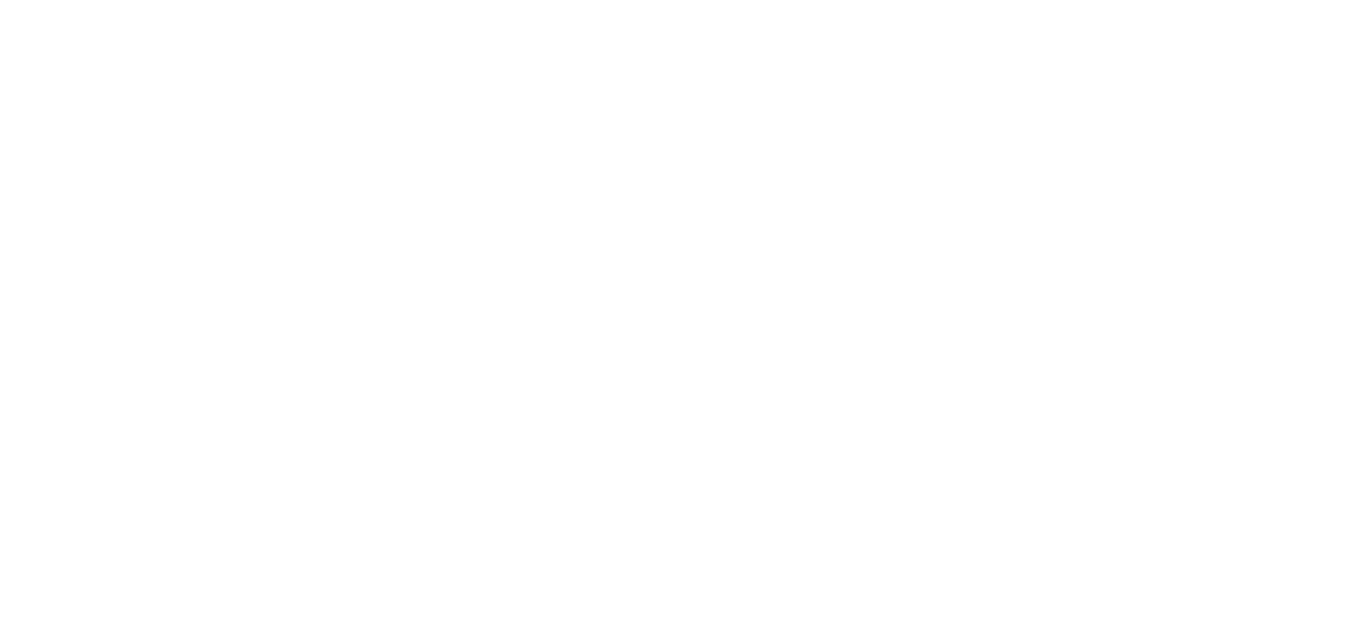 scroll, scrollTop: 0, scrollLeft: 0, axis: both 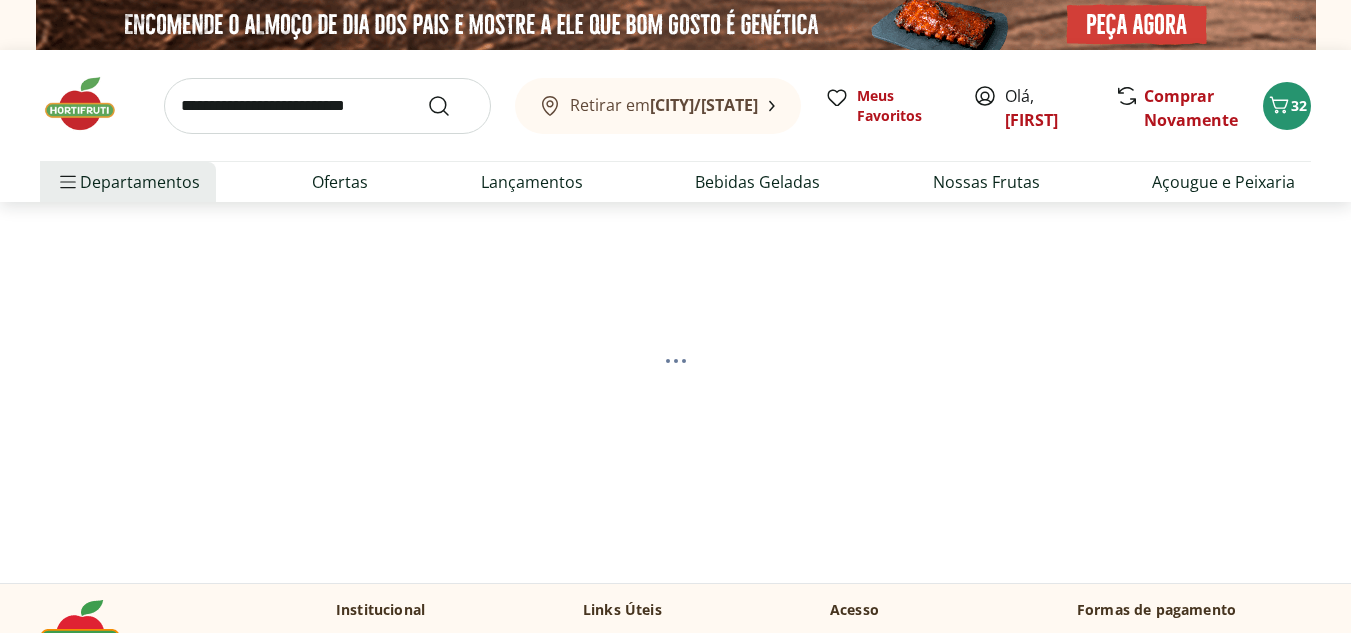 select on "**********" 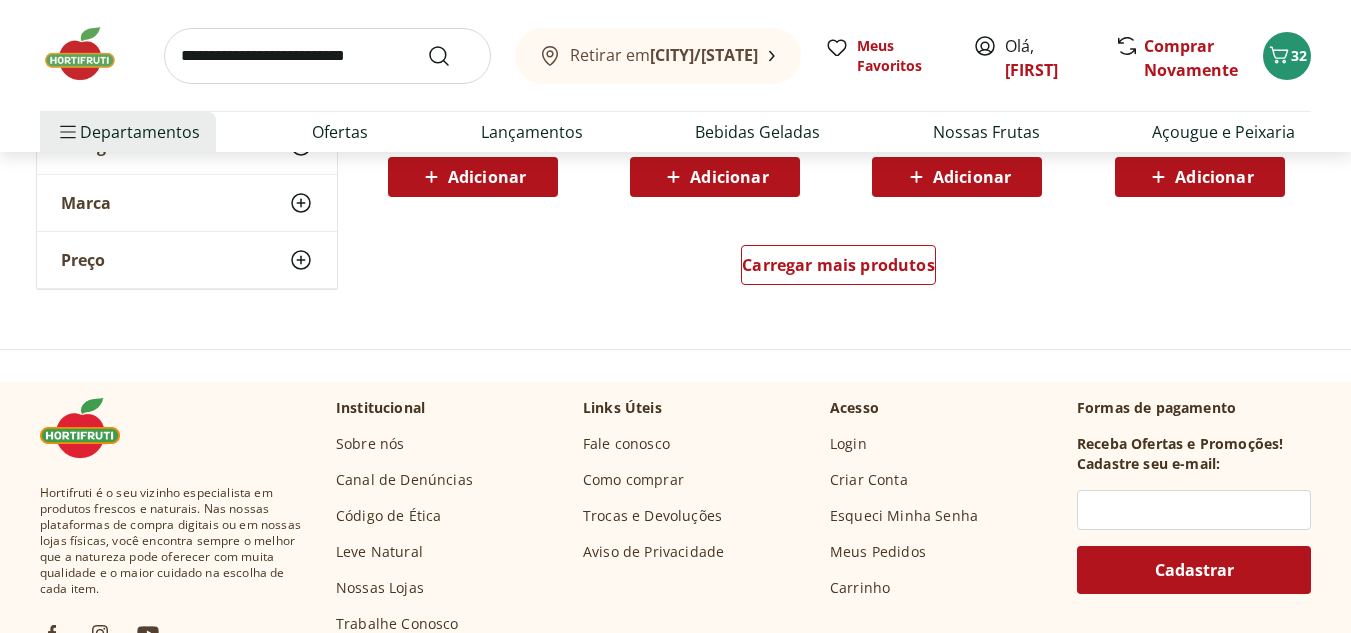 scroll, scrollTop: 1500, scrollLeft: 0, axis: vertical 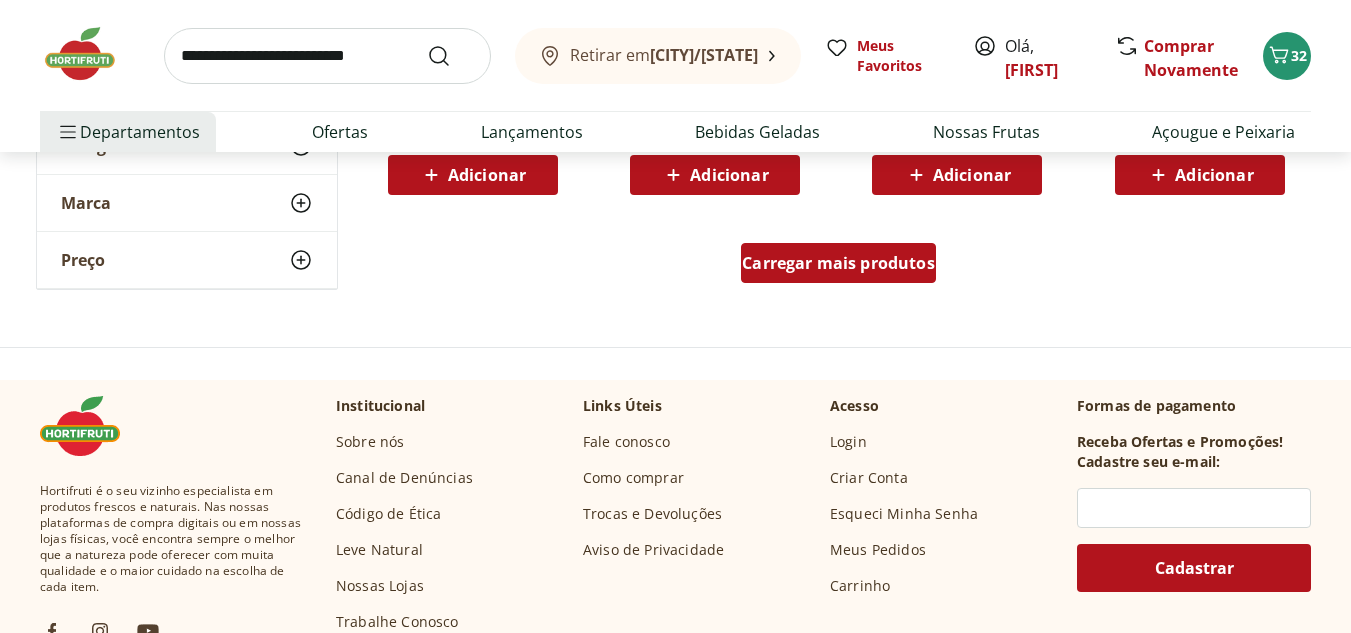 click on "Carregar mais produtos" at bounding box center [838, 263] 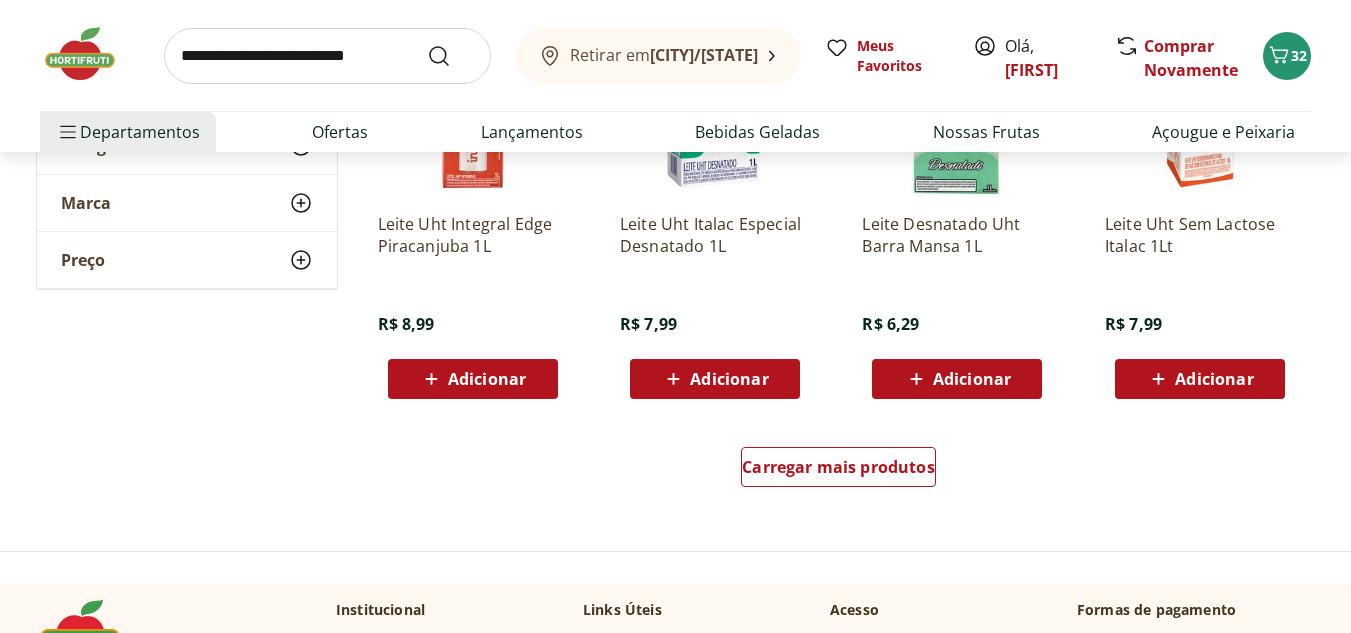 scroll, scrollTop: 2700, scrollLeft: 0, axis: vertical 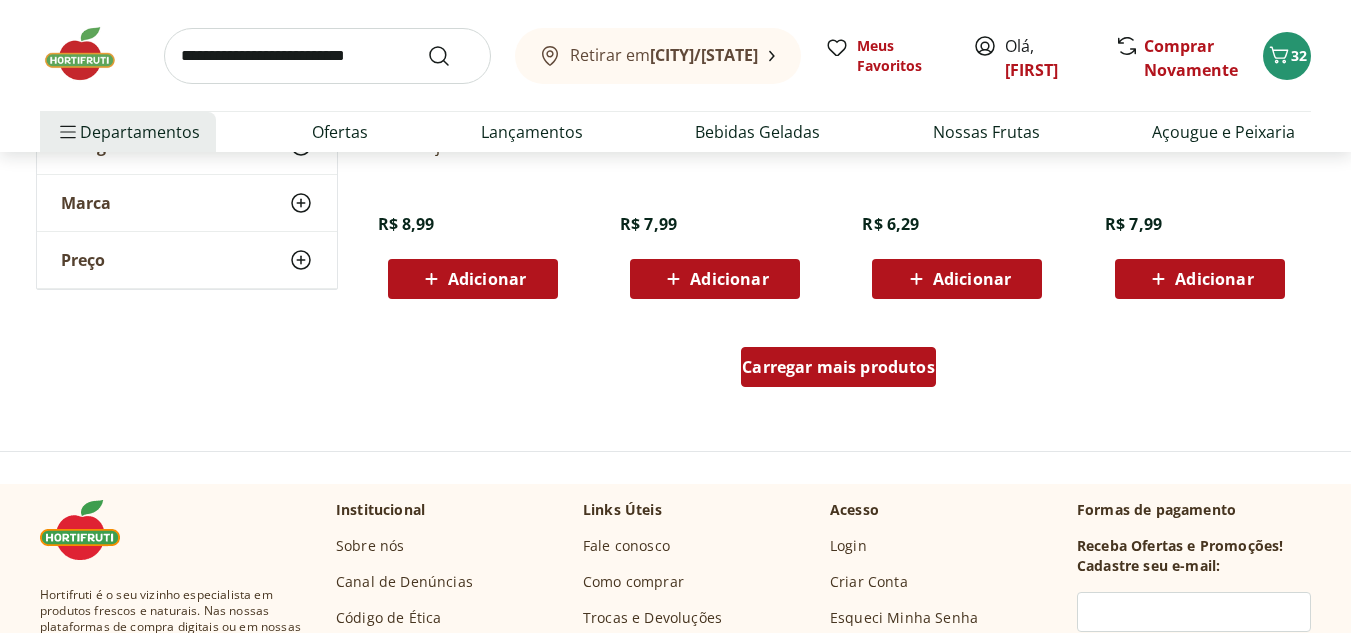 click on "Carregar mais produtos" at bounding box center (838, 367) 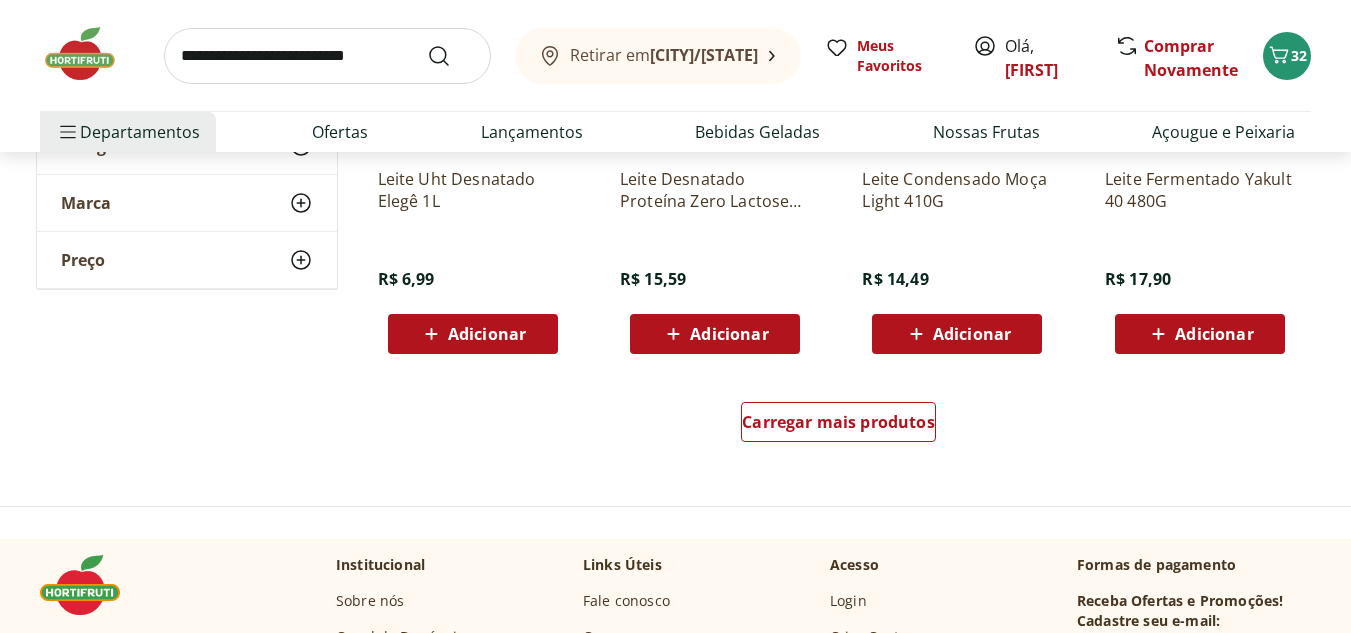 scroll, scrollTop: 4000, scrollLeft: 0, axis: vertical 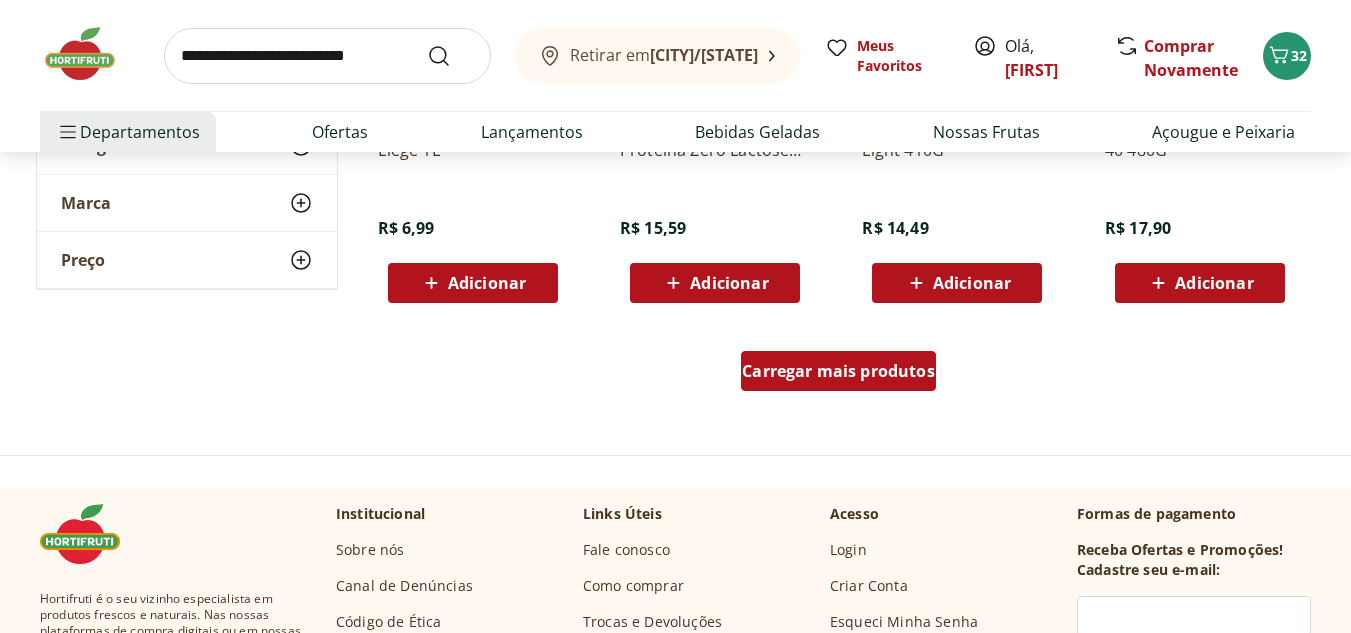 click on "Carregar mais produtos" at bounding box center (838, 371) 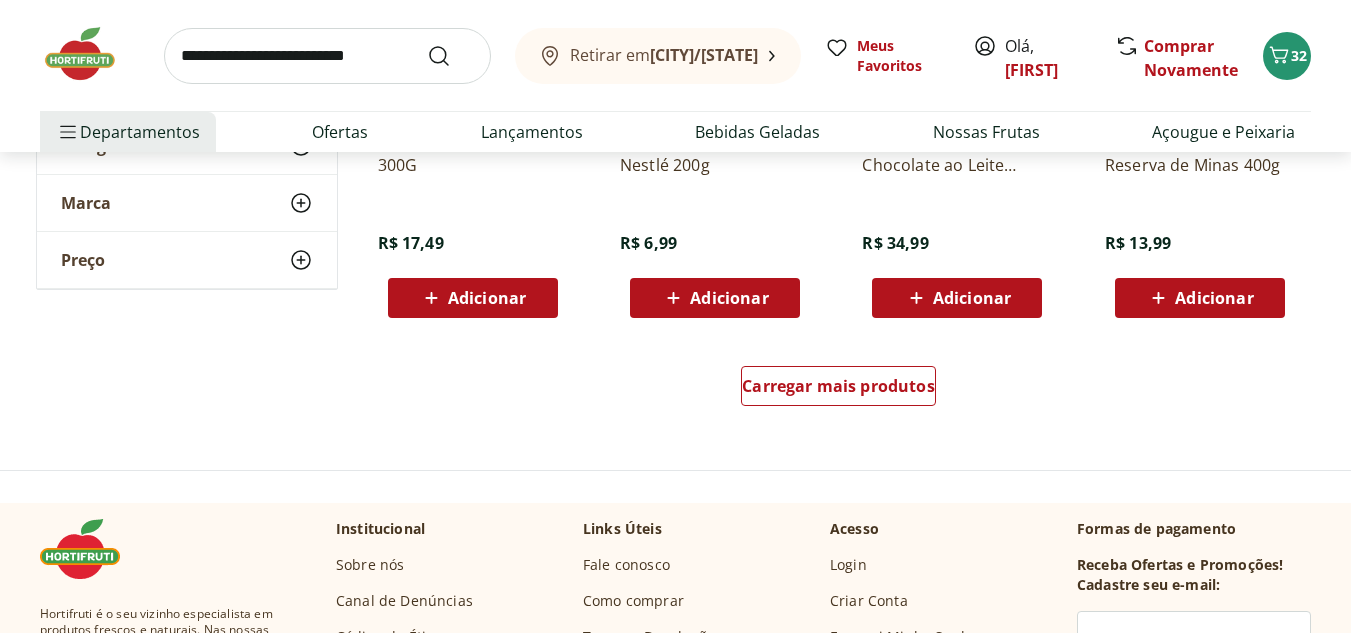 scroll, scrollTop: 5300, scrollLeft: 0, axis: vertical 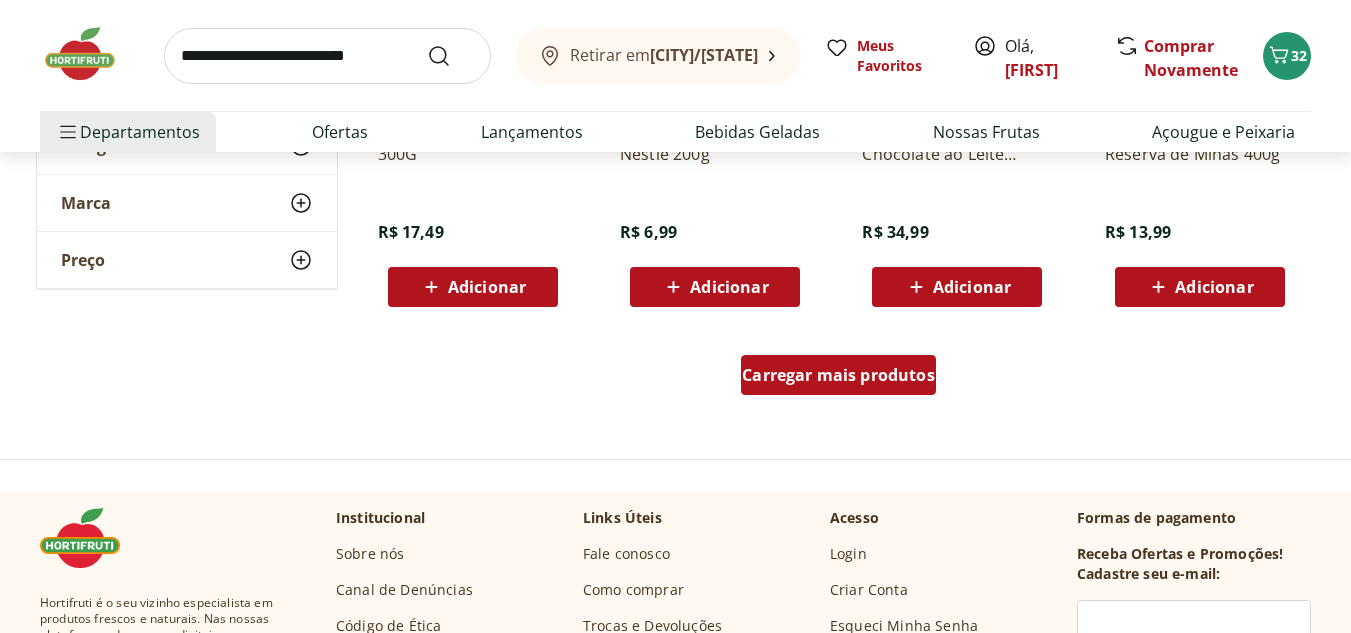 click on "Carregar mais produtos" at bounding box center (838, 375) 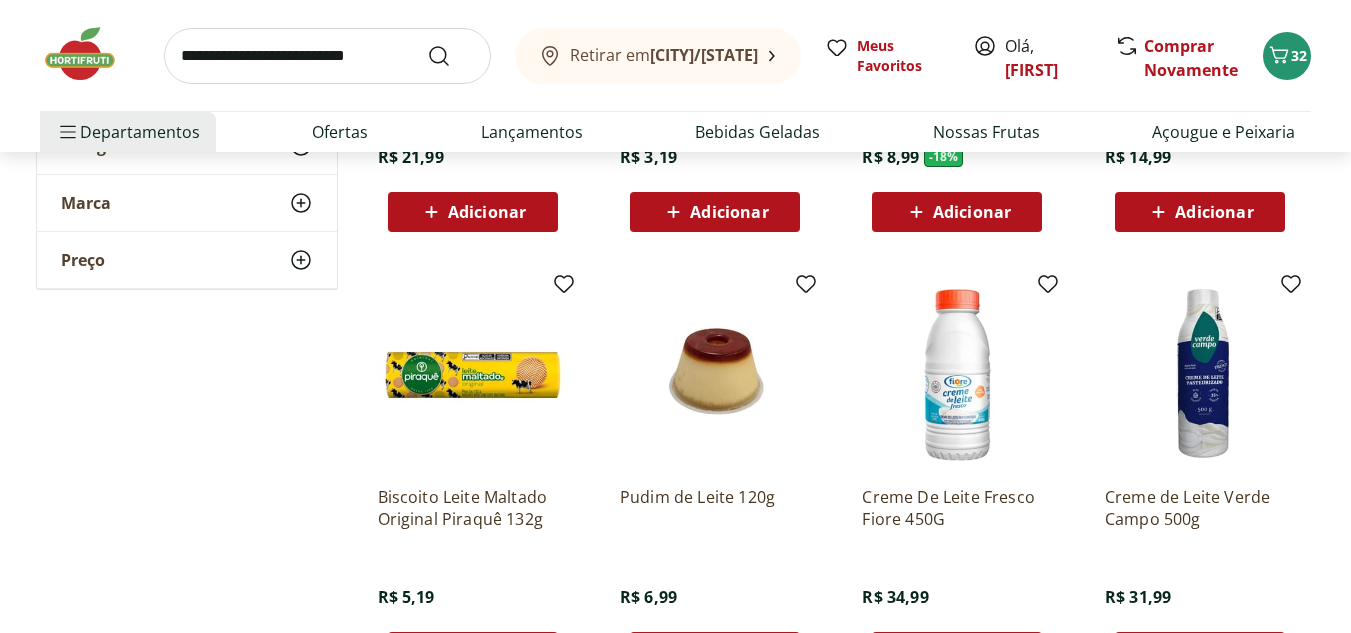 scroll, scrollTop: 6400, scrollLeft: 0, axis: vertical 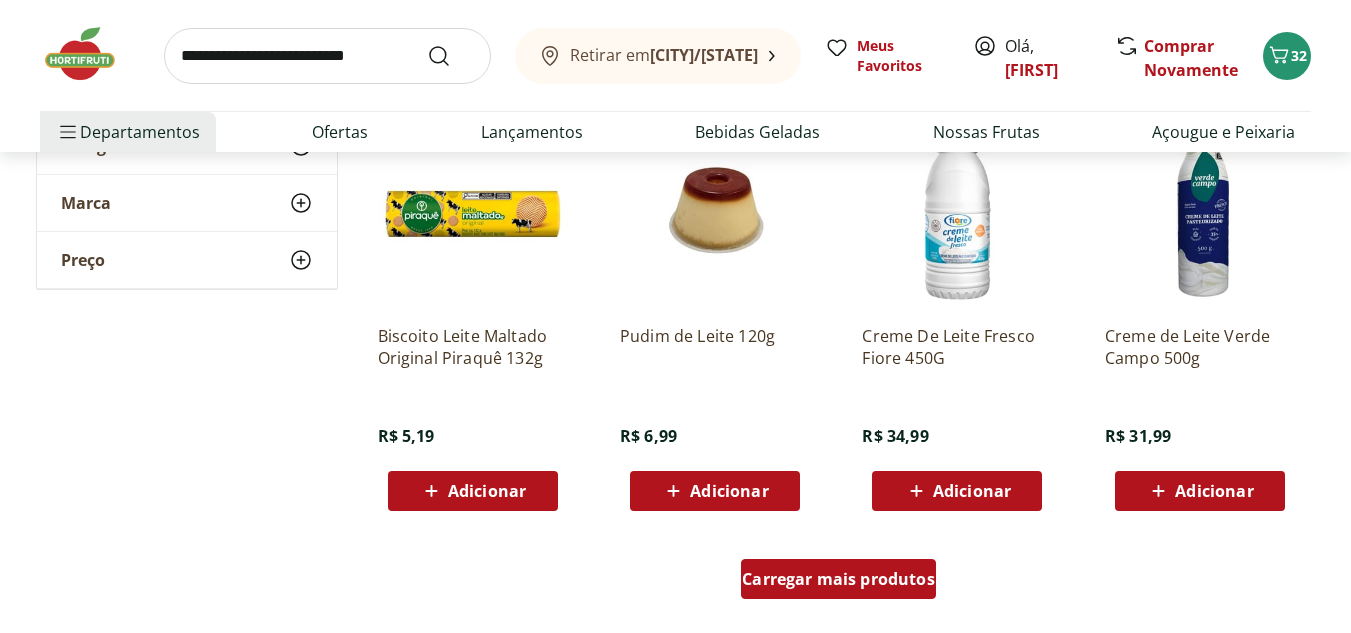 click on "Carregar mais produtos" at bounding box center (838, 579) 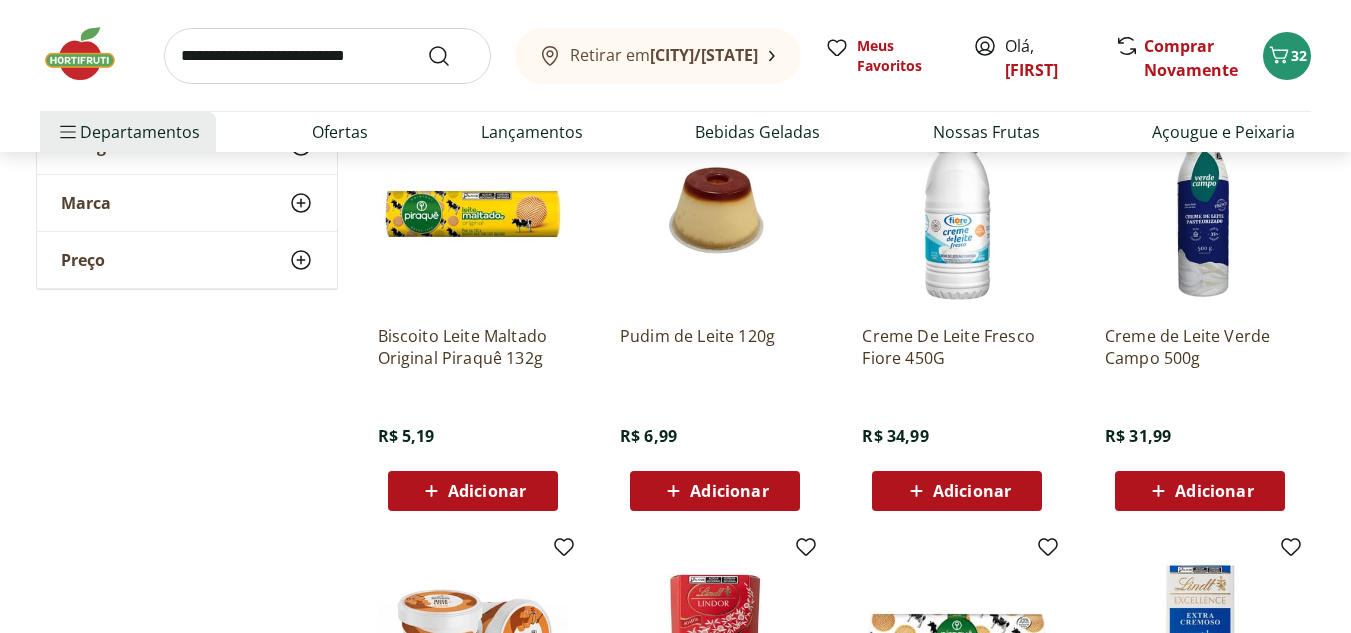 scroll, scrollTop: 6700, scrollLeft: 0, axis: vertical 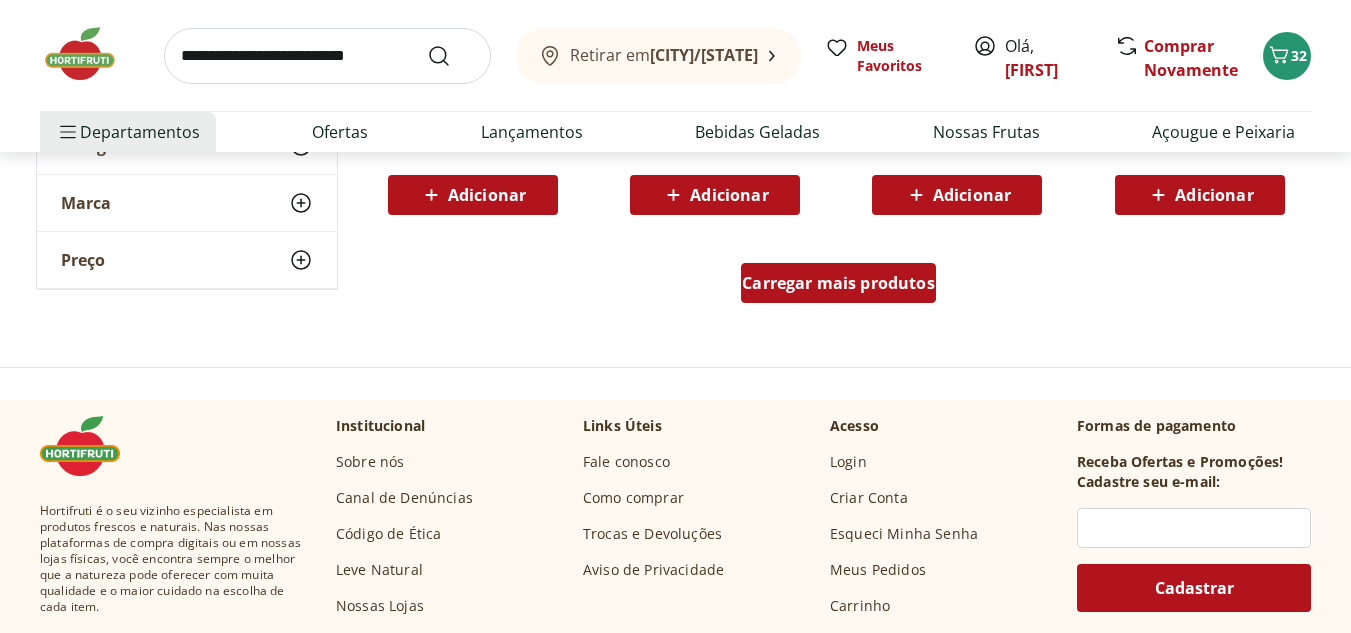 click on "Carregar mais produtos" at bounding box center (838, 283) 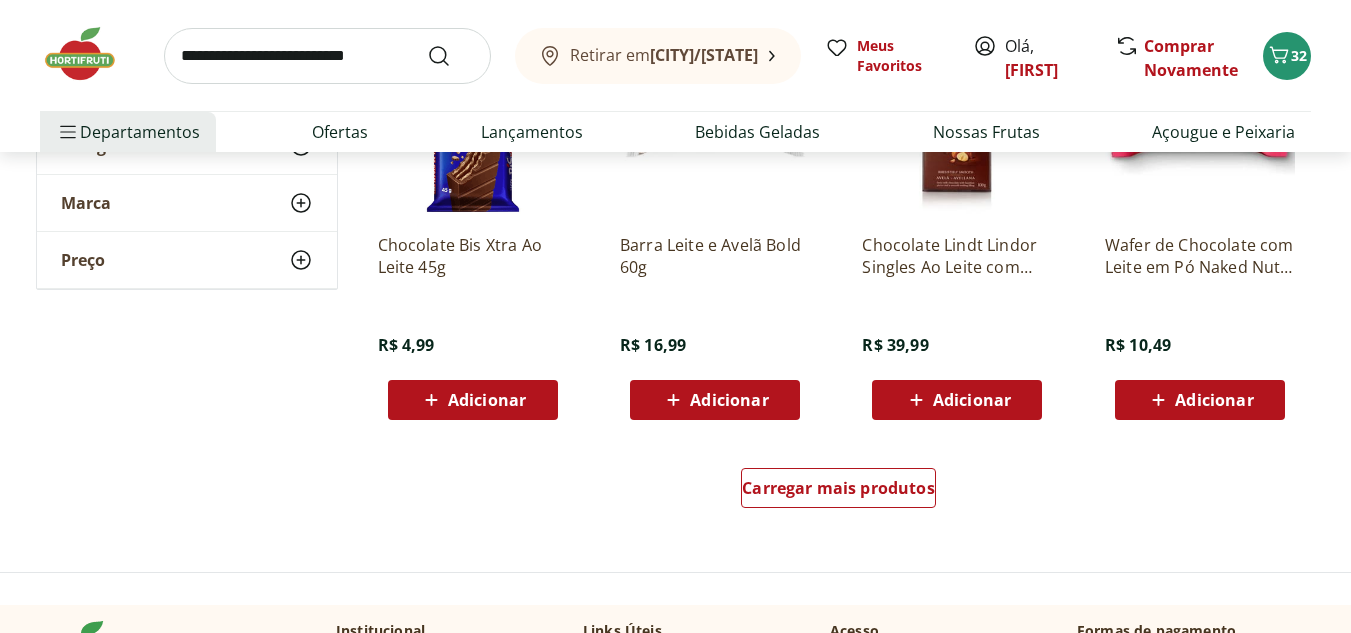 scroll, scrollTop: 9100, scrollLeft: 0, axis: vertical 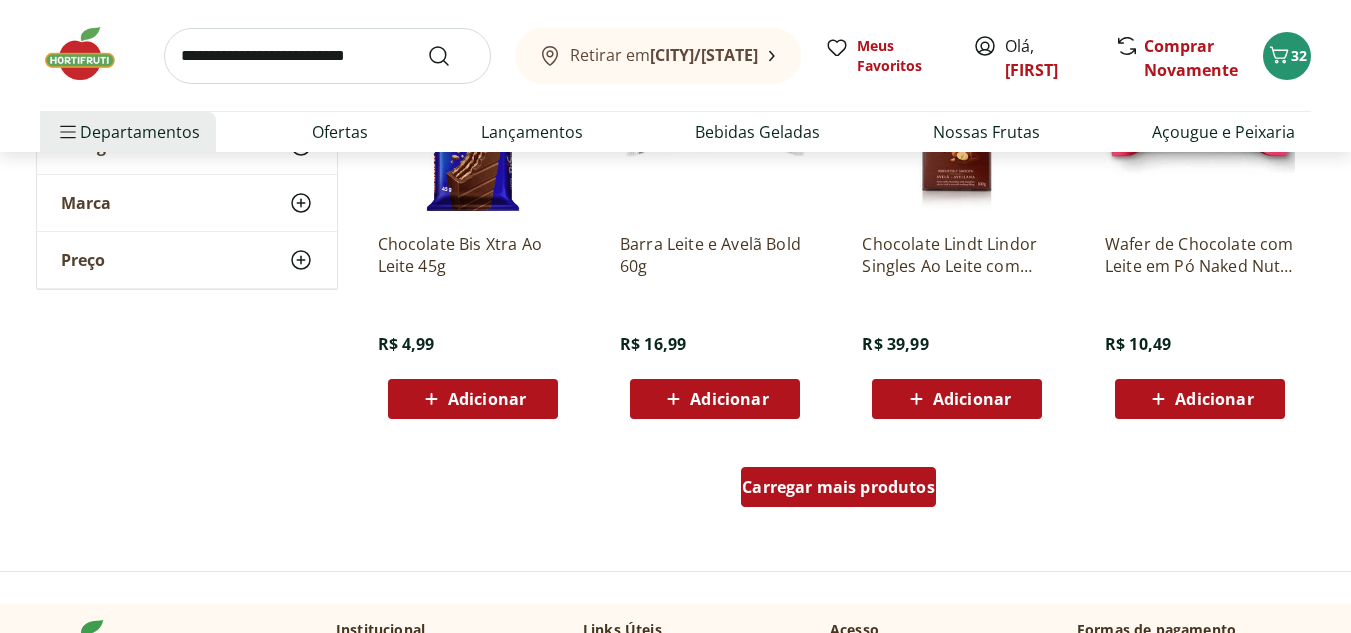 click on "Carregar mais produtos" at bounding box center (838, 487) 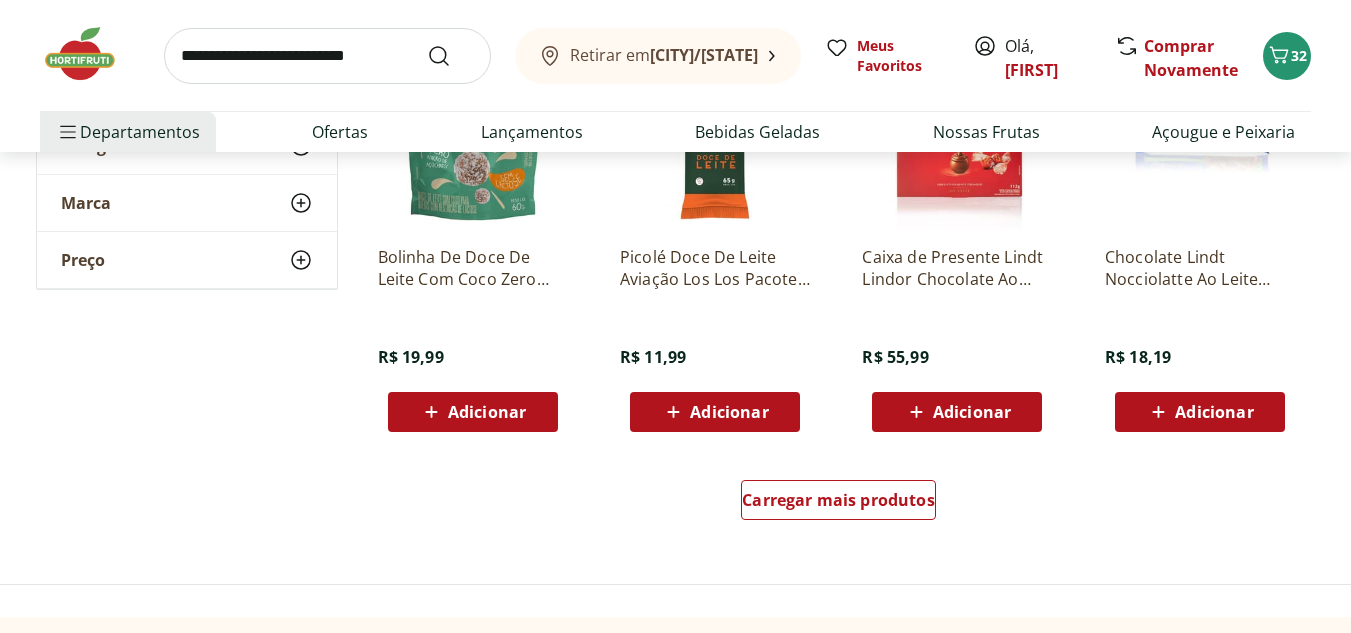 scroll, scrollTop: 10400, scrollLeft: 0, axis: vertical 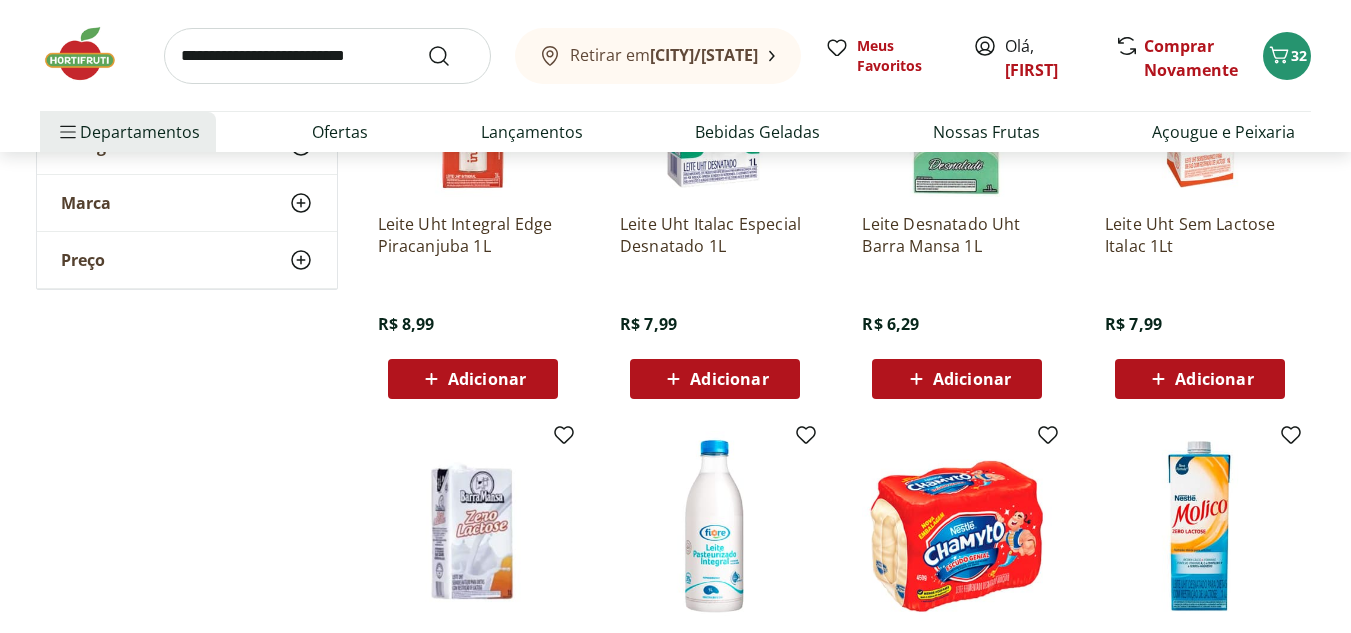 click on "Adicionar" at bounding box center [972, 379] 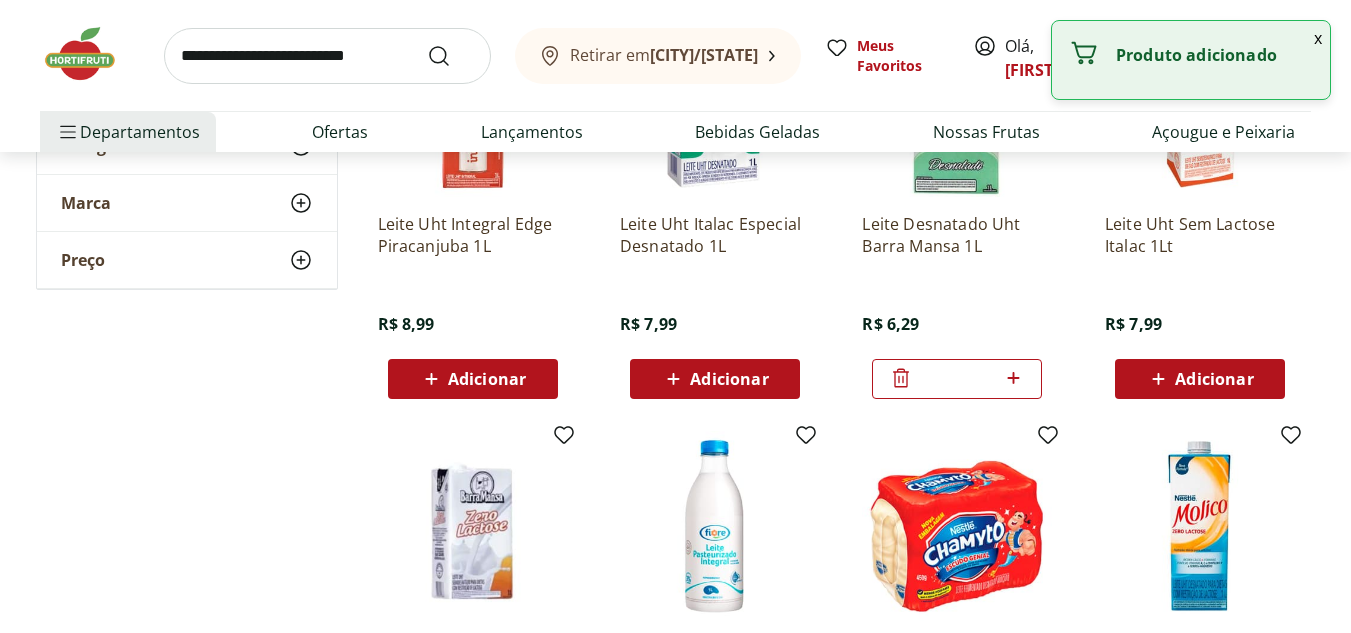 click on "Leite Desnatado Uht Barra Mansa 1L R$ 6,29 *" at bounding box center (957, 298) 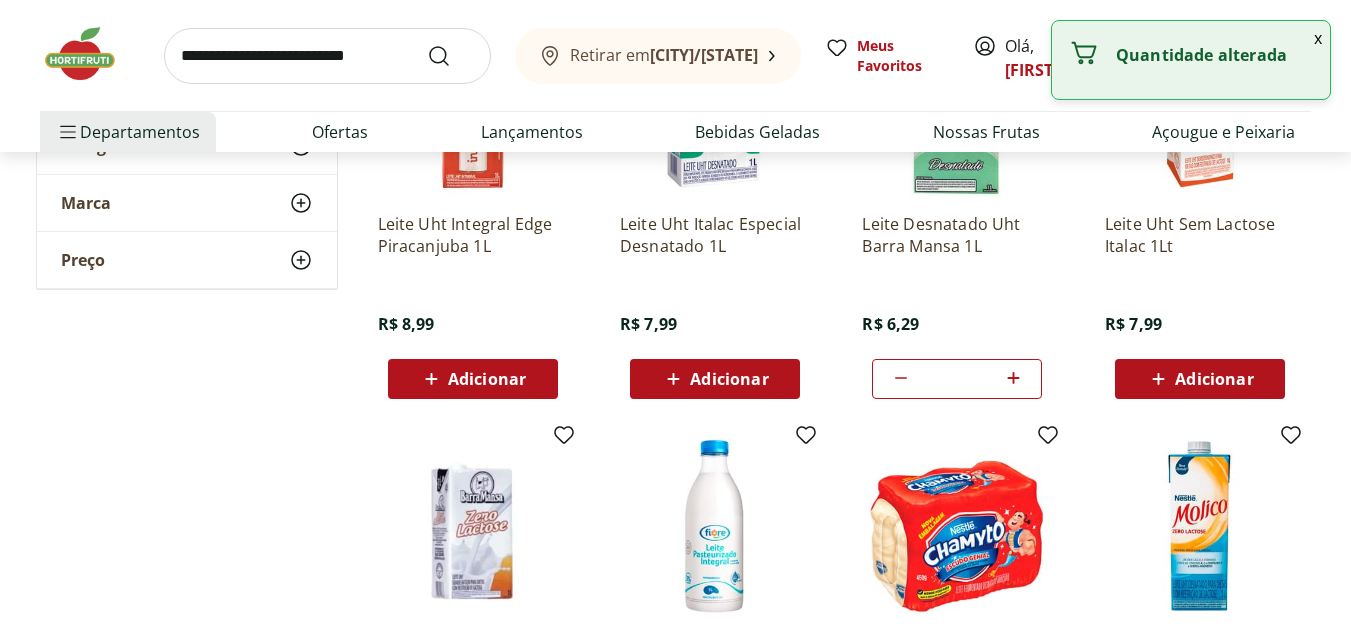 click 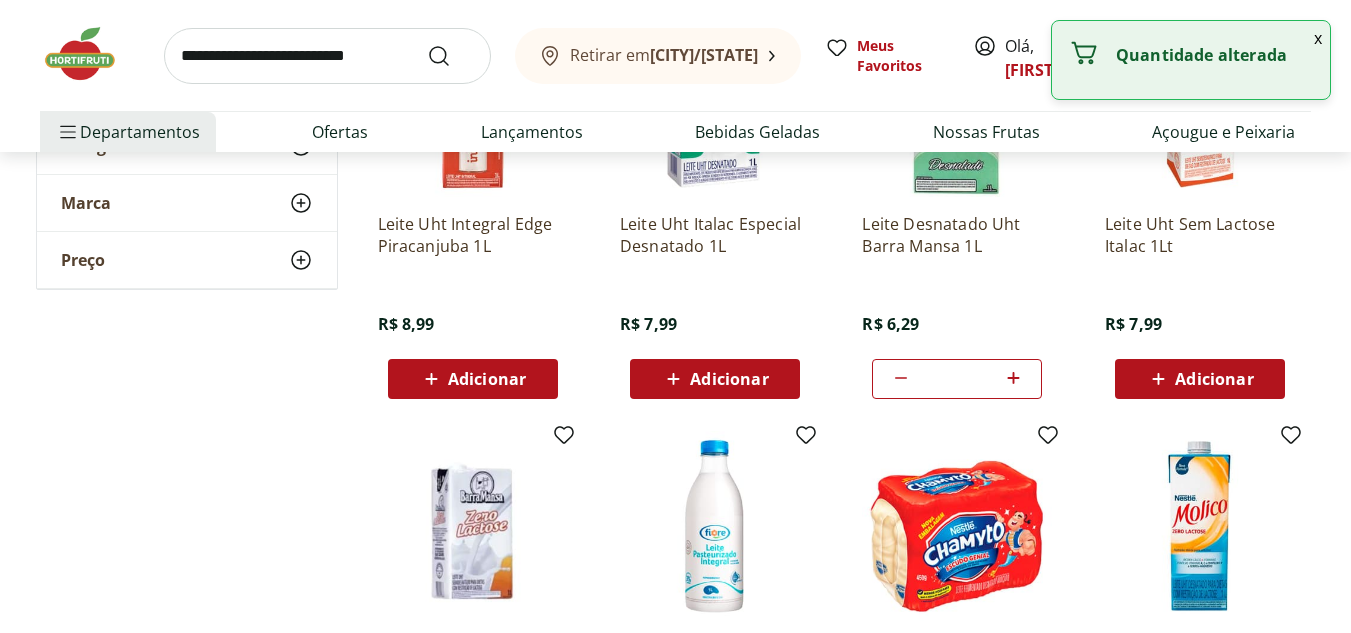 click on "x" at bounding box center (1318, 38) 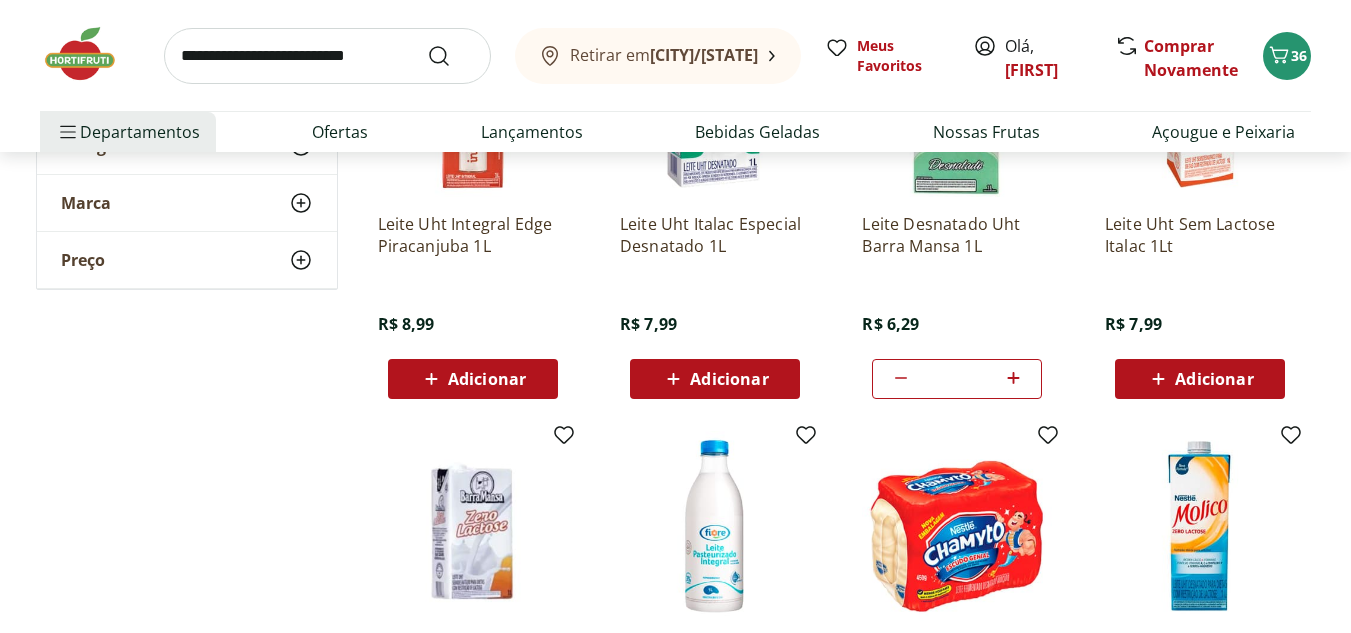 click on "*" at bounding box center (957, 379) 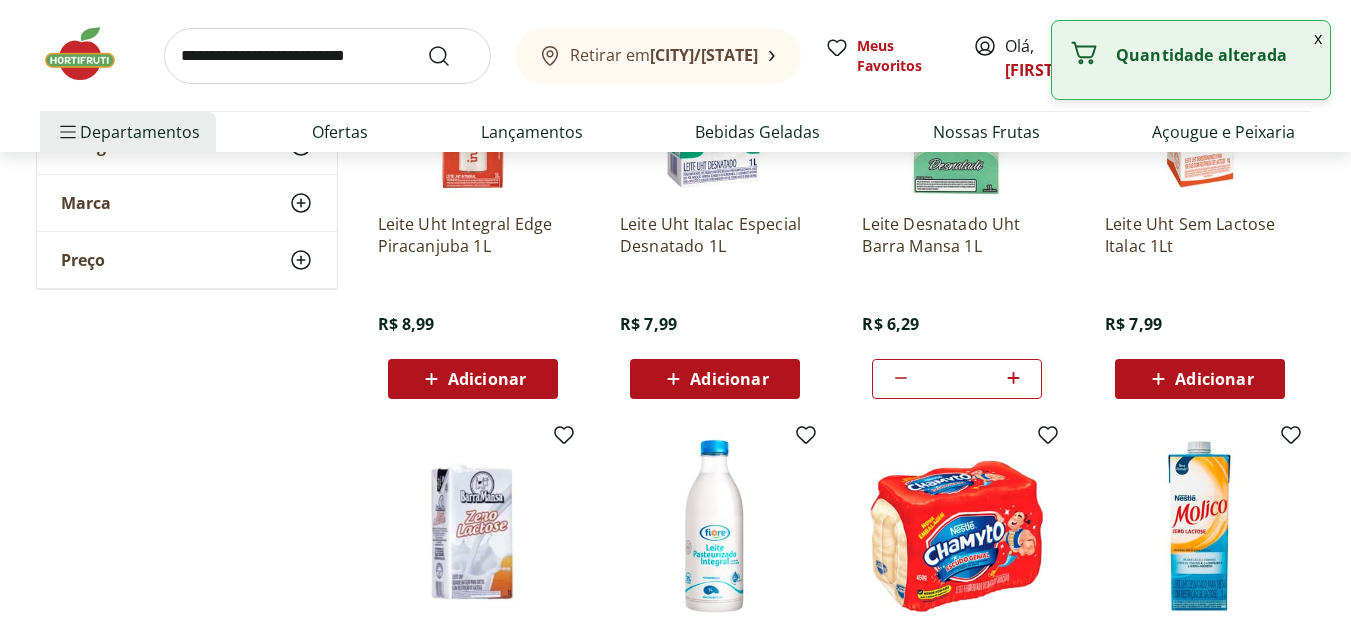 click 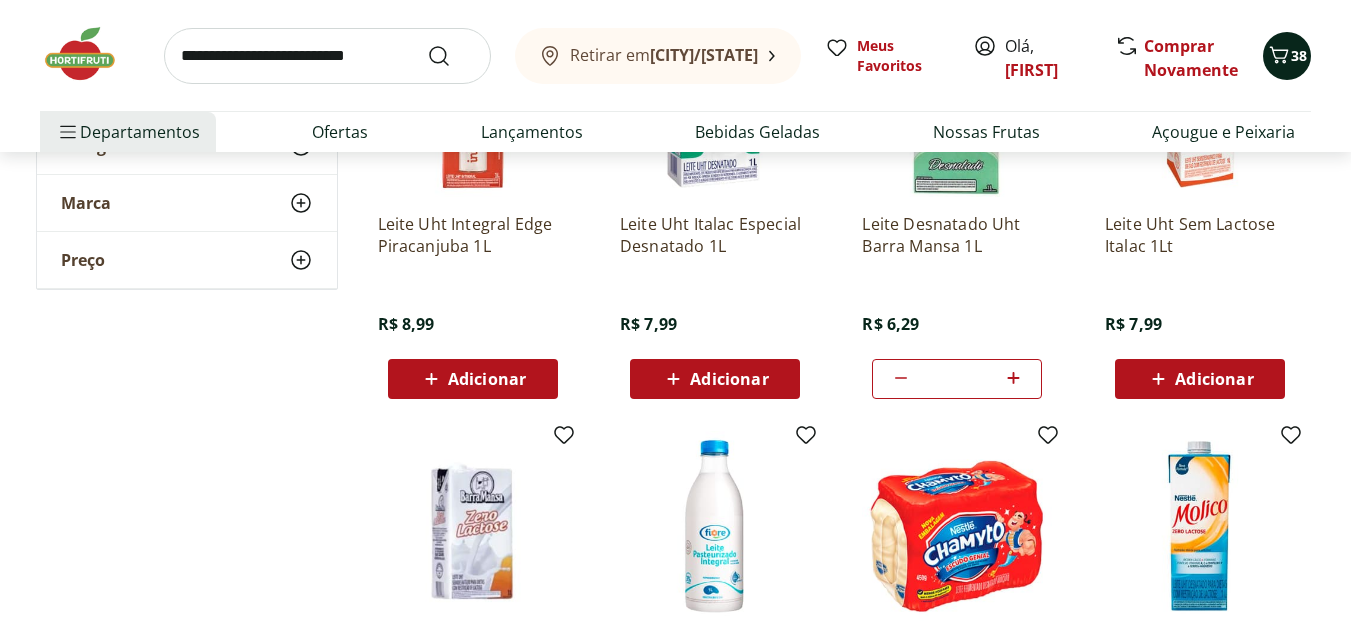 click 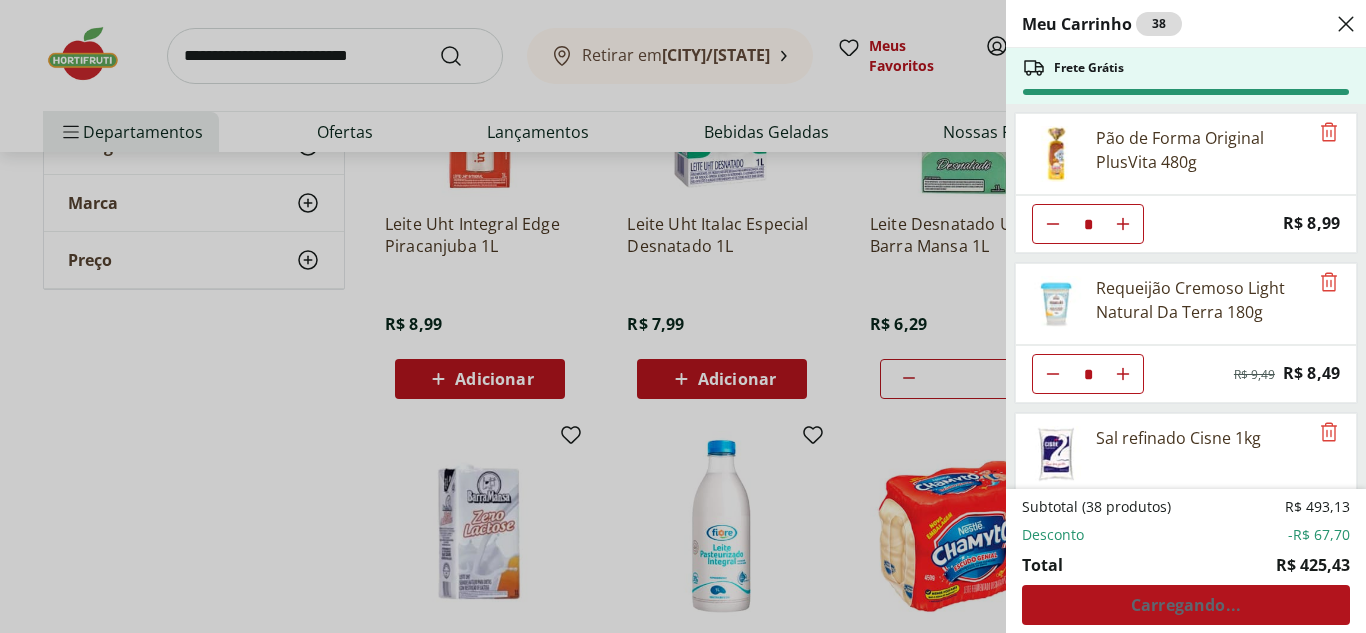 click on "Subtotal (38 produtos) R$ 493,13 Desconto -R$ 67,70 Total R$ 425,43 Carregando..." at bounding box center [1186, 561] 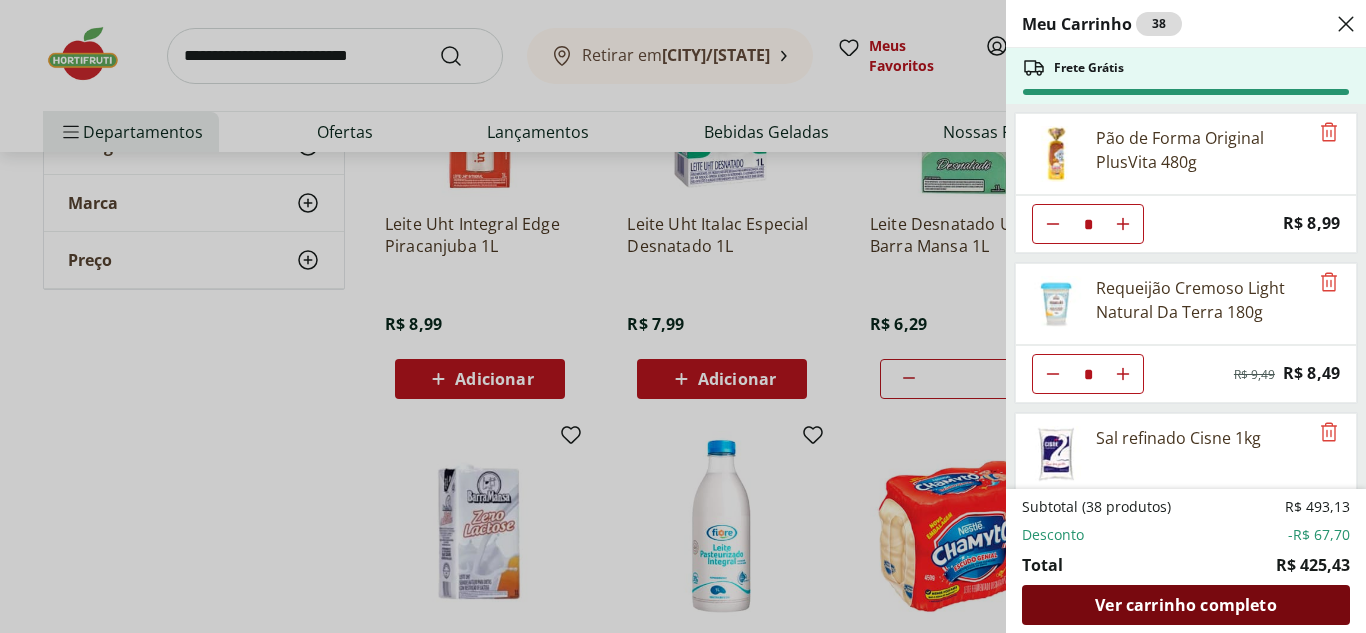 click on "Ver carrinho completo" at bounding box center [1186, 605] 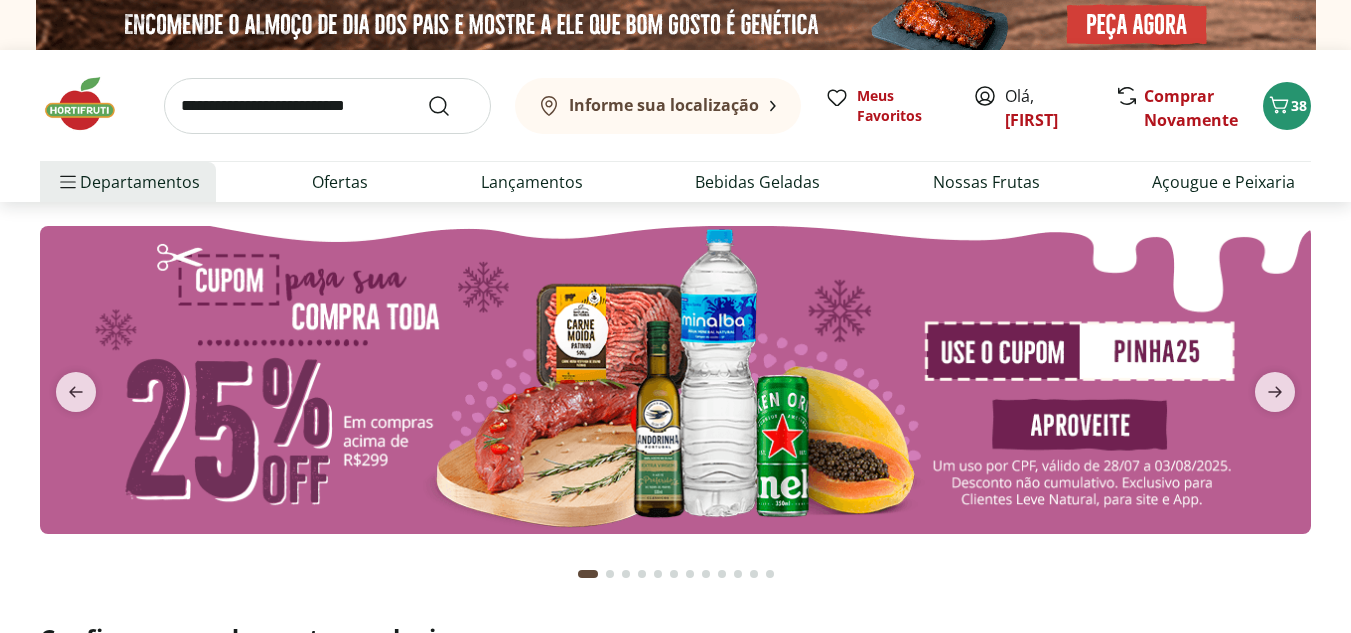 scroll, scrollTop: 0, scrollLeft: 0, axis: both 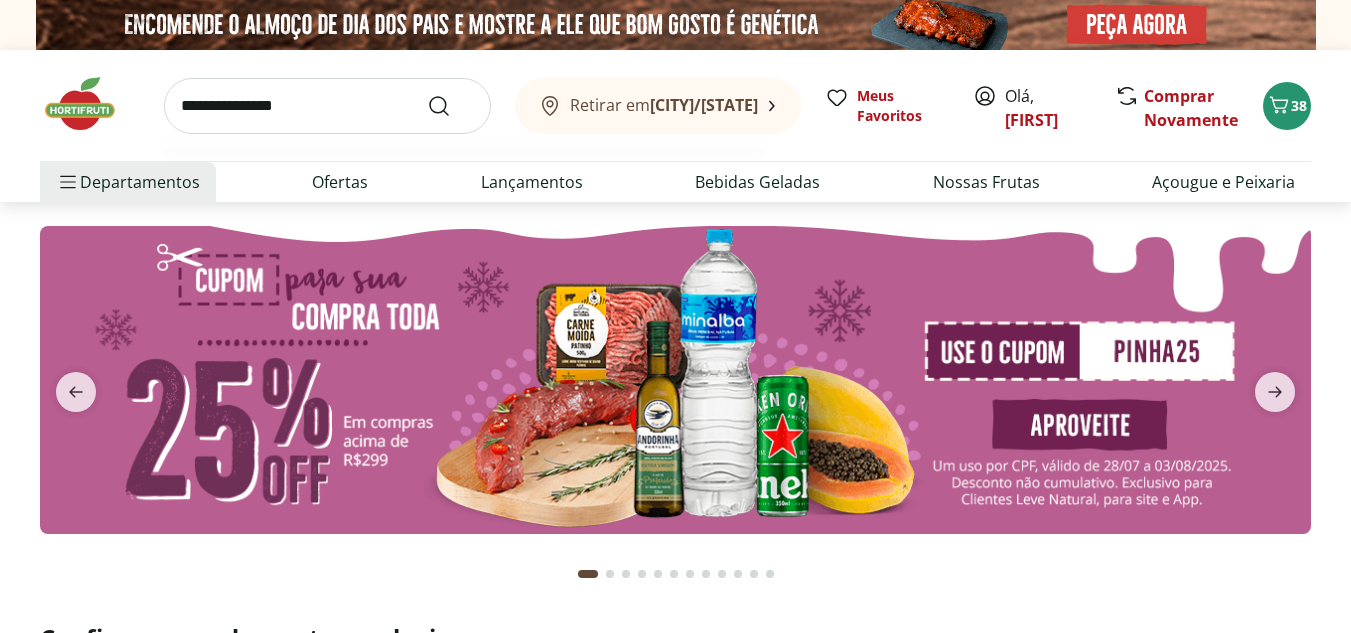 type on "**********" 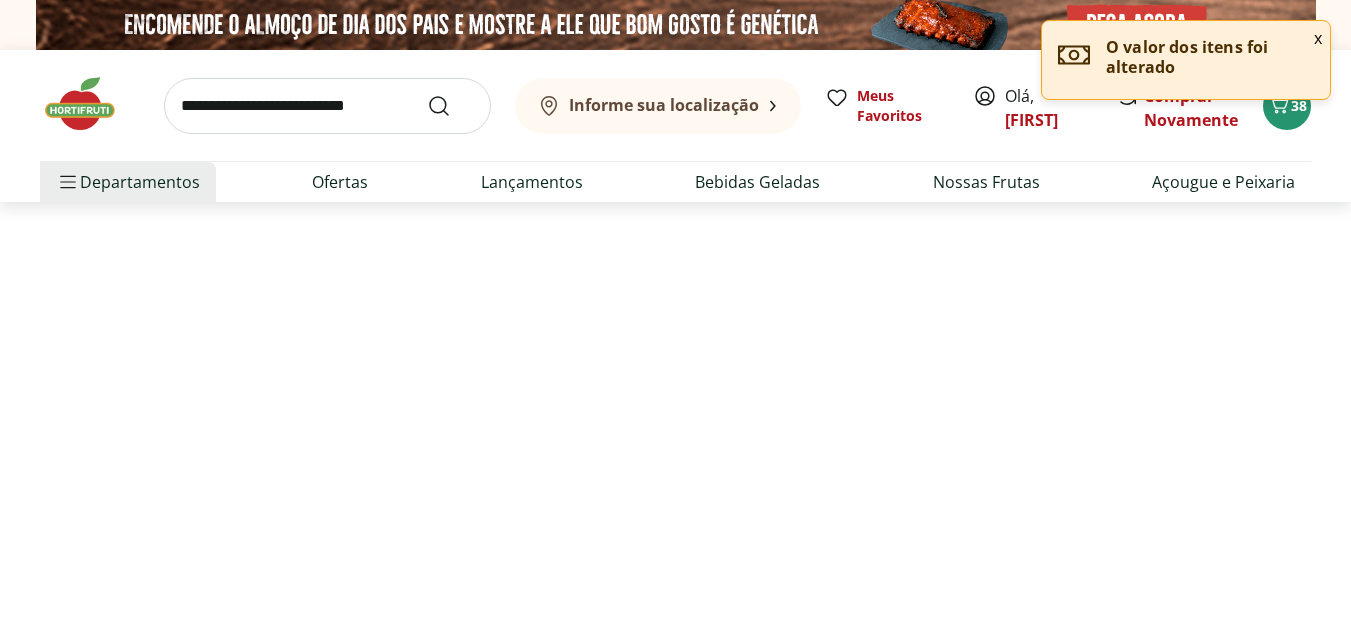 select on "**********" 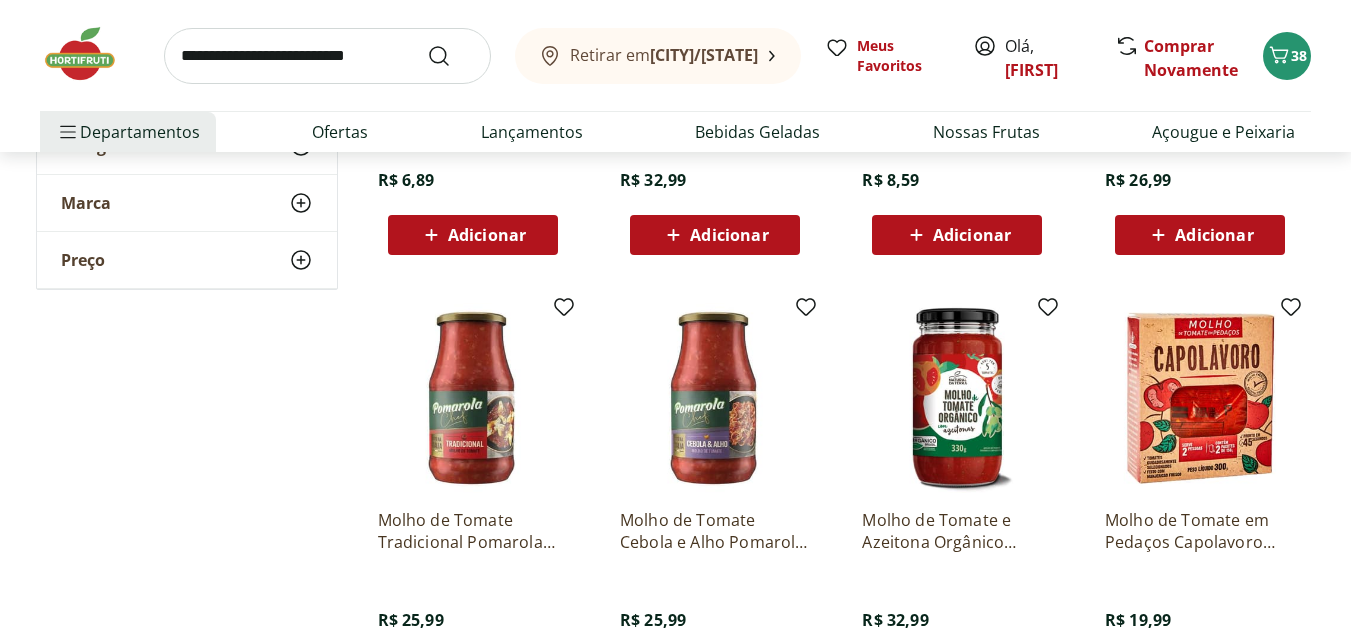 scroll, scrollTop: 1200, scrollLeft: 0, axis: vertical 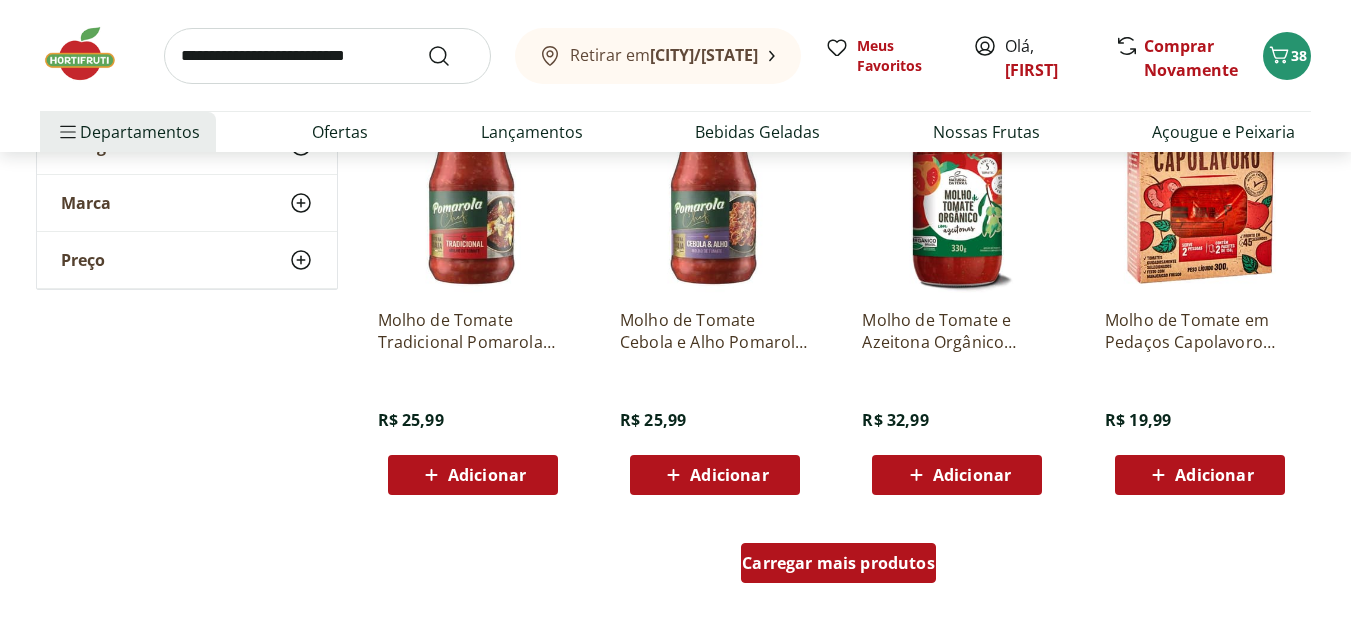 click on "Carregar mais produtos" at bounding box center [838, 563] 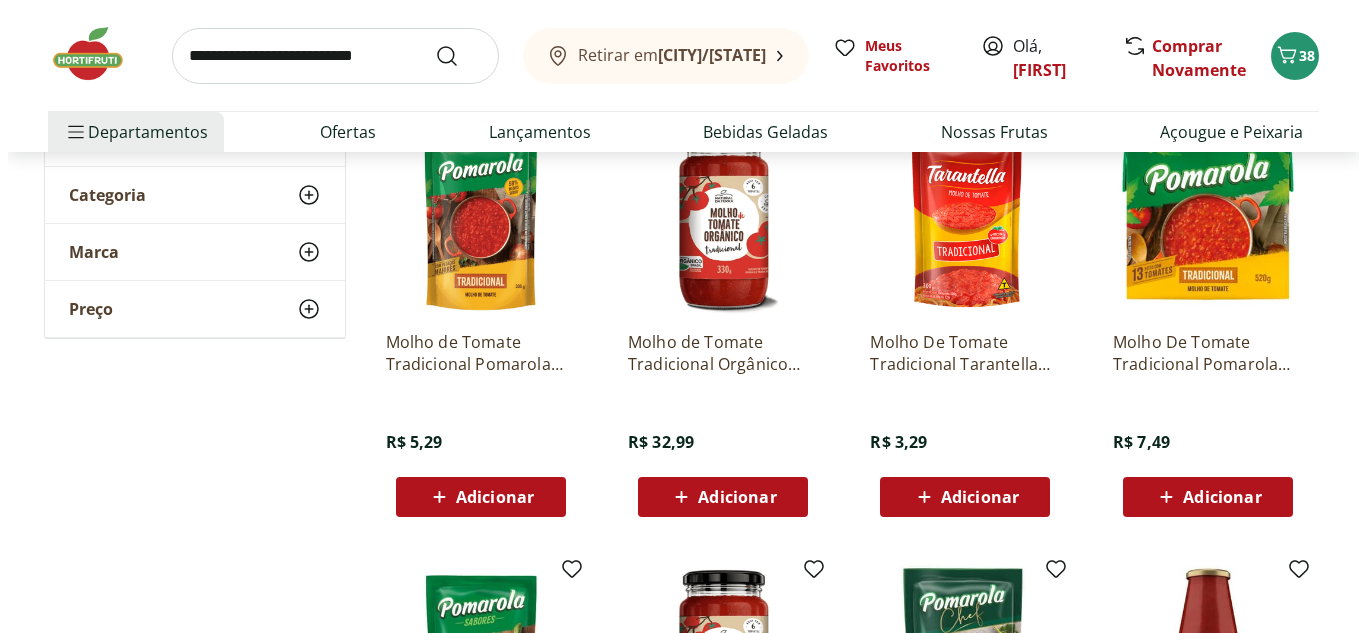 scroll, scrollTop: 300, scrollLeft: 0, axis: vertical 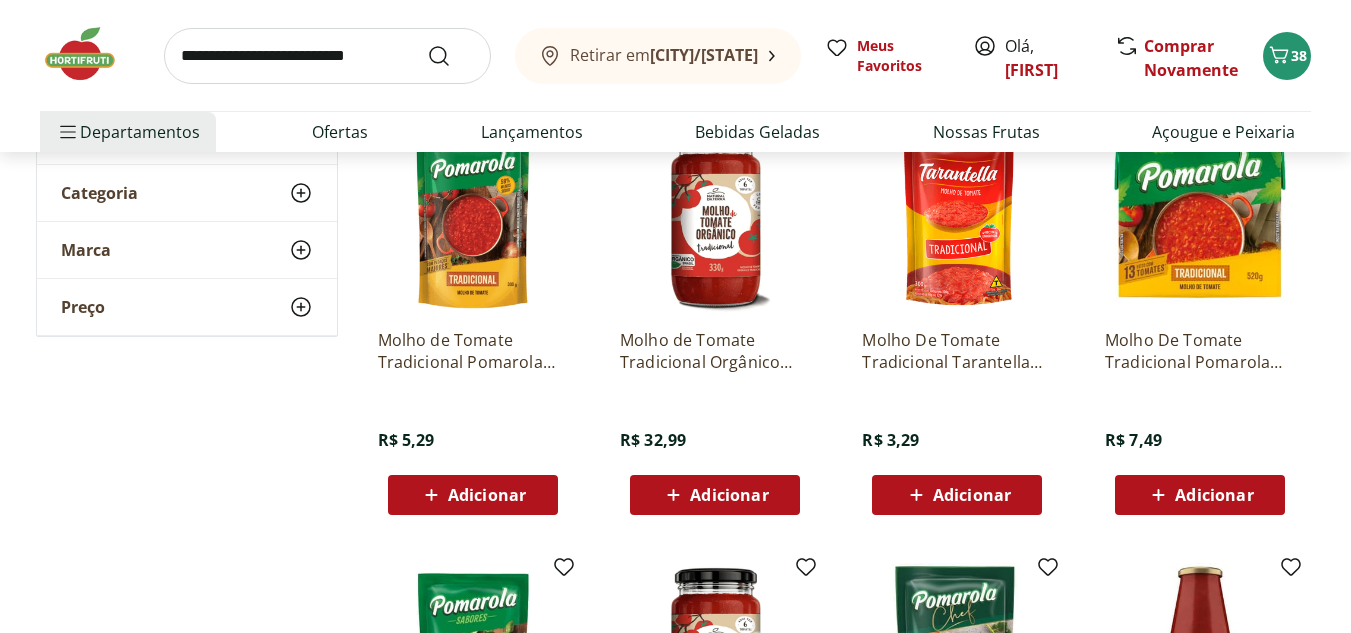 click on "Adicionar" at bounding box center (487, 495) 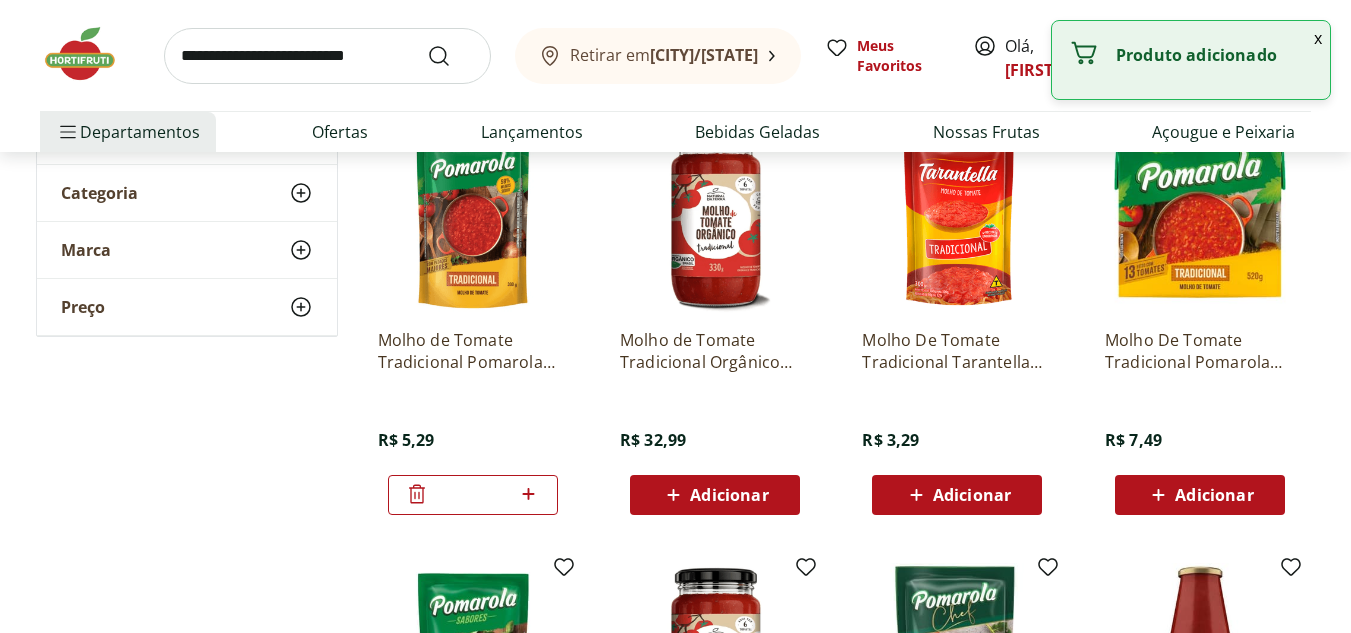 click 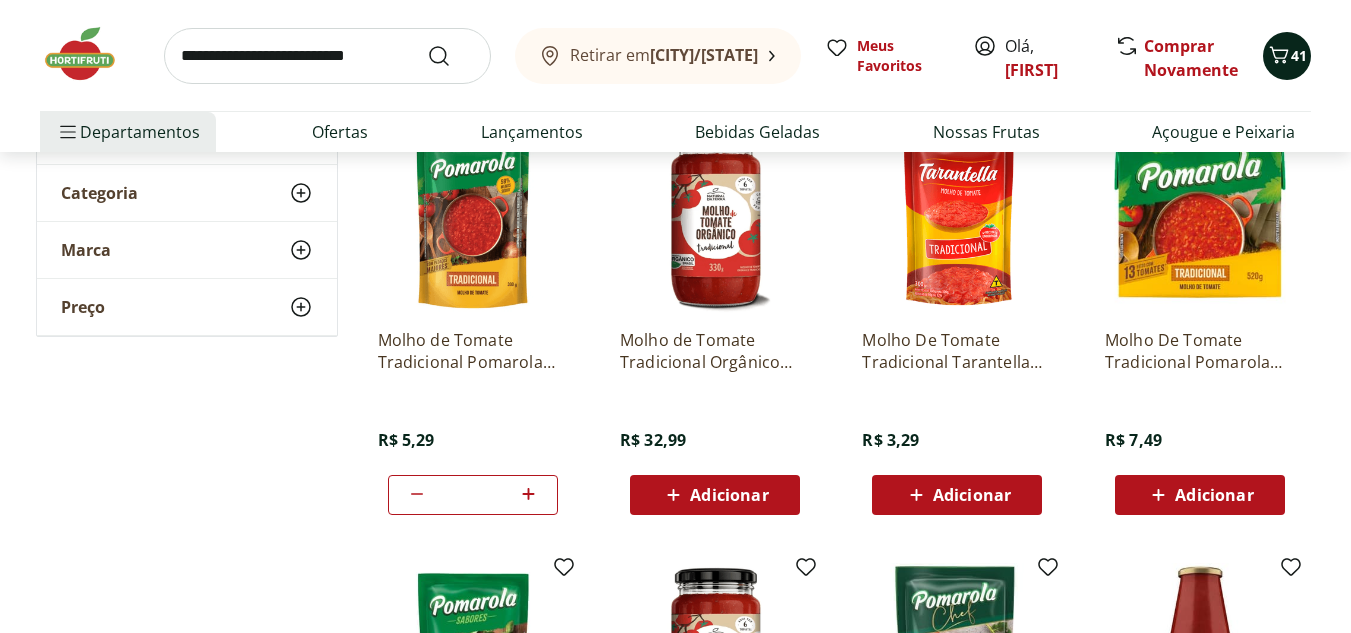 click on "41" at bounding box center [1299, 55] 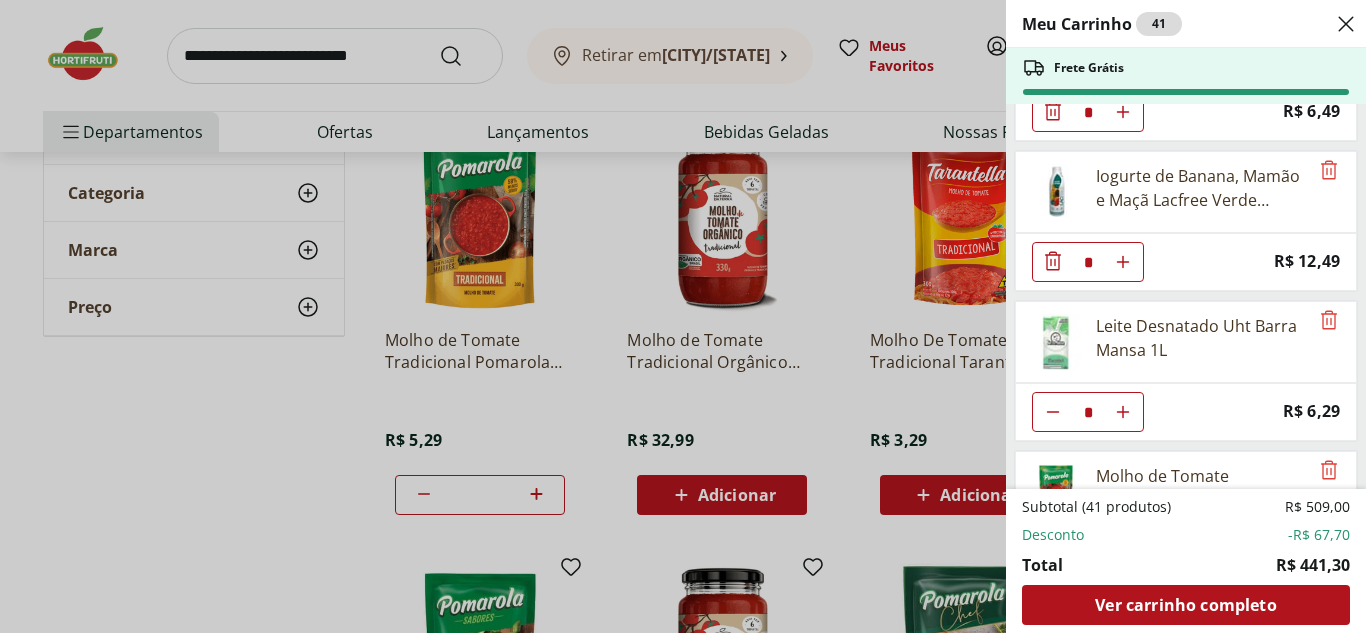 scroll, scrollTop: 2923, scrollLeft: 0, axis: vertical 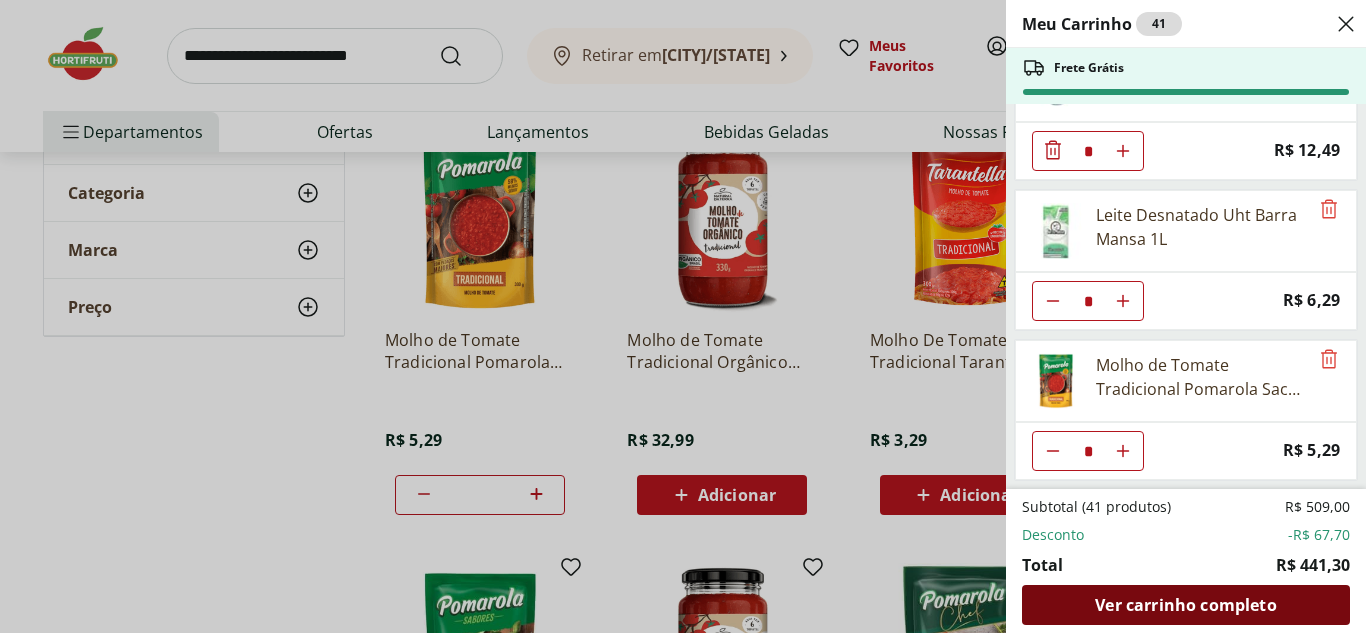 click on "Ver carrinho completo" at bounding box center (1185, 605) 